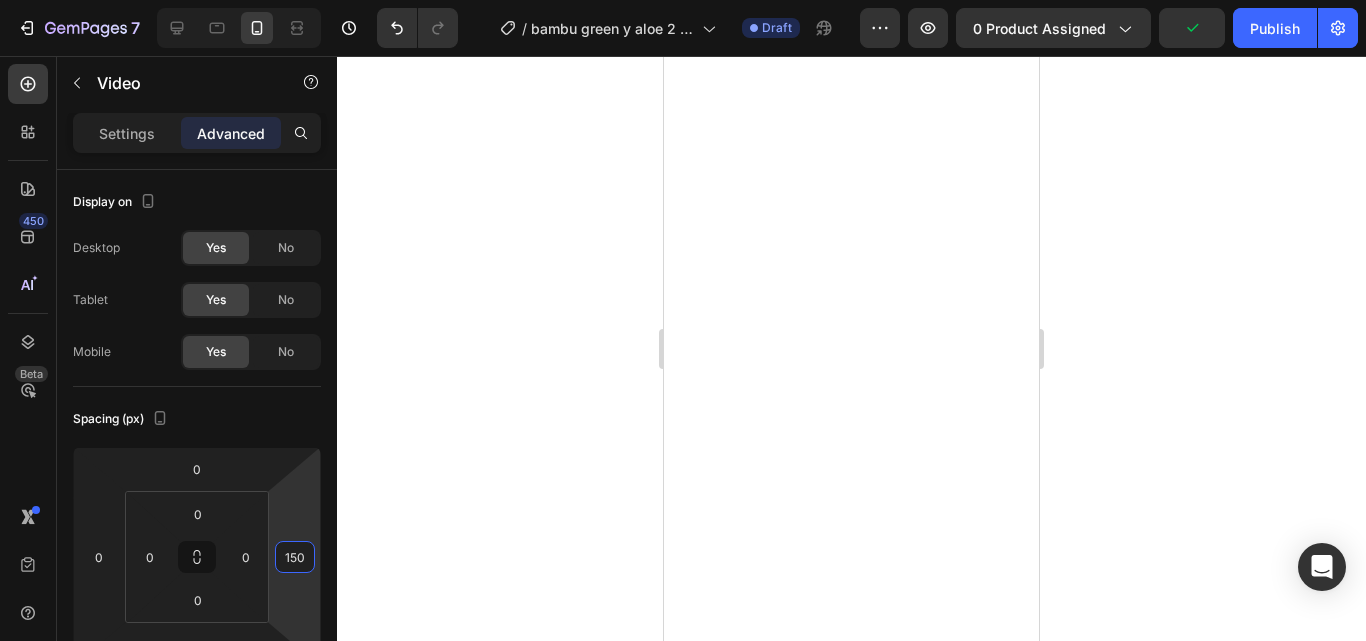 click 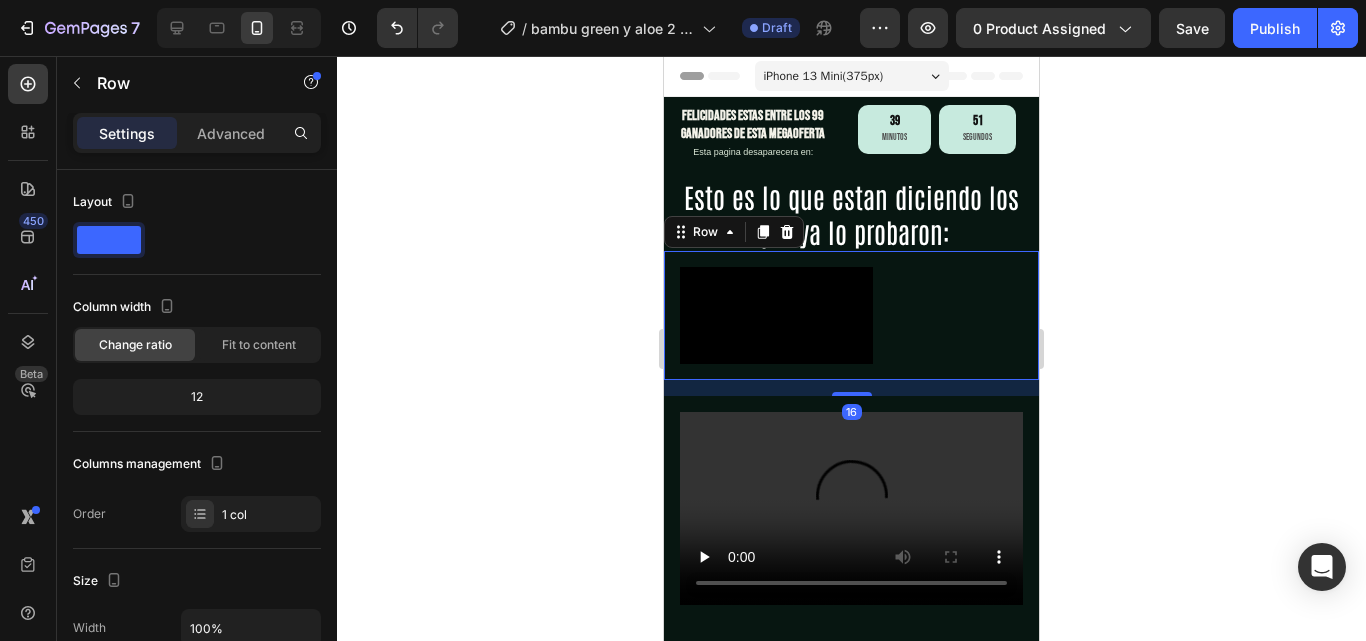 scroll, scrollTop: 200, scrollLeft: 0, axis: vertical 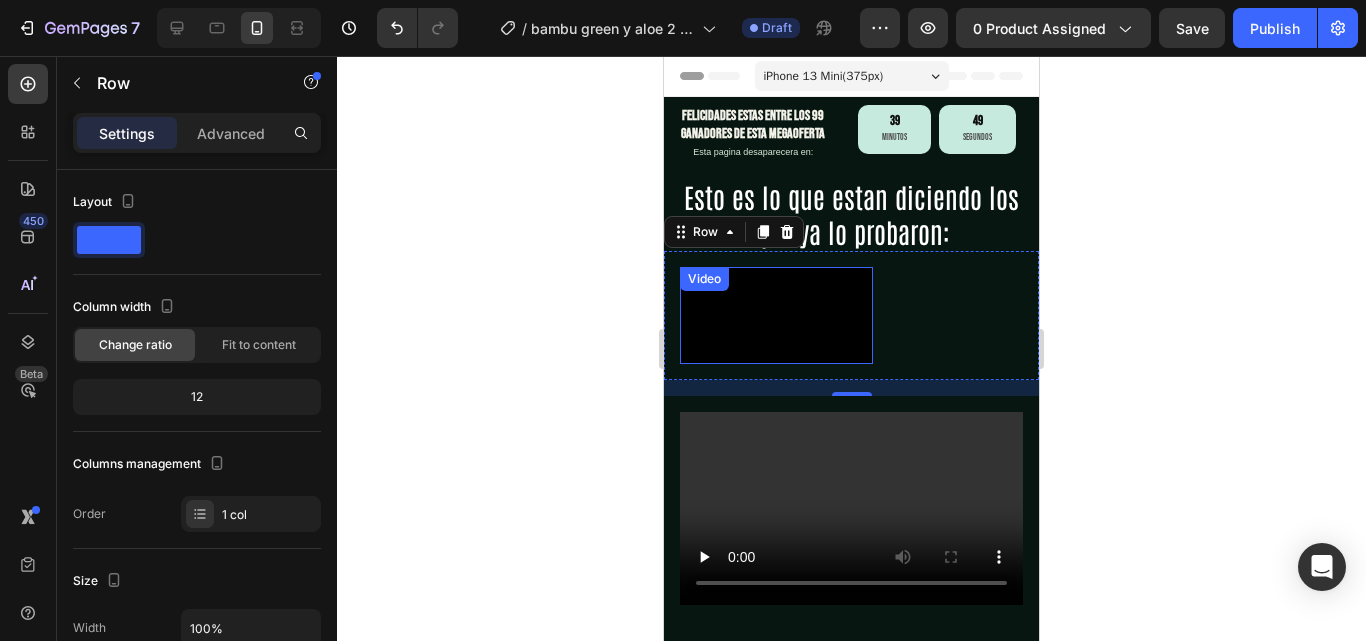 click at bounding box center [776, 315] 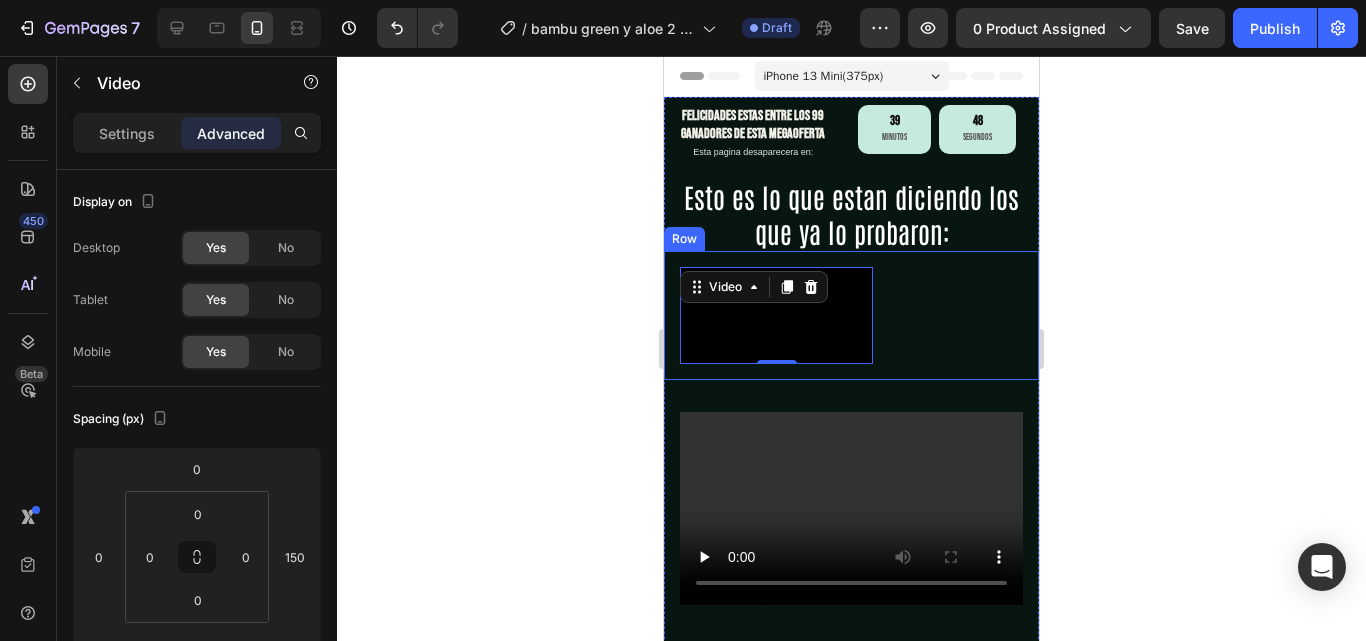 click on "Video   0" at bounding box center [851, 315] 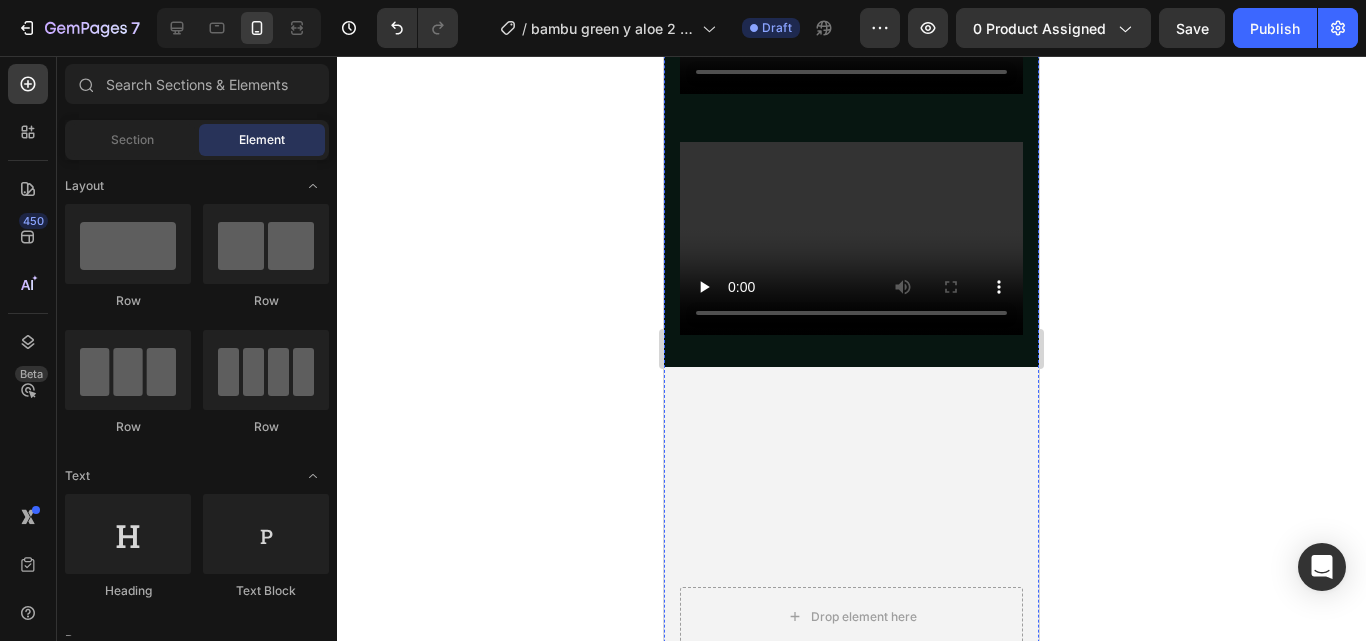scroll, scrollTop: 0, scrollLeft: 0, axis: both 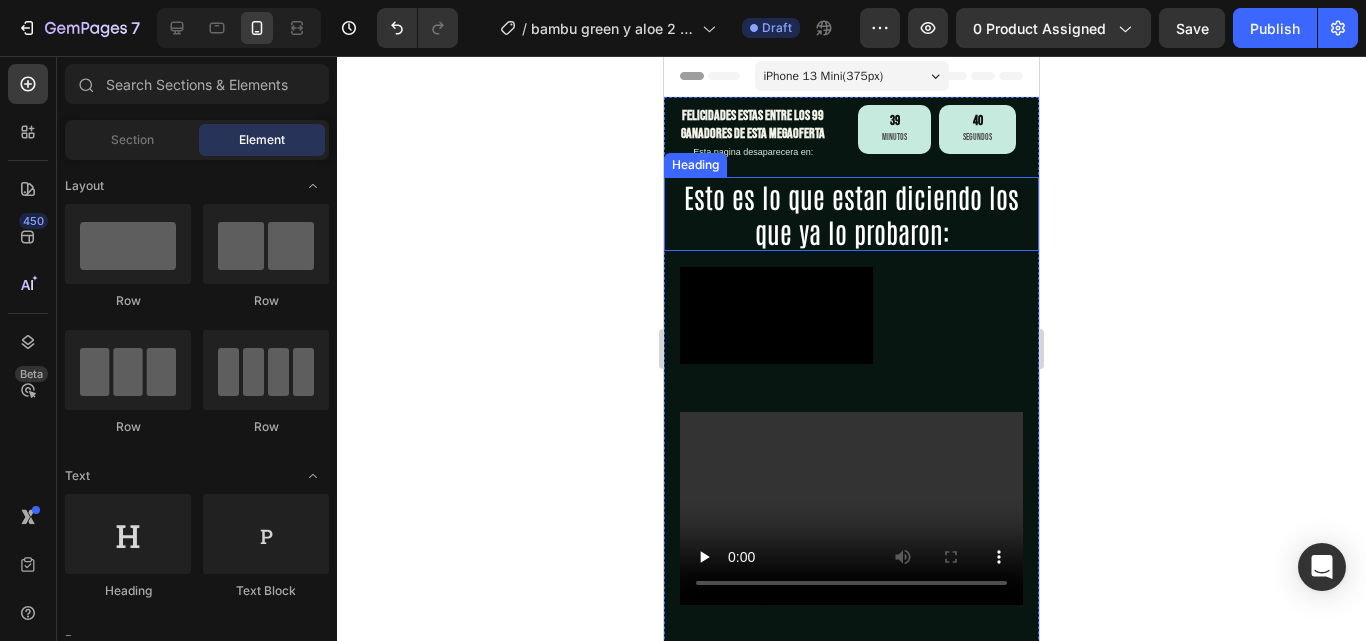 click on "Esto es lo que estan diciendo los que ya lo probaron:" at bounding box center [851, 214] 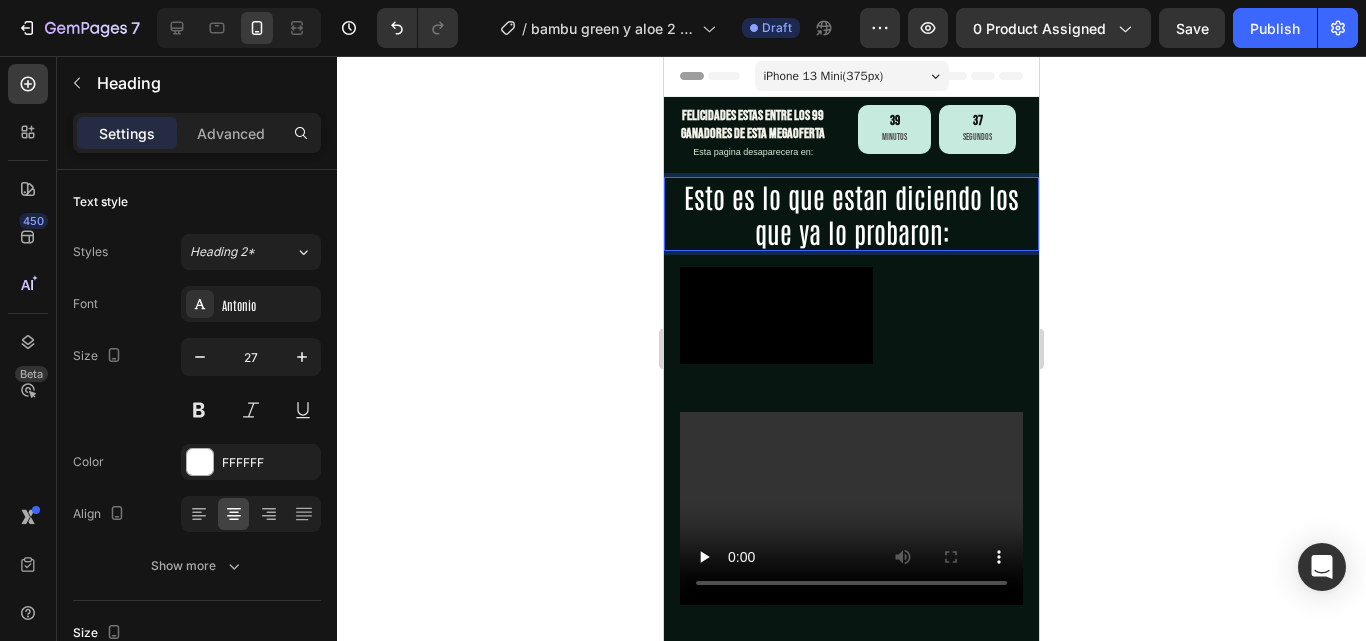 click on "Esto es lo que estan diciendo los que ya lo probaron:" at bounding box center [851, 214] 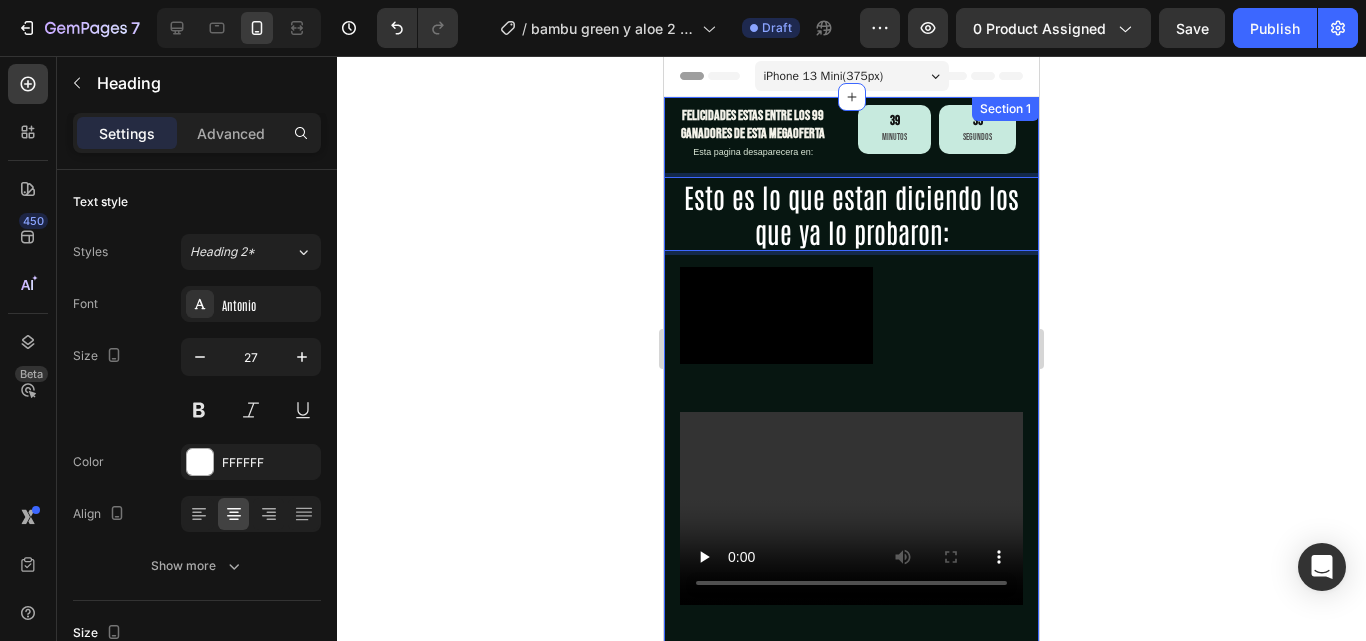click on "felicidades estas entre los 99 ganadores de esta megaoferta Heading Esta pagina desaparecera en: Heading 39 Minutos 35 Segundos Countdown Timer Row Esto es lo que estan diciendo los que ya lo probaron: Heading   0 Video Row Video Row Video Row
Drop element here Hero Banner
Drop element here
Drop element here Hero Banner" at bounding box center [851, 862] 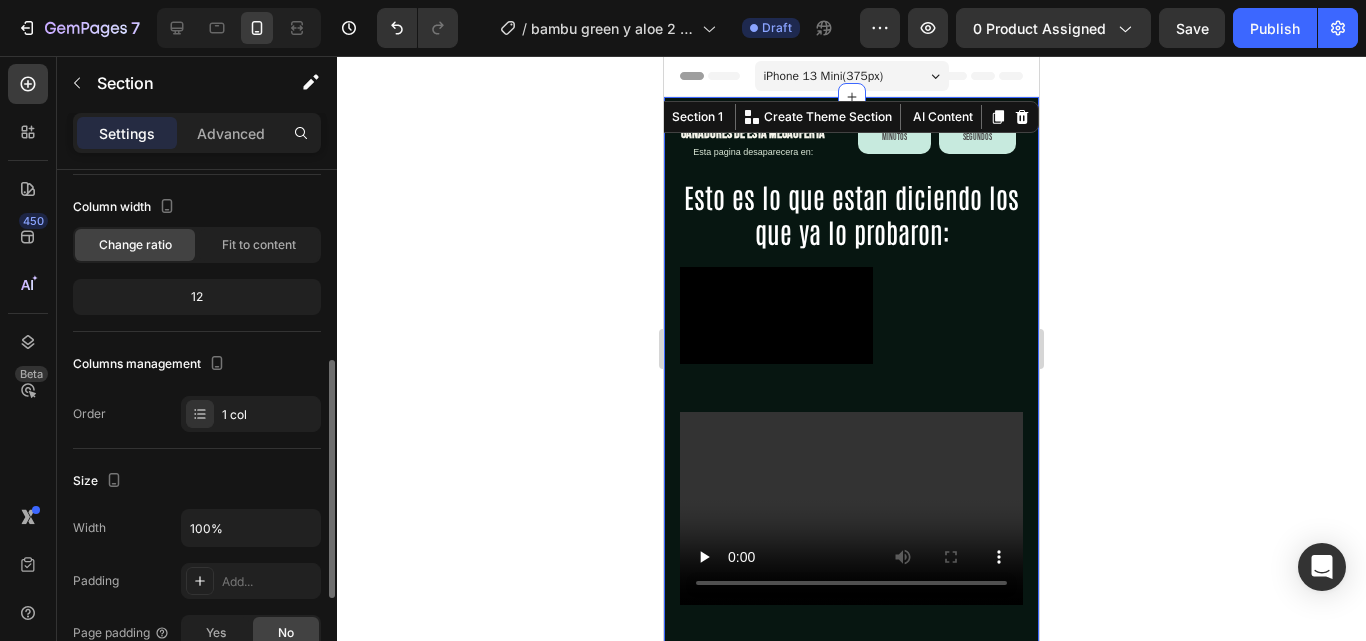scroll, scrollTop: 300, scrollLeft: 0, axis: vertical 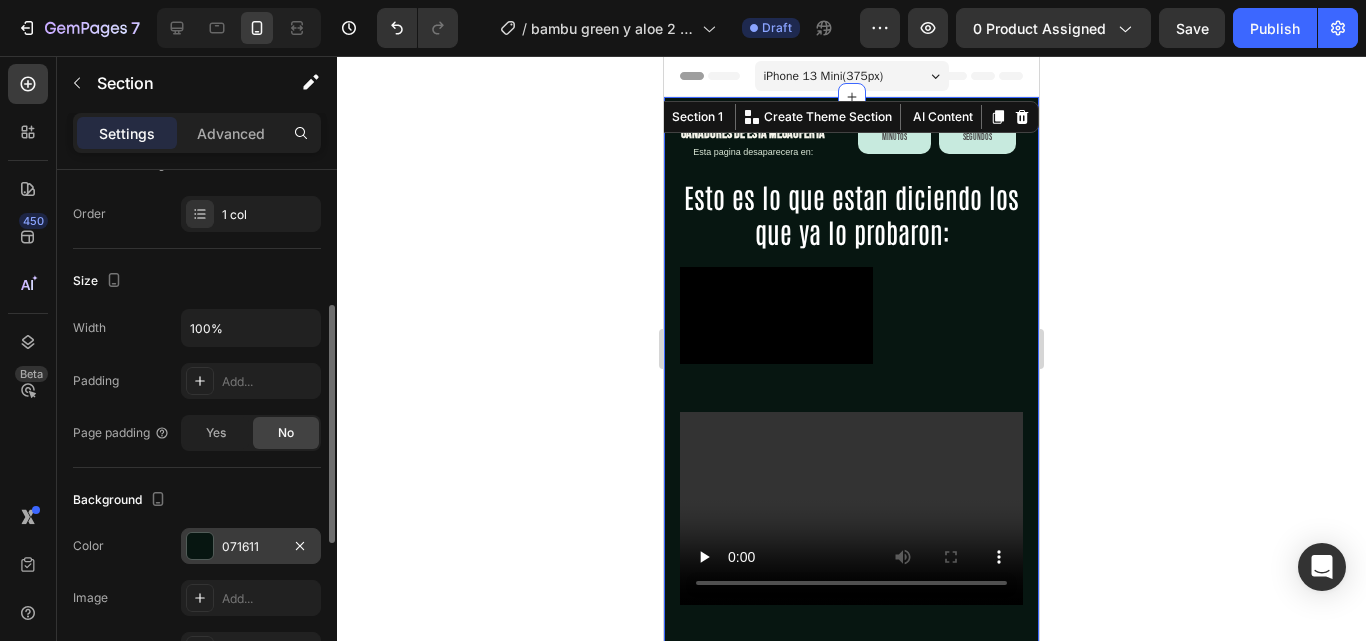 click at bounding box center [200, 546] 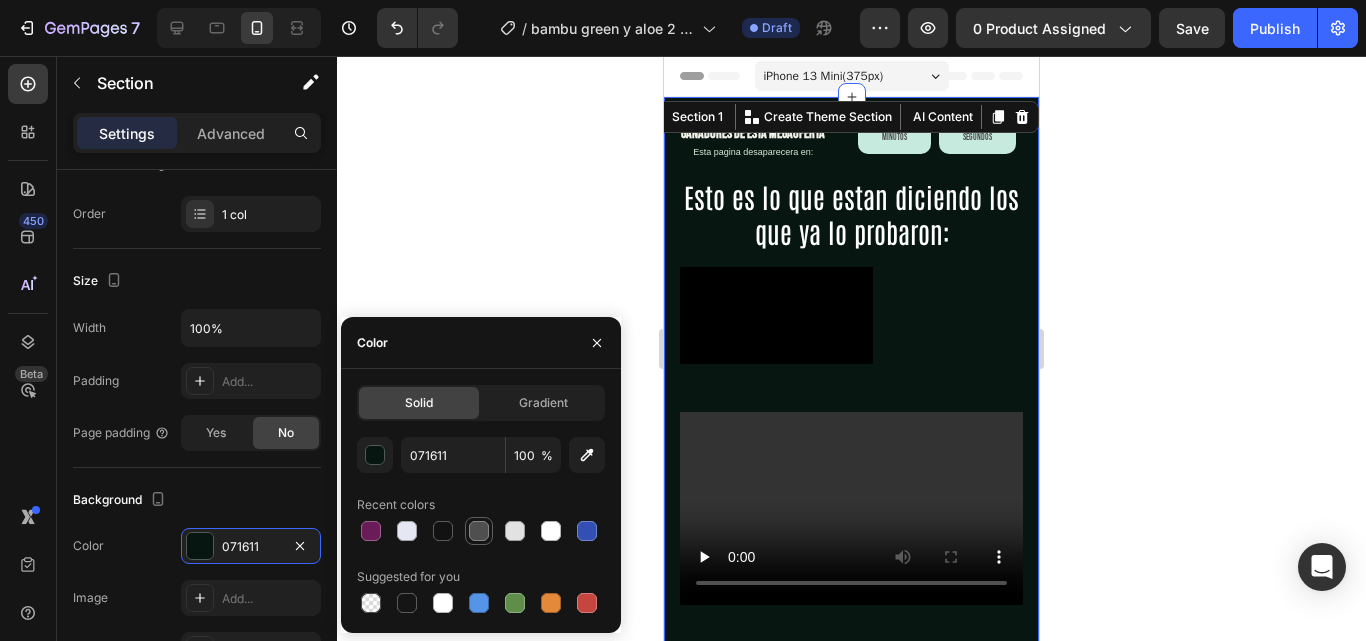 click at bounding box center [479, 531] 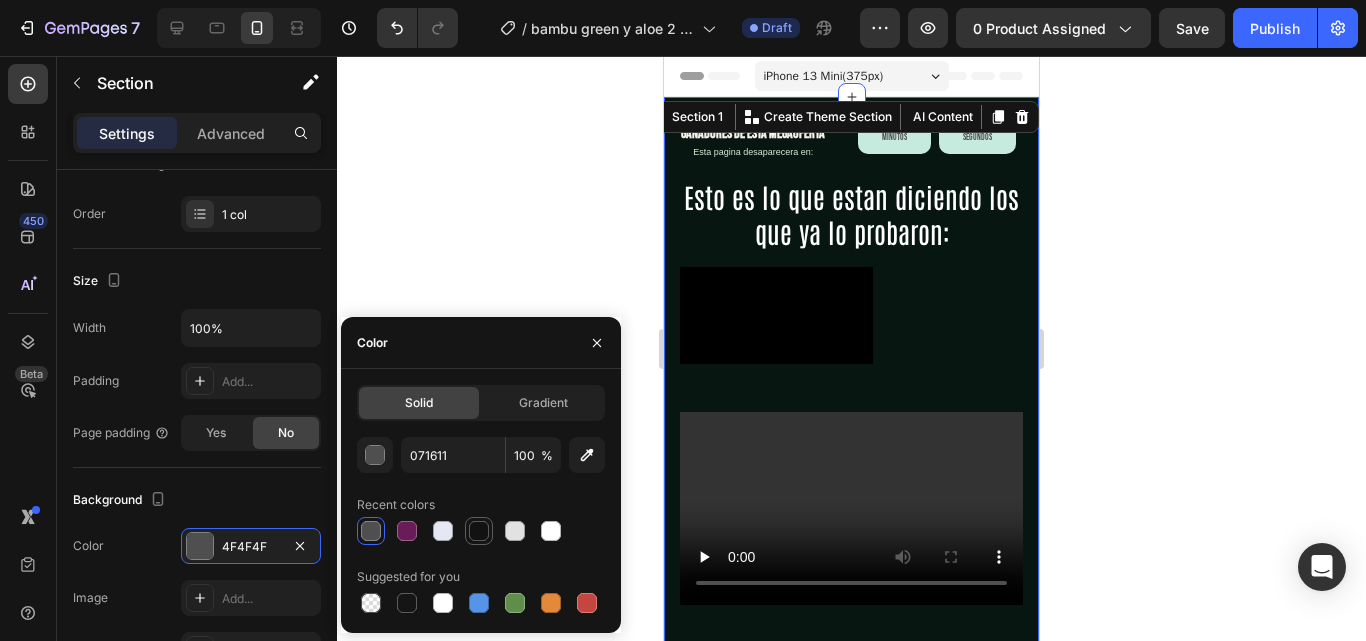 type on "4F4F4F" 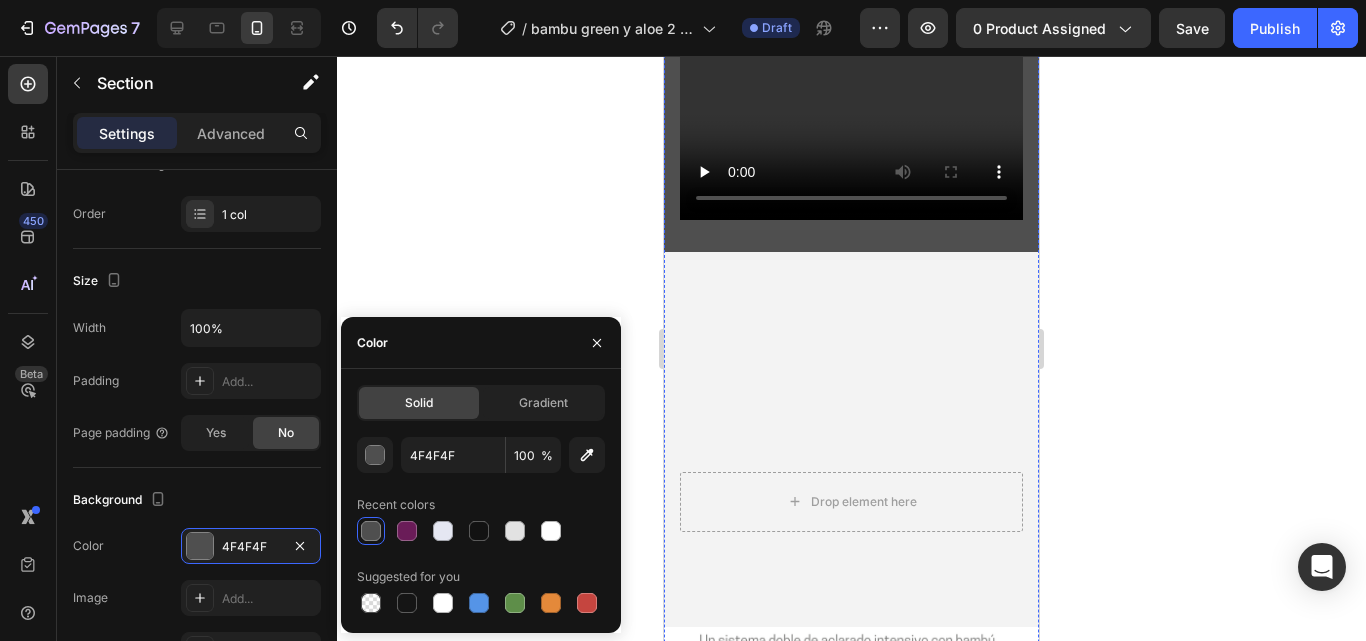 scroll, scrollTop: 0, scrollLeft: 0, axis: both 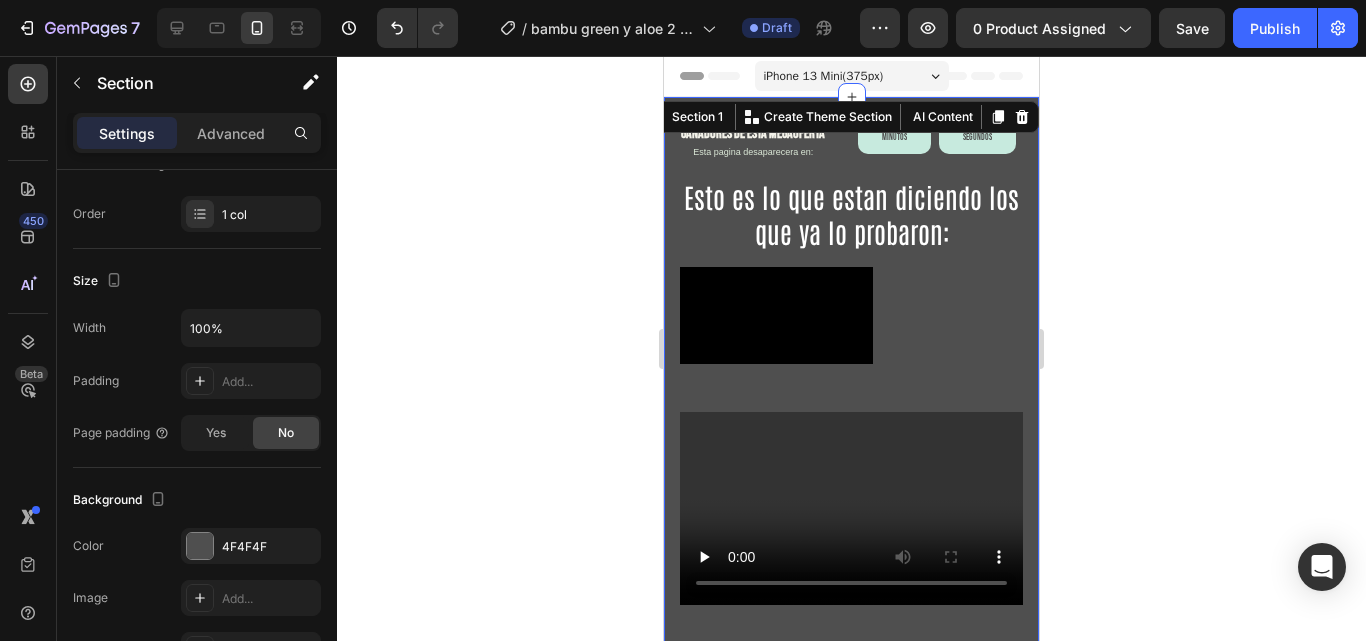 click 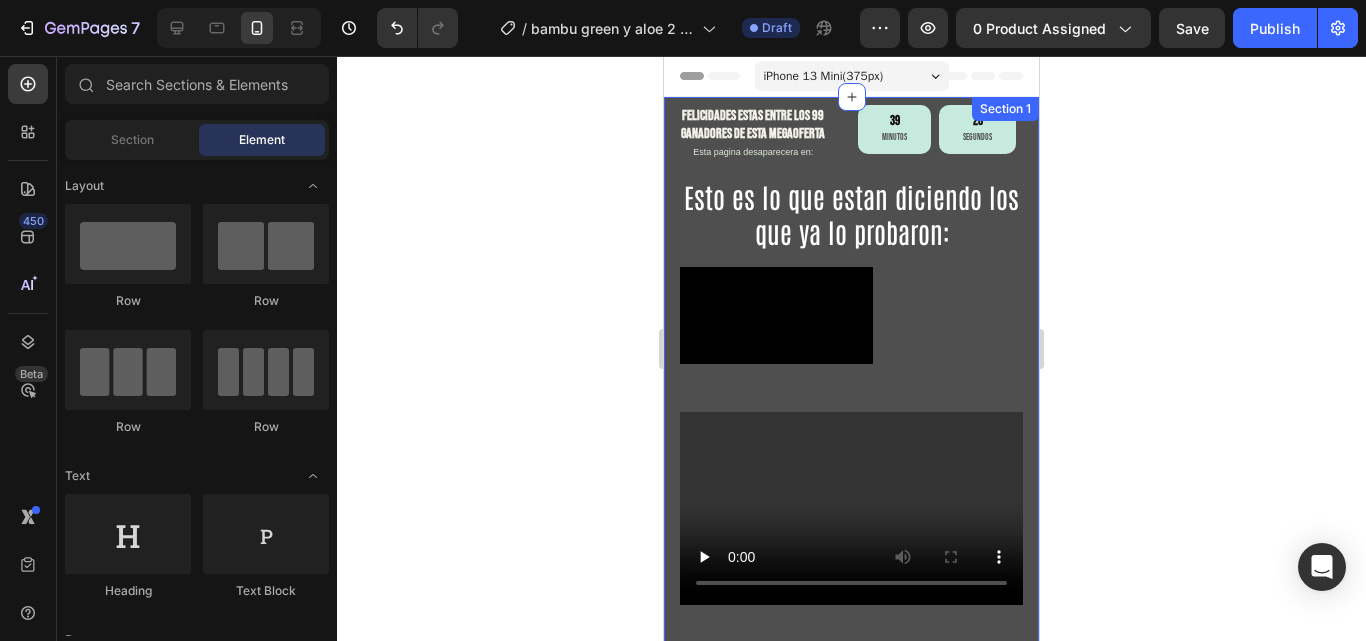 click on "felicidades estas entre los 99 ganadores de esta megaoferta Heading Esta pagina desaparecera en: Heading 39 Minutos 20 Segundos Countdown Timer Row Esto es lo que estan diciendo los que ya lo probaron: Heading Video Row Video Row Video Row
Drop element here Hero Banner
Drop element here
Drop element here Hero Banner" at bounding box center (851, 862) 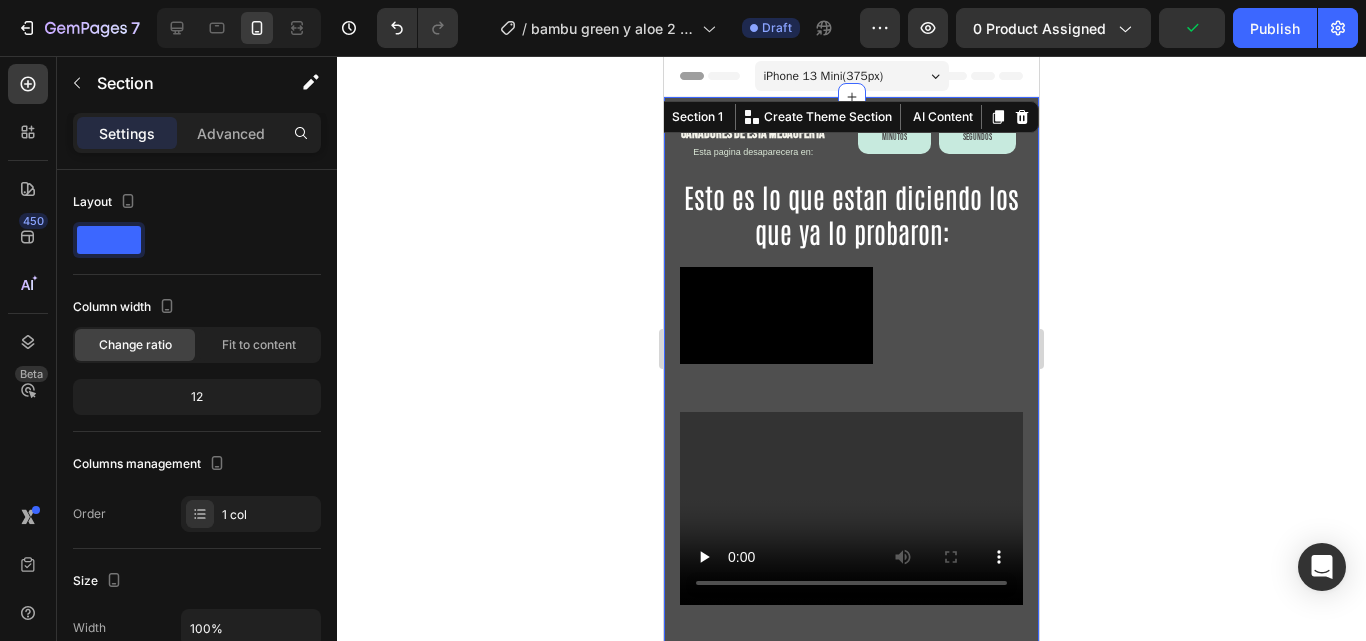 click on "felicidades estas entre los 99 ganadores de esta megaoferta Heading Esta pagina desaparecera en: Heading 39 Minutos 16 Segundos Countdown Timer Row Esto es lo que estan diciendo los que ya lo probaron: Heading Video Row Video Row Video Row
Drop element here Hero Banner
Drop element here
Drop element here Hero Banner" at bounding box center [851, 862] 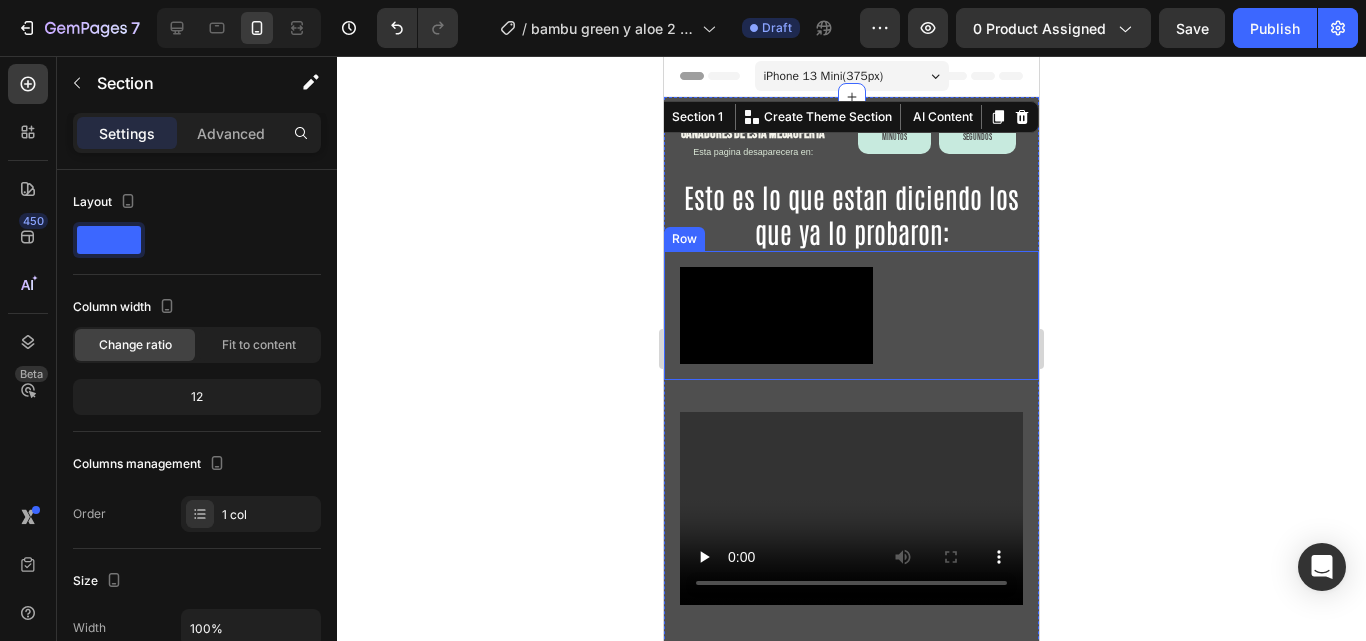 drag, startPoint x: 918, startPoint y: 348, endPoint x: 739, endPoint y: 296, distance: 186.4001 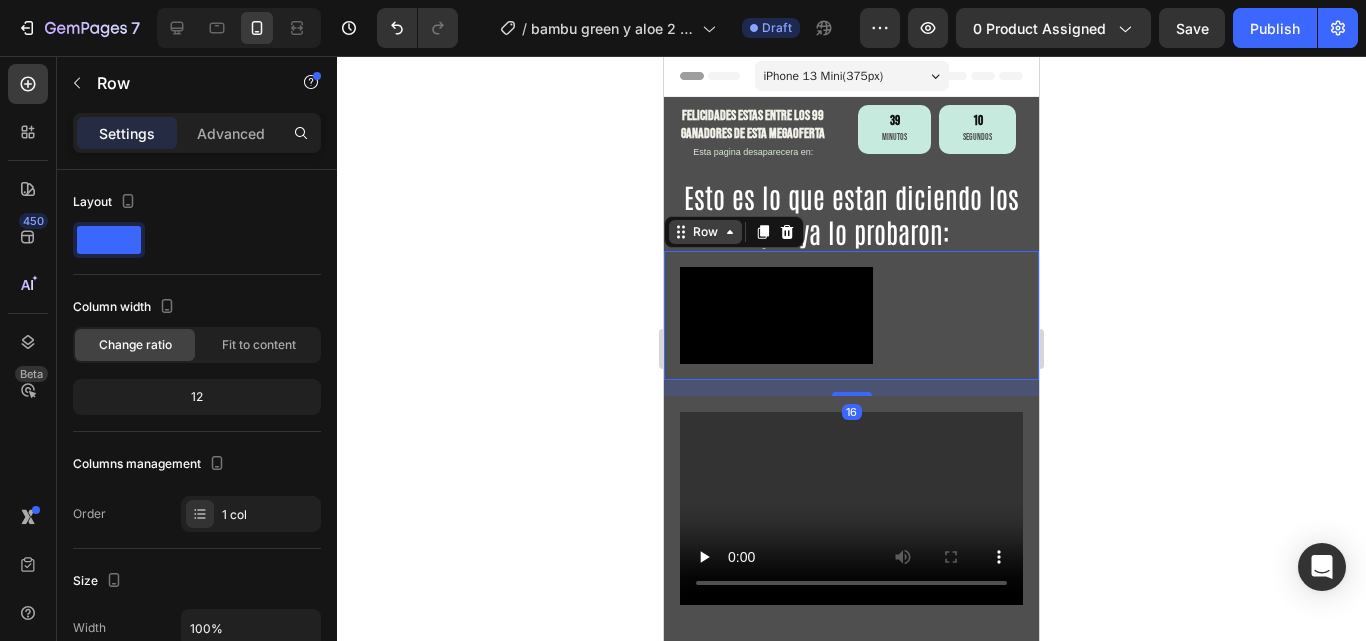 click 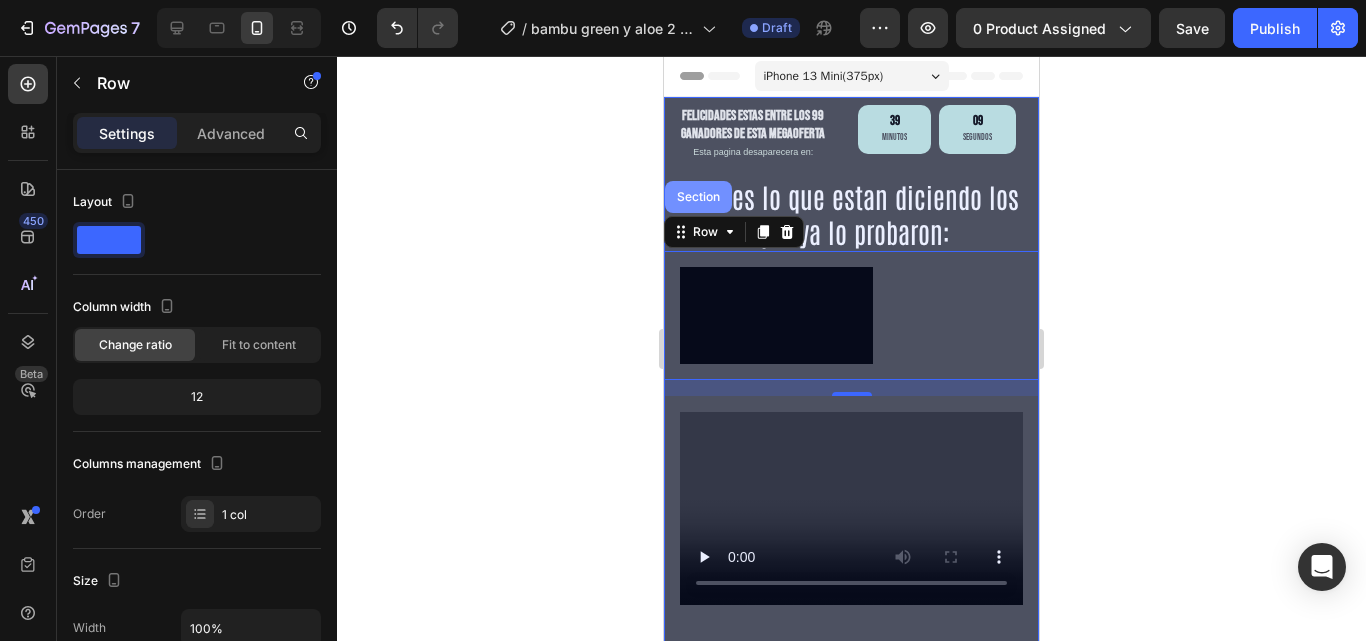 click on "Section" at bounding box center (698, 197) 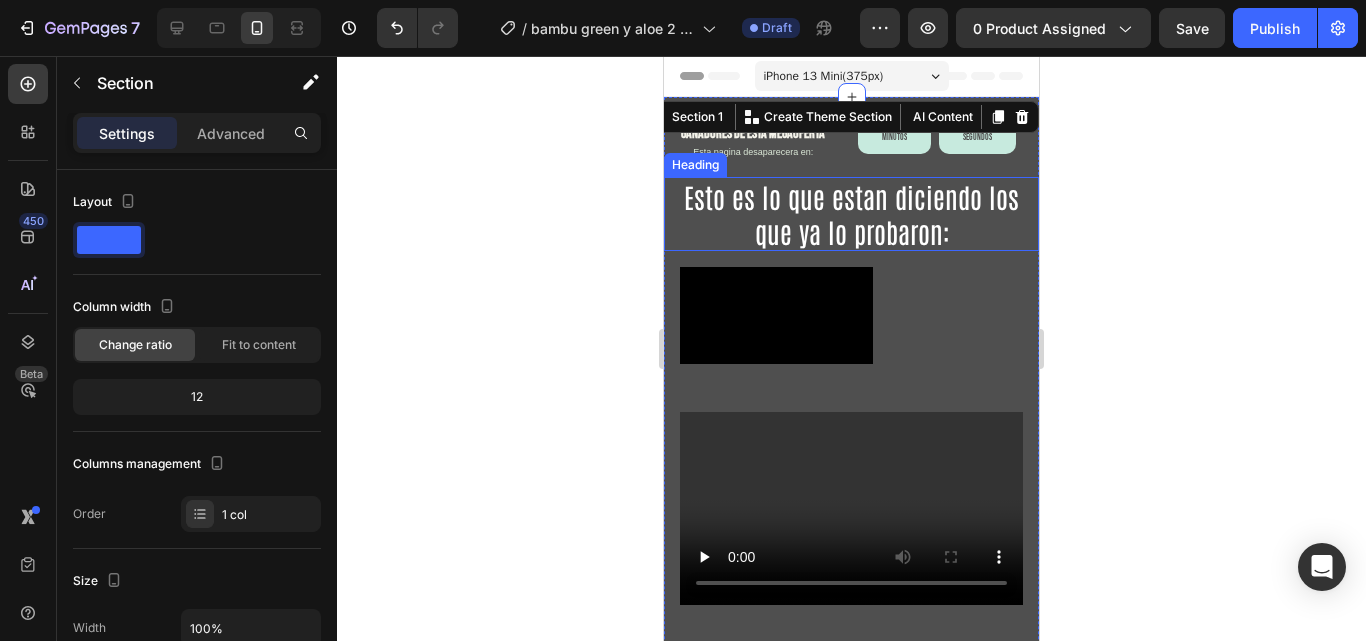 click on "Esto es lo que estan diciendo los que ya lo probaron:" at bounding box center (851, 214) 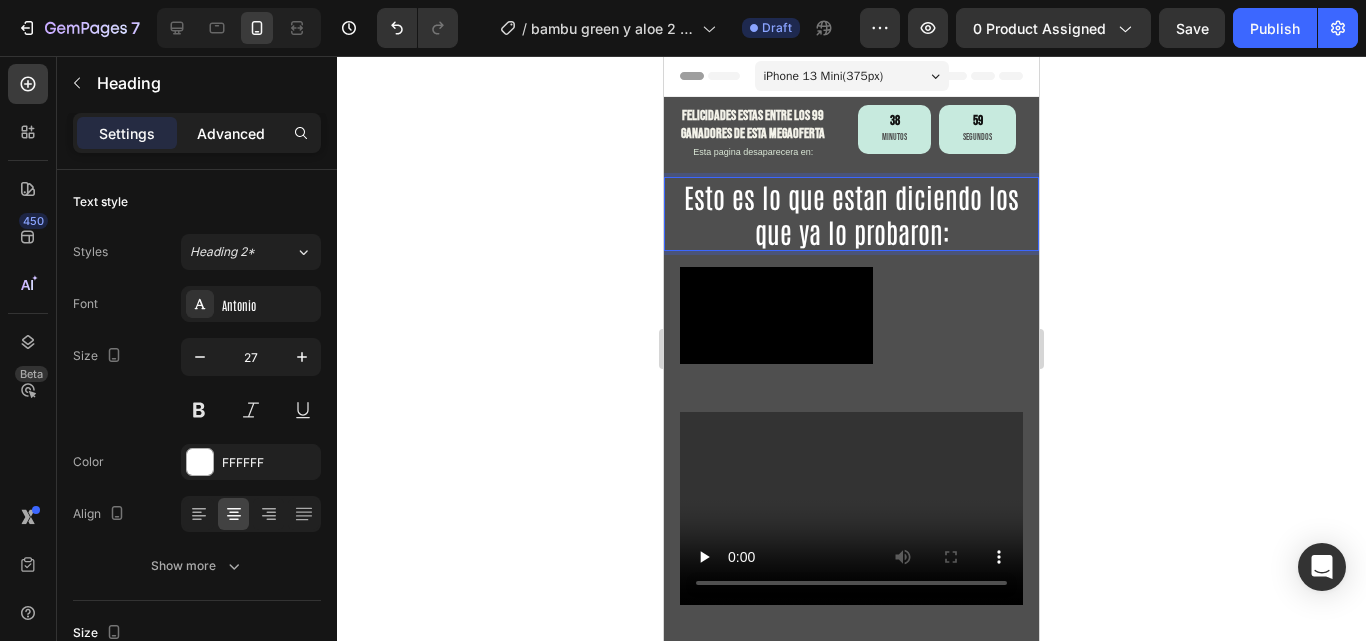 click on "Advanced" at bounding box center [231, 133] 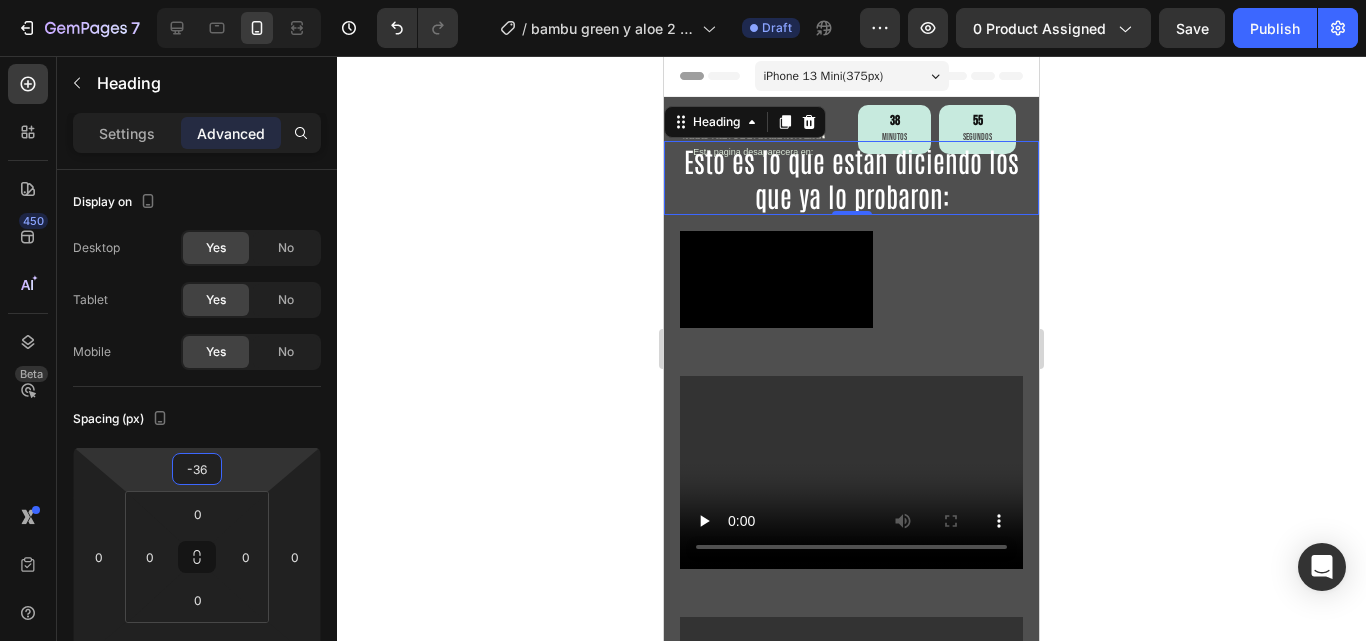 type on "-20" 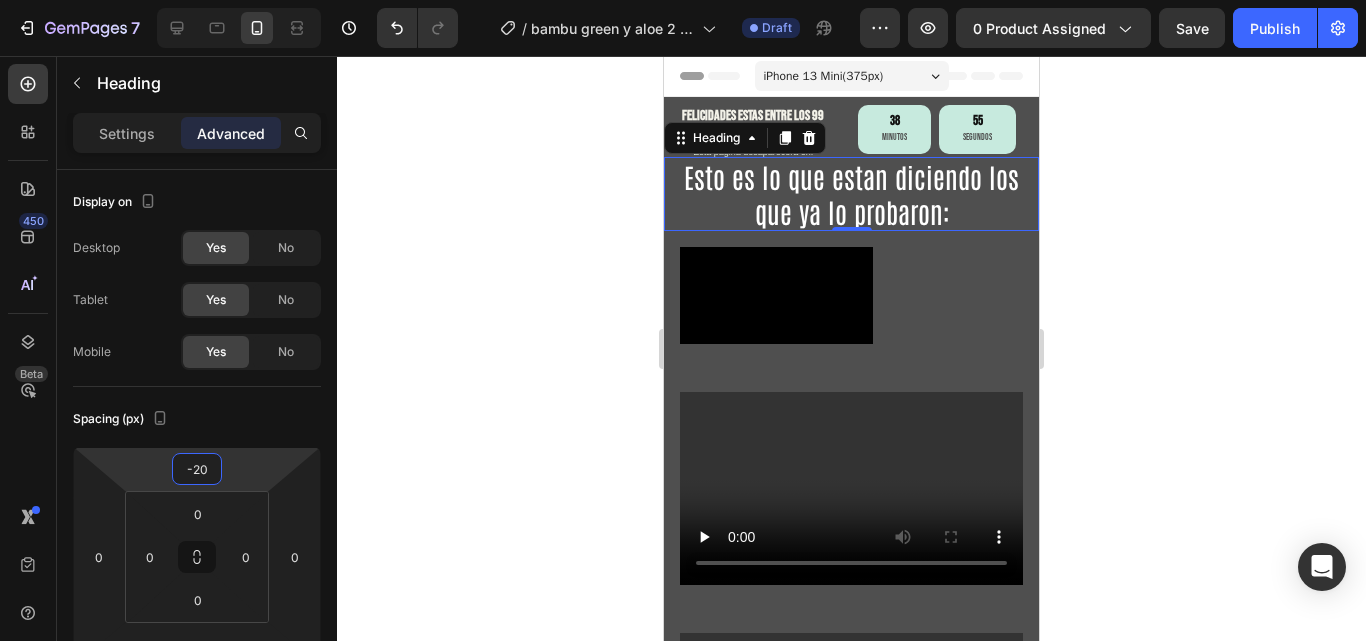 drag, startPoint x: 267, startPoint y: 450, endPoint x: 337, endPoint y: 460, distance: 70.71068 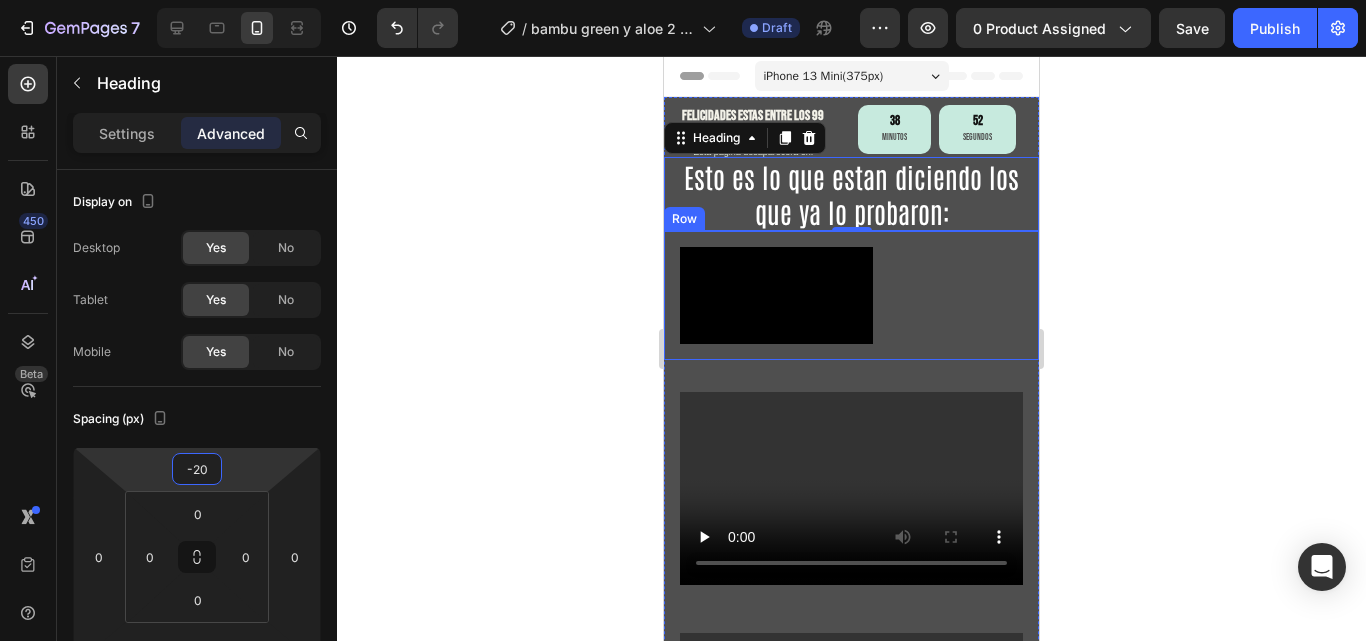 scroll, scrollTop: 100, scrollLeft: 0, axis: vertical 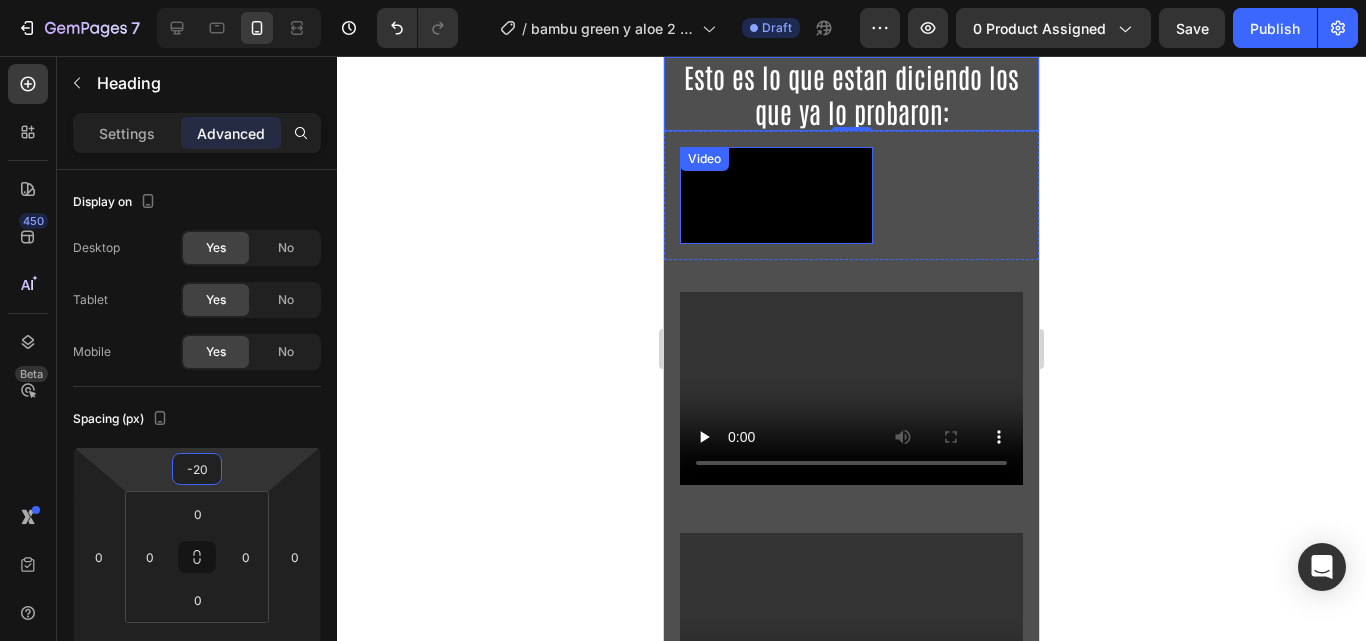 click at bounding box center [776, 195] 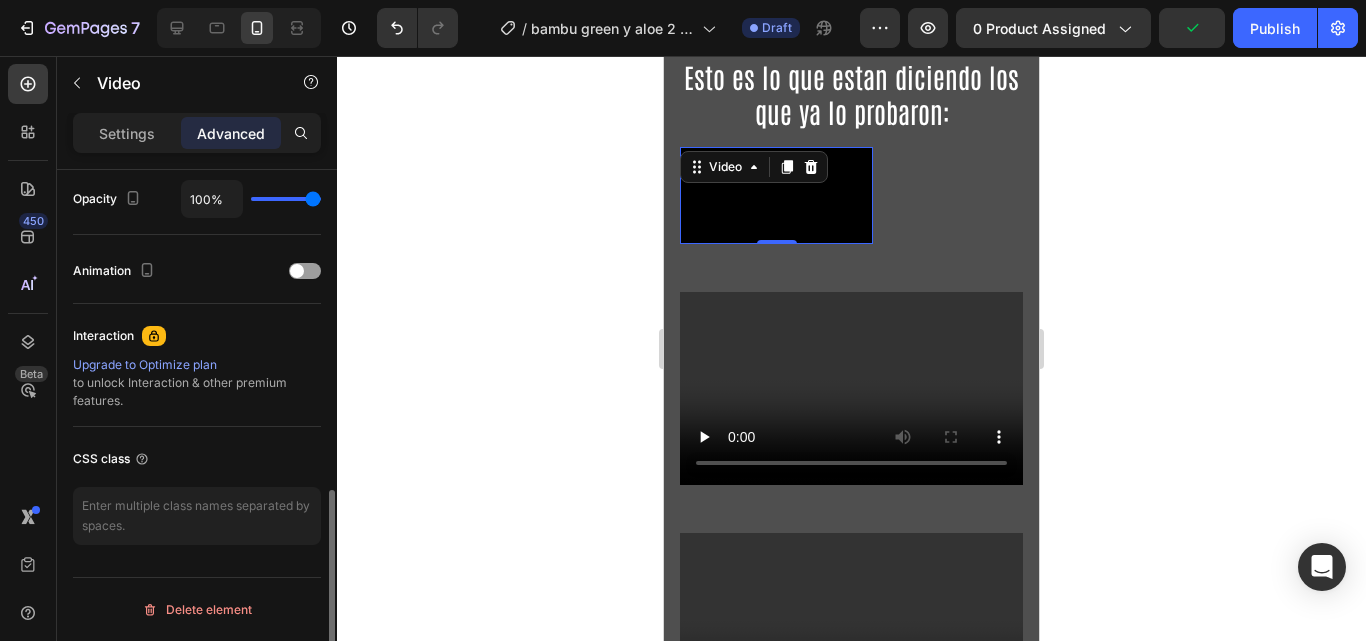 scroll, scrollTop: 406, scrollLeft: 0, axis: vertical 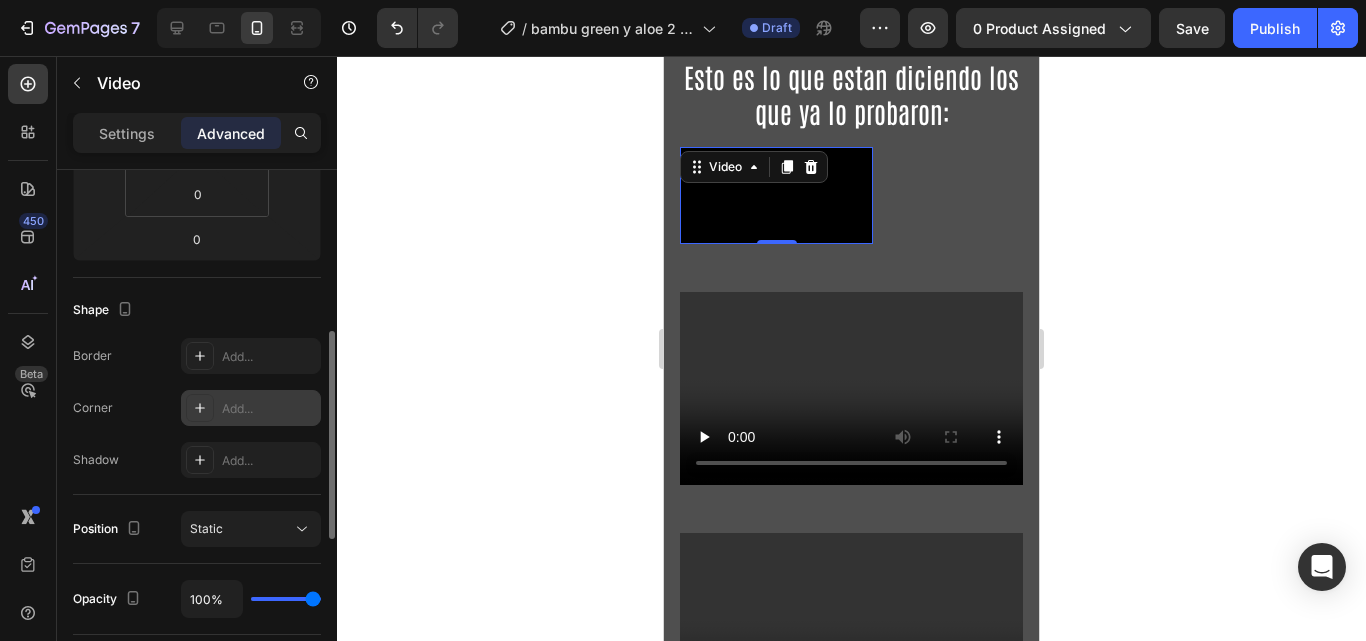 click on "Add..." at bounding box center [269, 409] 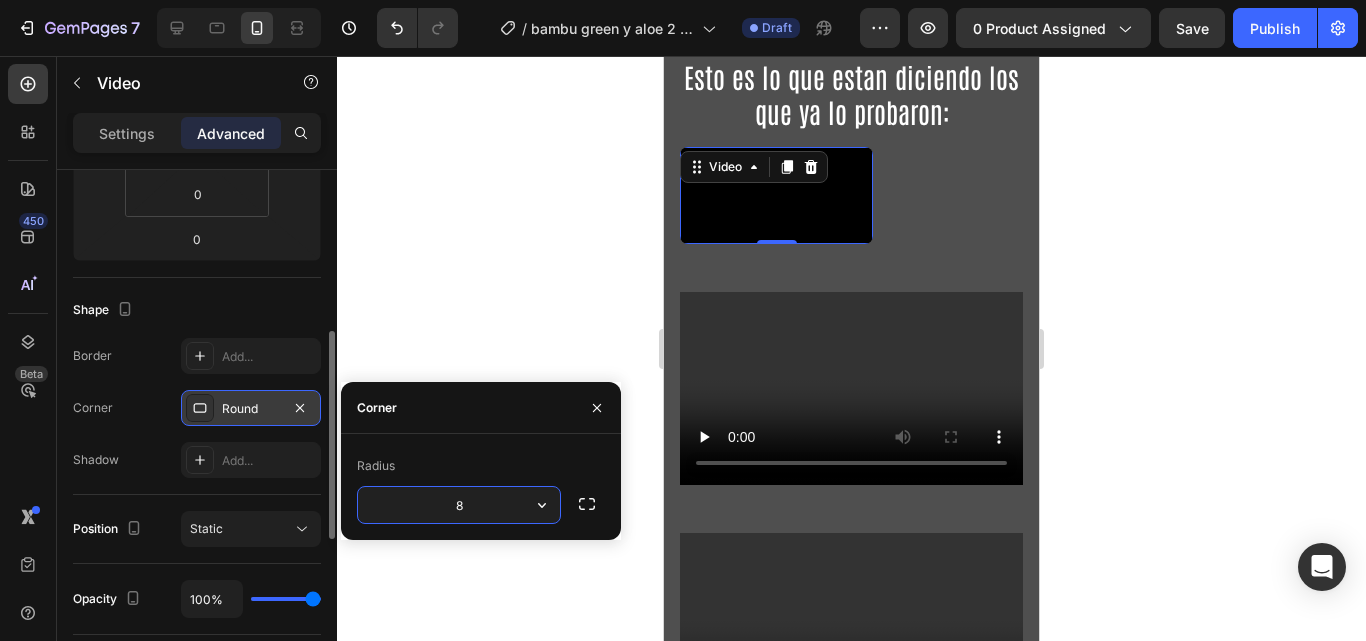 type on "9" 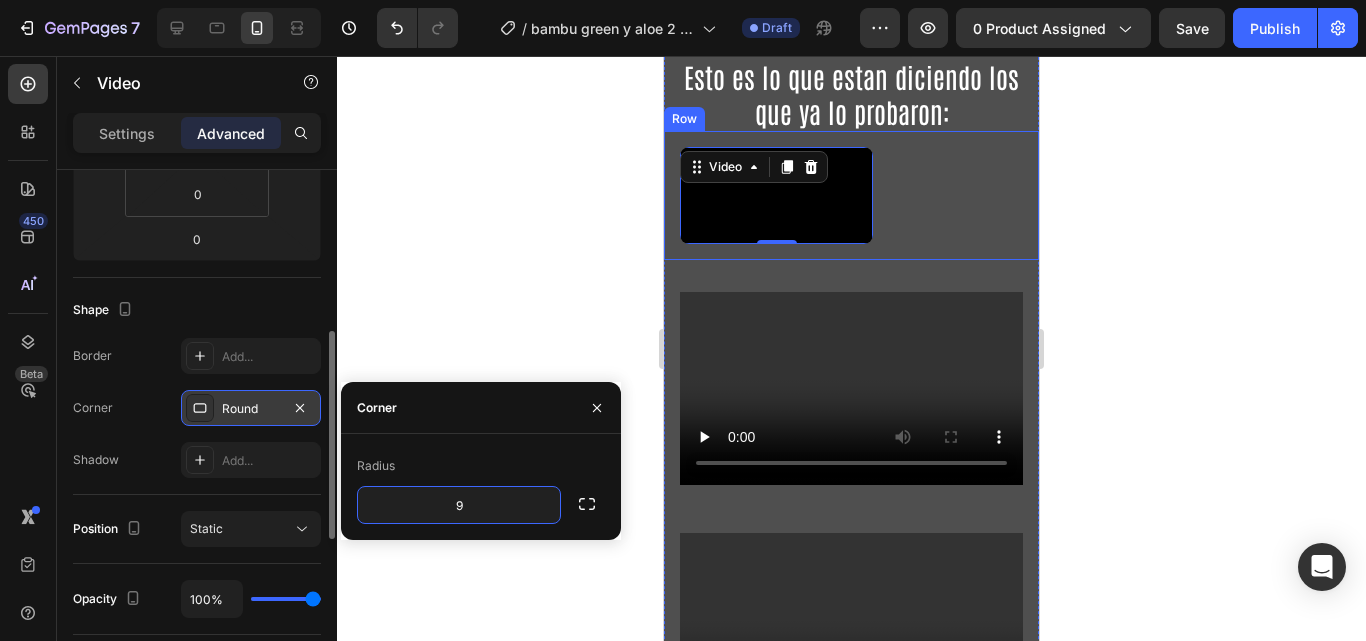 click on "Video   0" at bounding box center (851, 195) 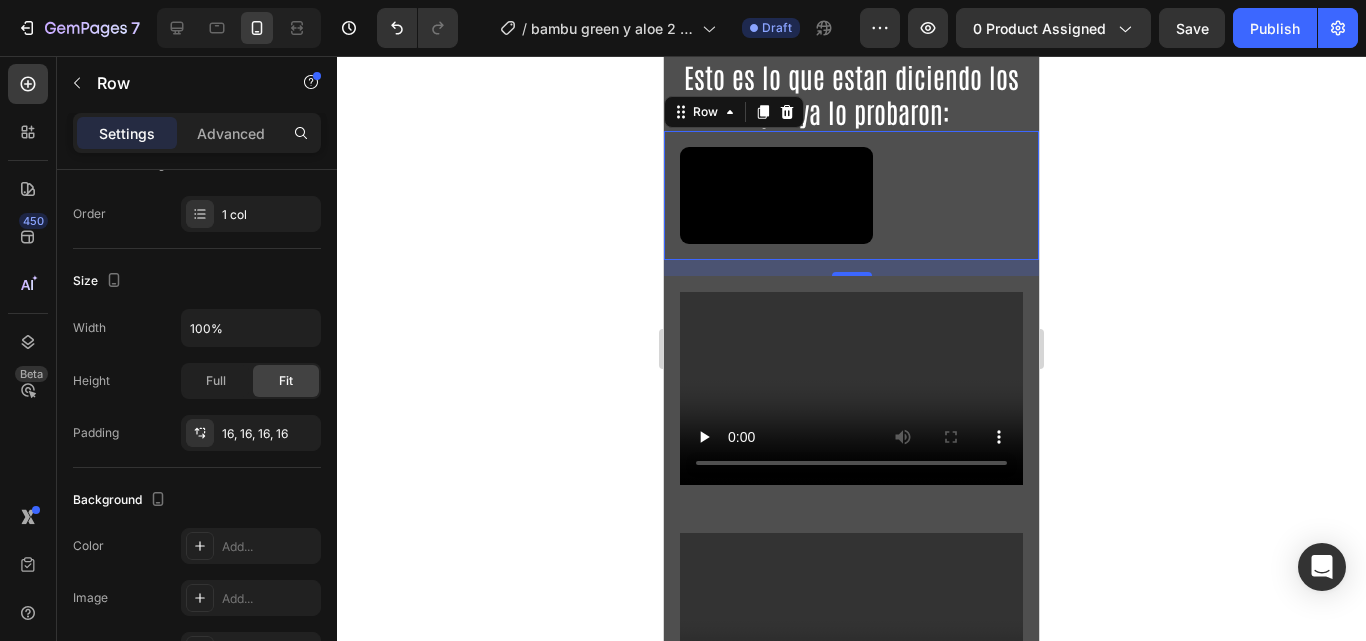 scroll, scrollTop: 0, scrollLeft: 0, axis: both 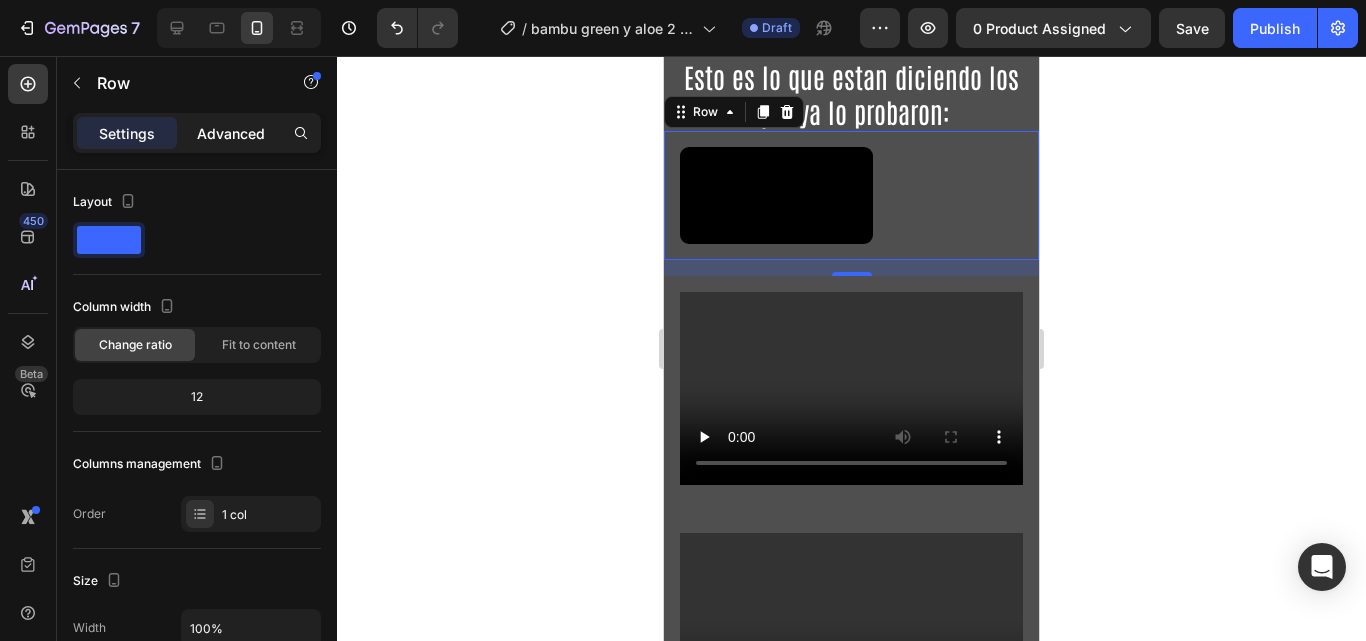 click on "Advanced" at bounding box center [231, 133] 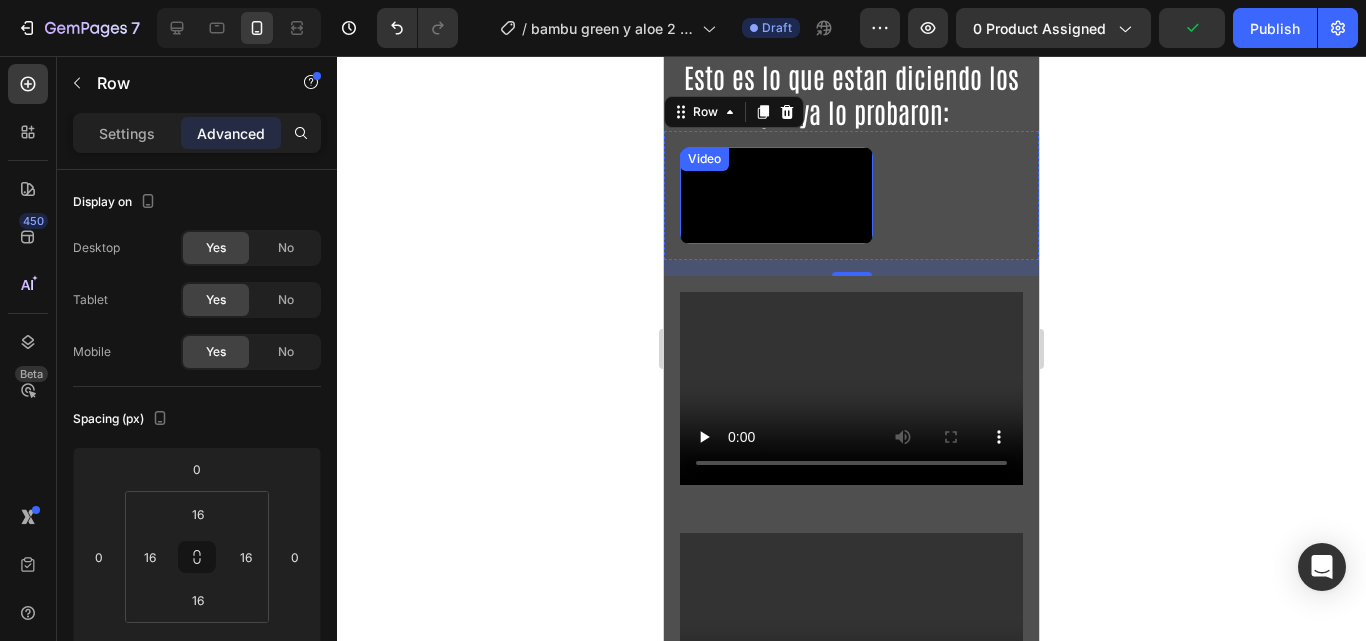 click at bounding box center [776, 195] 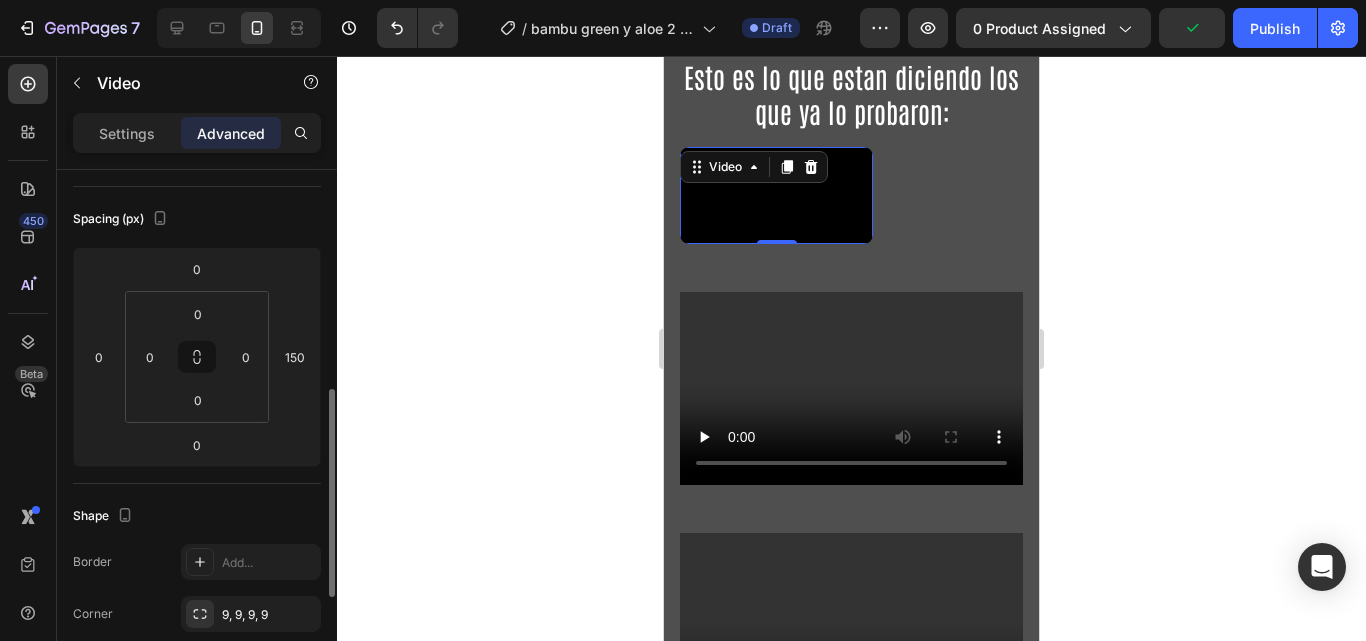 scroll, scrollTop: 400, scrollLeft: 0, axis: vertical 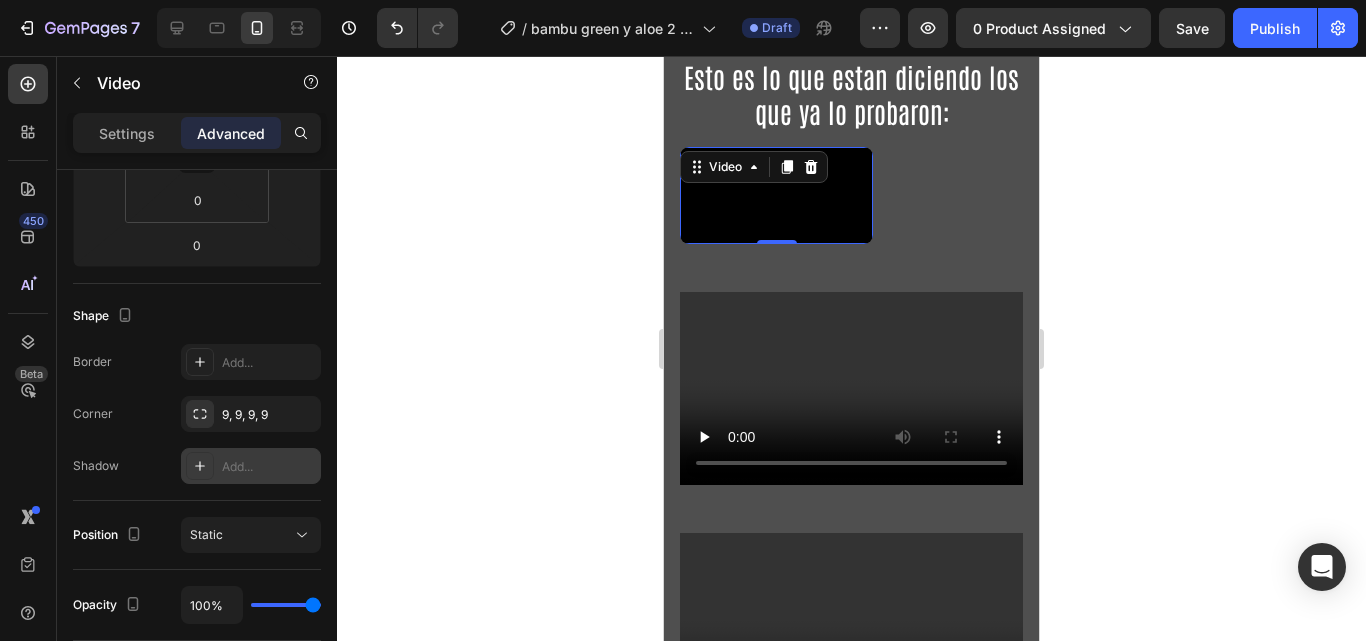 click on "Add..." at bounding box center (269, 467) 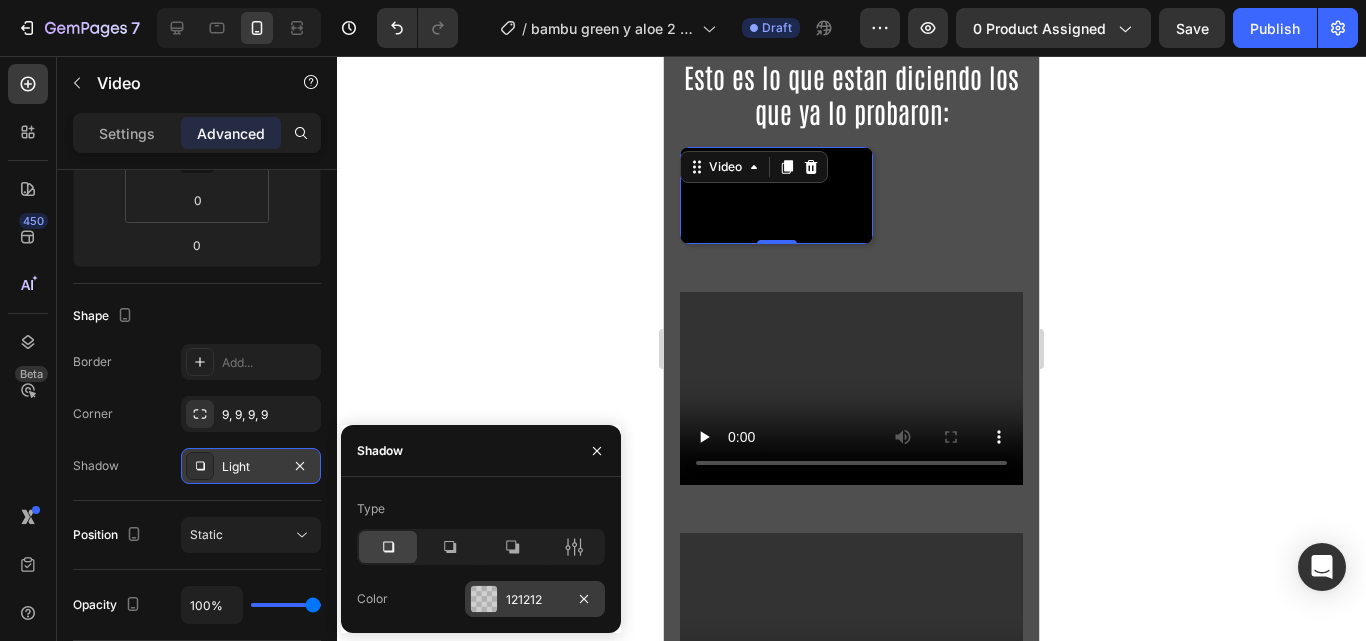 click at bounding box center [484, 599] 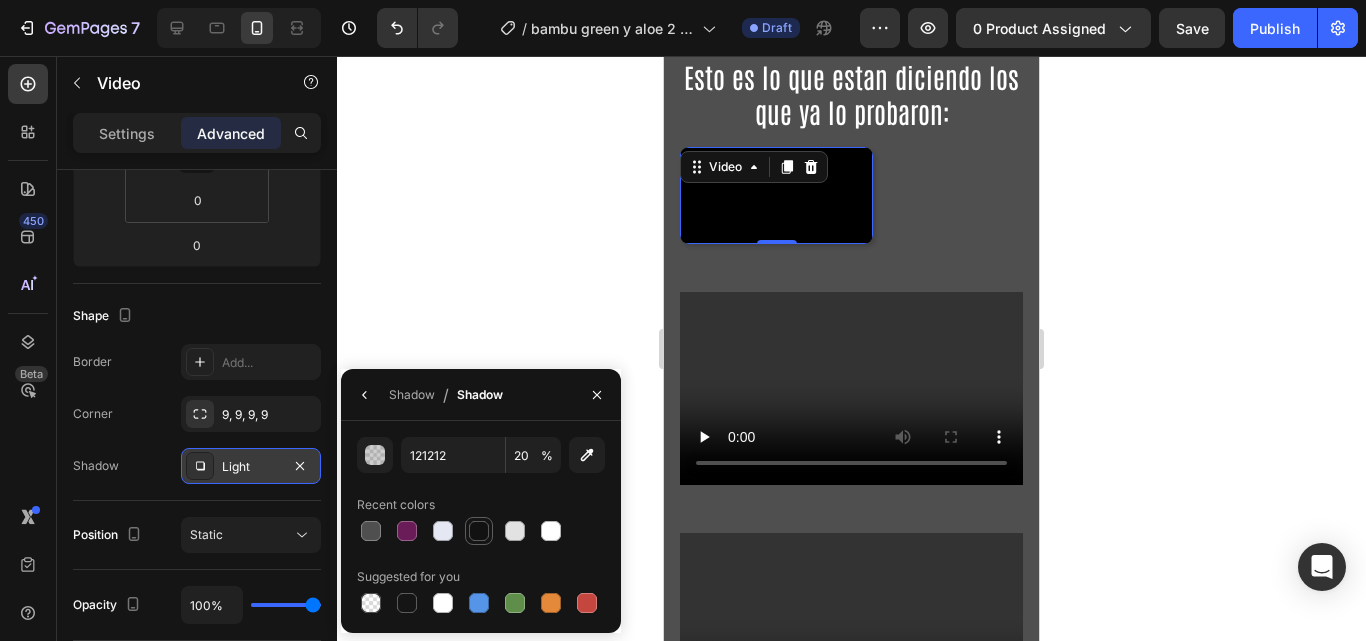 click at bounding box center [479, 531] 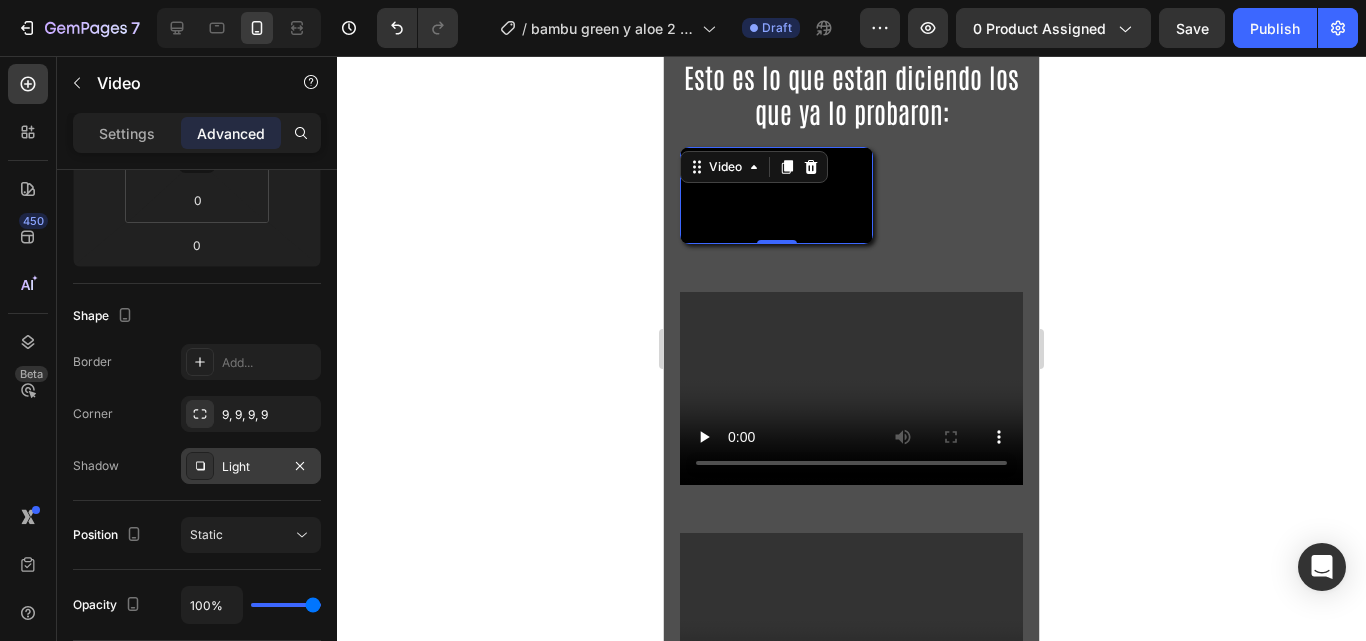 click 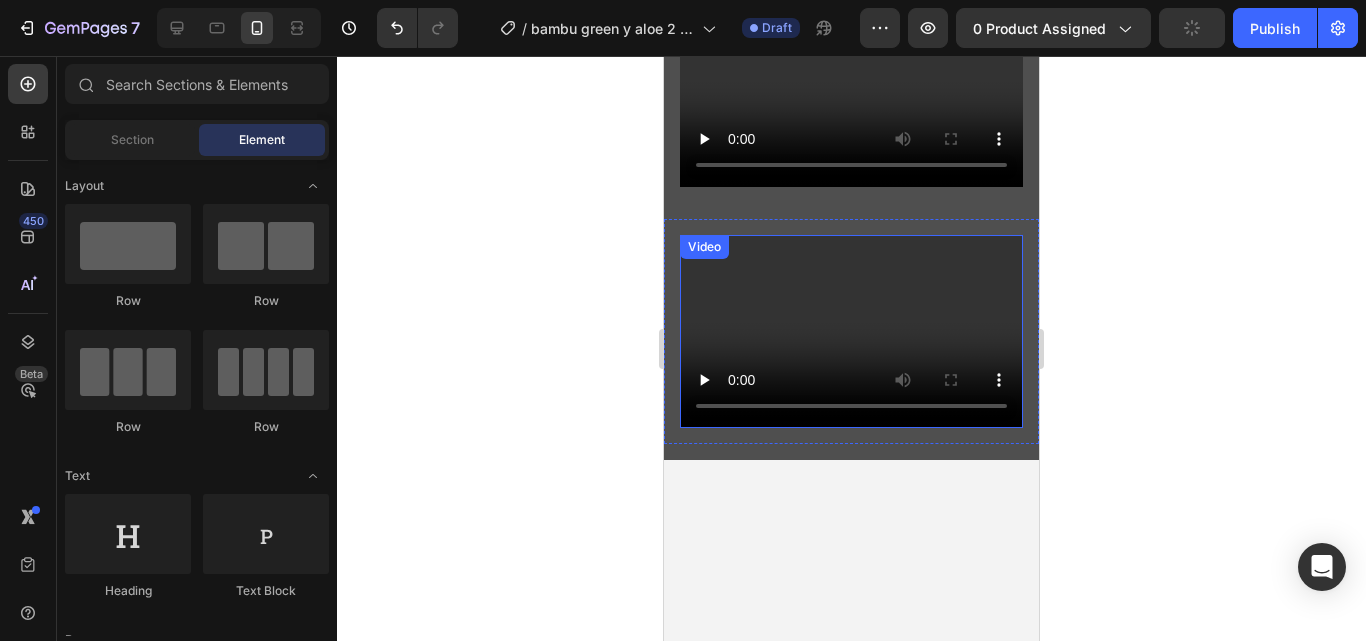 scroll, scrollTop: 400, scrollLeft: 0, axis: vertical 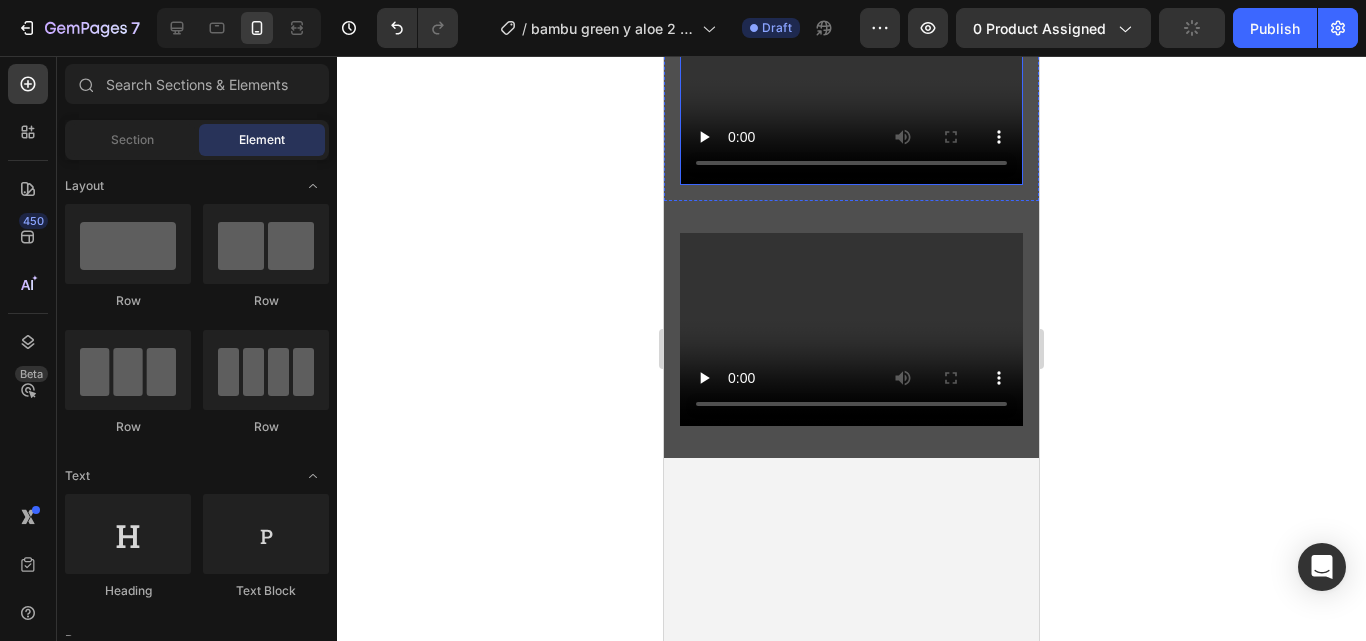 click at bounding box center [851, 88] 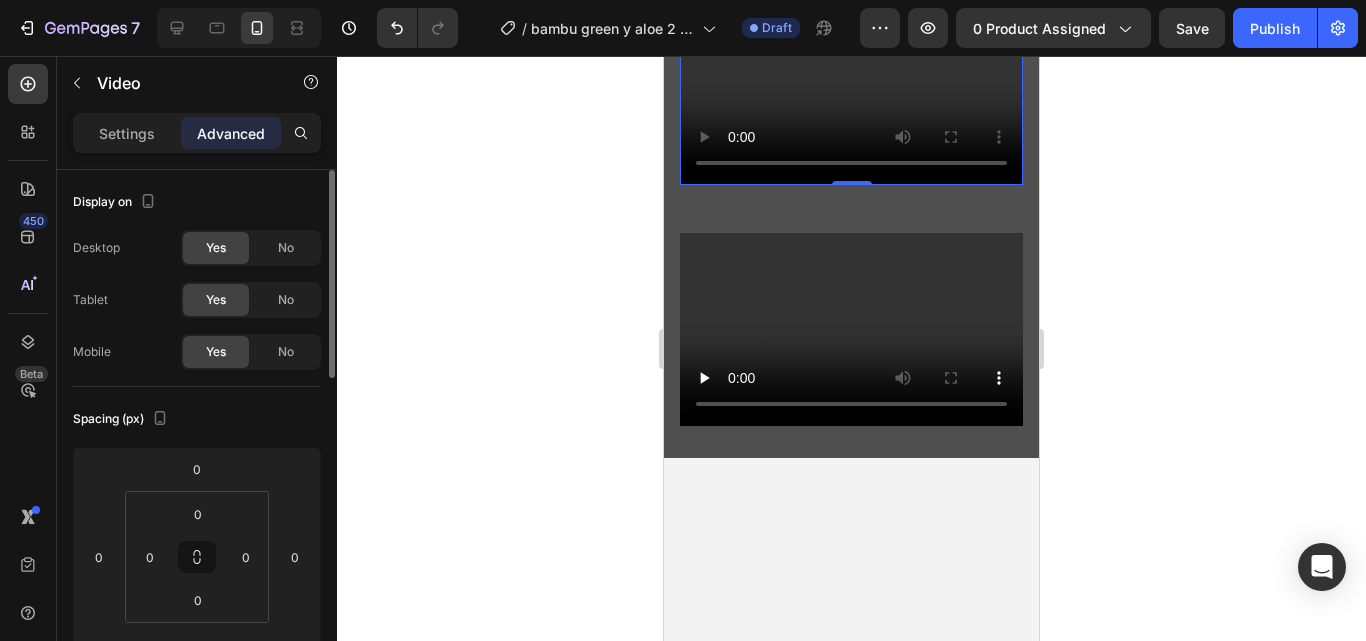 click on "Settings" at bounding box center [127, 133] 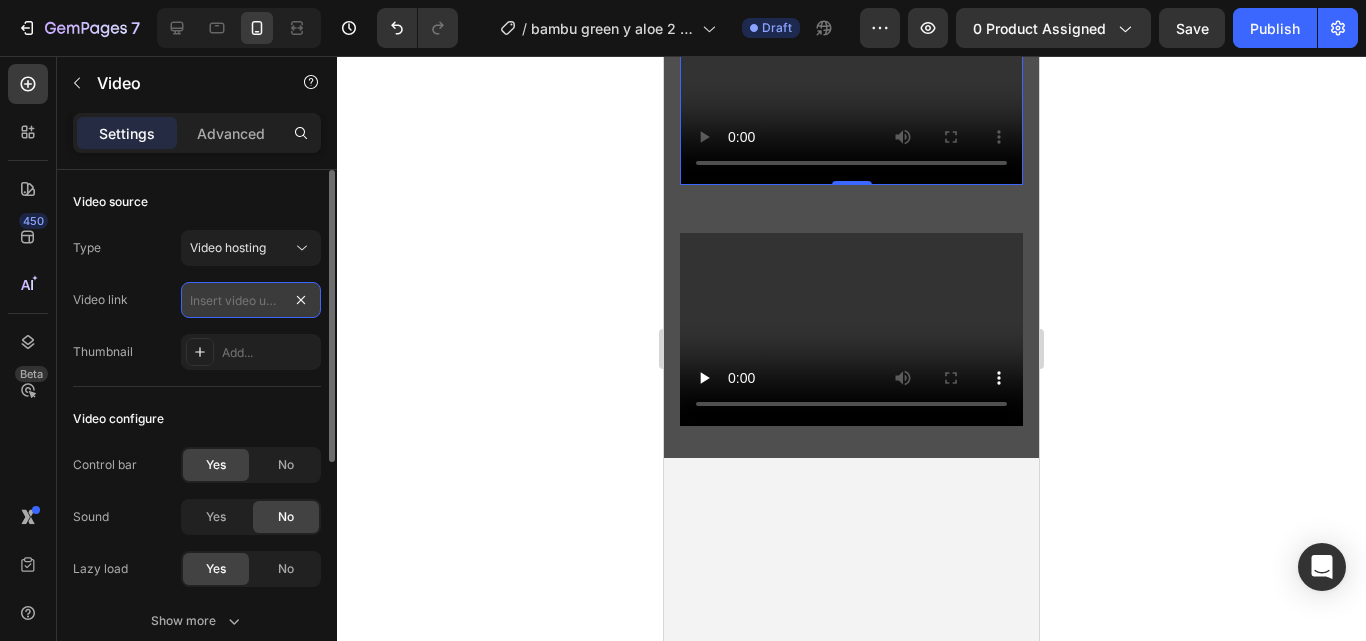 scroll, scrollTop: 0, scrollLeft: 0, axis: both 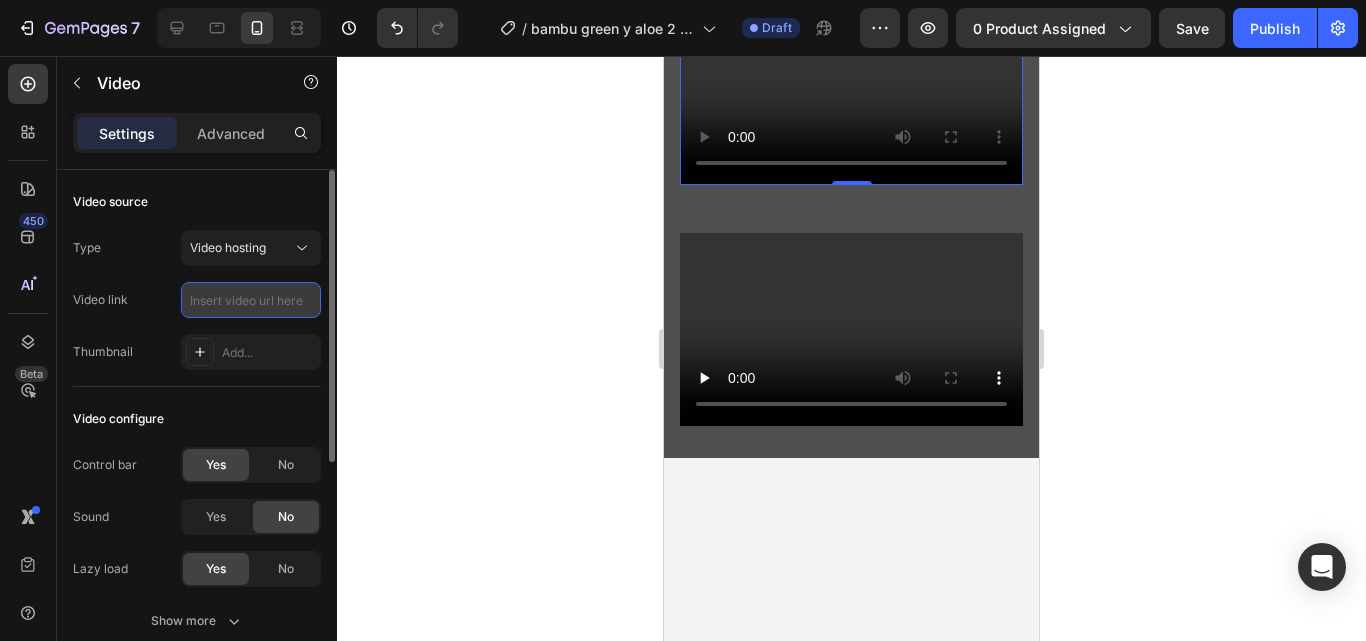 click at bounding box center [251, 300] 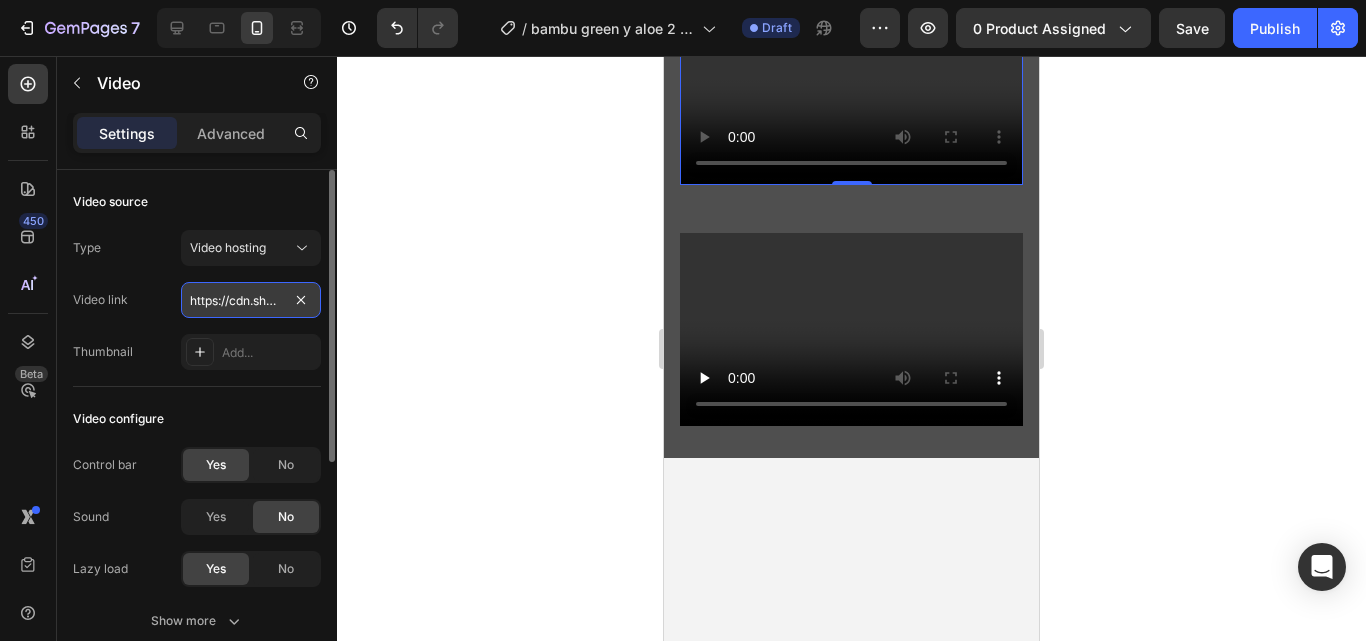 scroll, scrollTop: 0, scrollLeft: 377, axis: horizontal 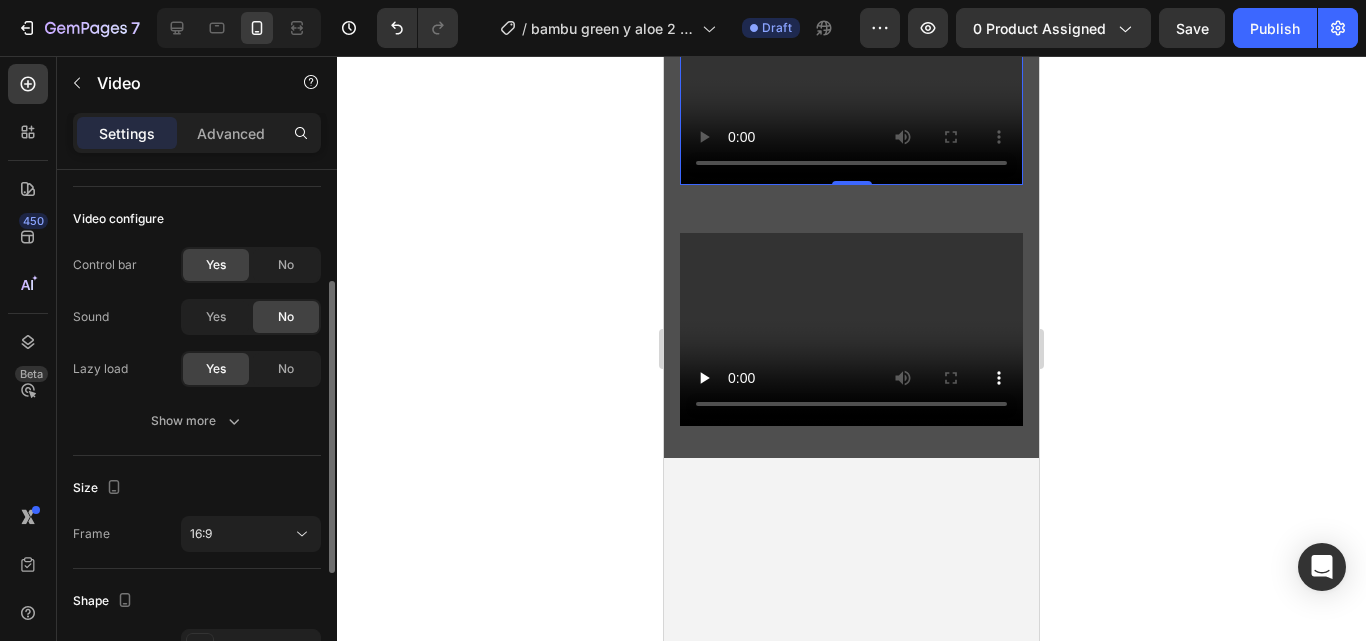type on "https://cdn.shopify.com/videos/c/o/v/fd6aa950cbbb4128a58d88149ab909e5.mp4" 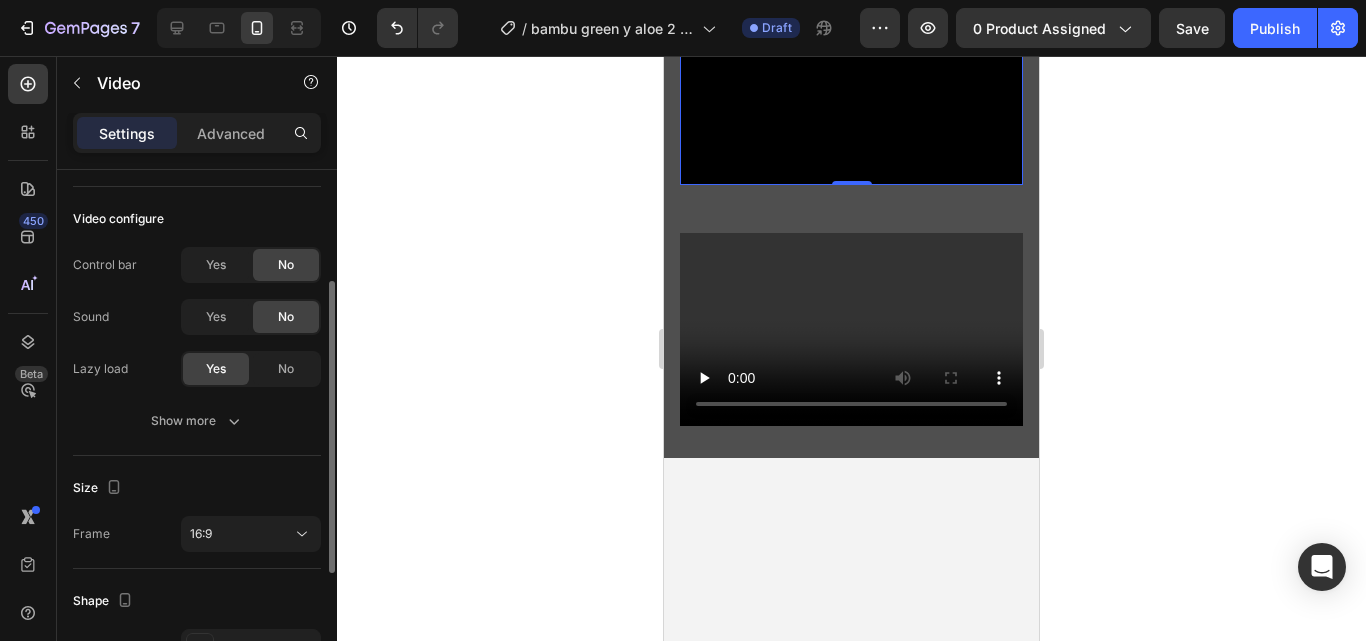scroll, scrollTop: 0, scrollLeft: 0, axis: both 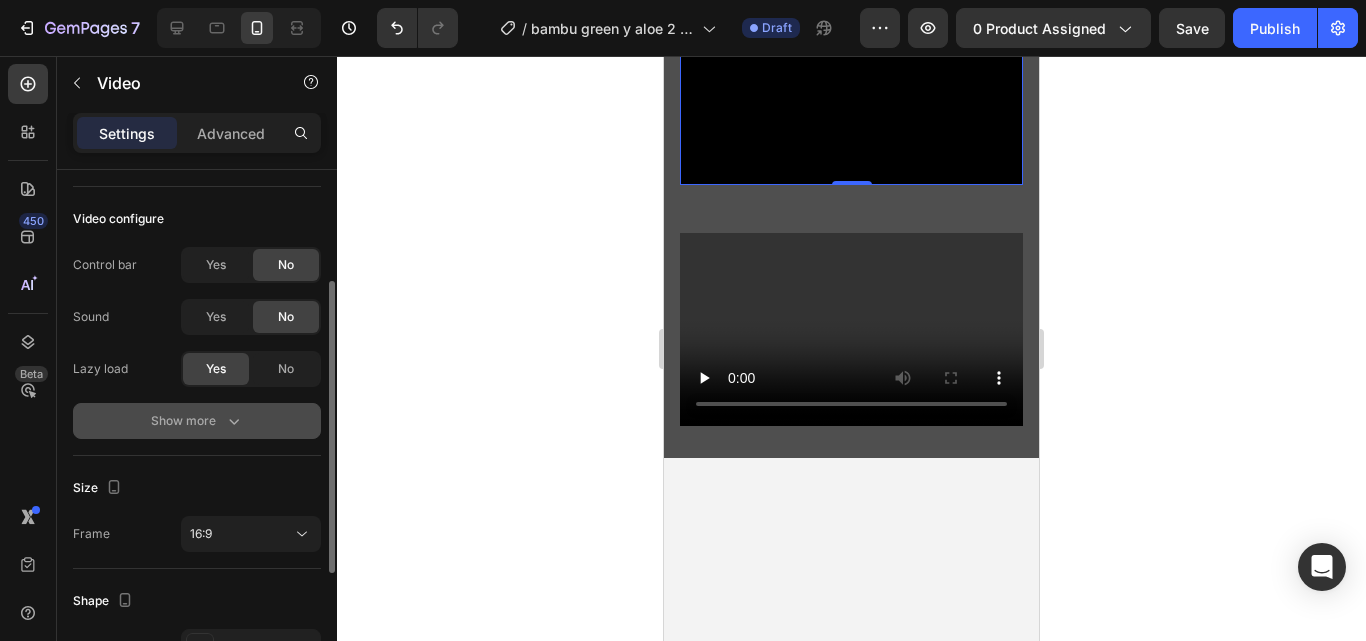 click 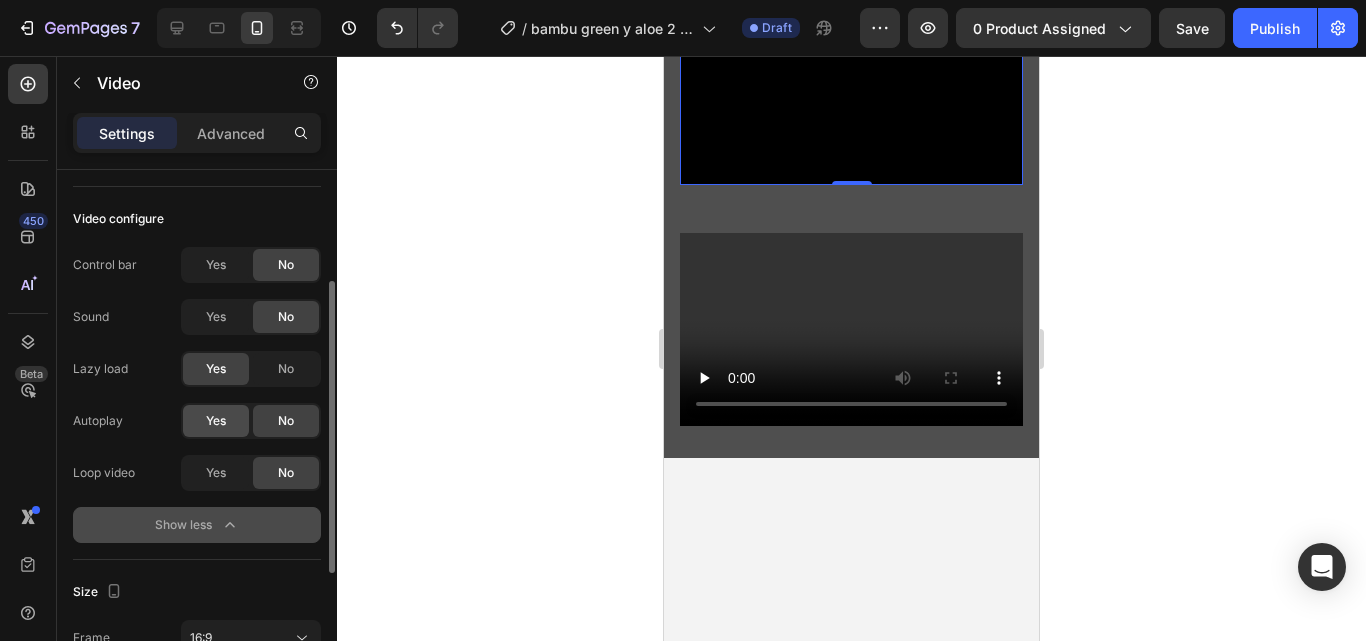 click on "Yes" 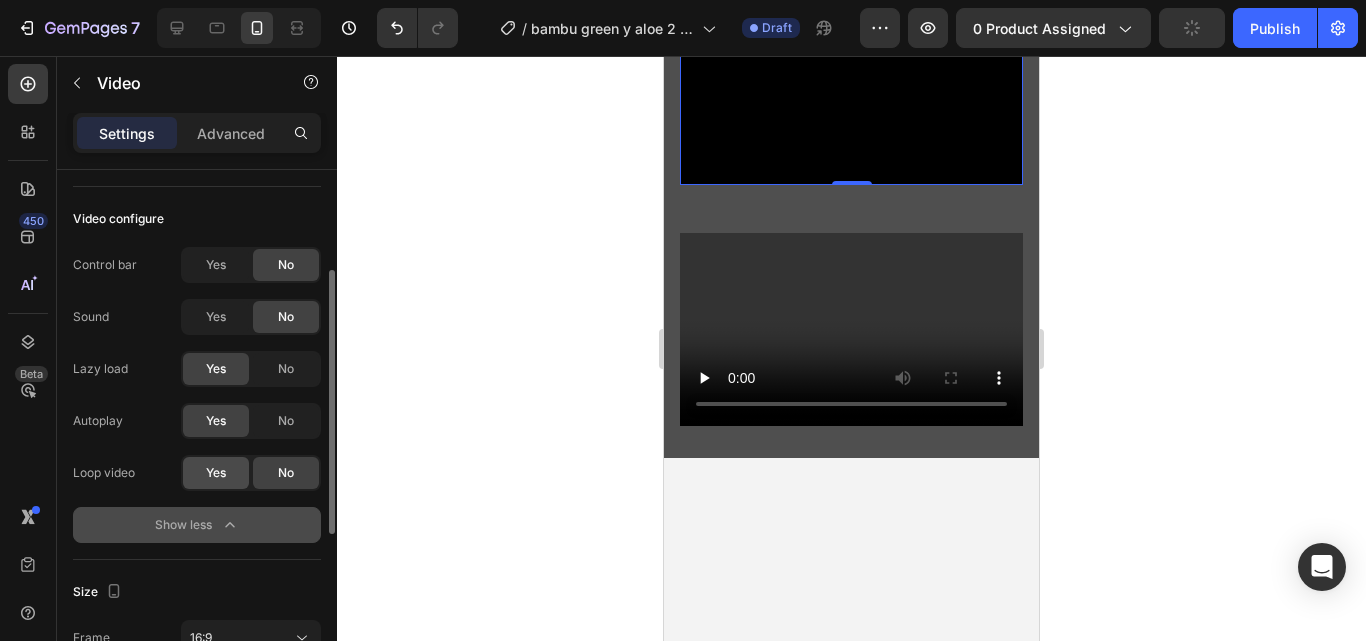 click on "Yes" 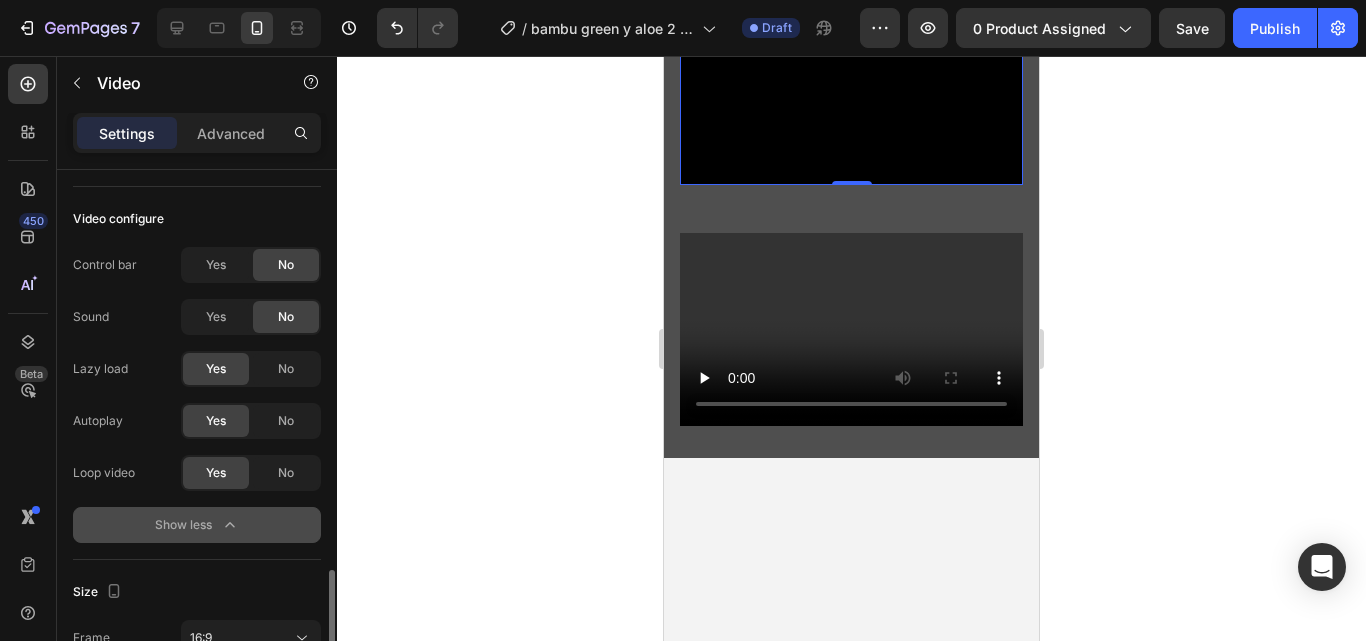 scroll, scrollTop: 400, scrollLeft: 0, axis: vertical 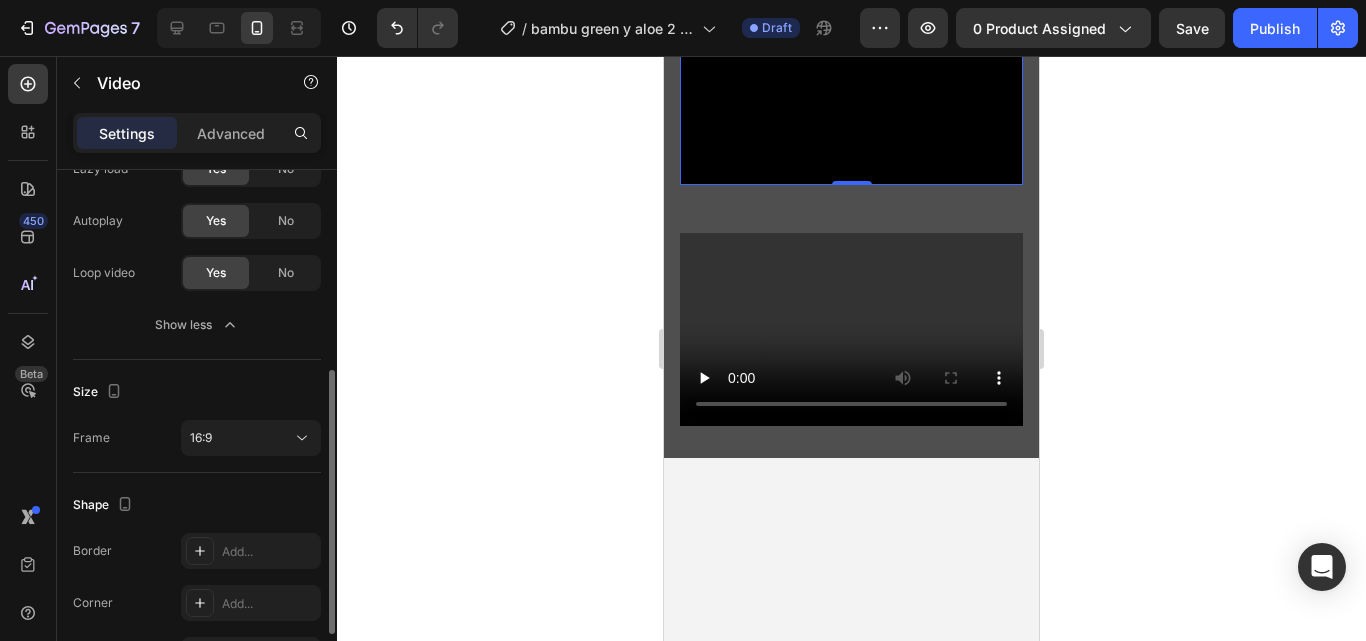 click on "Size Frame 16:9" 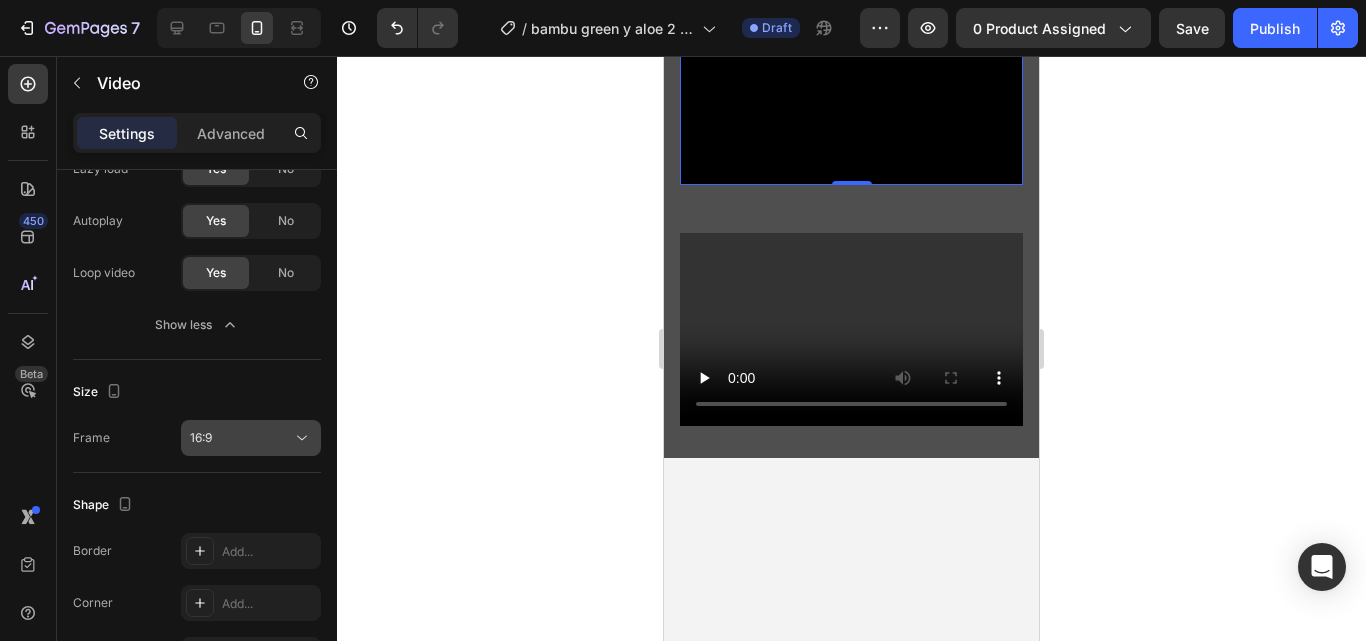 click on "16:9" 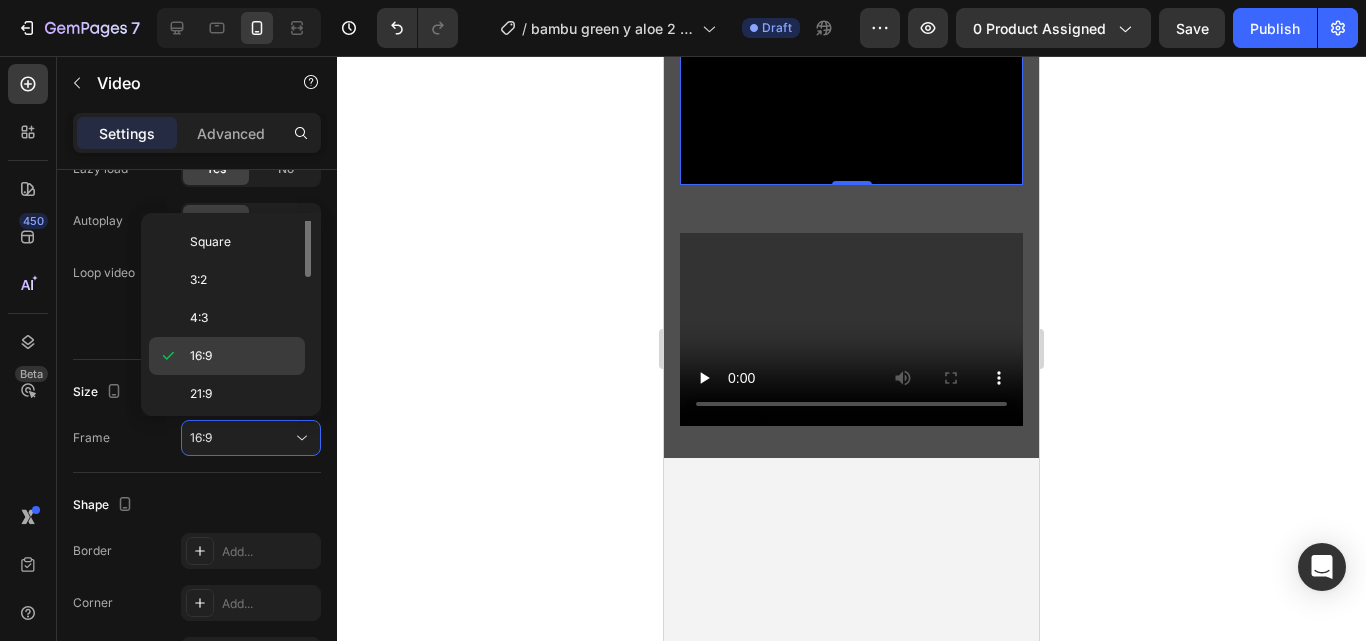 scroll, scrollTop: 0, scrollLeft: 0, axis: both 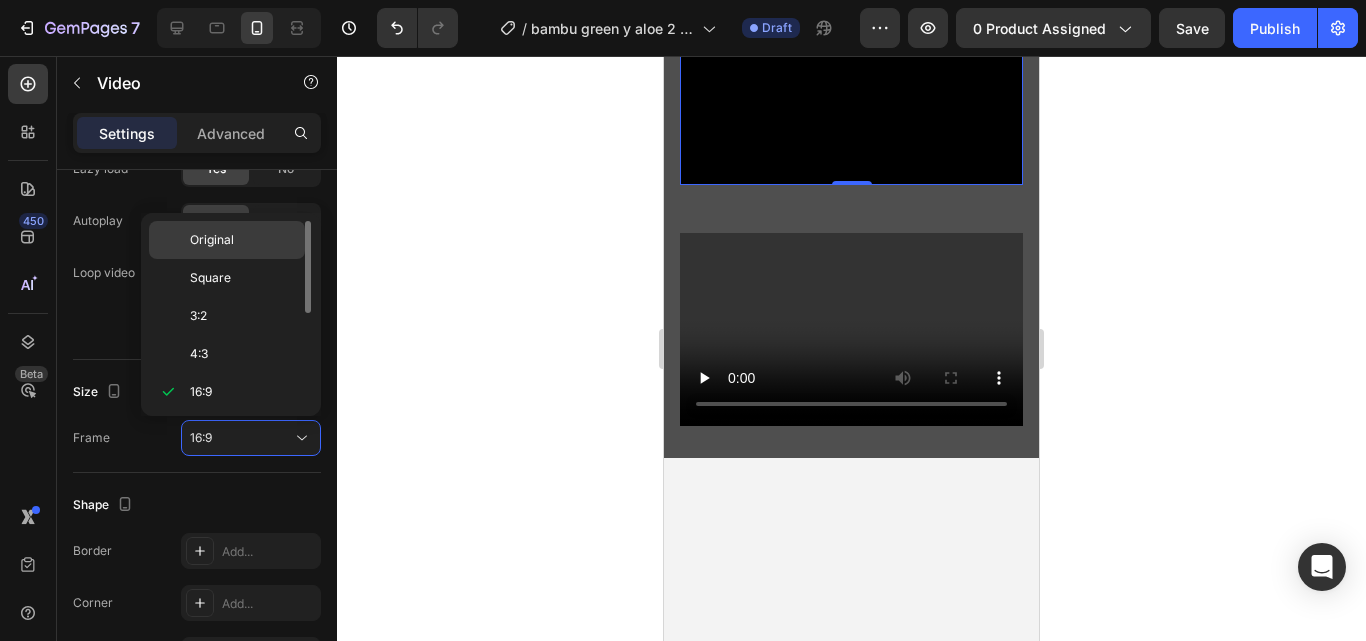 click on "Original" at bounding box center (243, 240) 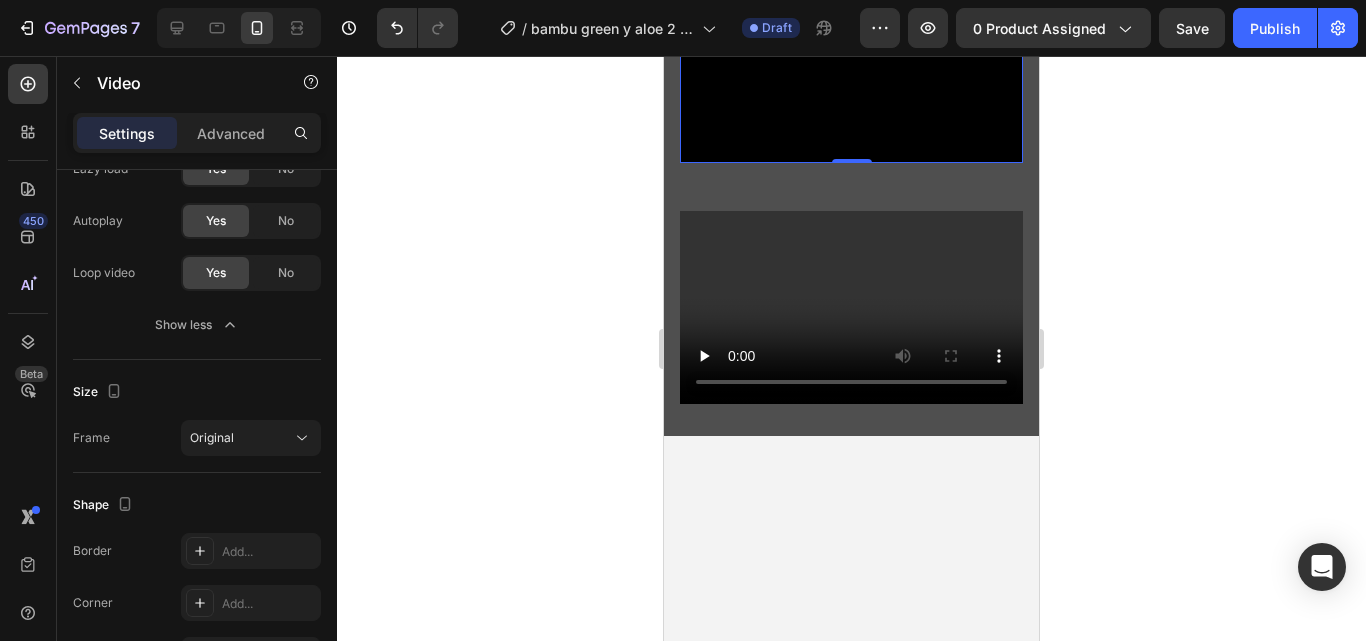 click at bounding box center (776, -105) 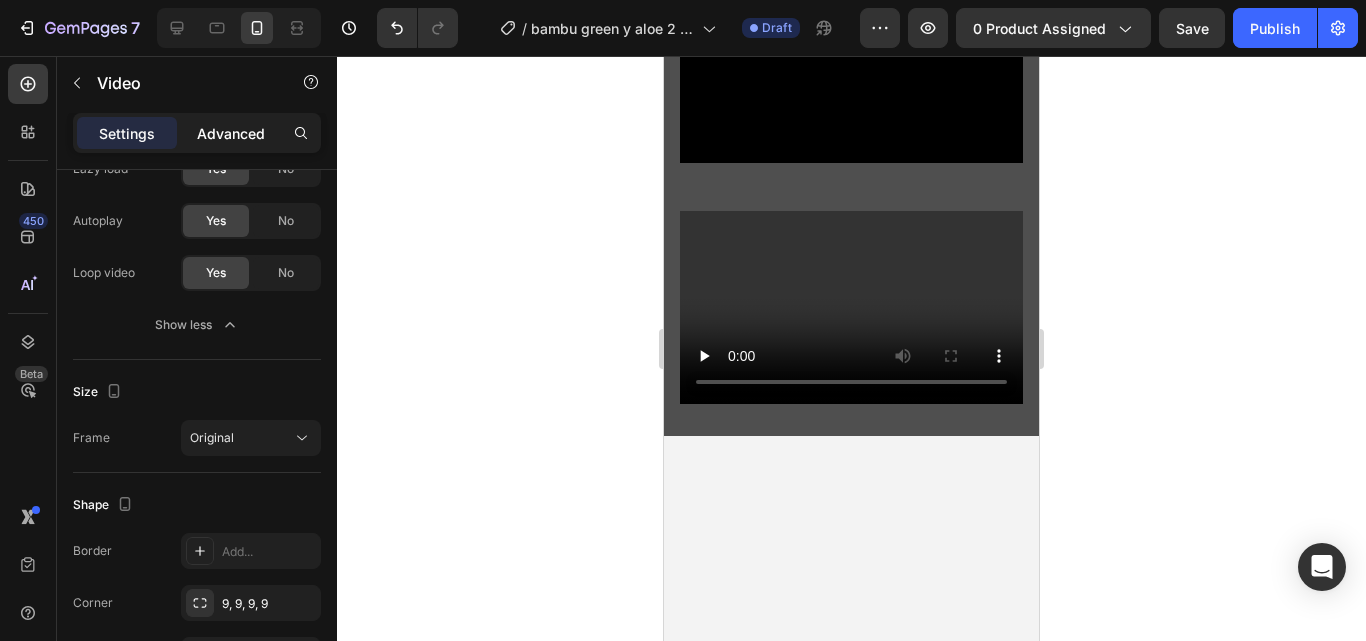 click on "Advanced" at bounding box center (231, 133) 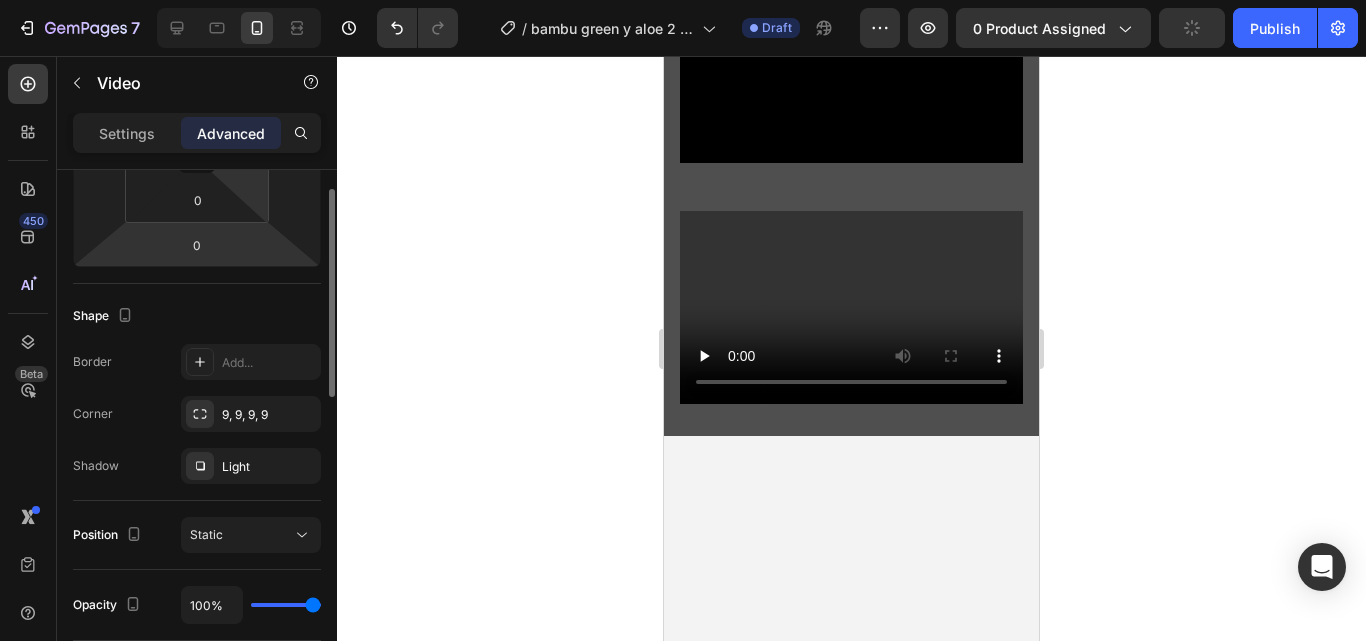 scroll, scrollTop: 100, scrollLeft: 0, axis: vertical 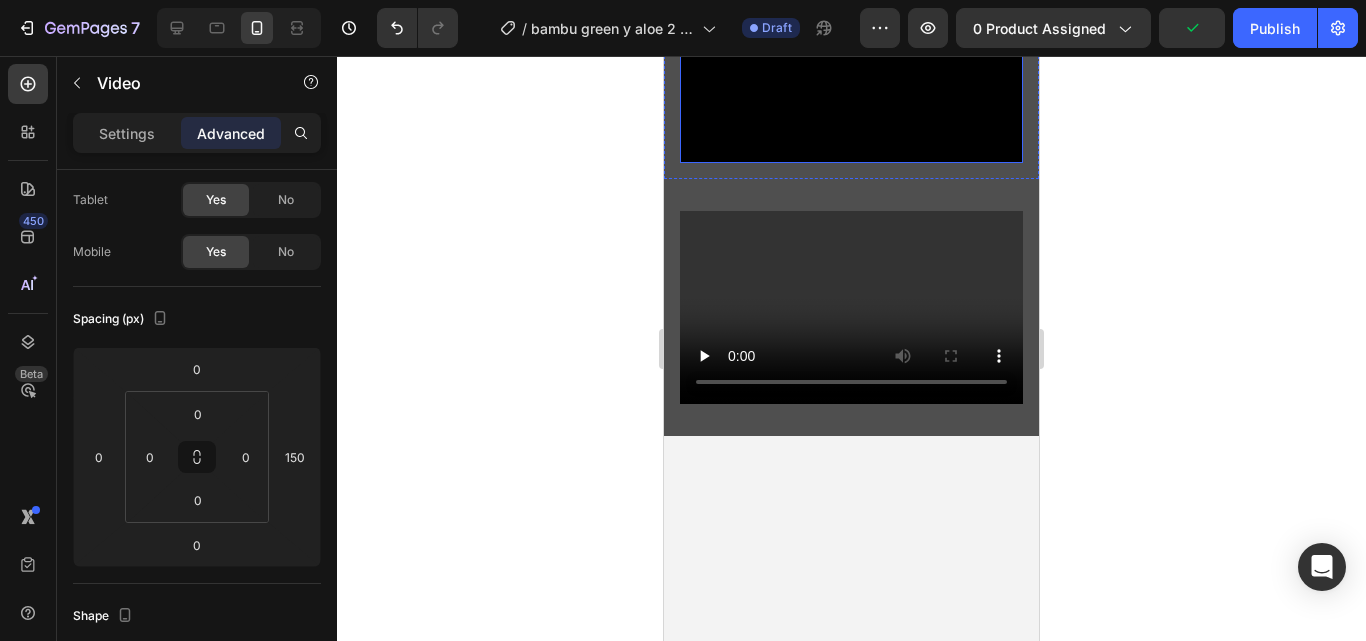 click at bounding box center (851, 78) 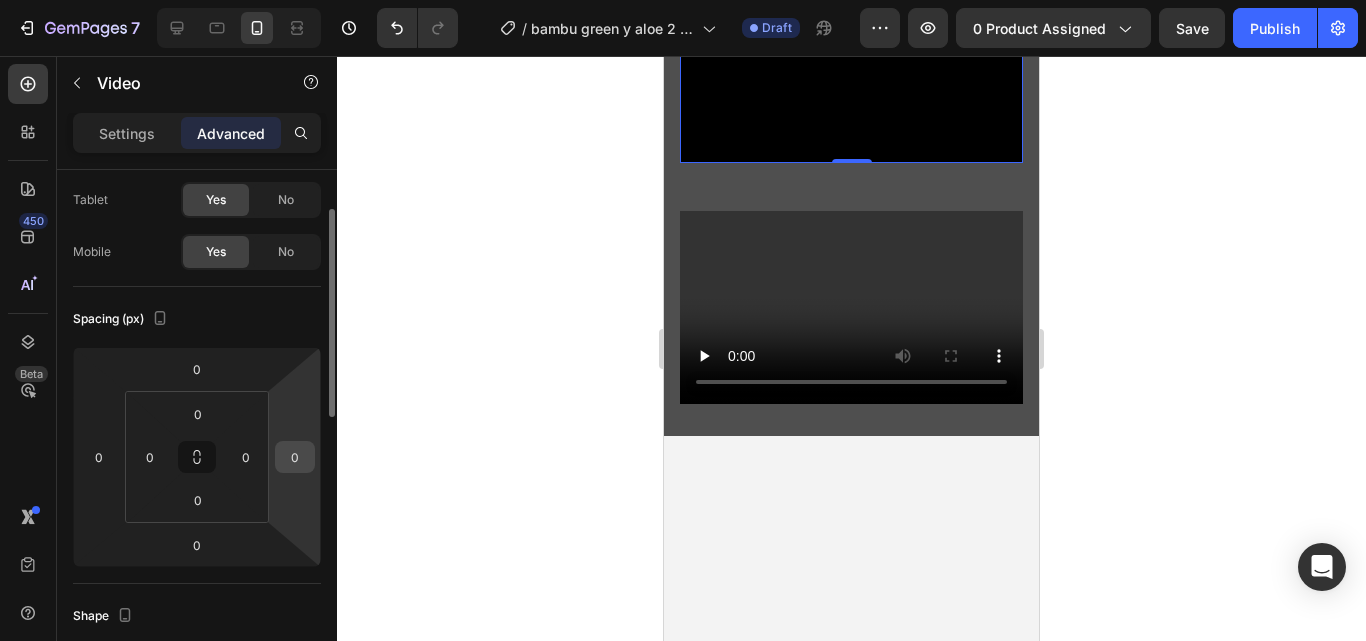 click on "0" at bounding box center (295, 457) 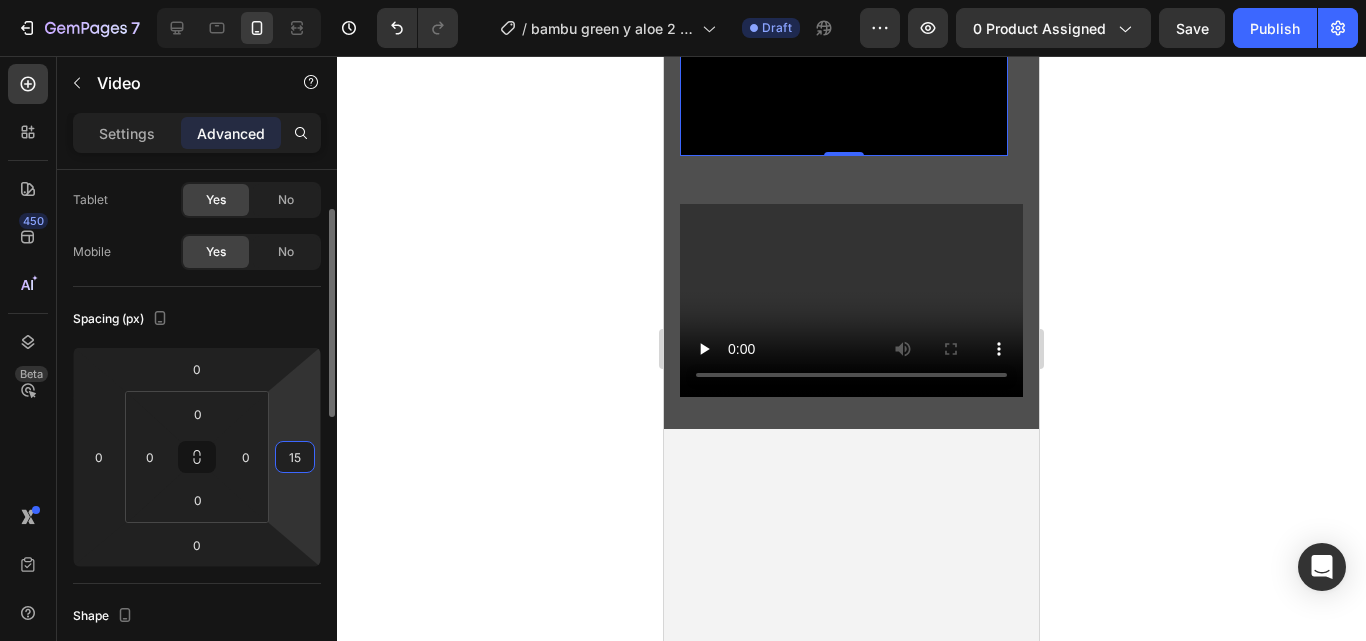 type on "1" 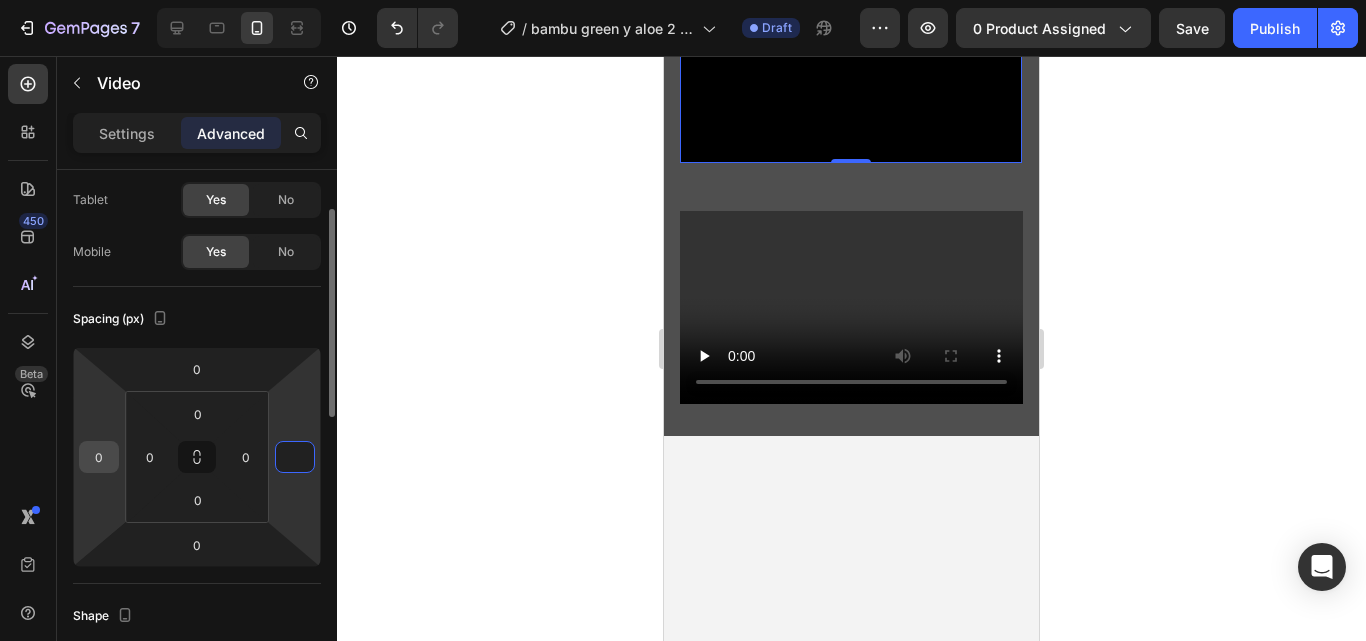 click on "0" at bounding box center (99, 457) 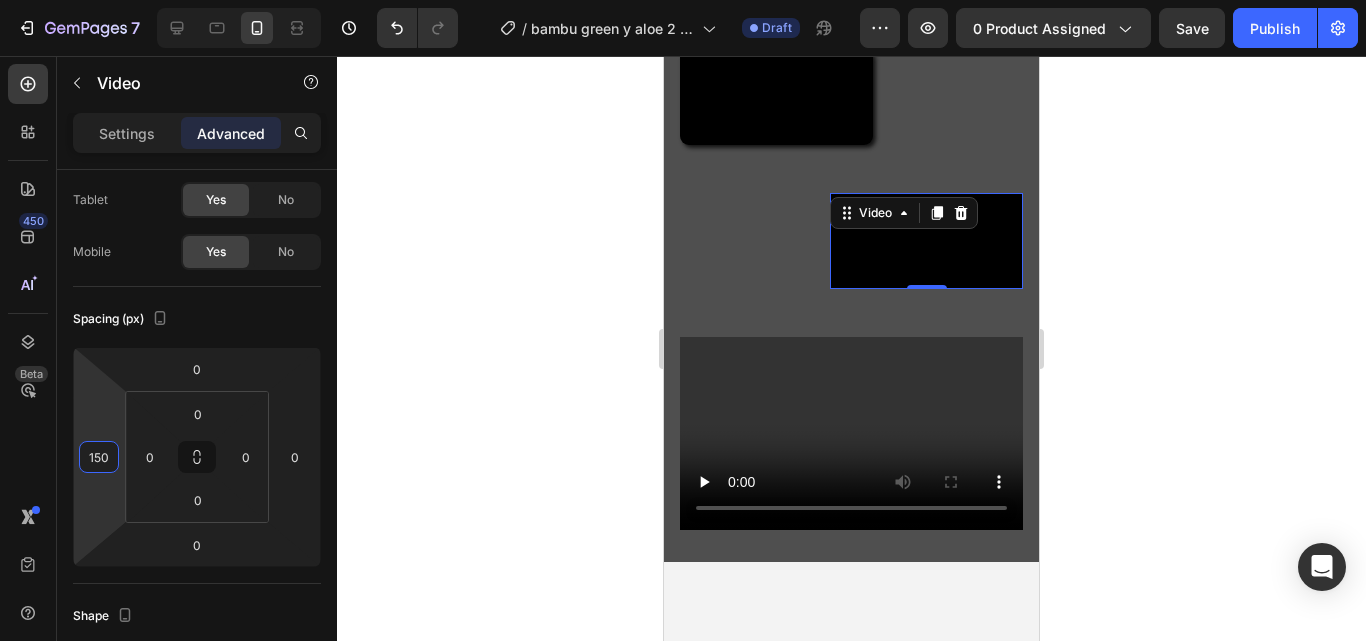 scroll, scrollTop: 200, scrollLeft: 0, axis: vertical 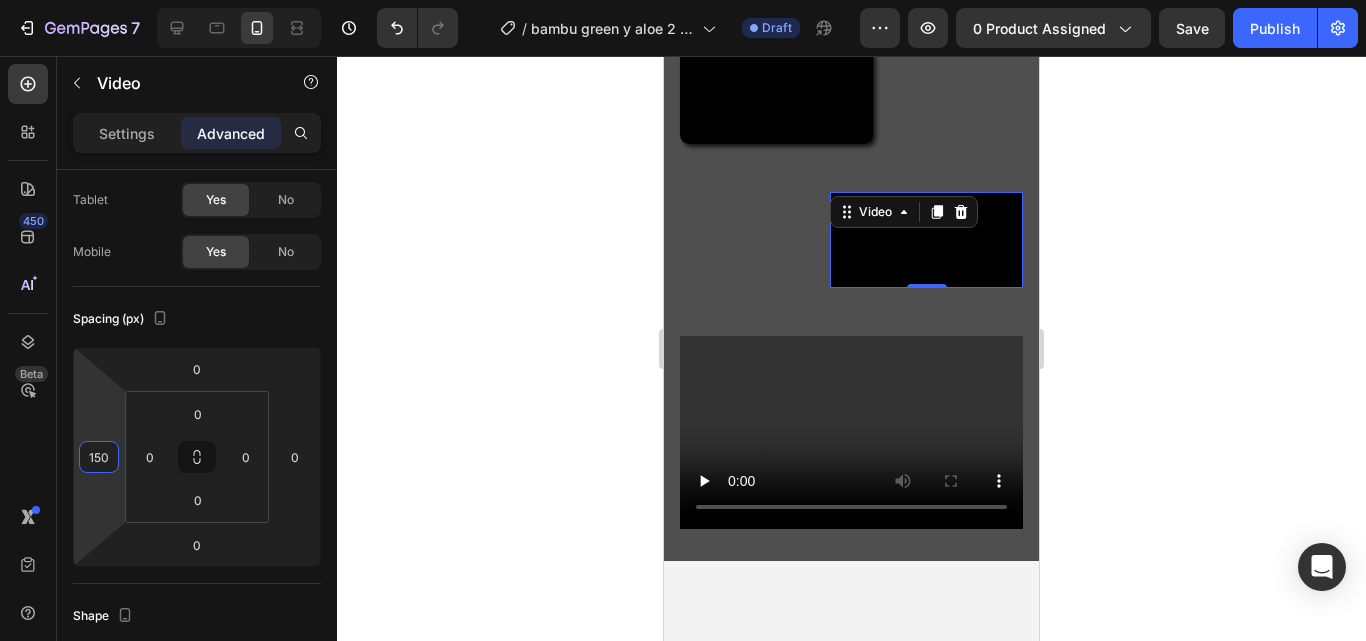 type on "150" 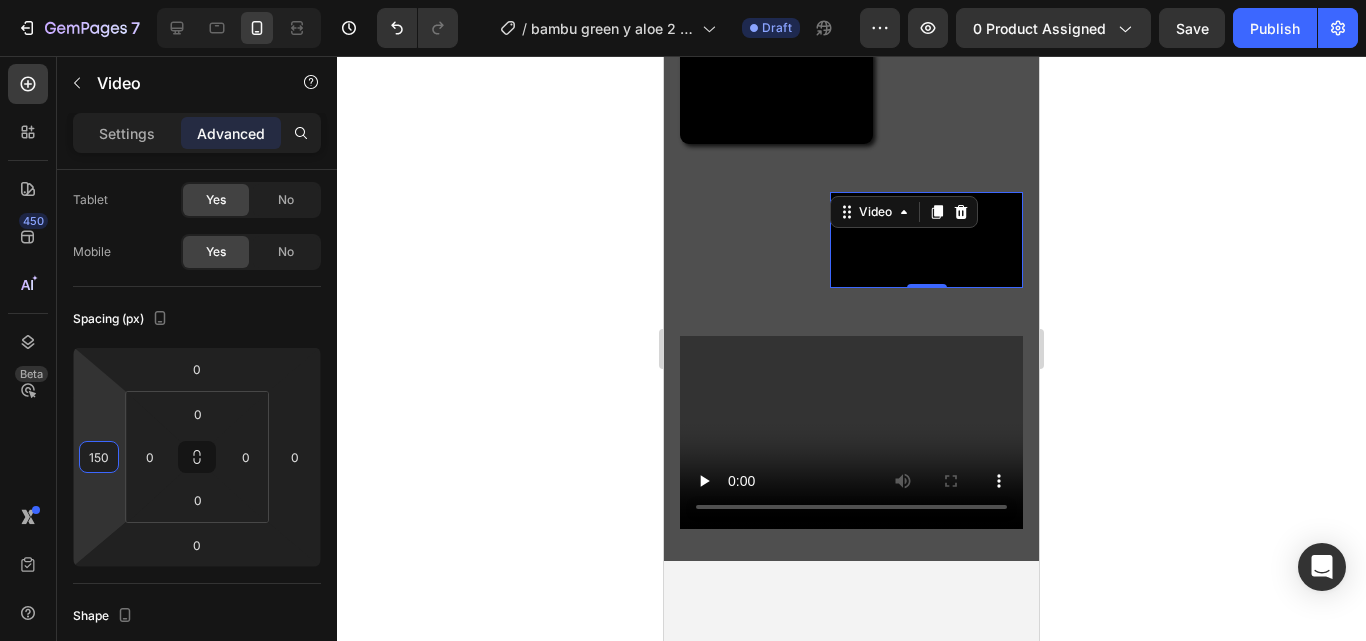click at bounding box center [926, 240] 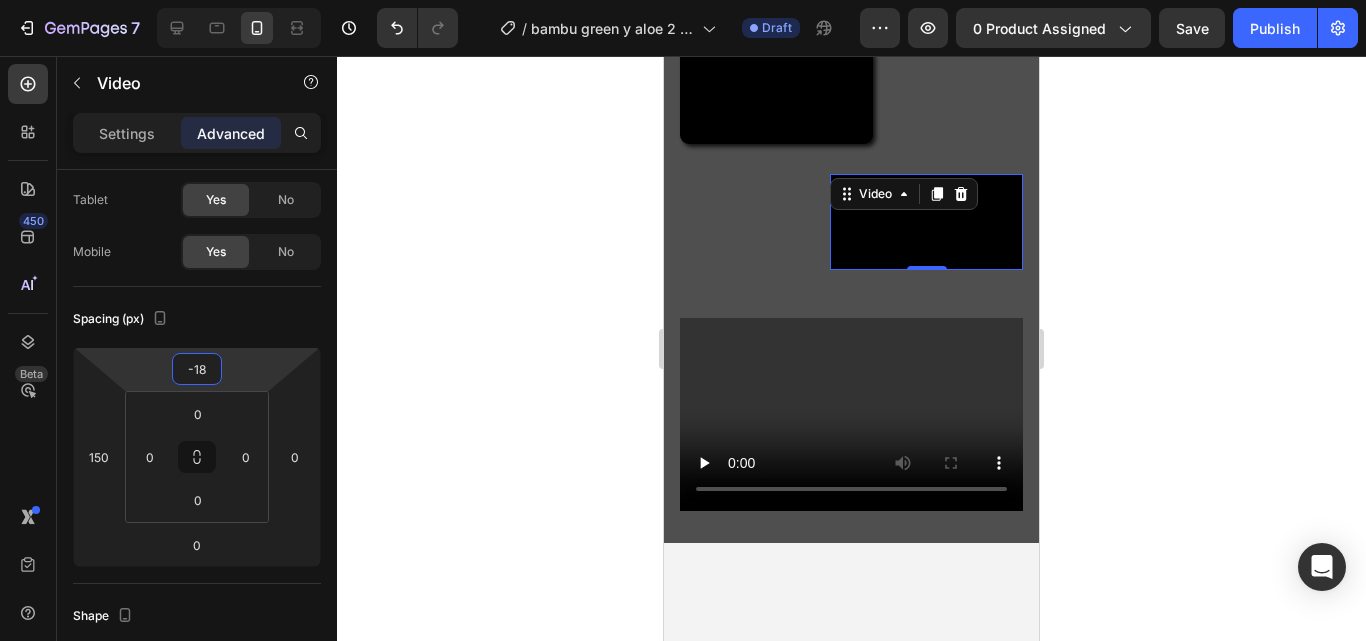 type on "-24" 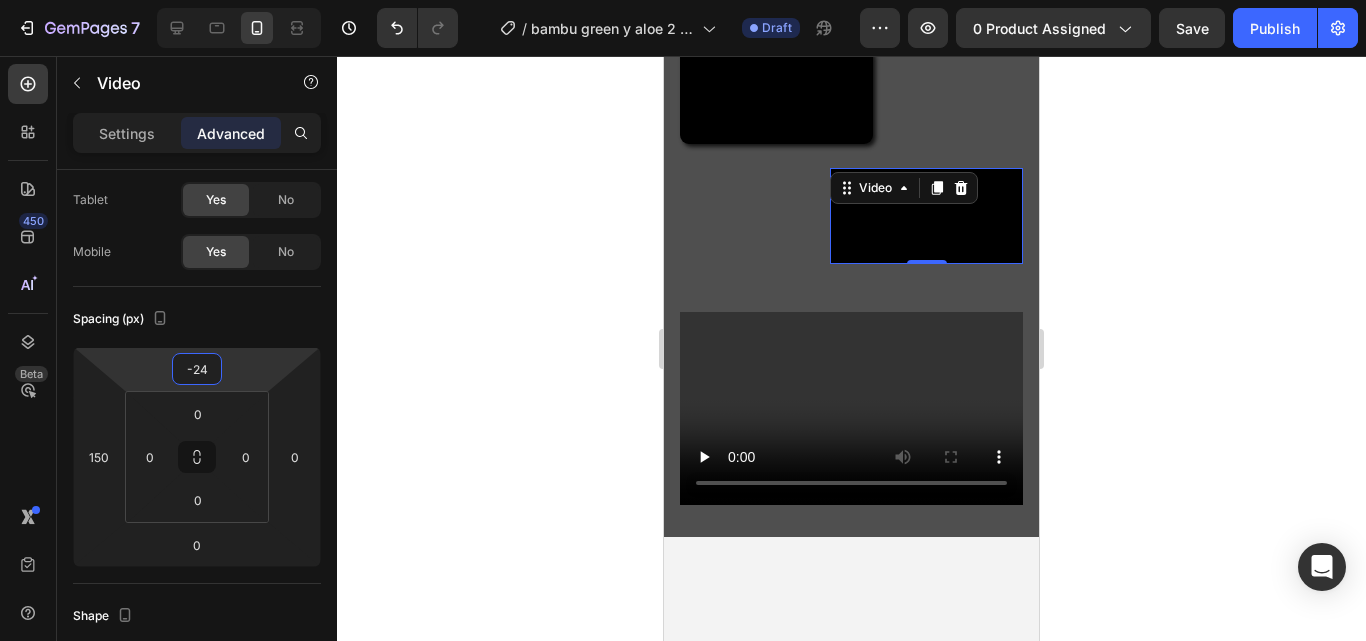 drag, startPoint x: 248, startPoint y: 349, endPoint x: 254, endPoint y: 361, distance: 13.416408 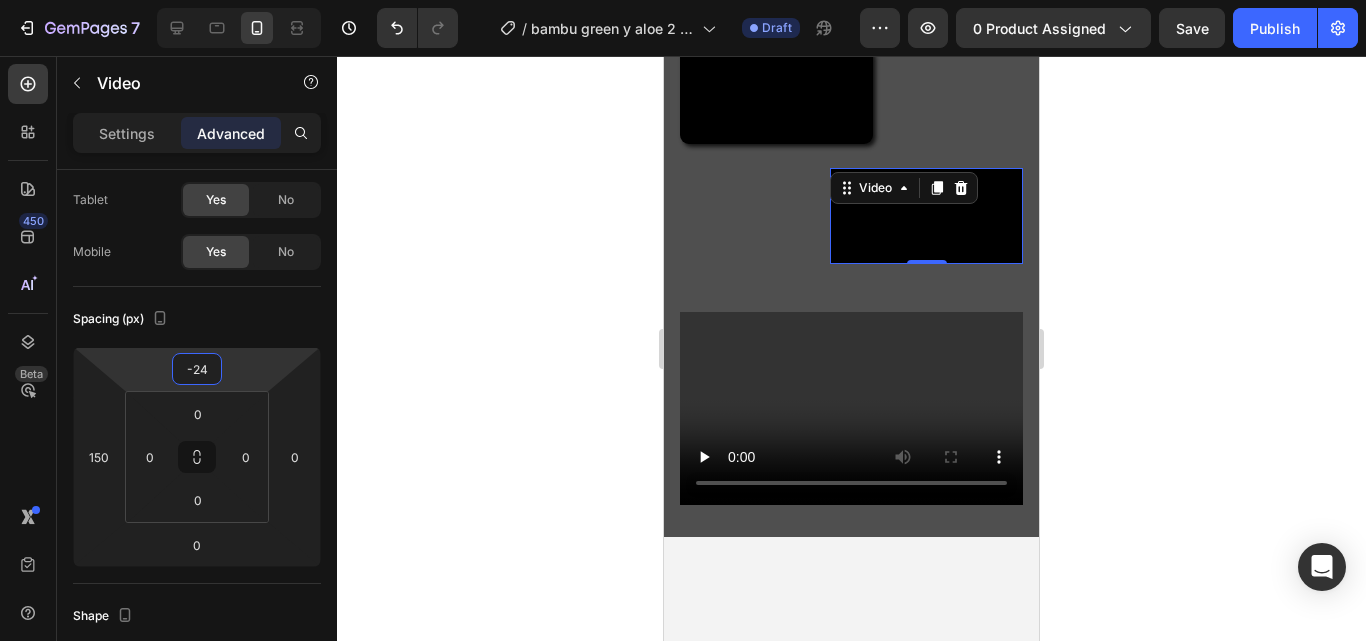 click on "7  Version history  /  bambu green y aloe 2 DE AGOSTO Draft Preview 0 product assigned  Save   Publish  450 Beta Sections(30) Elements(84) Section Element Hero Section Product Detail Brands Trusted Badges Guarantee Product Breakdown How to use Testimonials Compare Bundle FAQs Social Proof Brand Story Product List Collection Blog List Contact Sticky Add to Cart Custom Footer Browse Library 450 Layout
Row
Row
Row
Row Text
Heading
Text Block Button
Button
Button Media
Image
Image" at bounding box center (683, 0) 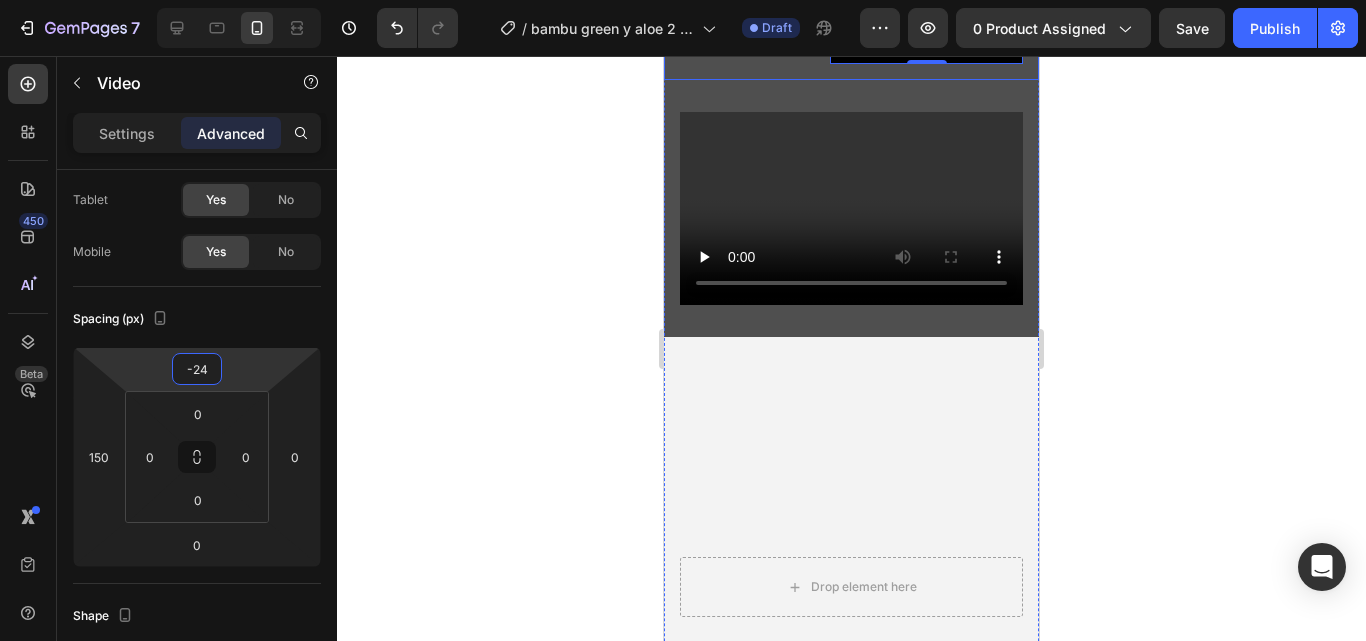 scroll, scrollTop: 600, scrollLeft: 0, axis: vertical 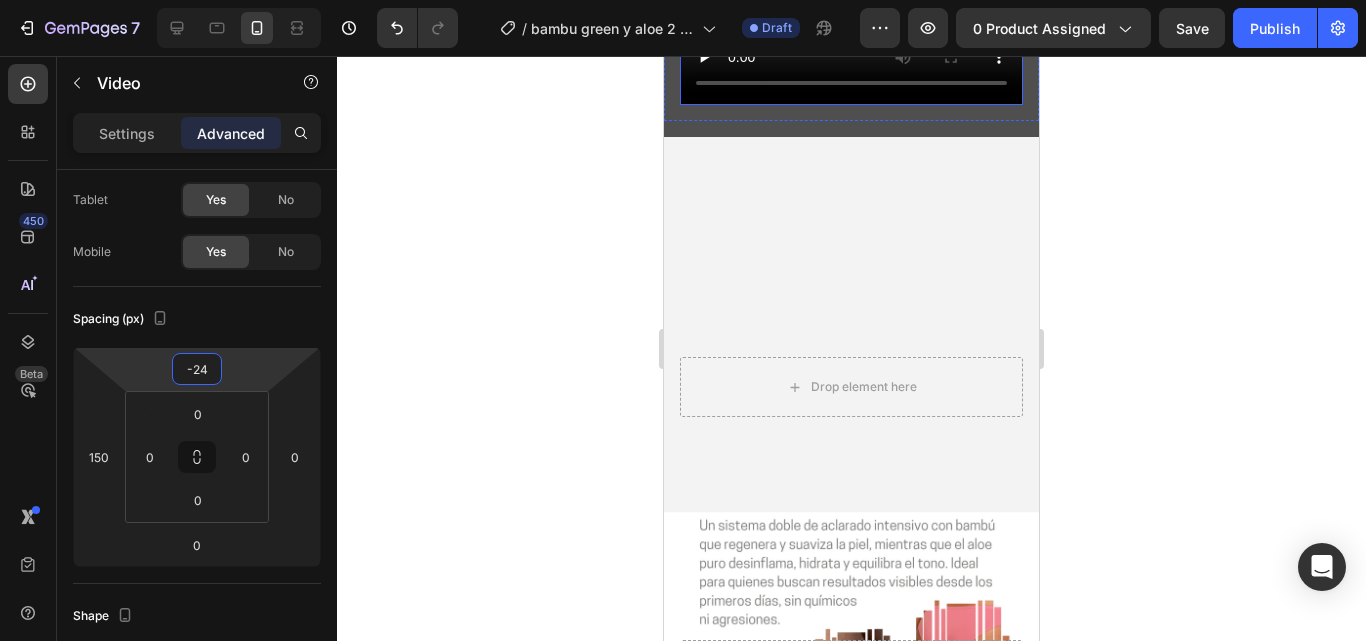 click at bounding box center (851, 8) 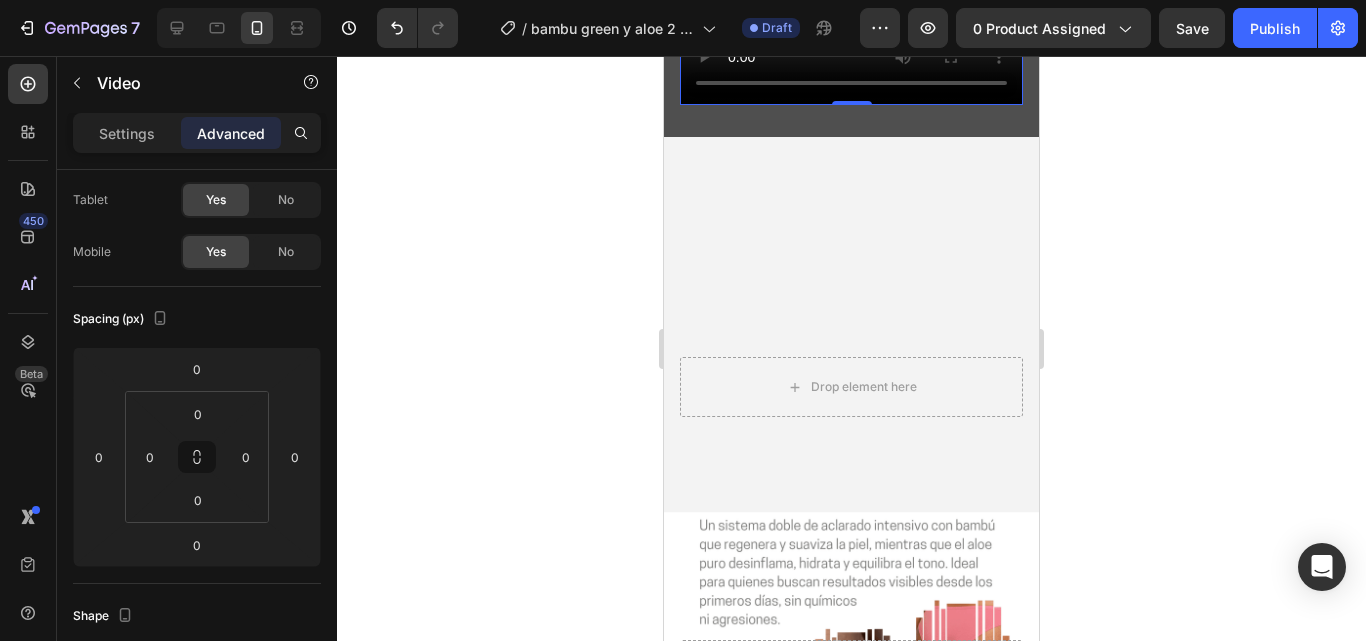 click on "Settings" at bounding box center (127, 133) 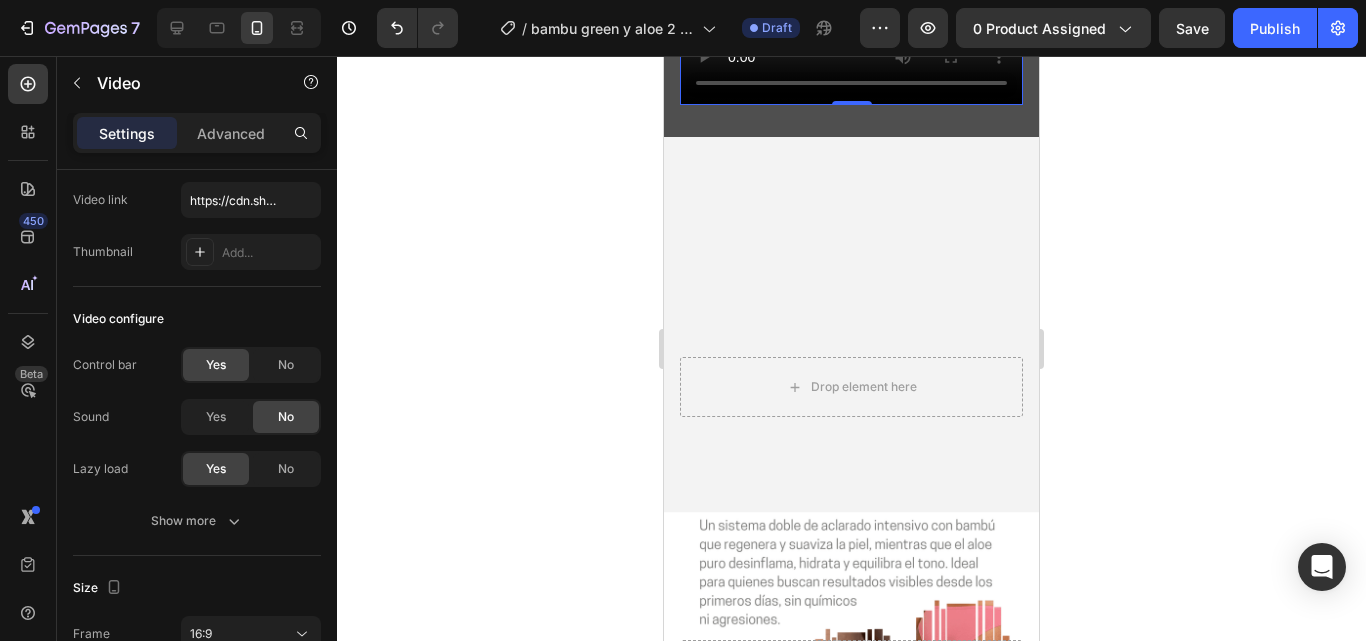 scroll, scrollTop: 800, scrollLeft: 0, axis: vertical 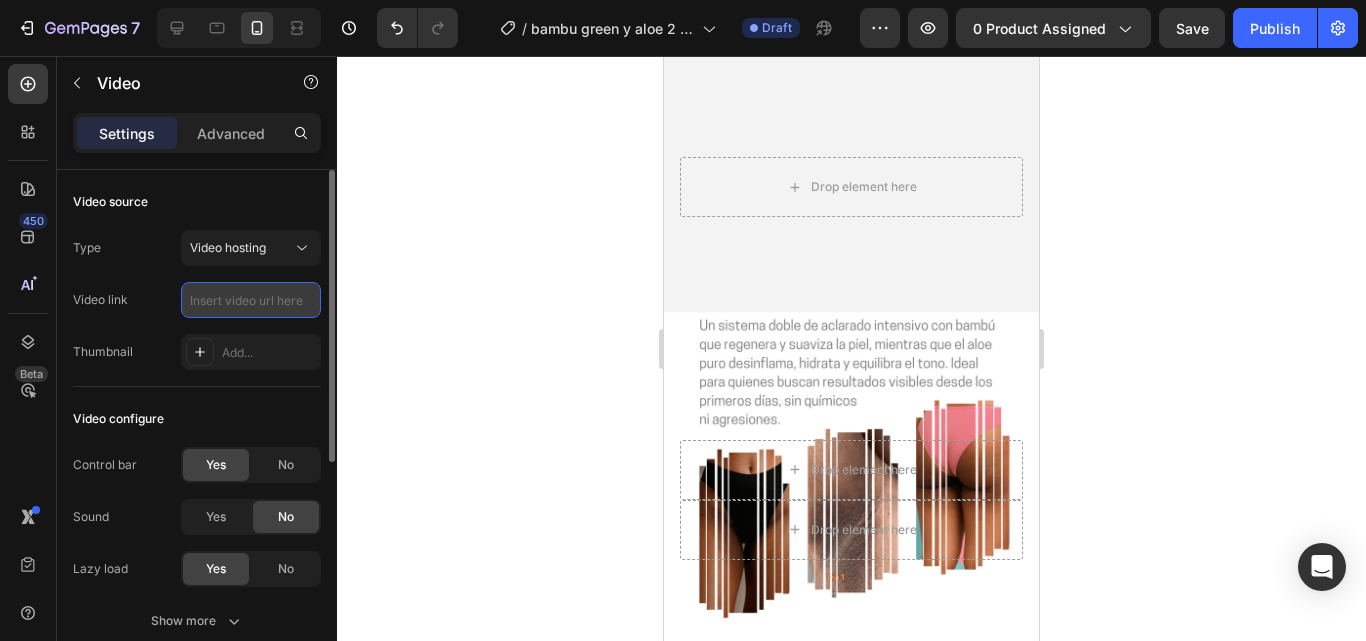 click at bounding box center [251, 300] 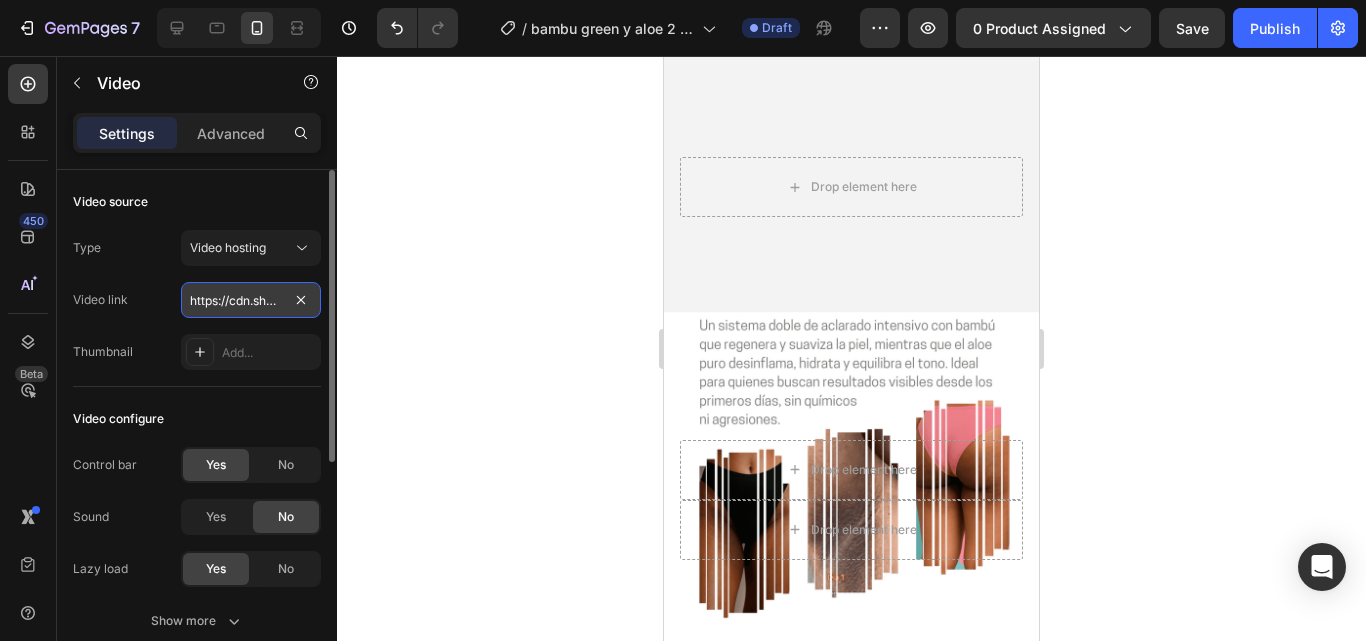 scroll, scrollTop: 0, scrollLeft: 366, axis: horizontal 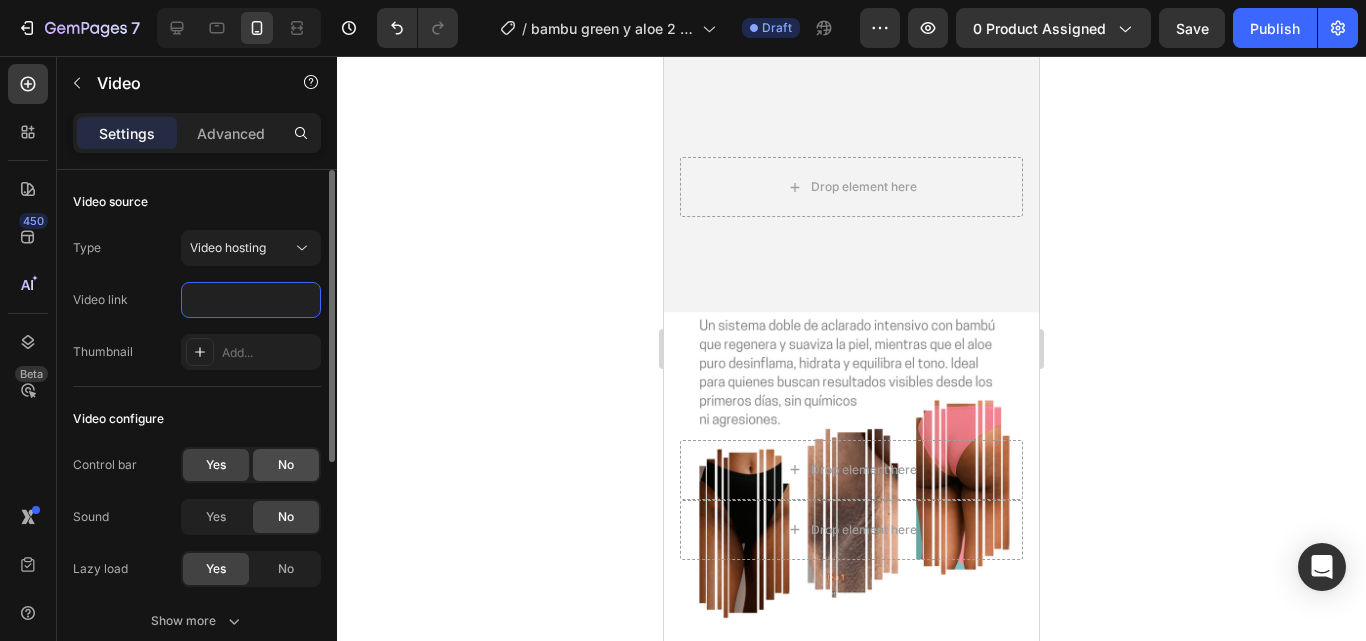 type on "https://cdn.shopify.com/videos/c/o/v/1feda007c189497abf8dce0445c7c141.mp4" 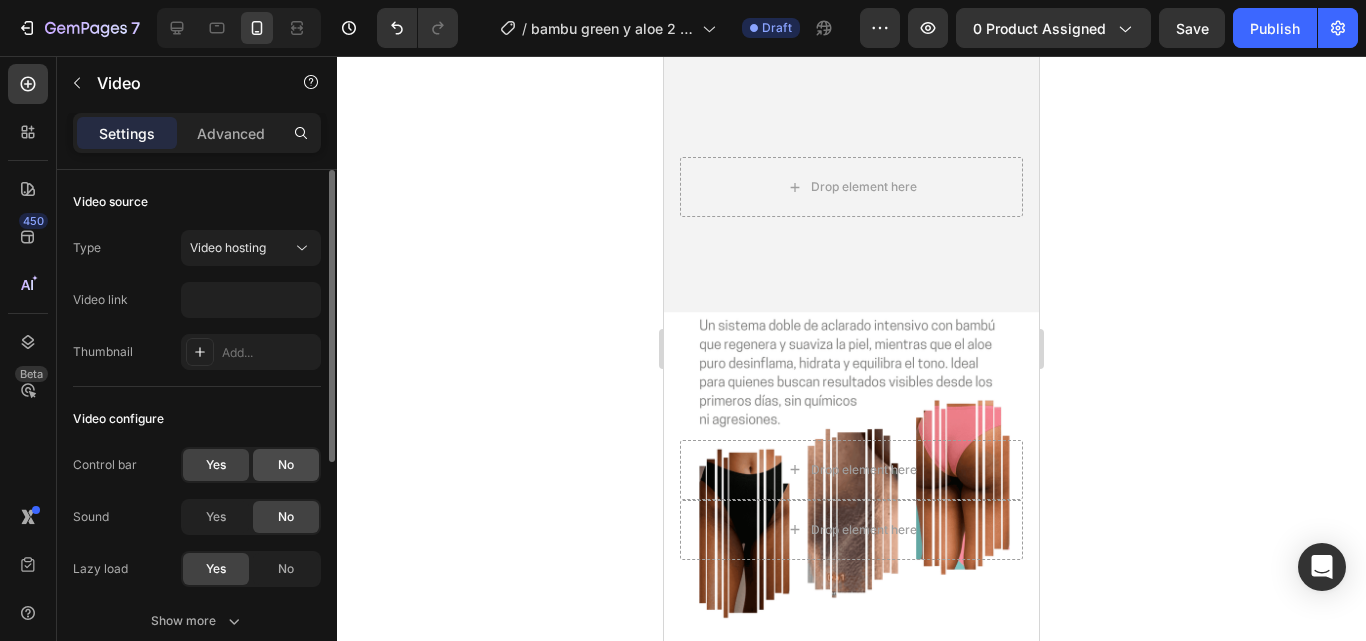 click on "No" 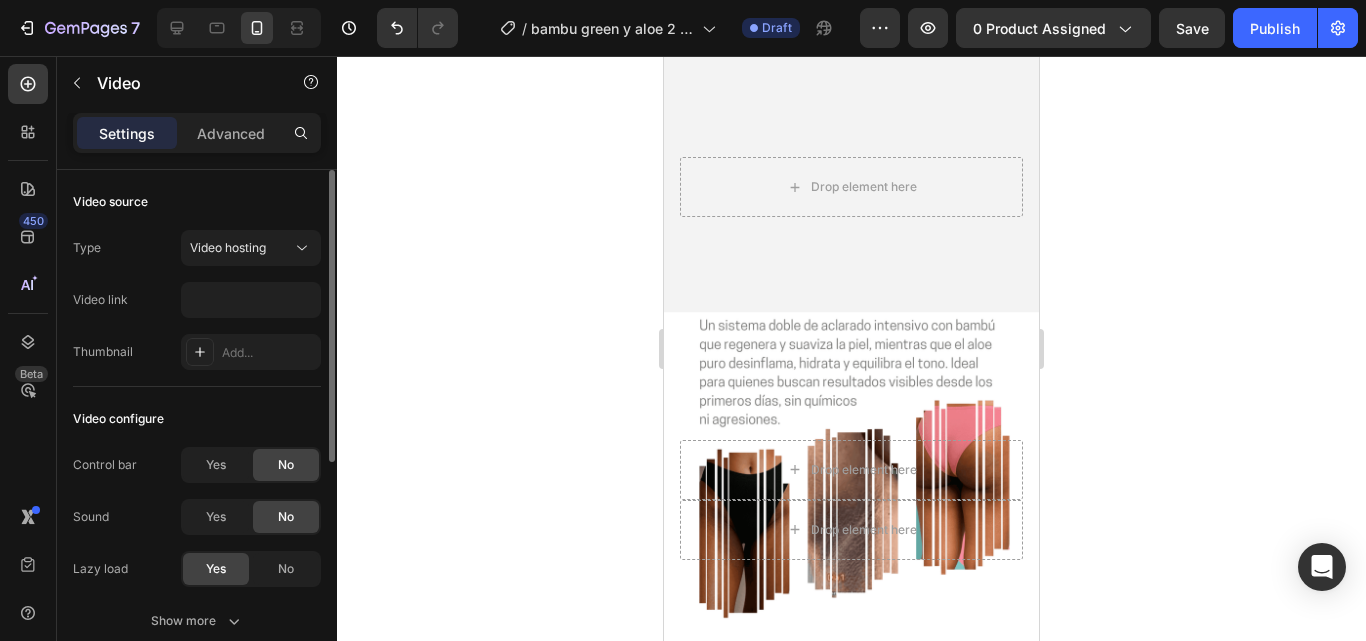 scroll, scrollTop: 0, scrollLeft: 0, axis: both 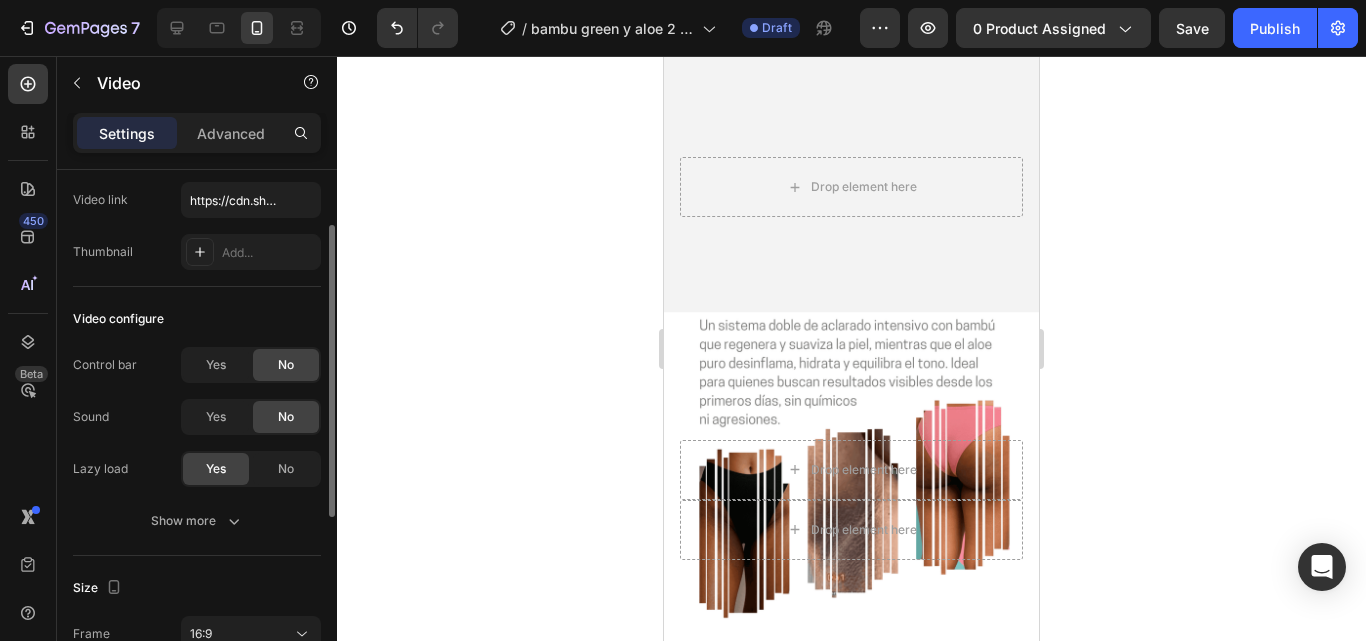 click on "Yes No" at bounding box center (251, 365) 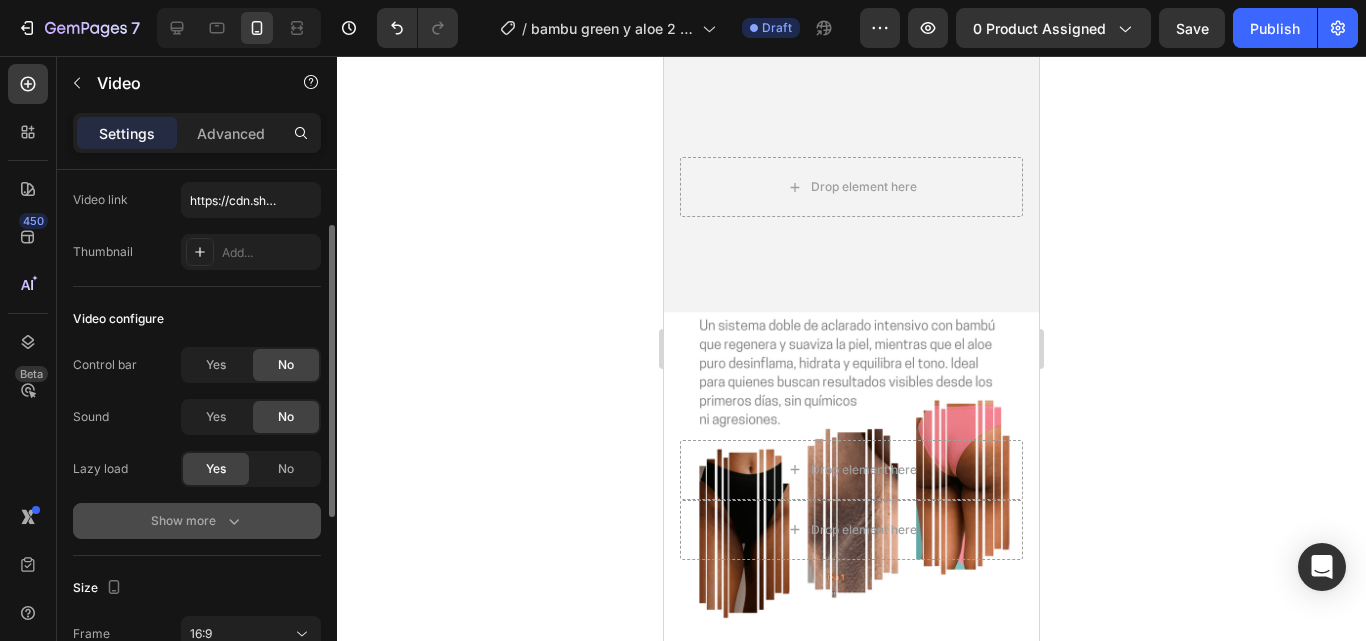 click 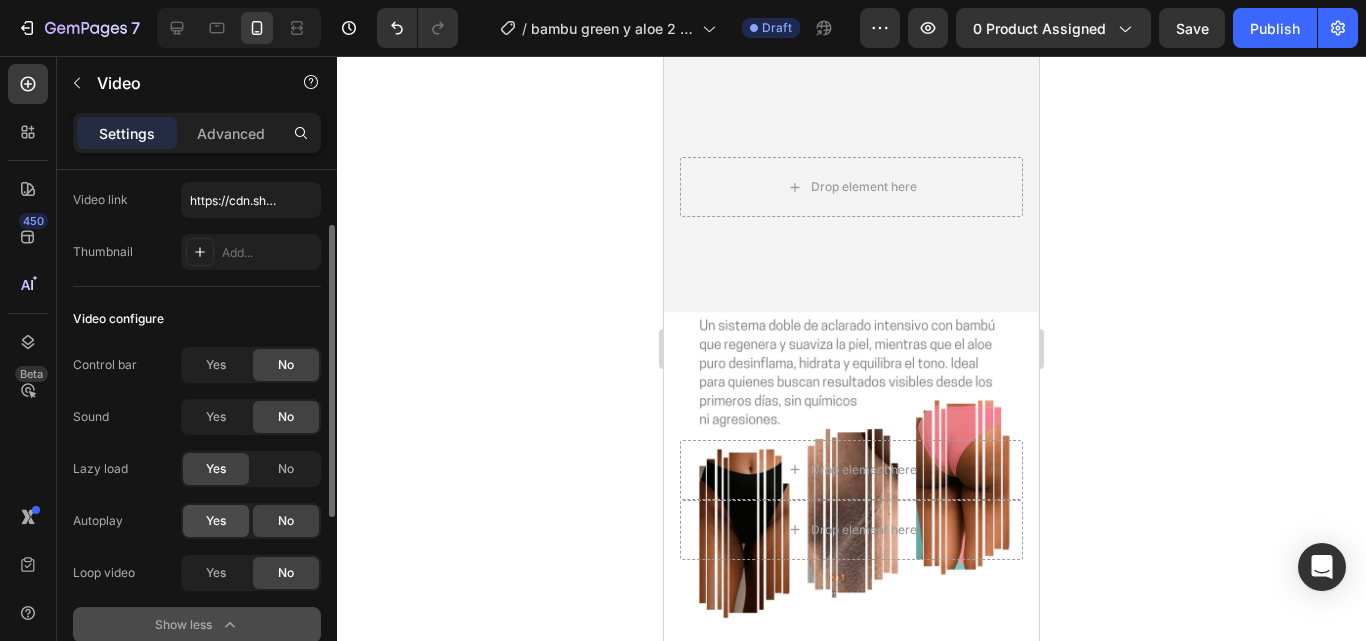click on "Yes" 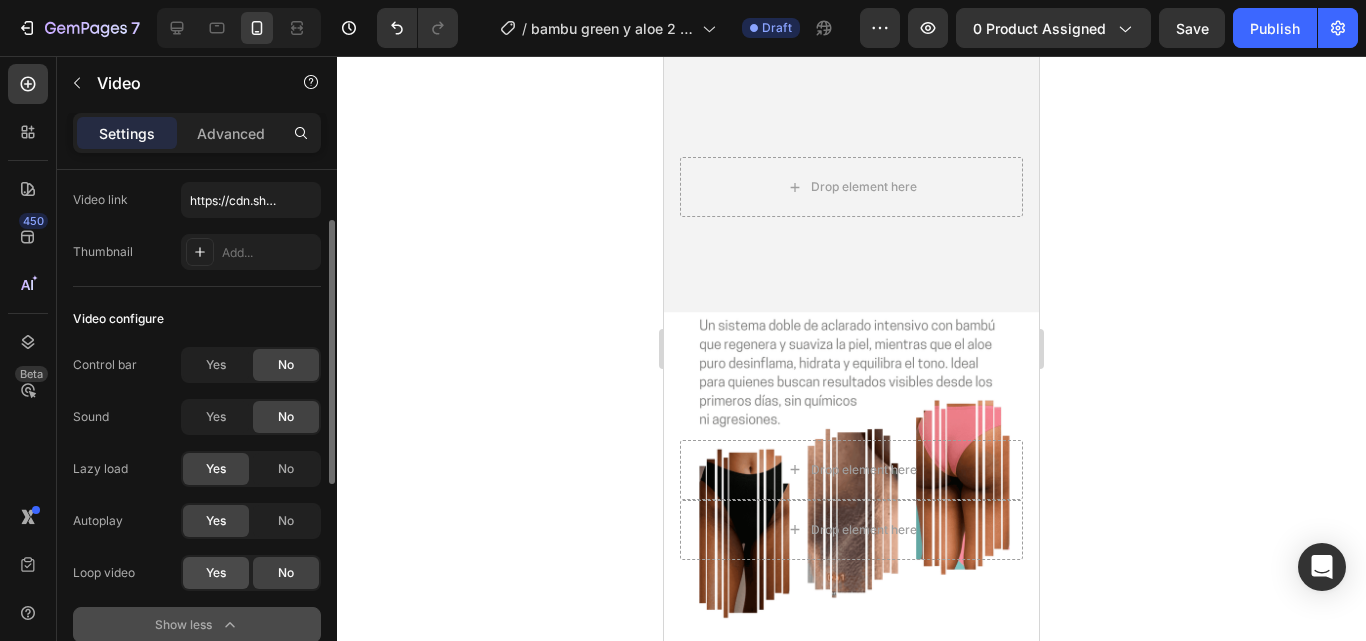 click on "Yes" 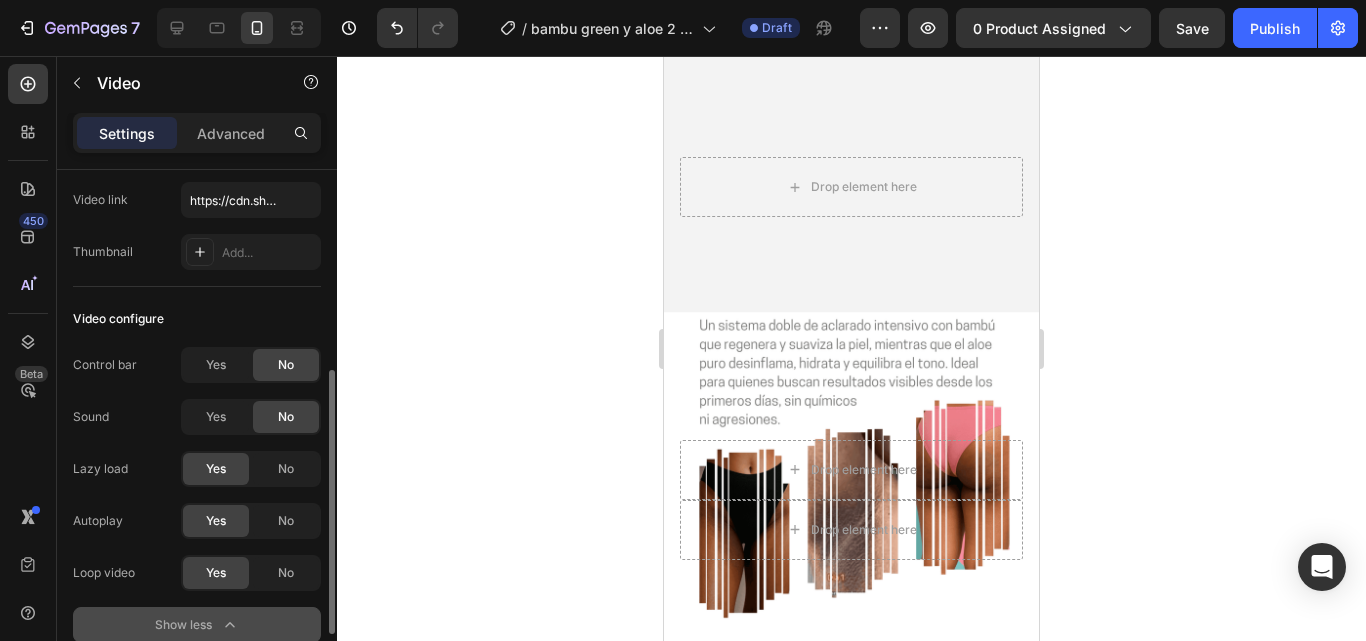 scroll, scrollTop: 400, scrollLeft: 0, axis: vertical 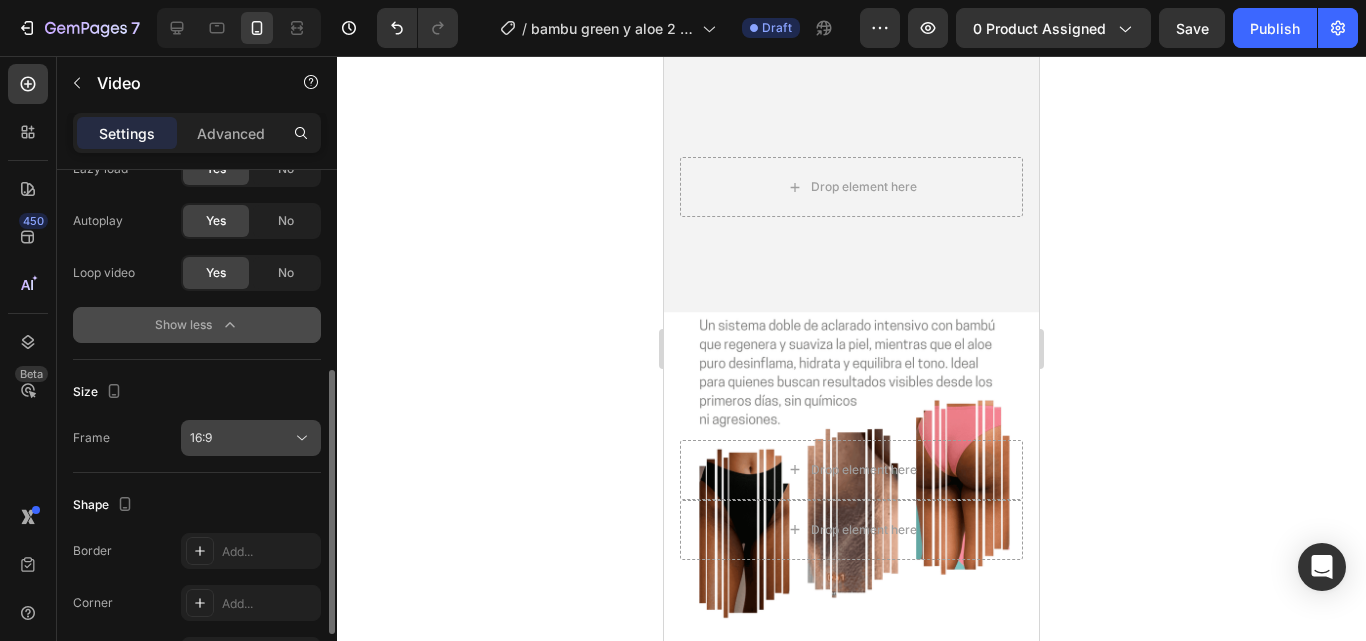 click on "16:9" at bounding box center [241, 438] 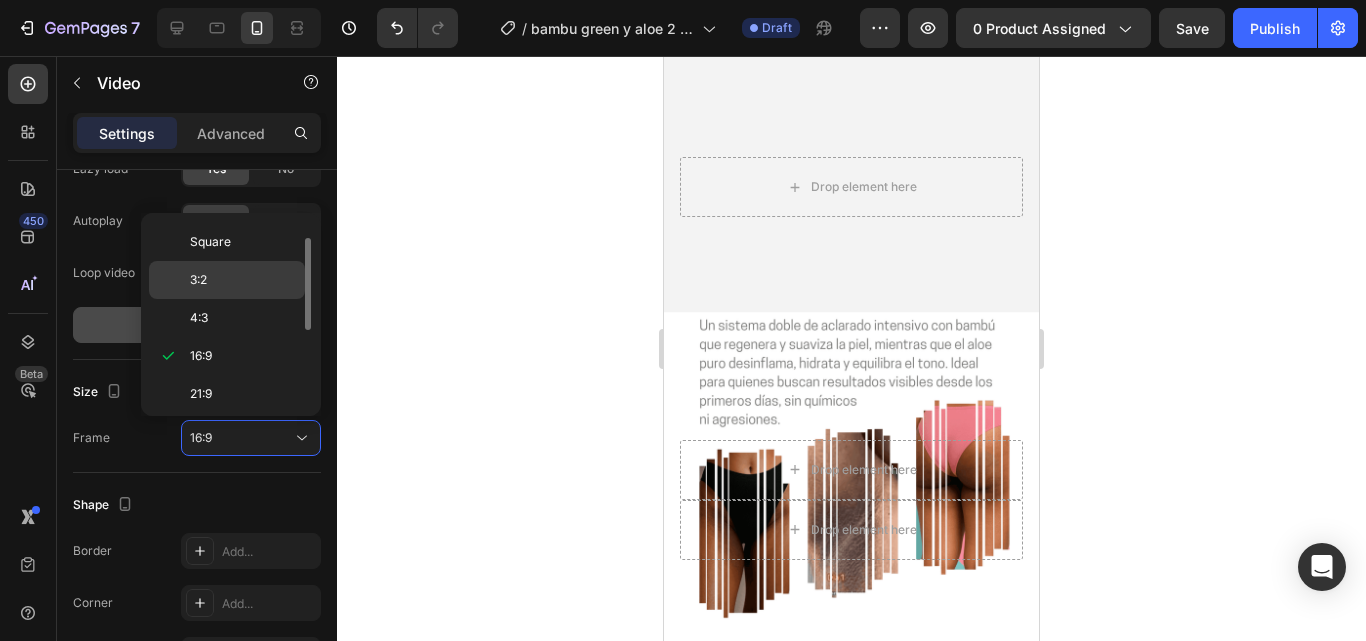 scroll, scrollTop: 0, scrollLeft: 0, axis: both 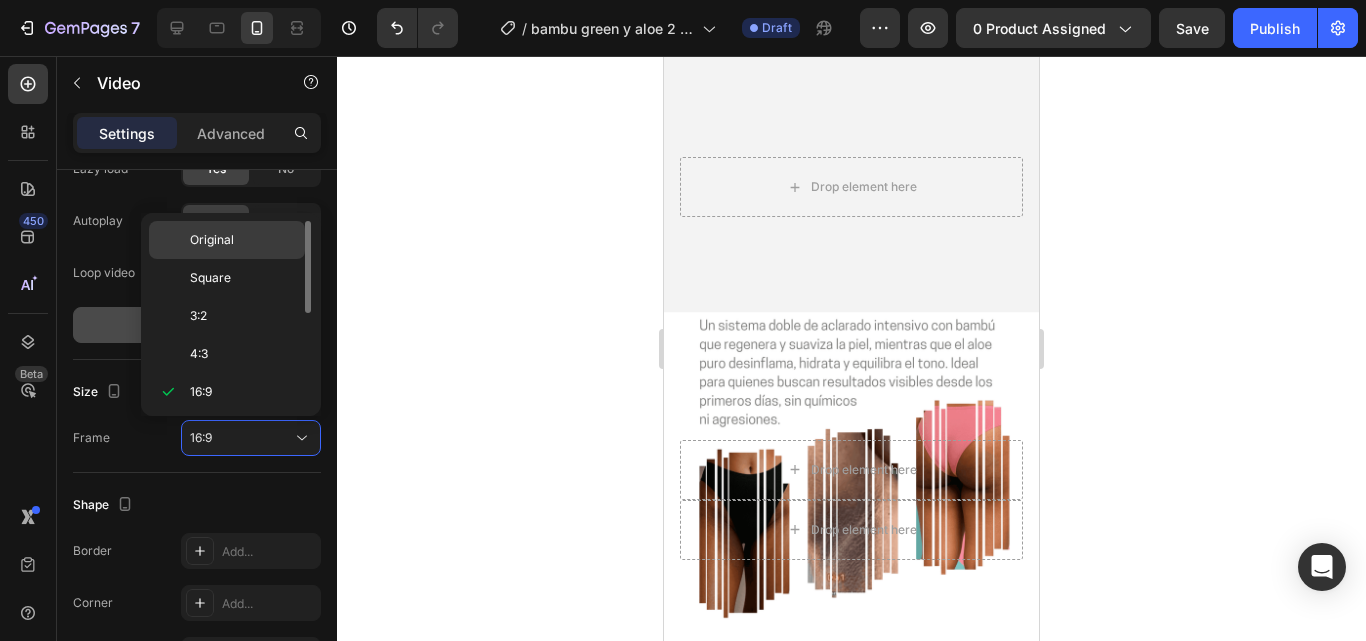 click on "Original" at bounding box center (243, 240) 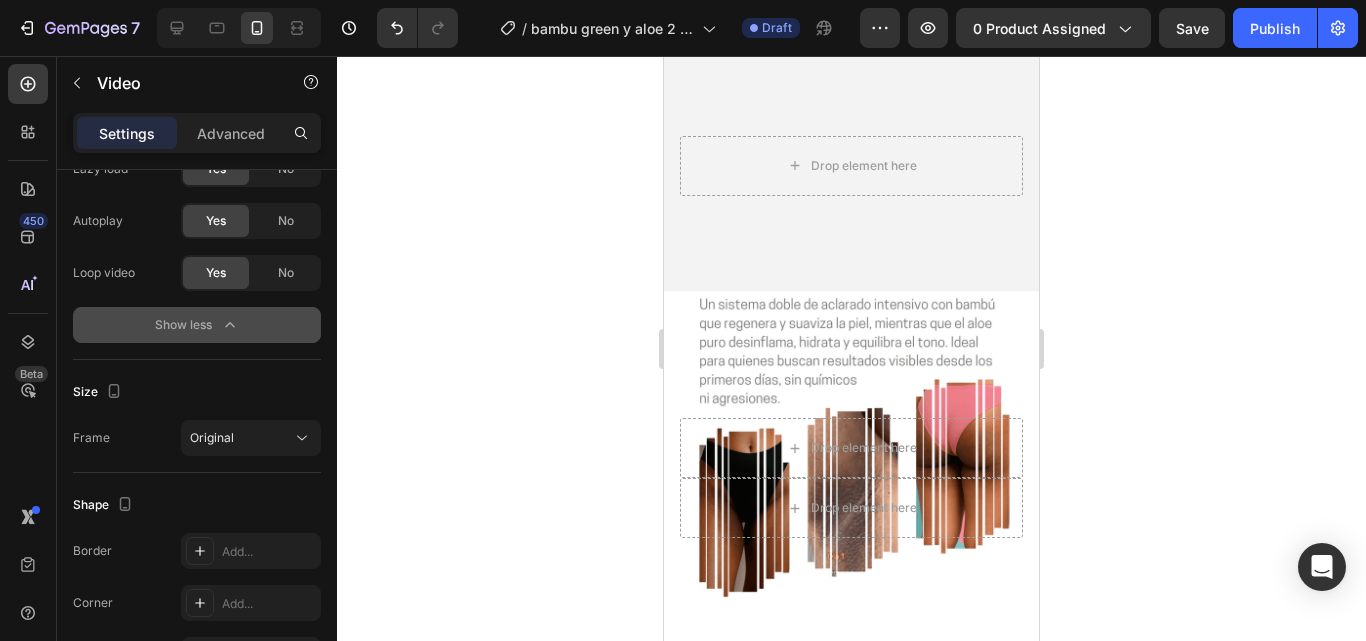 drag, startPoint x: 245, startPoint y: 123, endPoint x: 250, endPoint y: 154, distance: 31.400637 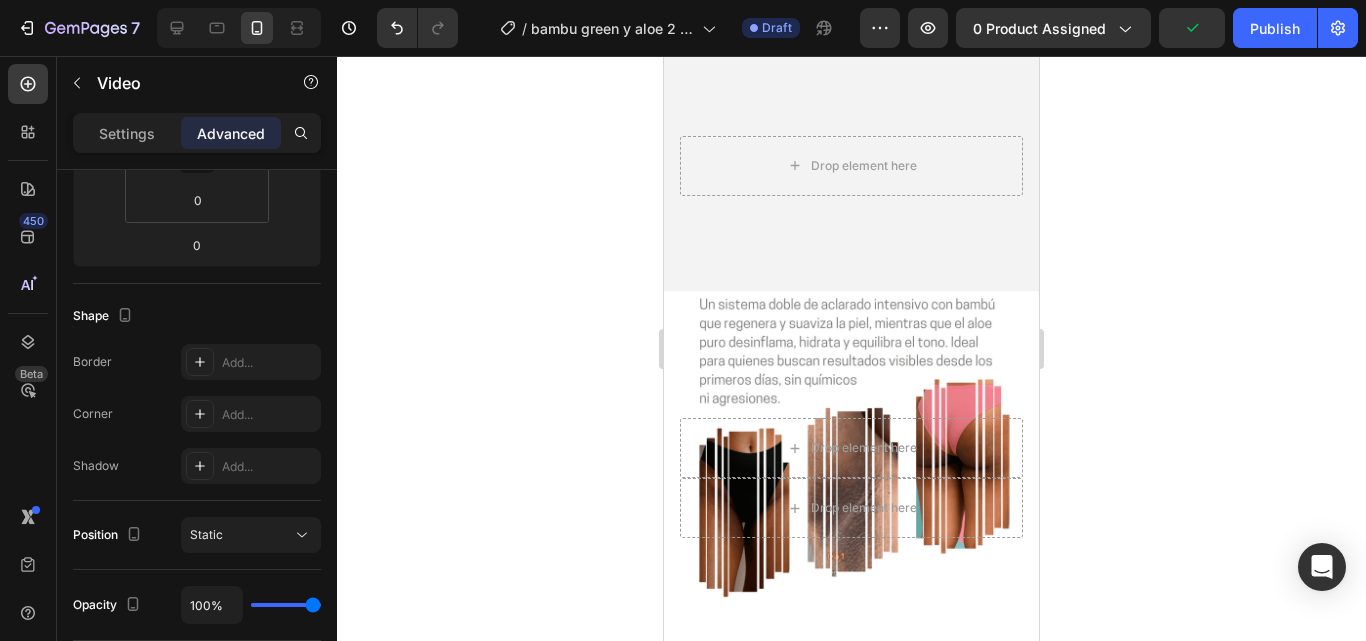 scroll, scrollTop: 100, scrollLeft: 0, axis: vertical 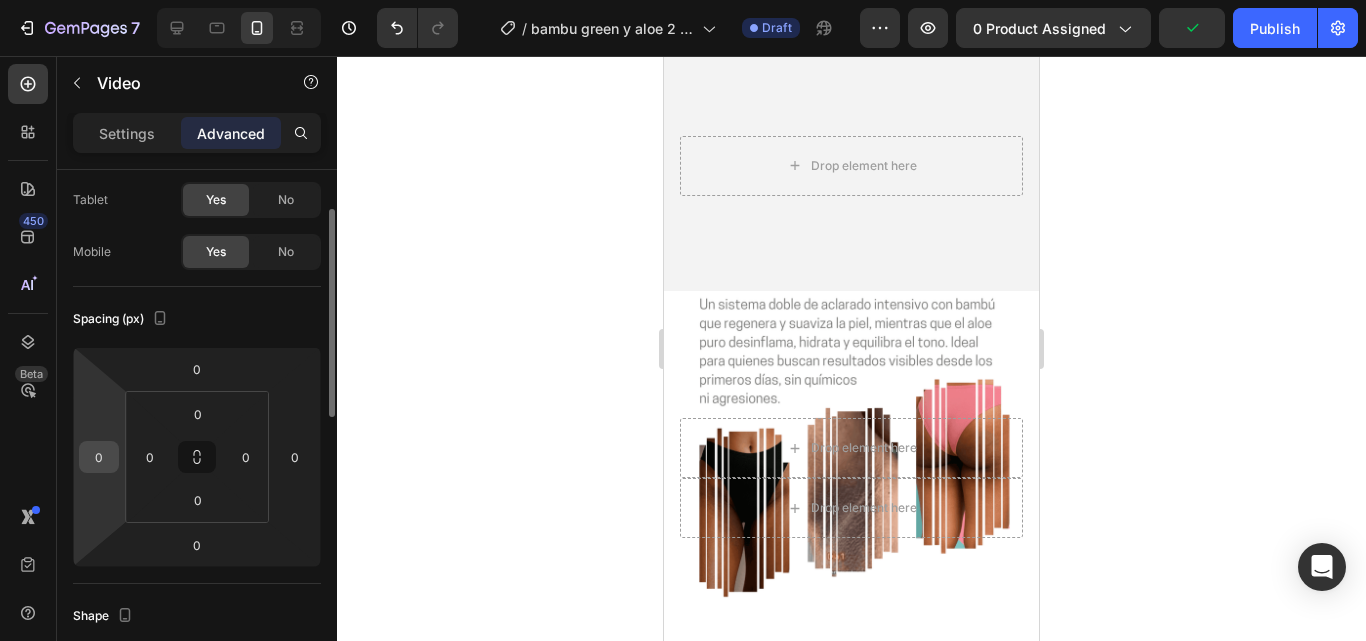 click on "0" at bounding box center [99, 457] 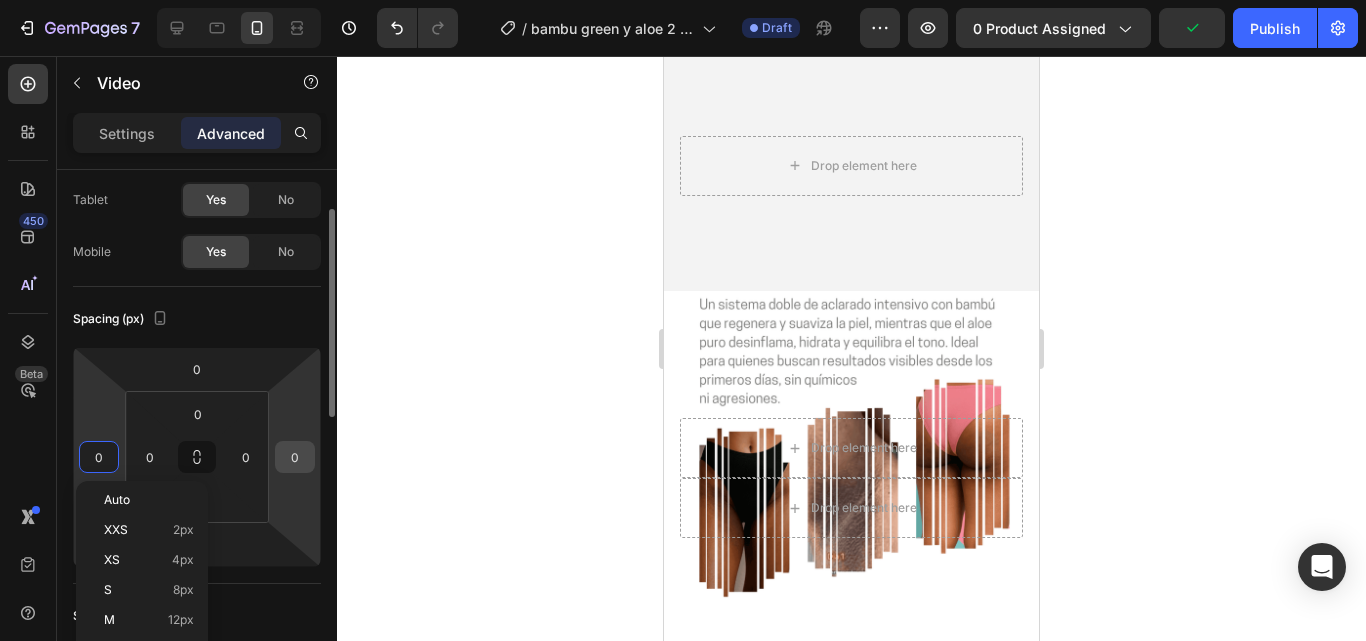click on "0" at bounding box center (295, 457) 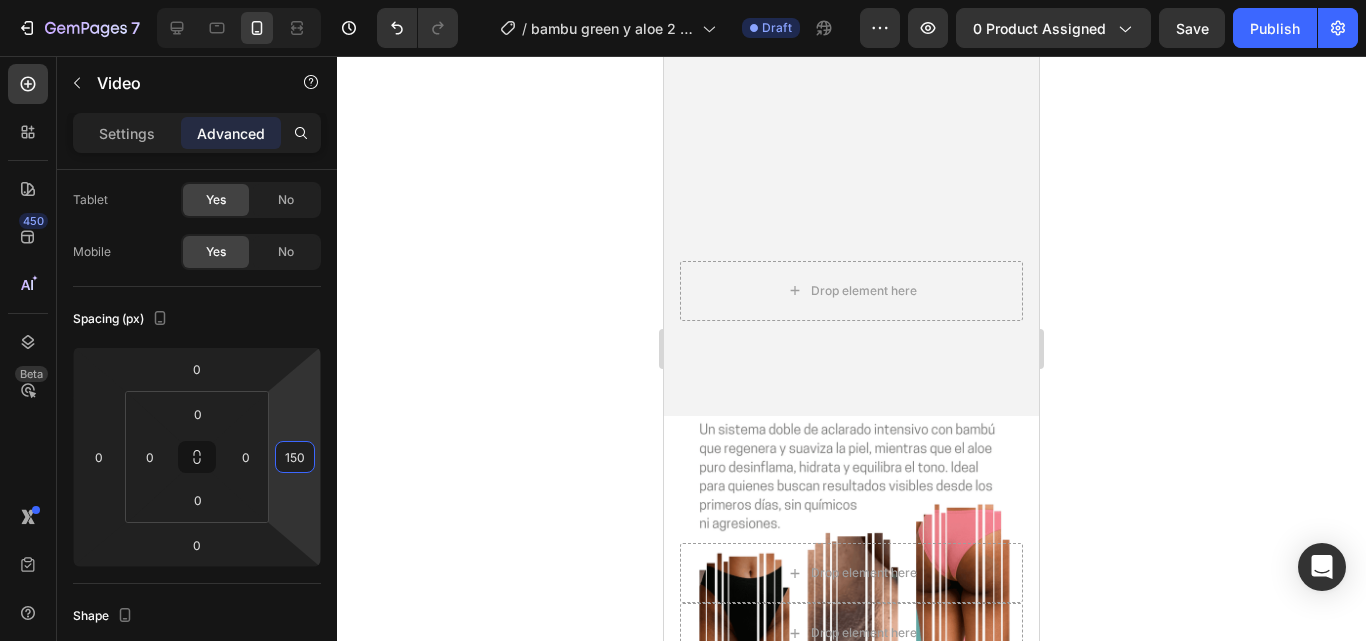 scroll, scrollTop: 500, scrollLeft: 0, axis: vertical 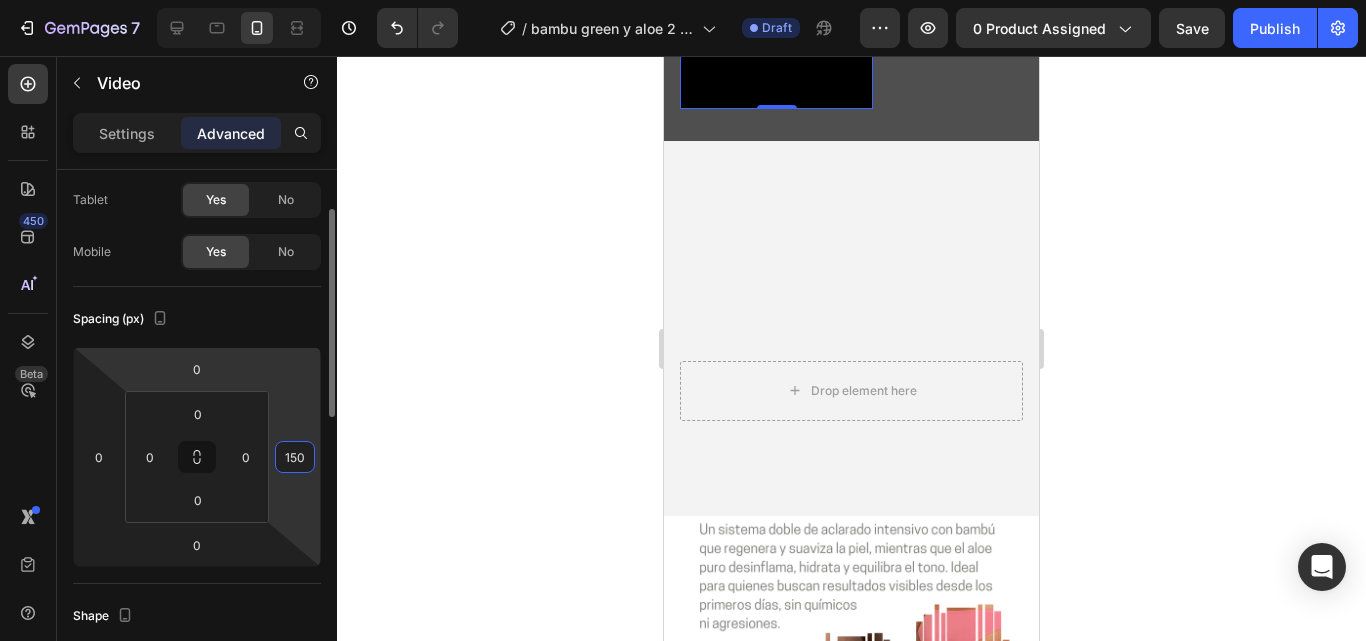 type on "150" 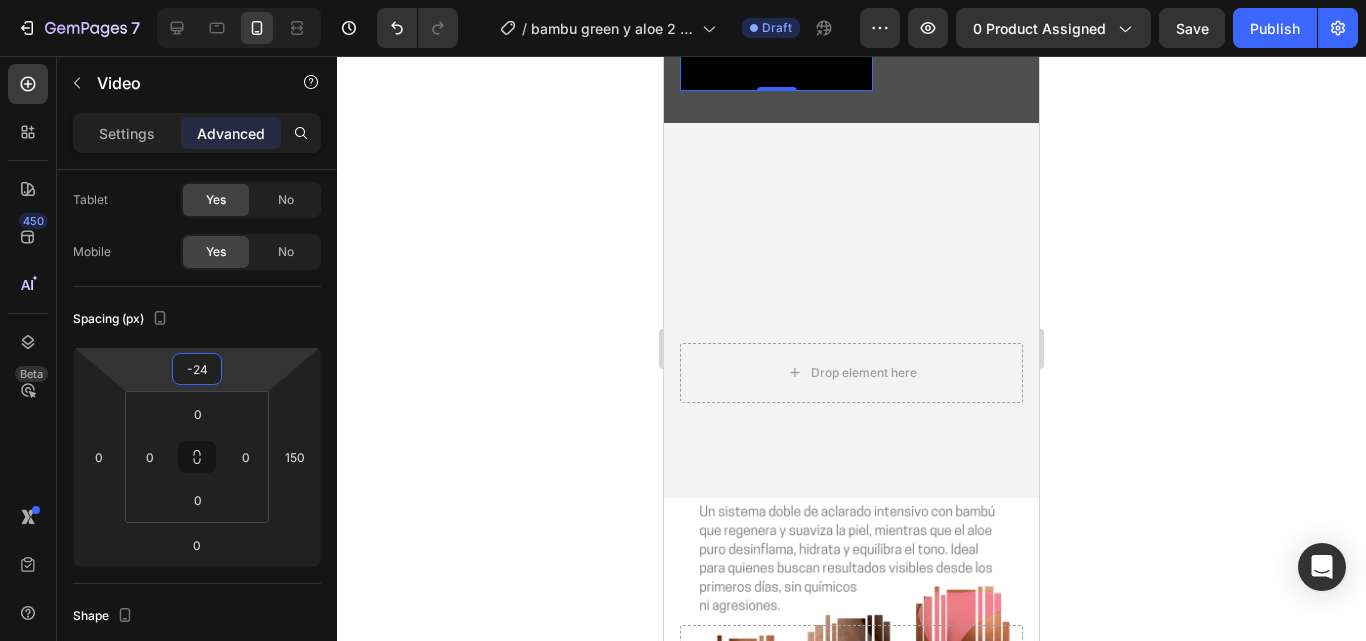type on "-26" 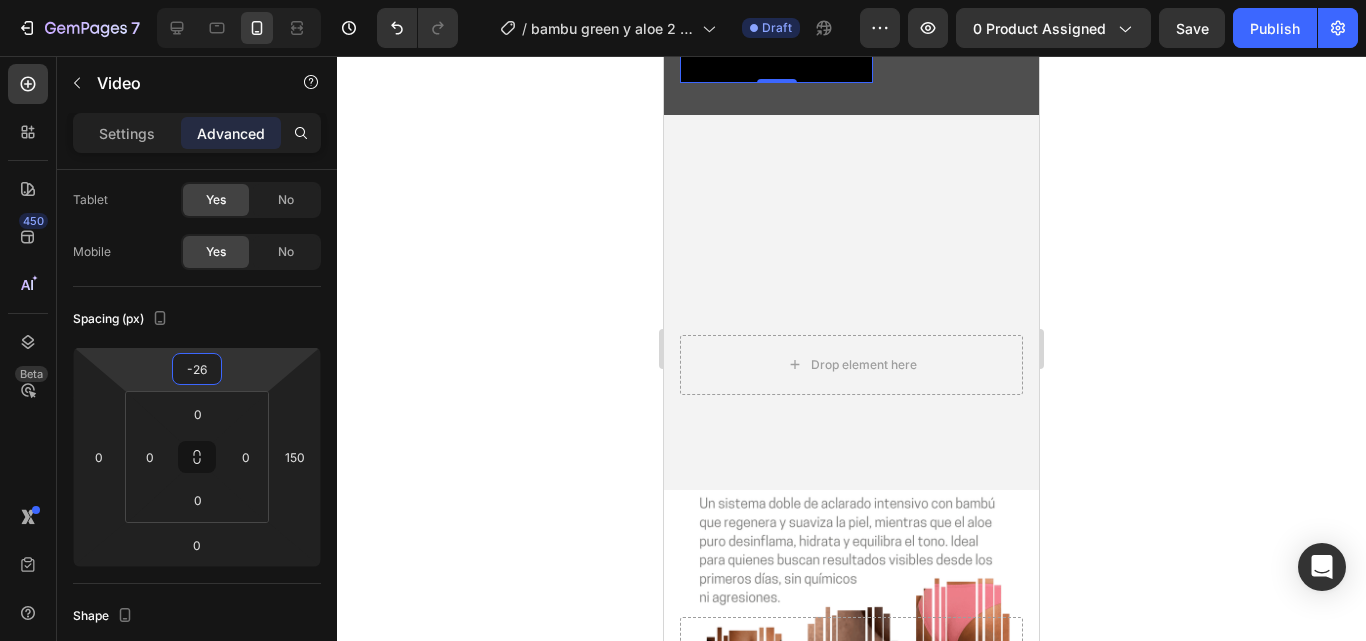 drag, startPoint x: 271, startPoint y: 358, endPoint x: 279, endPoint y: 371, distance: 15.264338 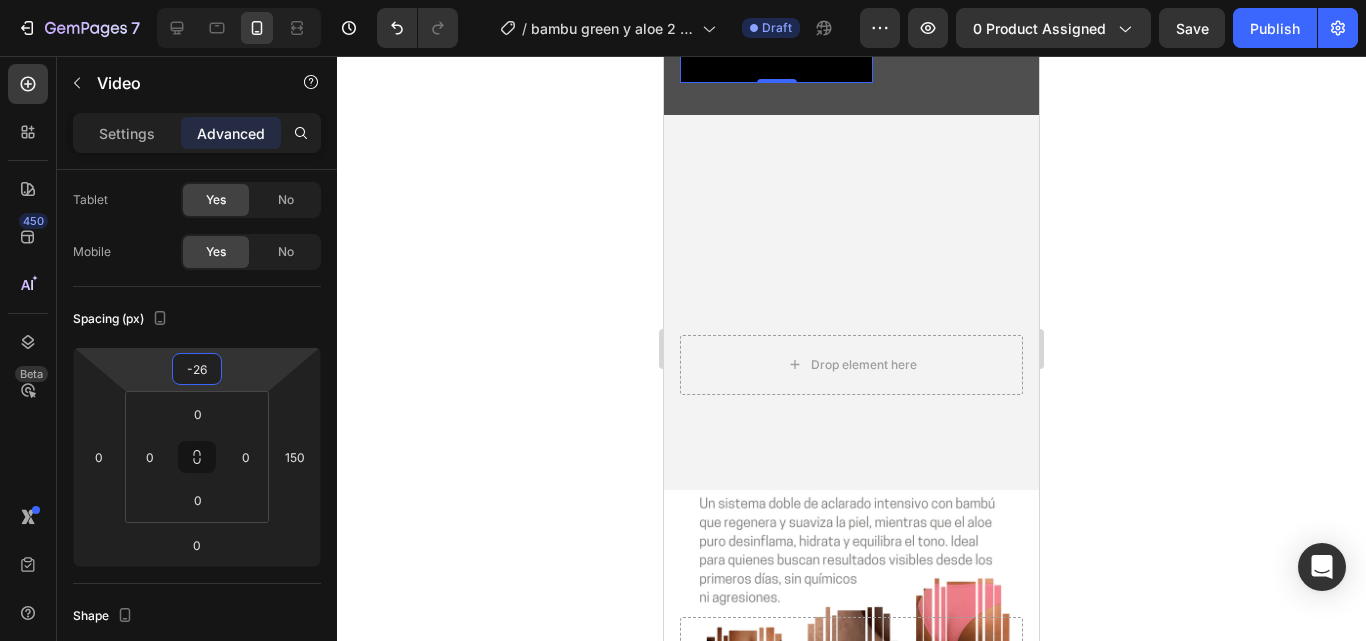 click on "7  Version history  /  bambu green y aloe 2 DE AGOSTO Draft Preview 0 product assigned  Save   Publish  450 Beta Sections(30) Elements(84) Section Element Hero Section Product Detail Brands Trusted Badges Guarantee Product Breakdown How to use Testimonials Compare Bundle FAQs Social Proof Brand Story Product List Collection Blog List Contact Sticky Add to Cart Custom Footer Browse Library 450 Layout
Row
Row
Row
Row Text
Heading
Text Block Button
Button
Button Media
Image
Image" at bounding box center [683, 0] 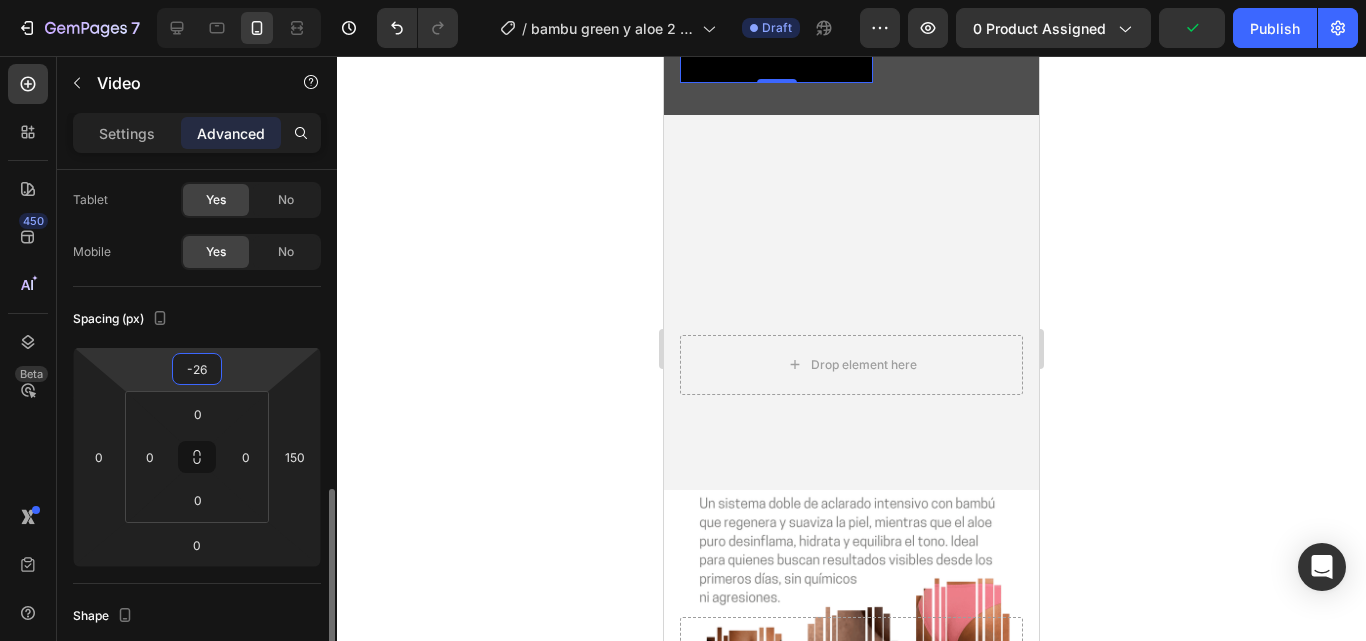 scroll, scrollTop: 300, scrollLeft: 0, axis: vertical 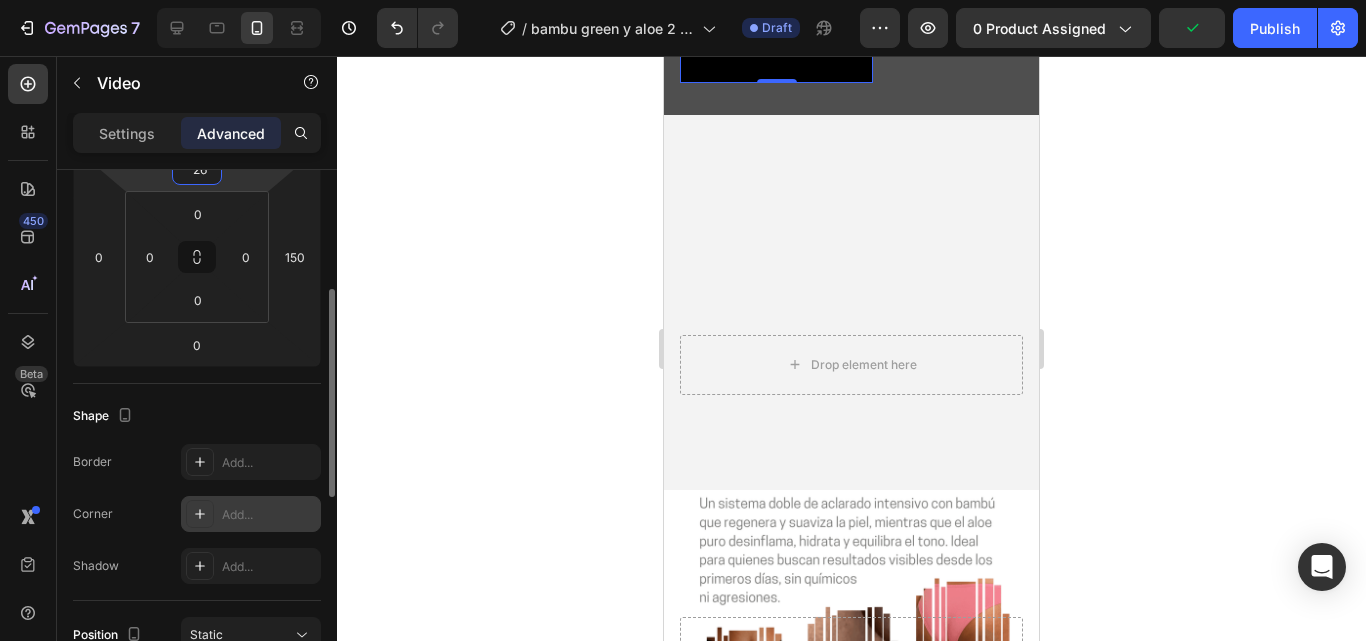 click on "Add..." at bounding box center [269, 515] 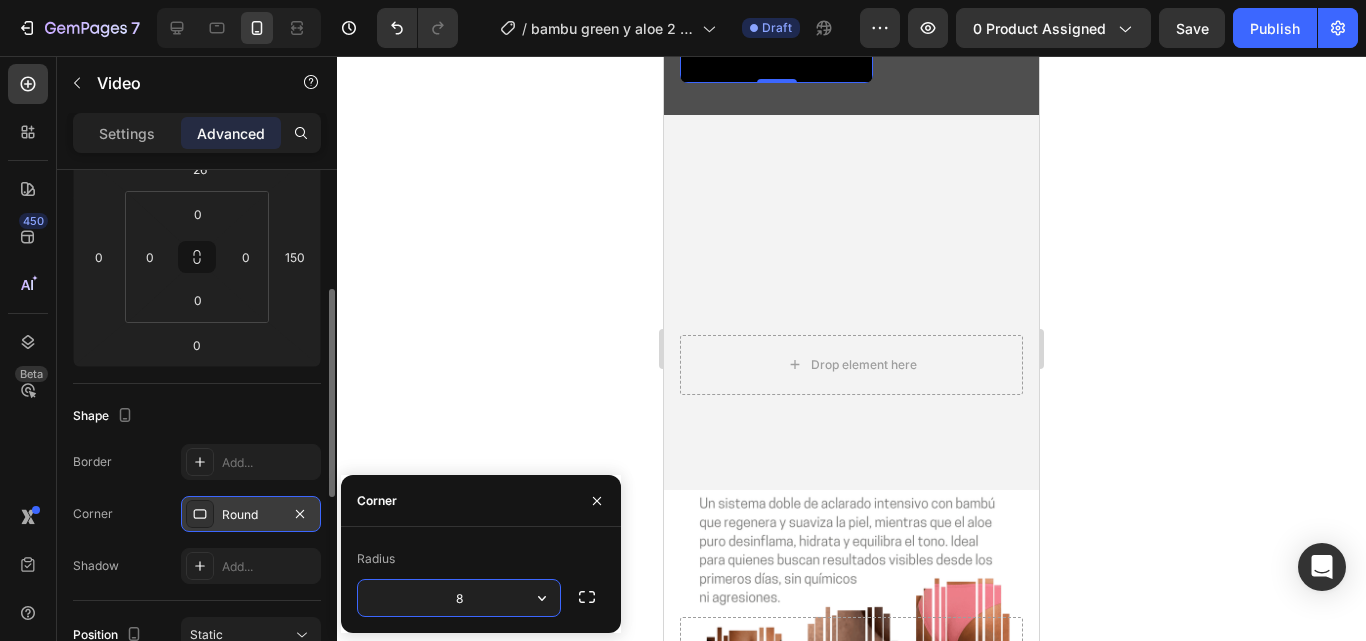 type on "9" 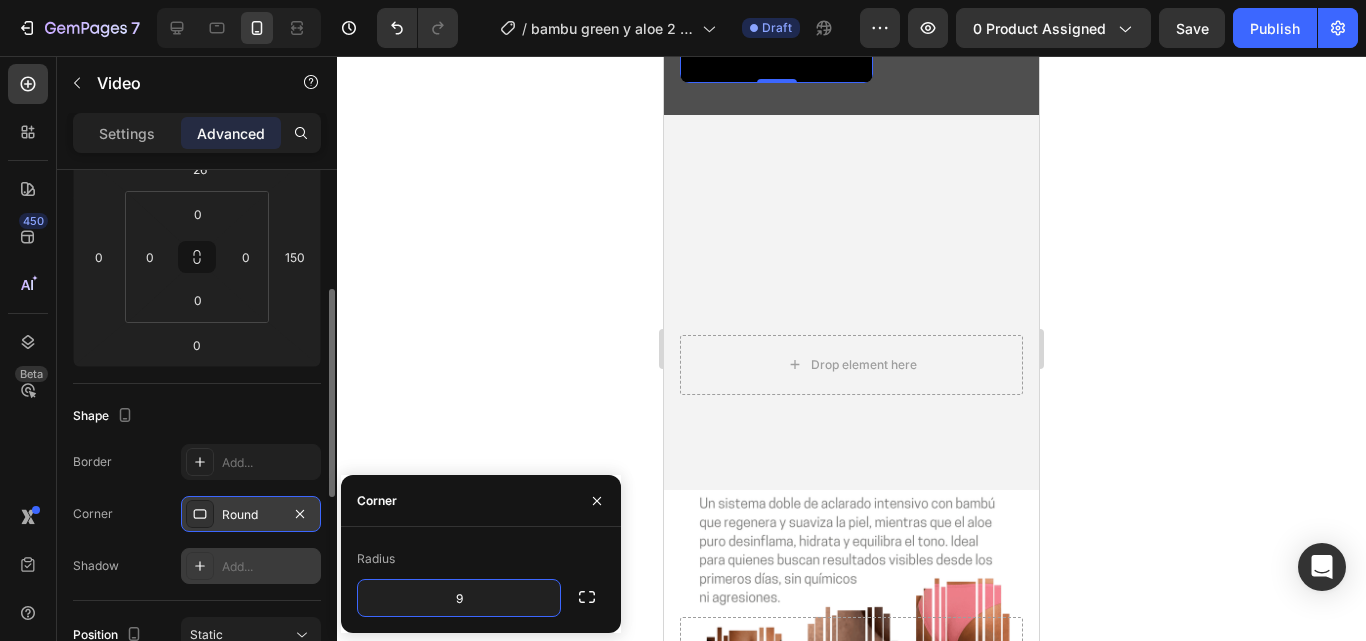 click on "Add..." at bounding box center [269, 567] 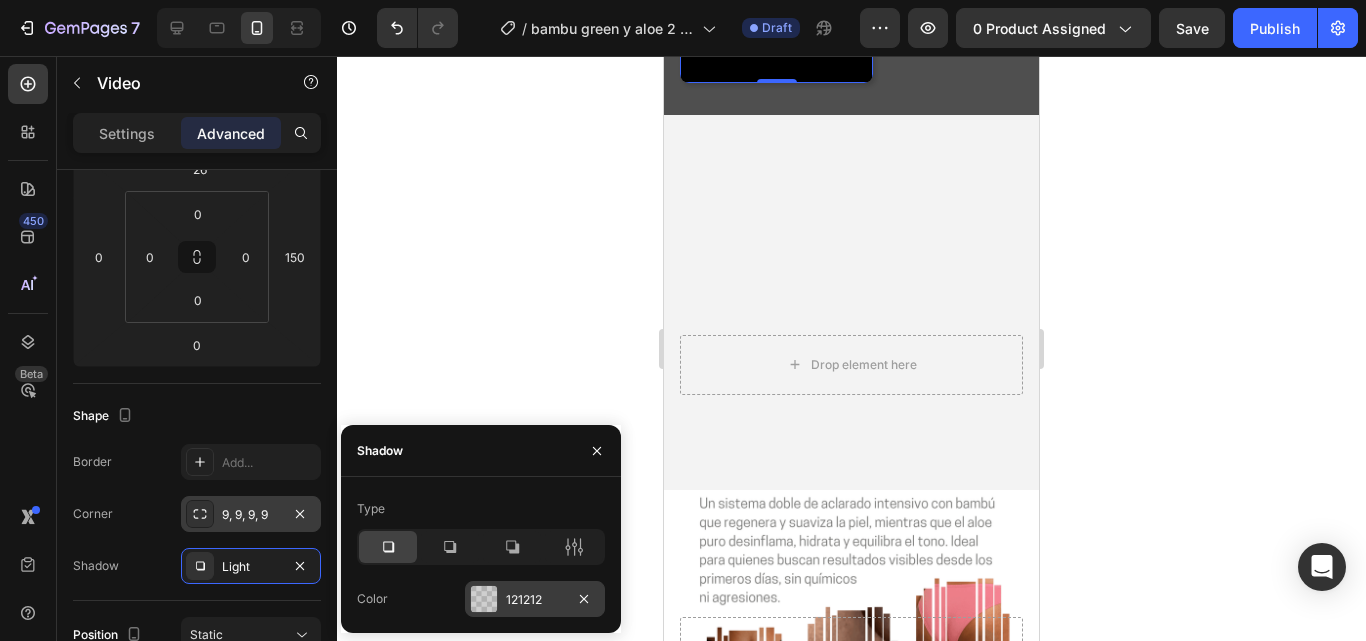 click at bounding box center [484, 599] 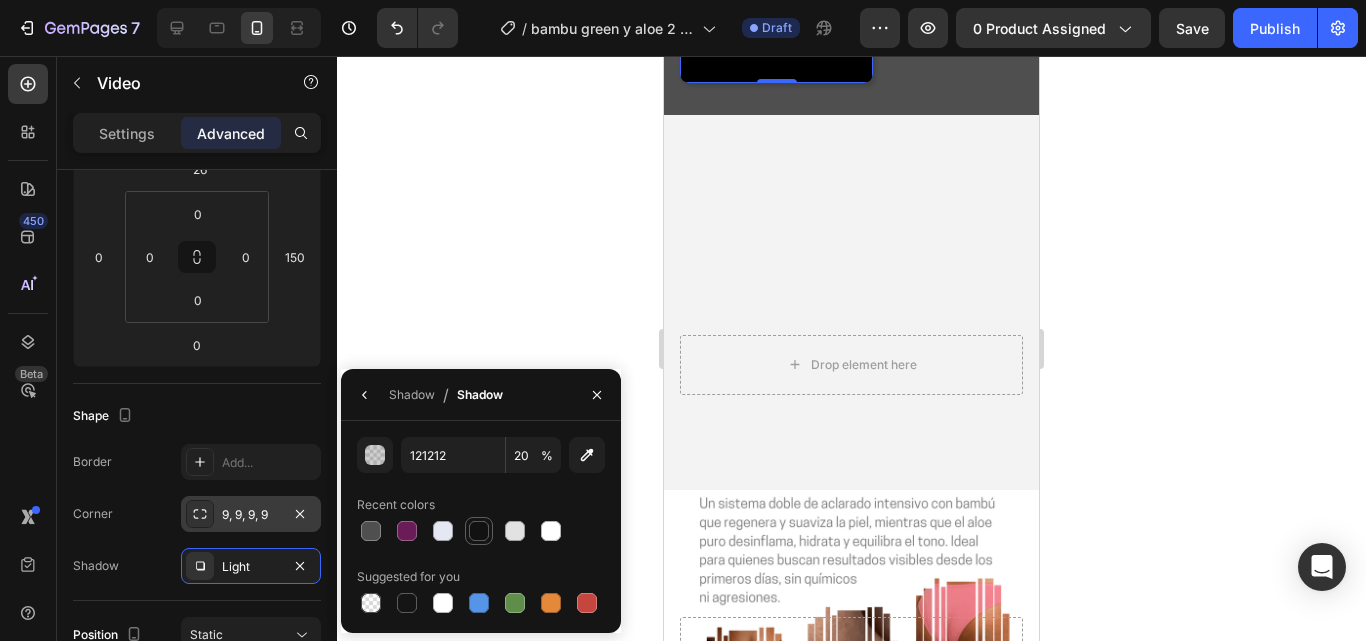 click at bounding box center [479, 531] 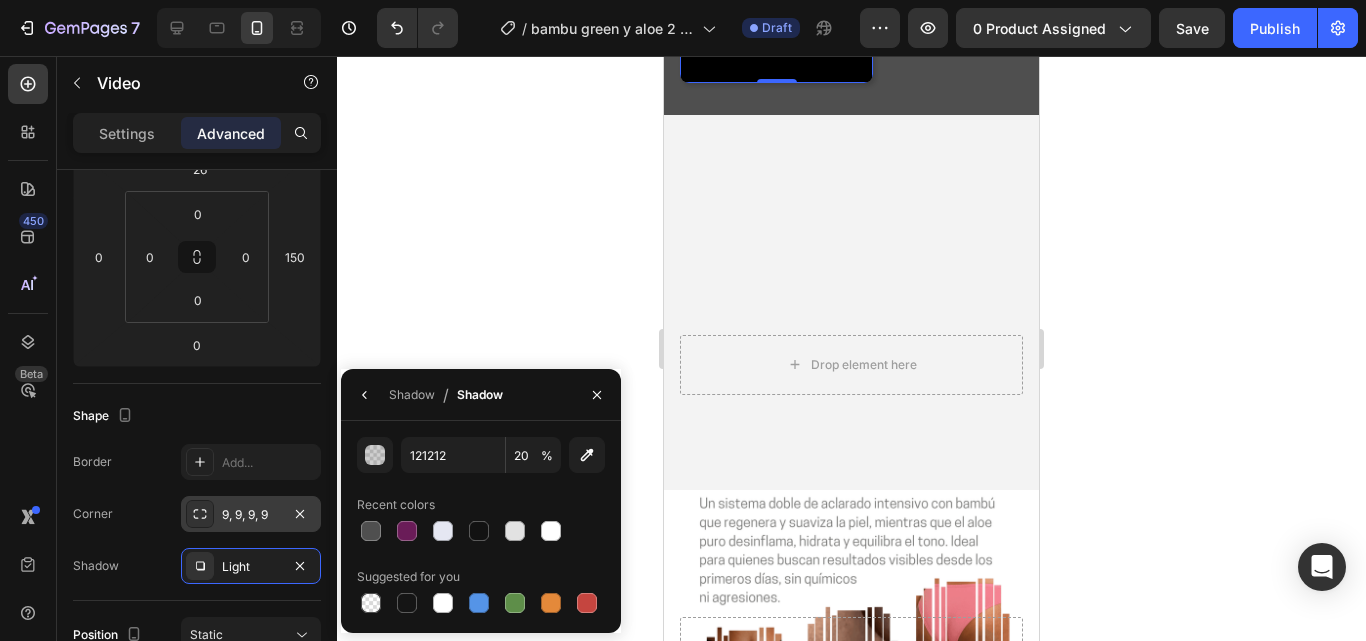 type on "100" 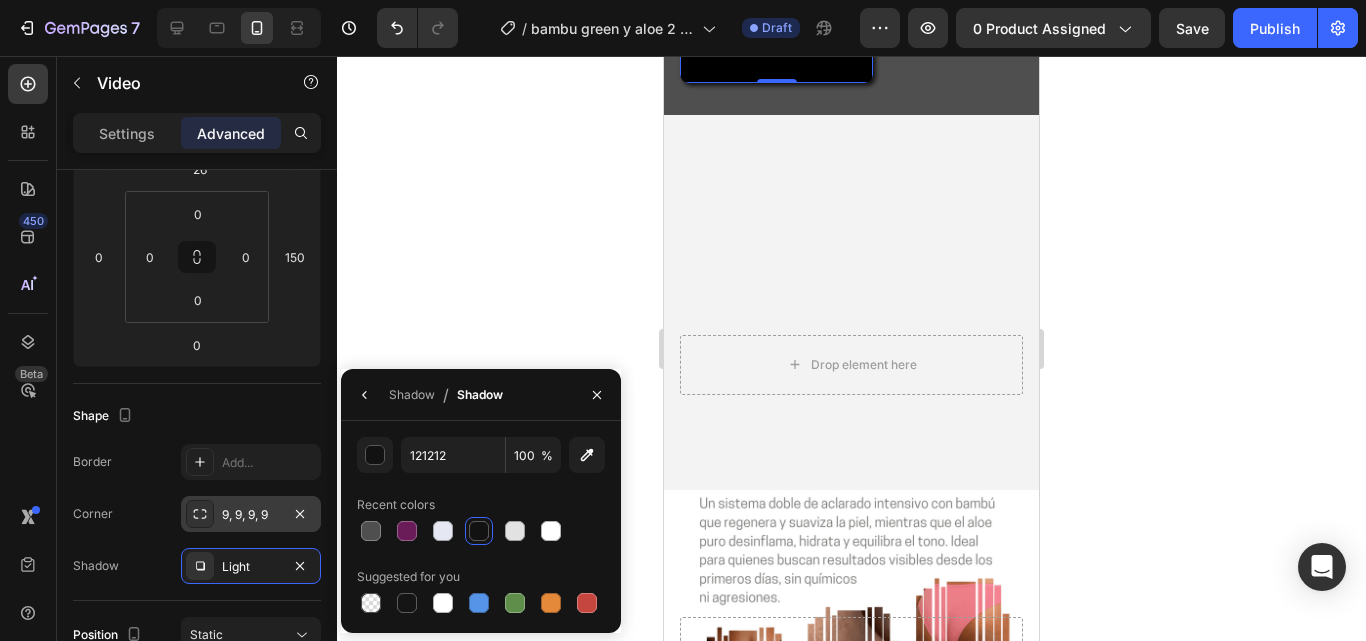 click at bounding box center (926, -84) 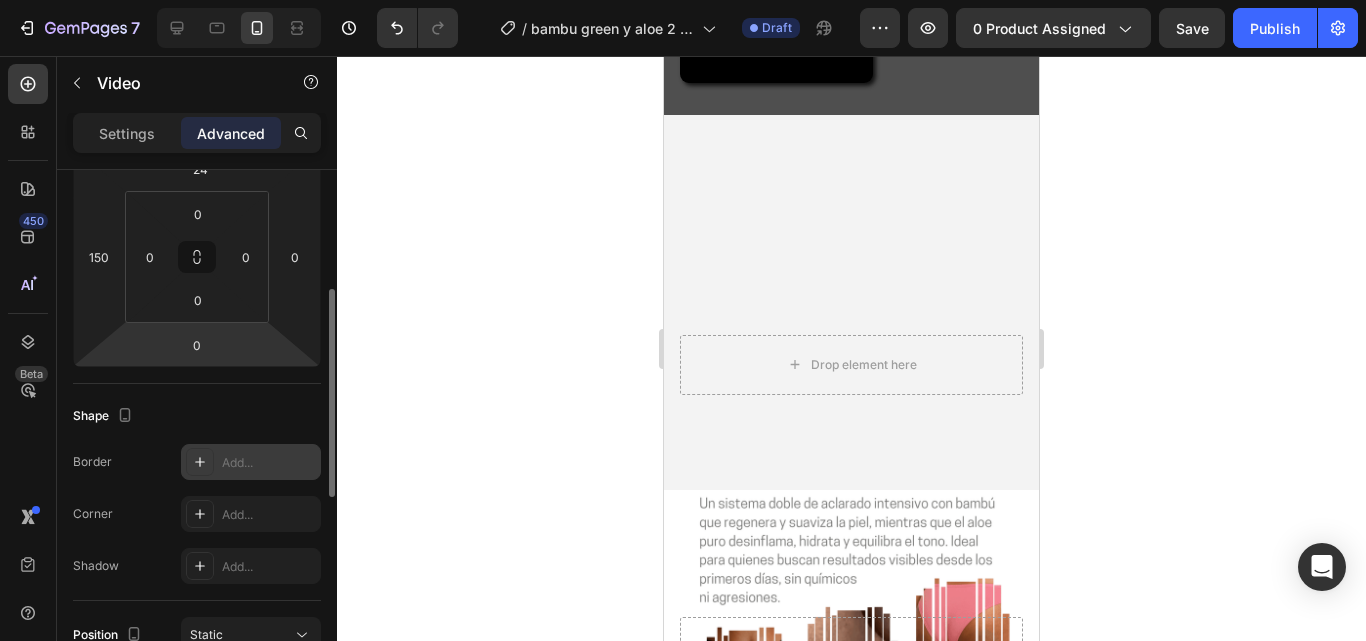 scroll, scrollTop: 400, scrollLeft: 0, axis: vertical 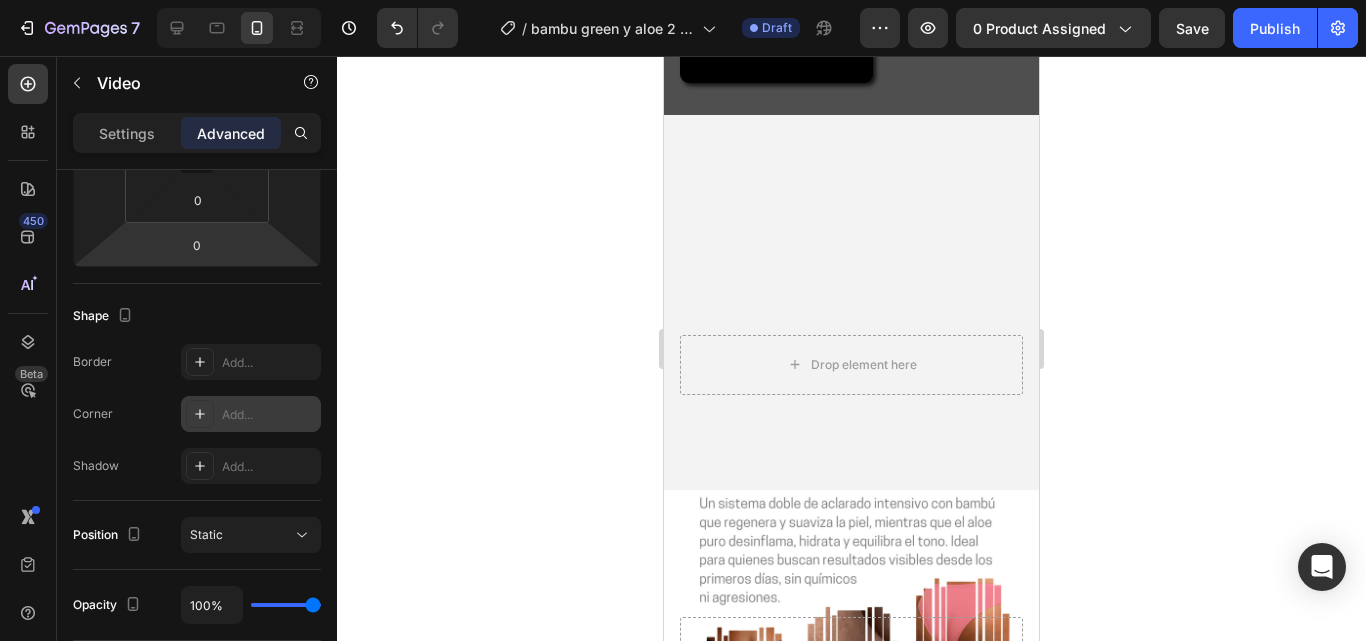 click on "Add..." at bounding box center [251, 414] 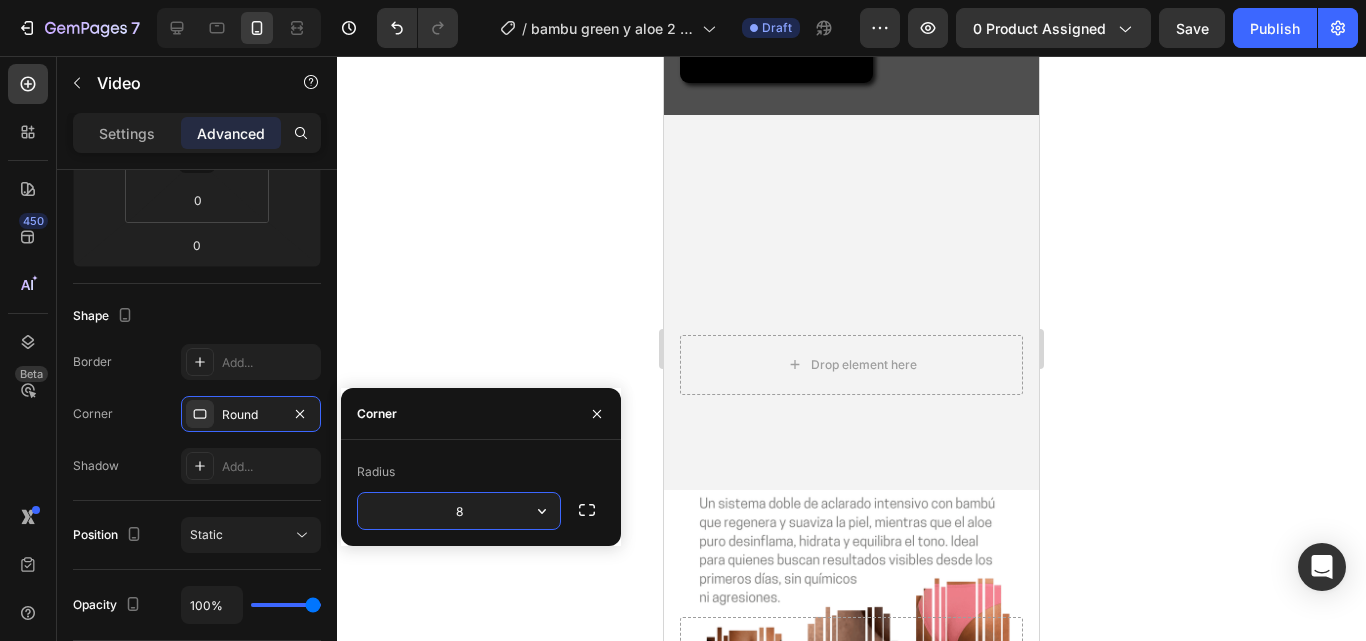 type on "9" 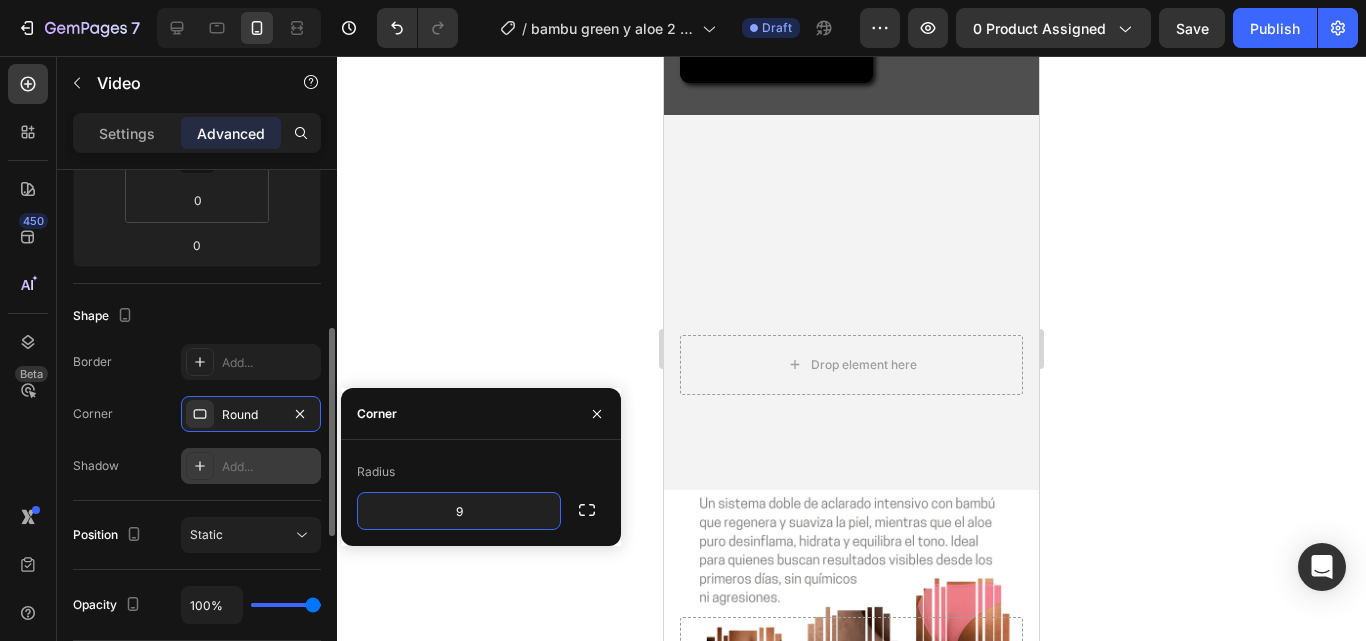 click on "Add..." at bounding box center [269, 467] 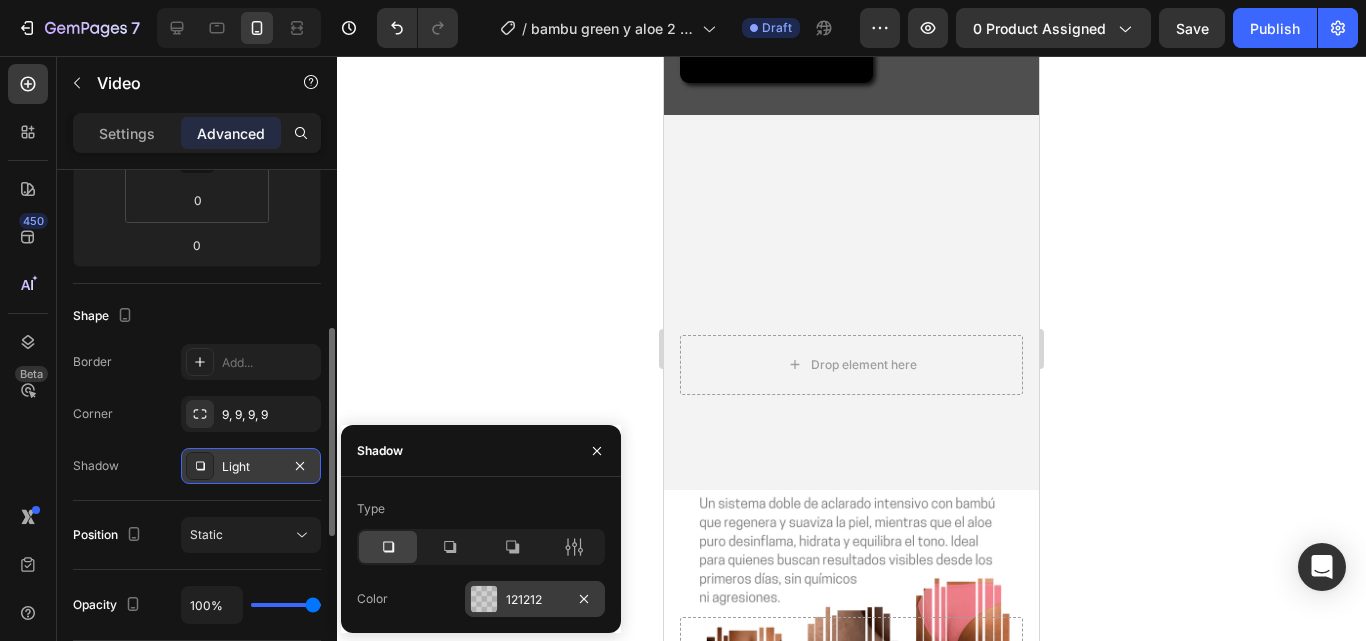 click on "121212" at bounding box center [535, 599] 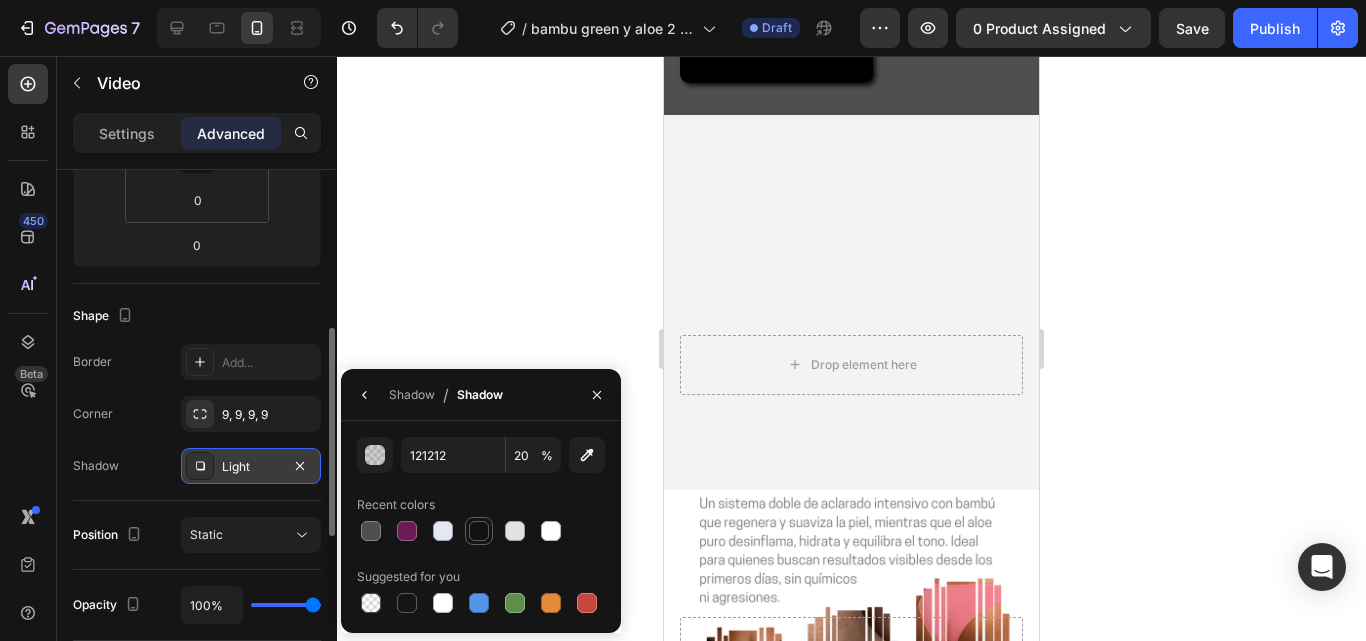 drag, startPoint x: 476, startPoint y: 534, endPoint x: 183, endPoint y: 452, distance: 304.25812 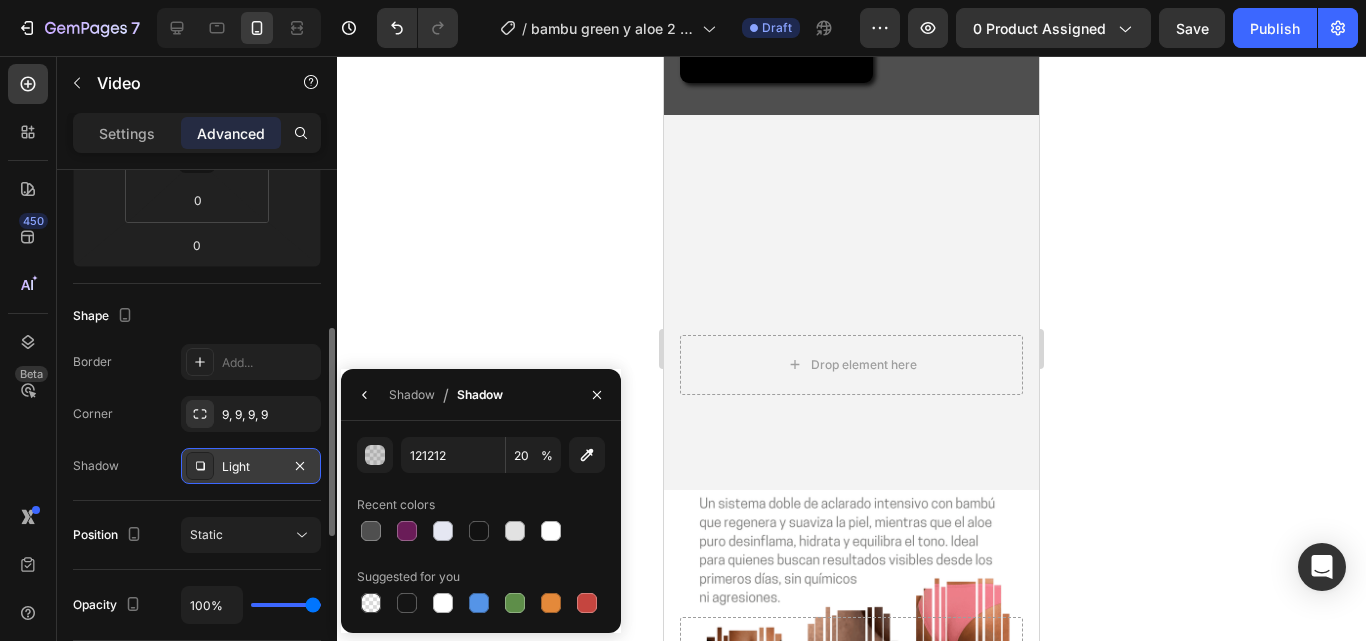 type on "100" 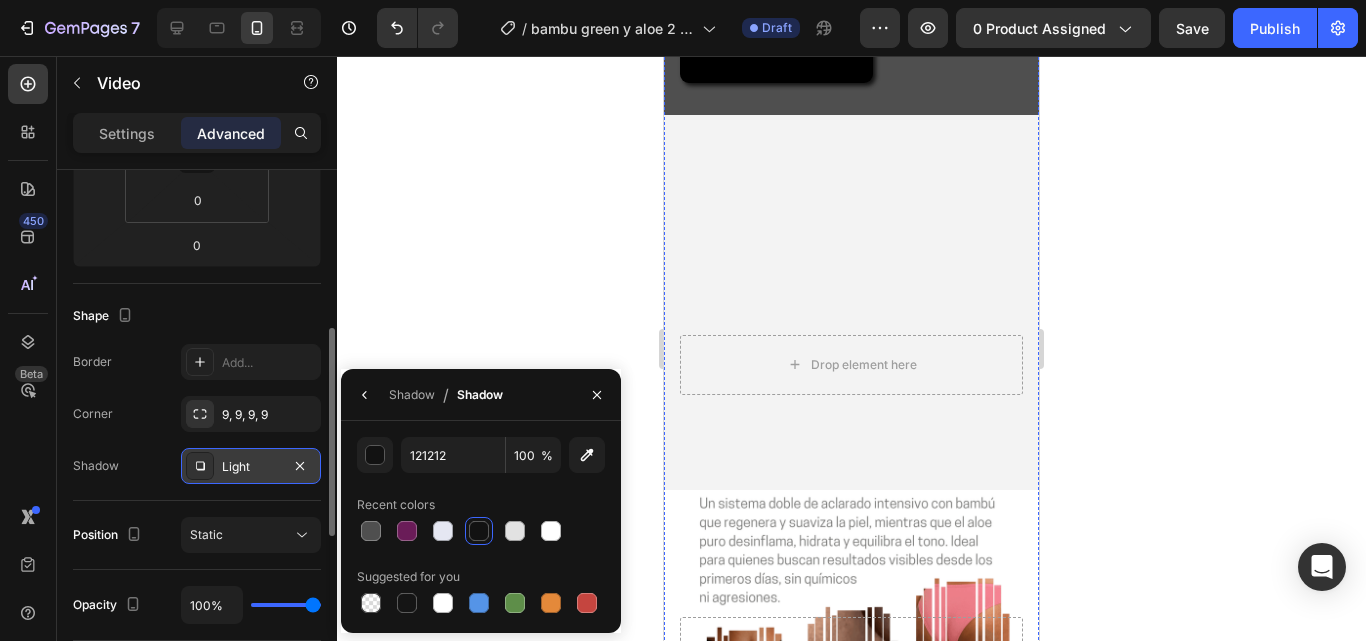 click 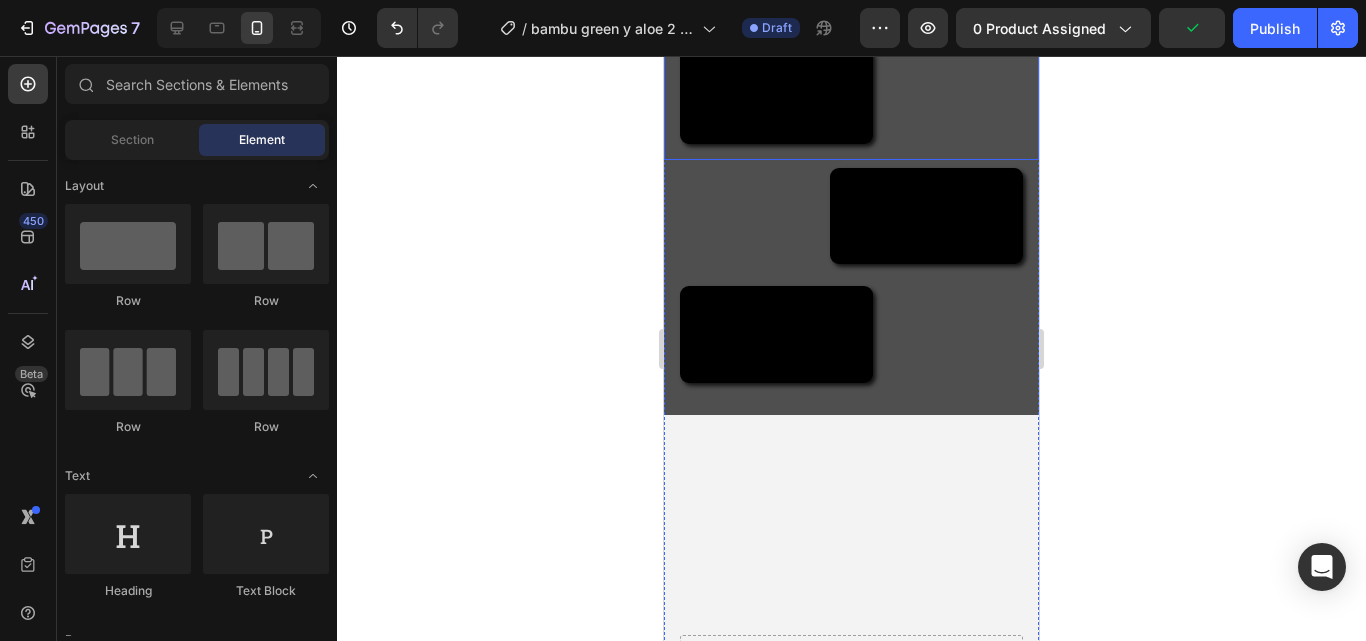 scroll, scrollTop: 0, scrollLeft: 0, axis: both 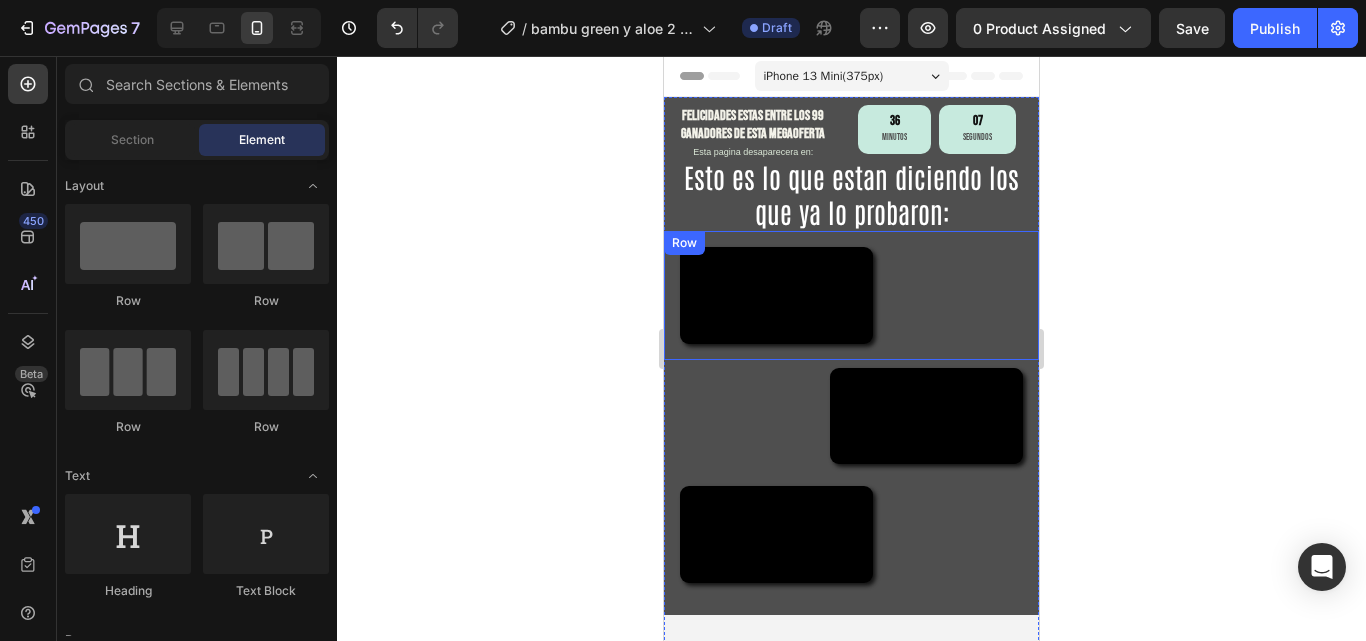 click on "Video" at bounding box center [851, 295] 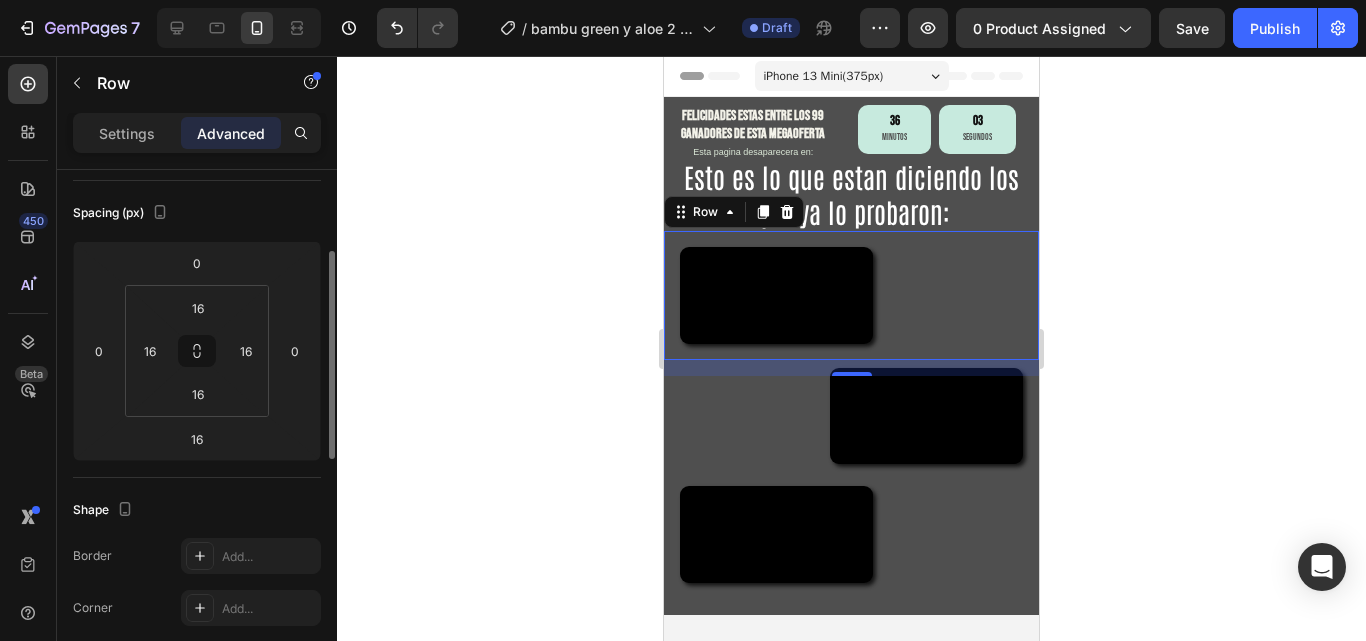scroll, scrollTop: 0, scrollLeft: 0, axis: both 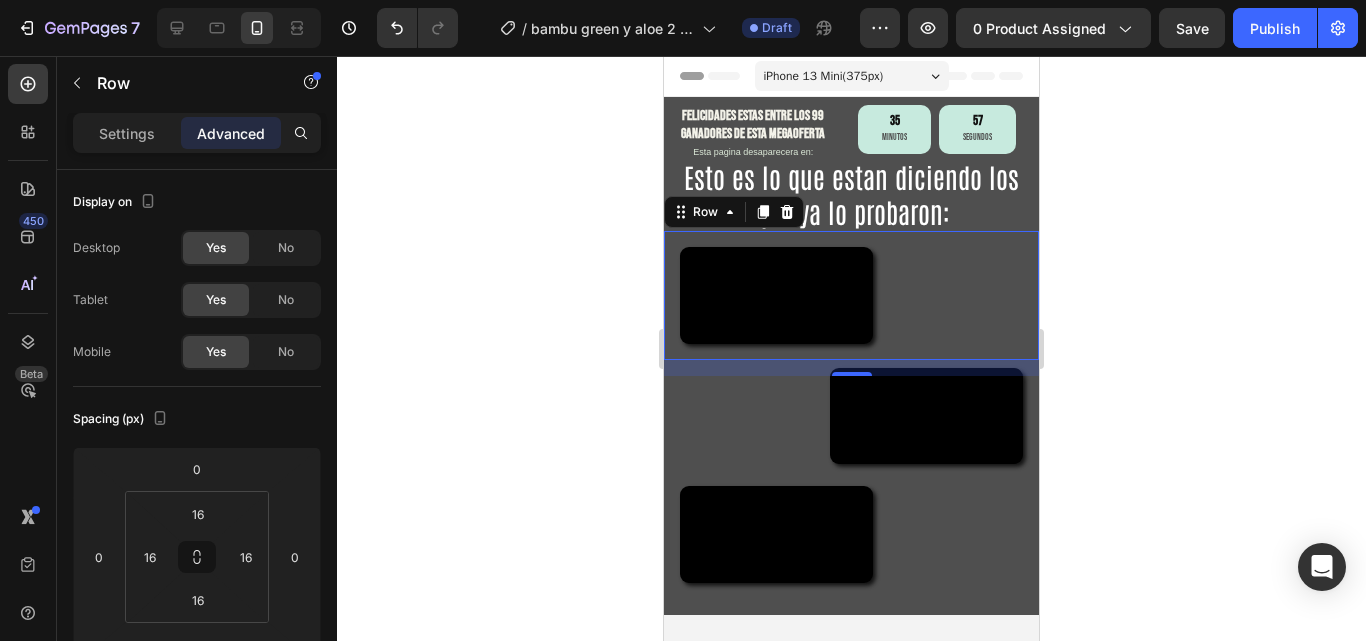 click on "Video Row   16" at bounding box center [851, 295] 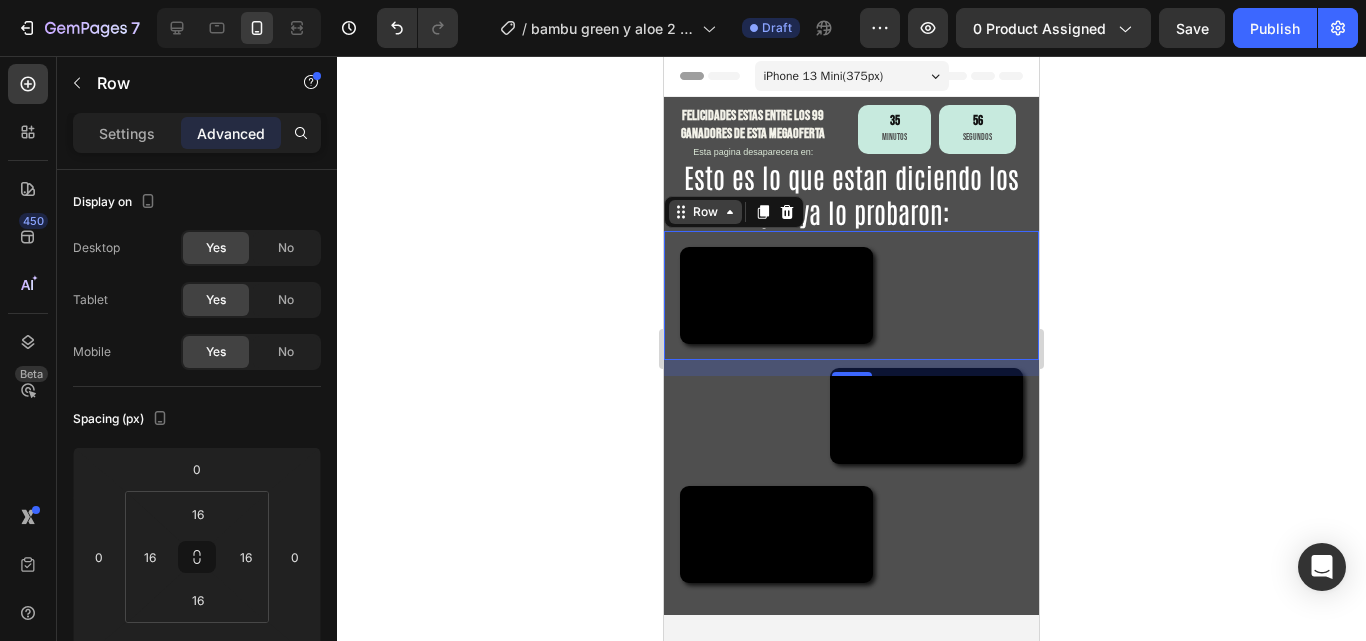 click on "Row" at bounding box center [705, 212] 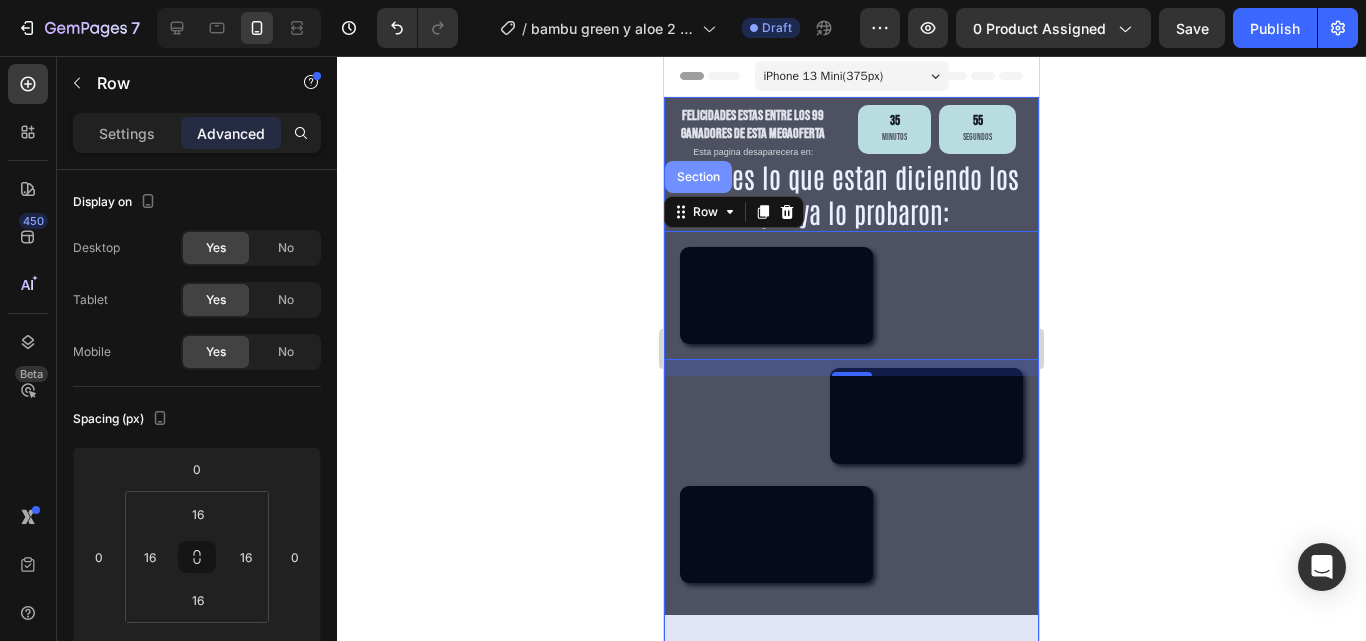 click on "Section" at bounding box center (698, 177) 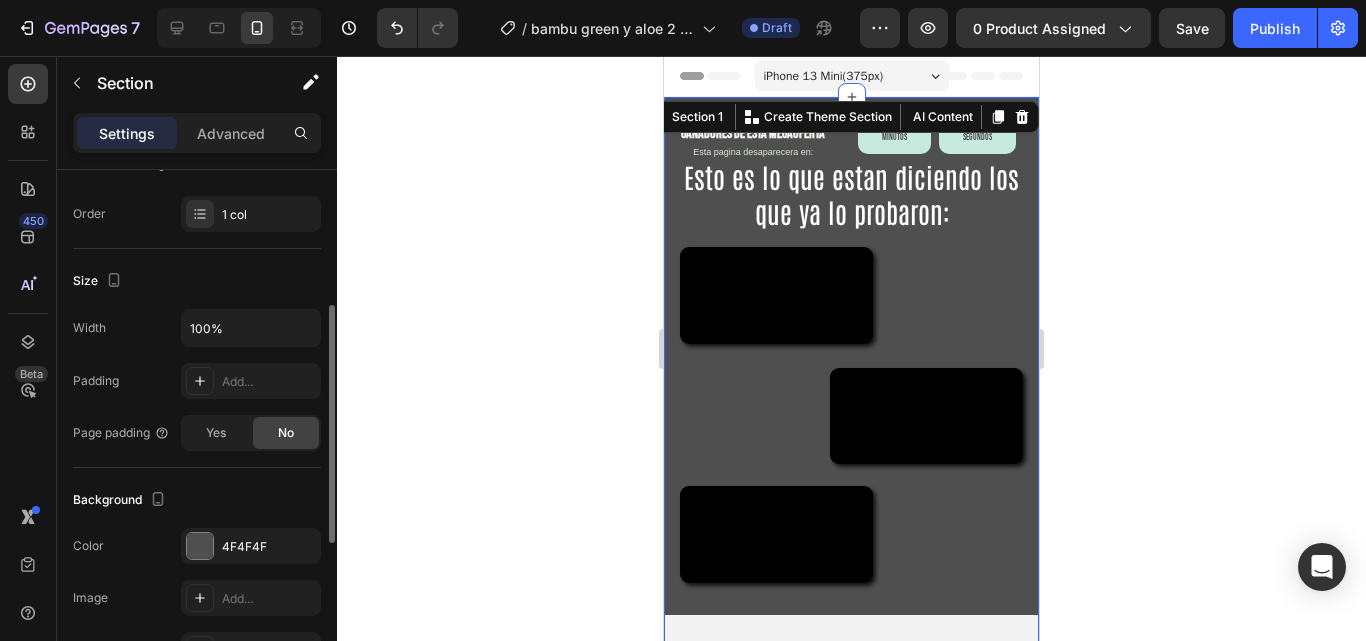 scroll, scrollTop: 500, scrollLeft: 0, axis: vertical 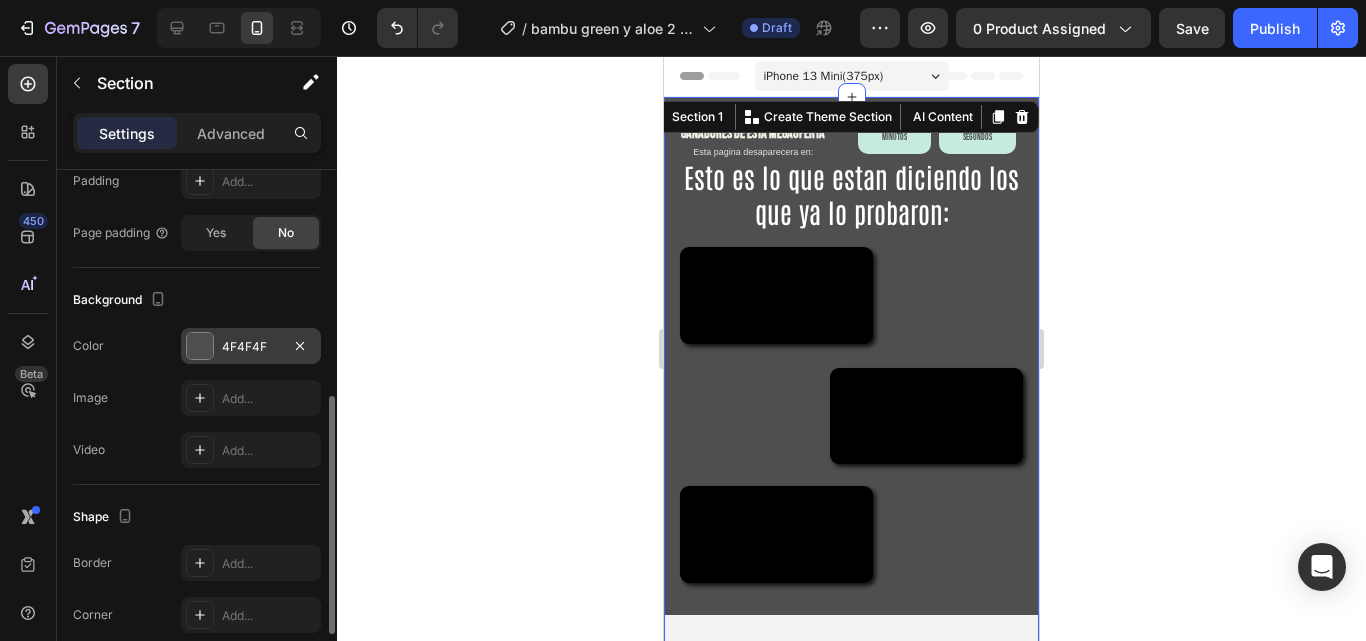 click at bounding box center [200, 346] 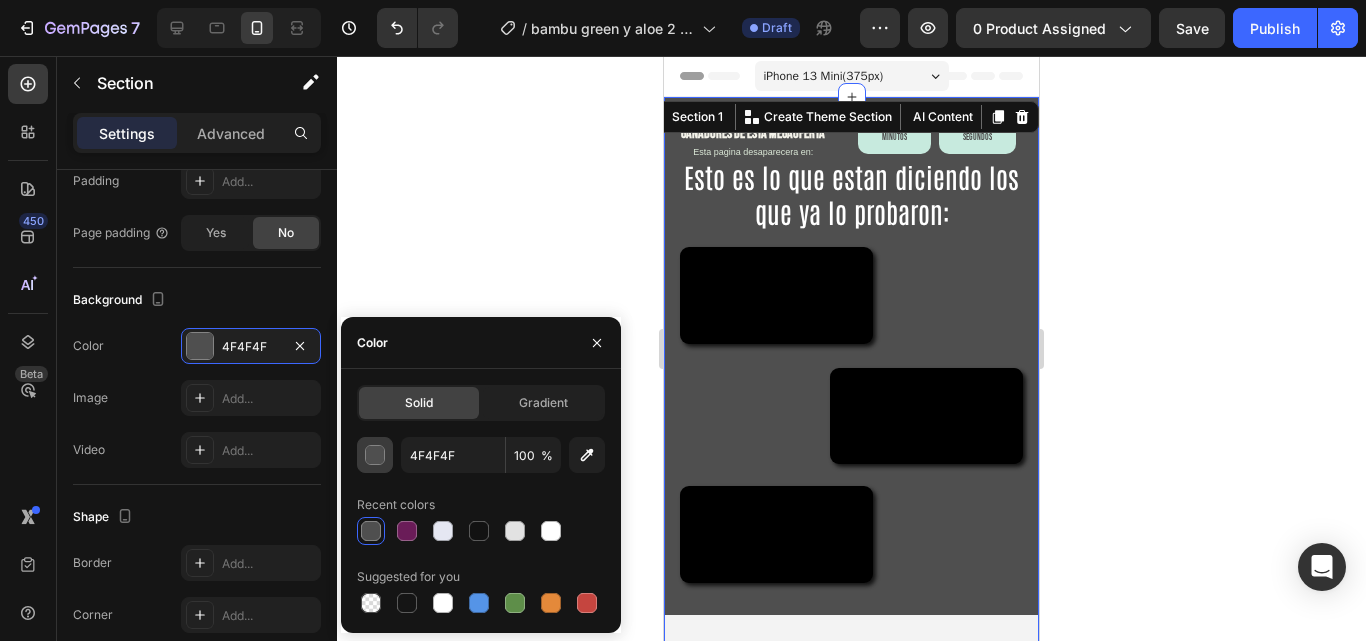 click at bounding box center (376, 456) 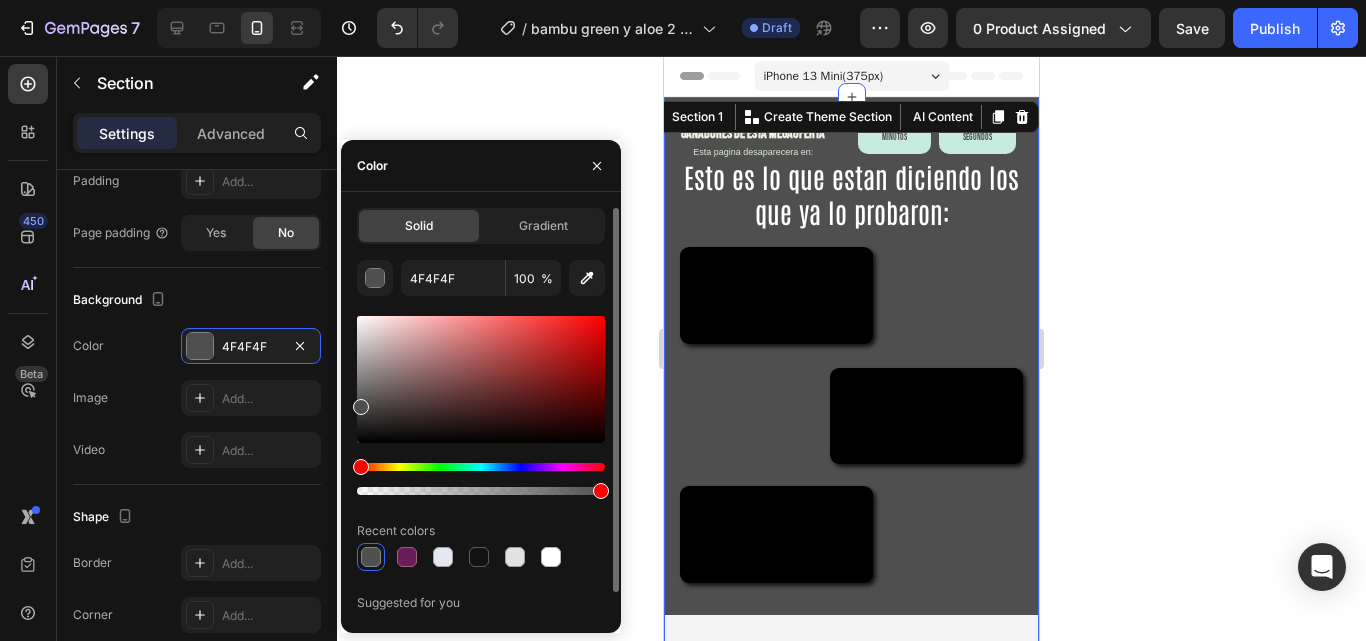 click at bounding box center (481, 467) 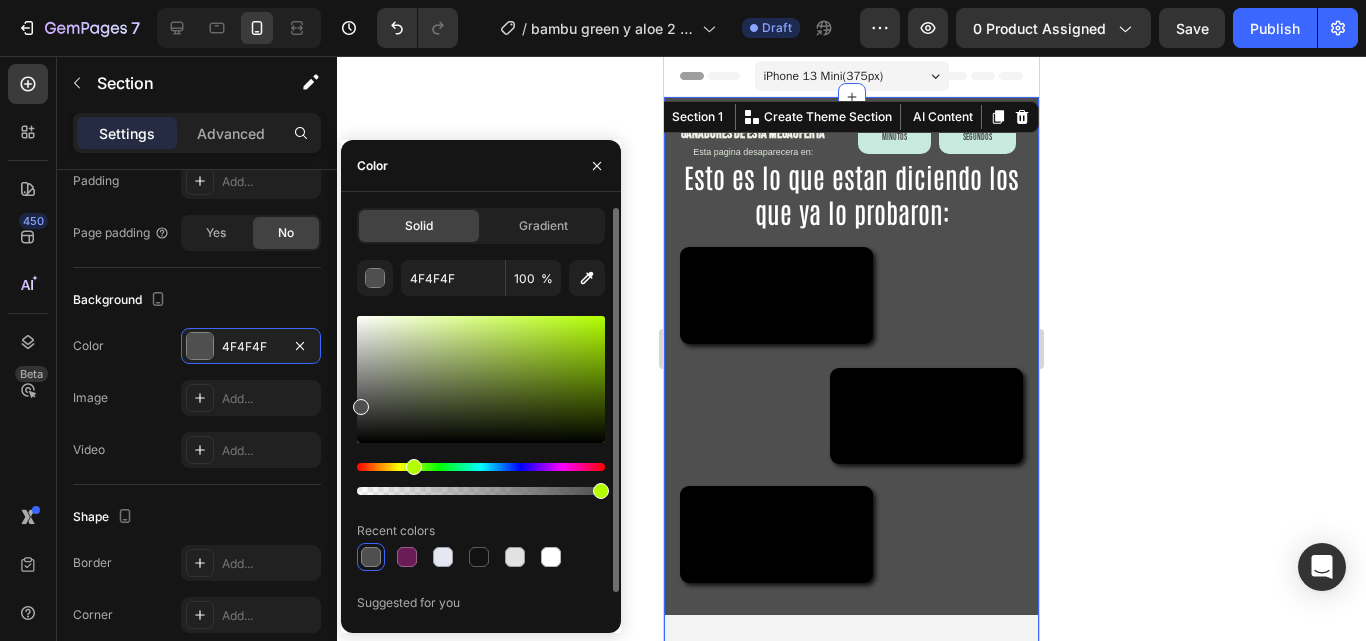 click at bounding box center (481, 467) 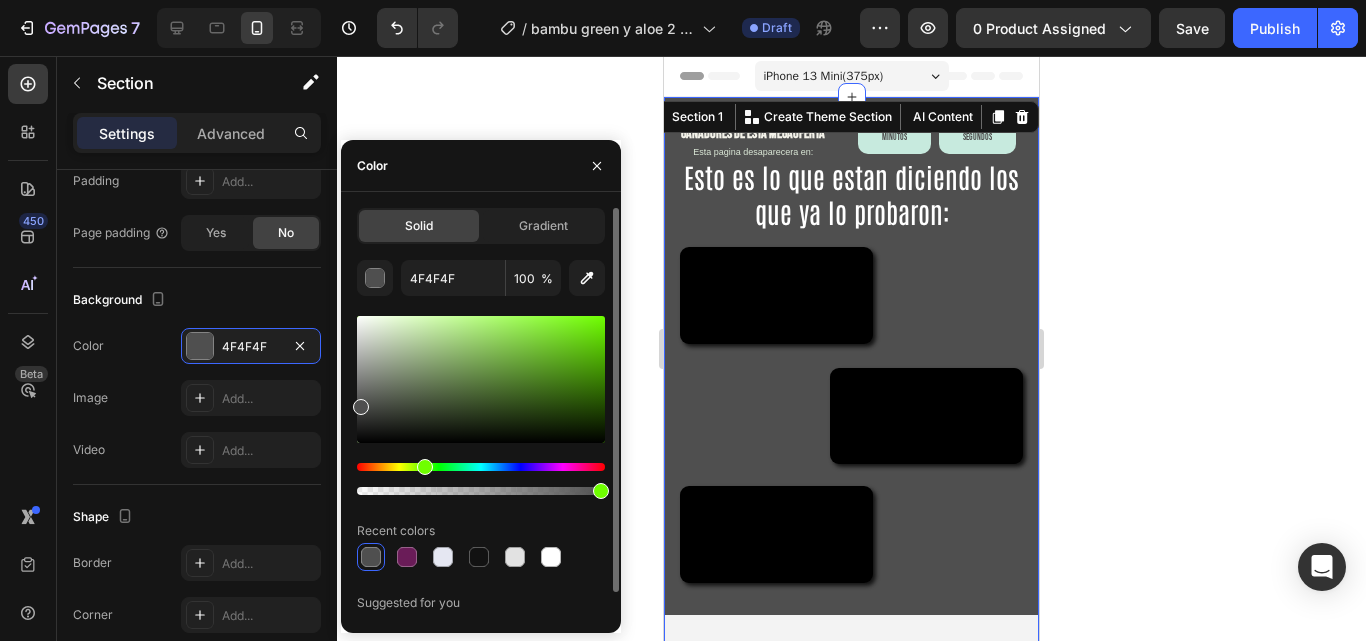 click at bounding box center (481, 379) 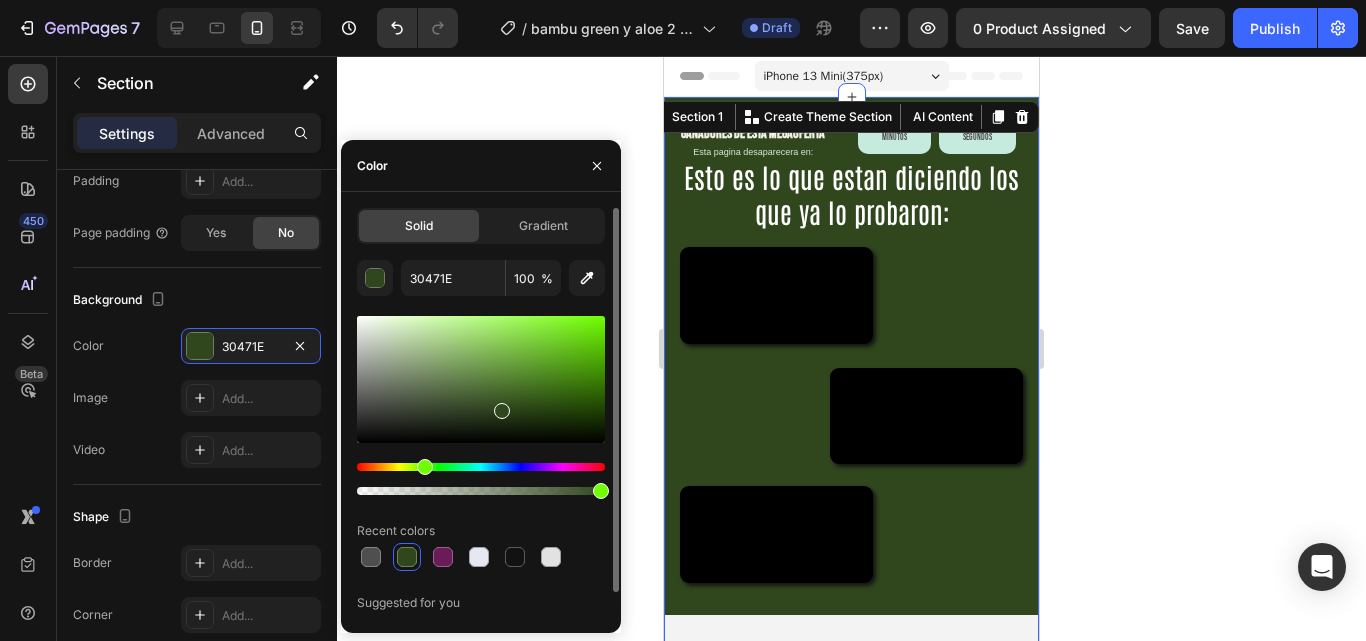 click at bounding box center (481, 379) 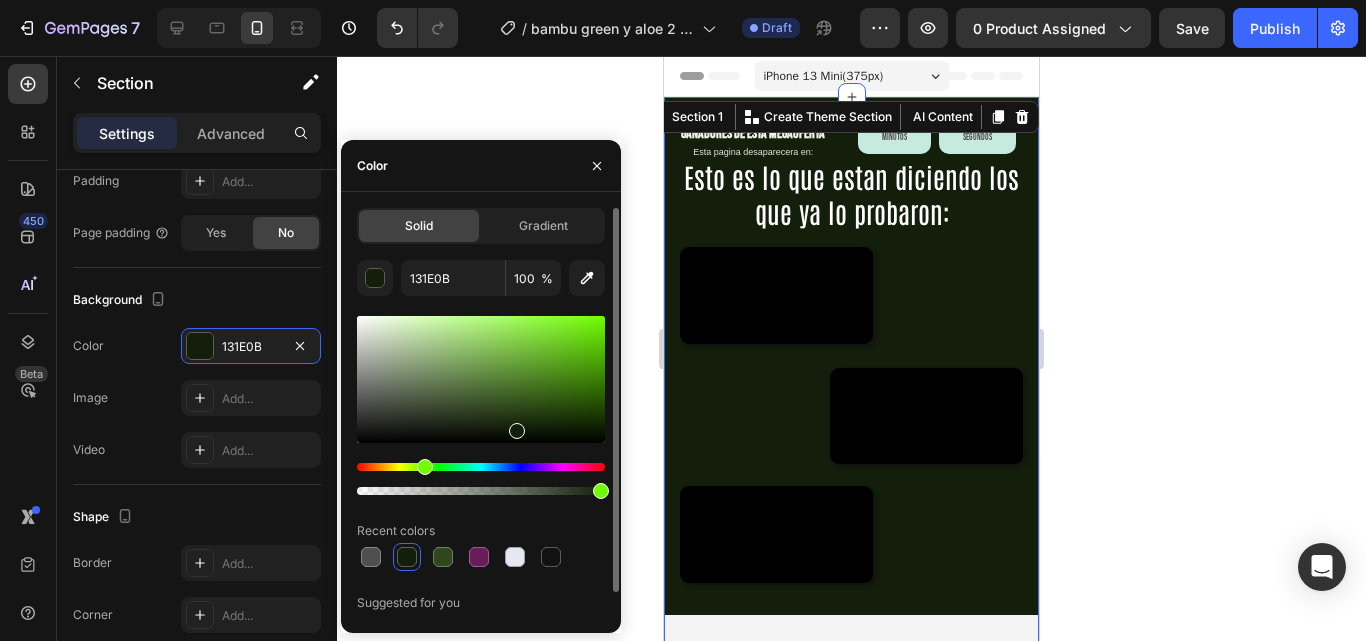 click at bounding box center [481, 379] 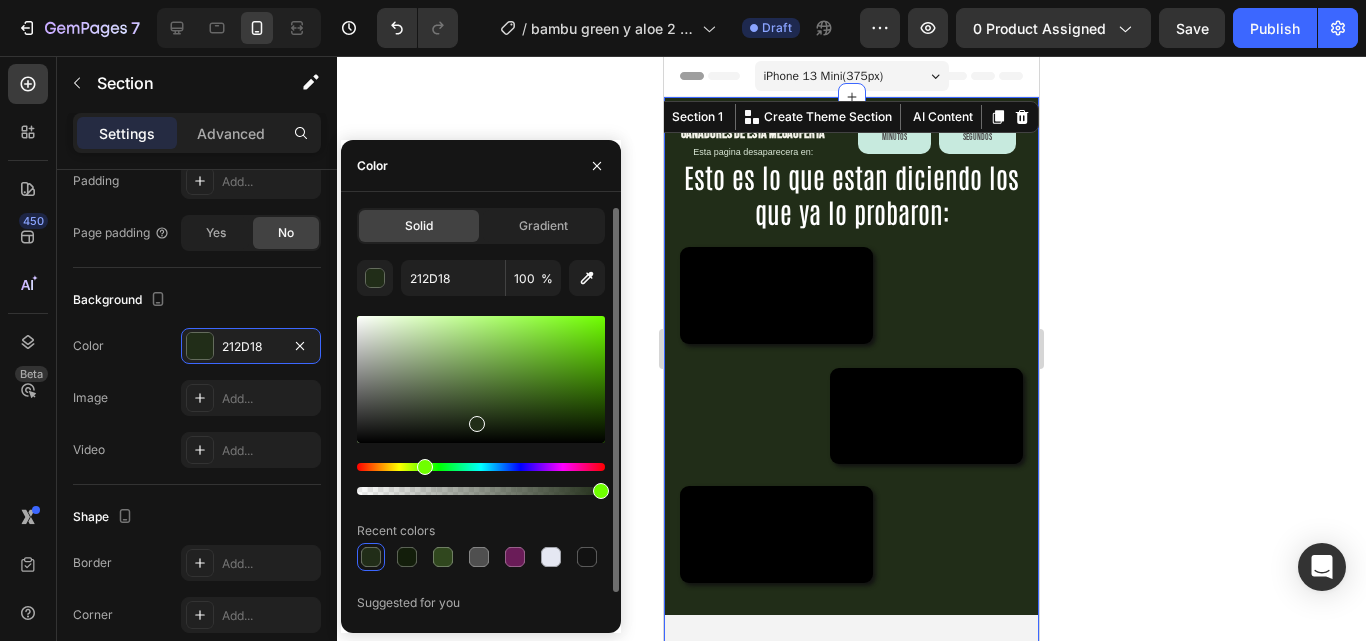 click at bounding box center [481, 379] 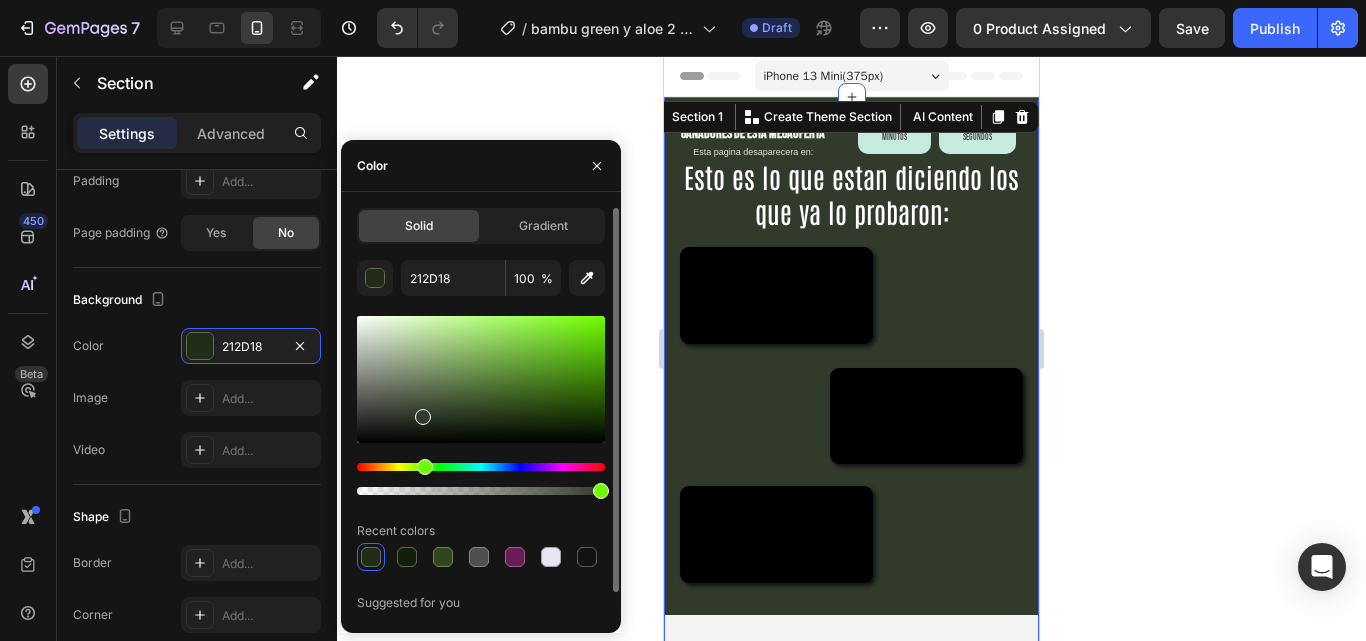 type on "323A2B" 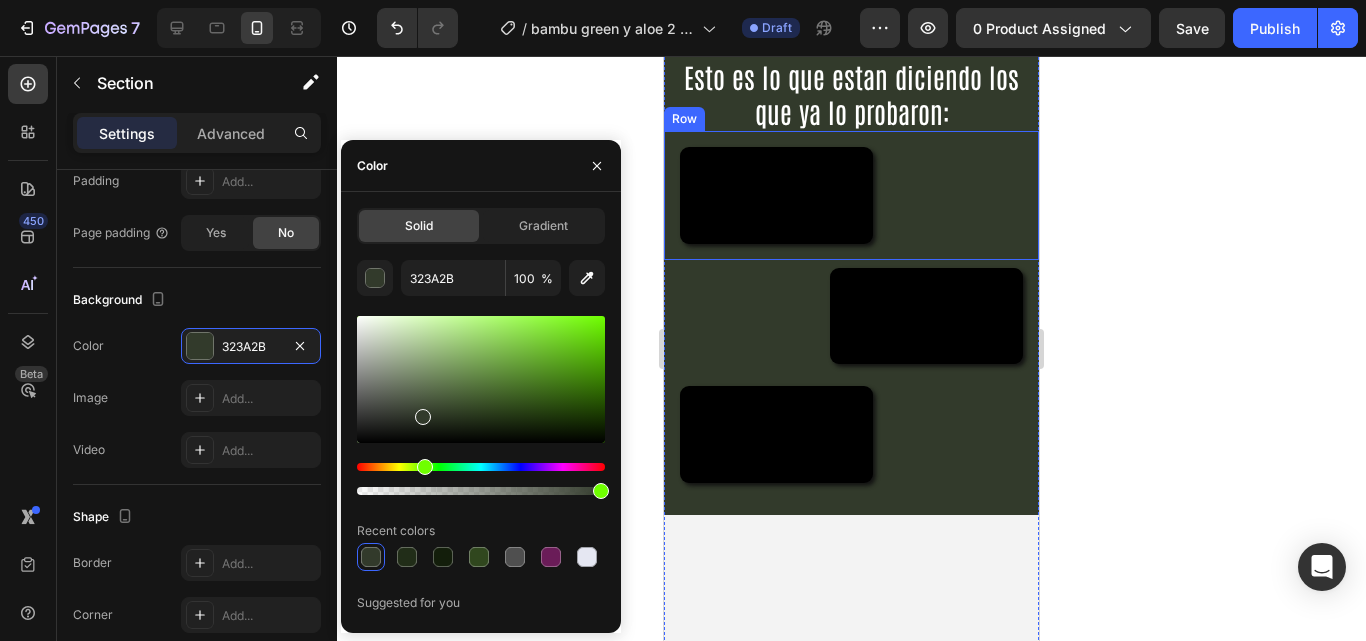 scroll, scrollTop: 0, scrollLeft: 0, axis: both 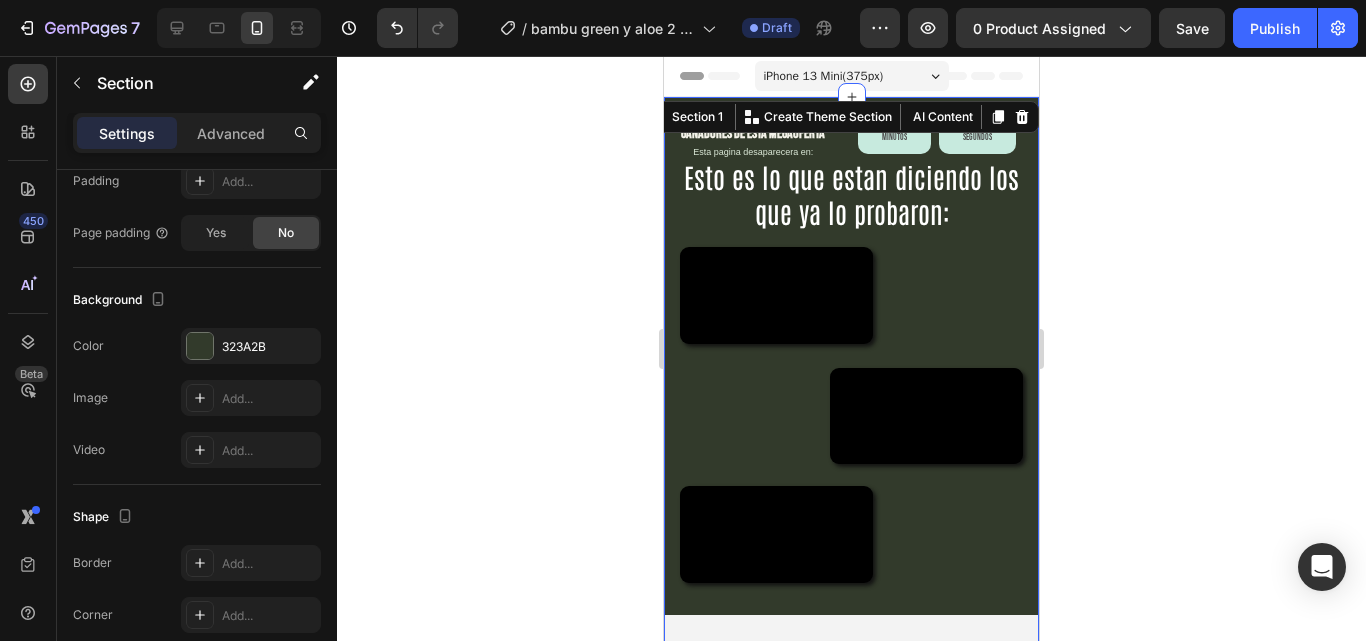 click 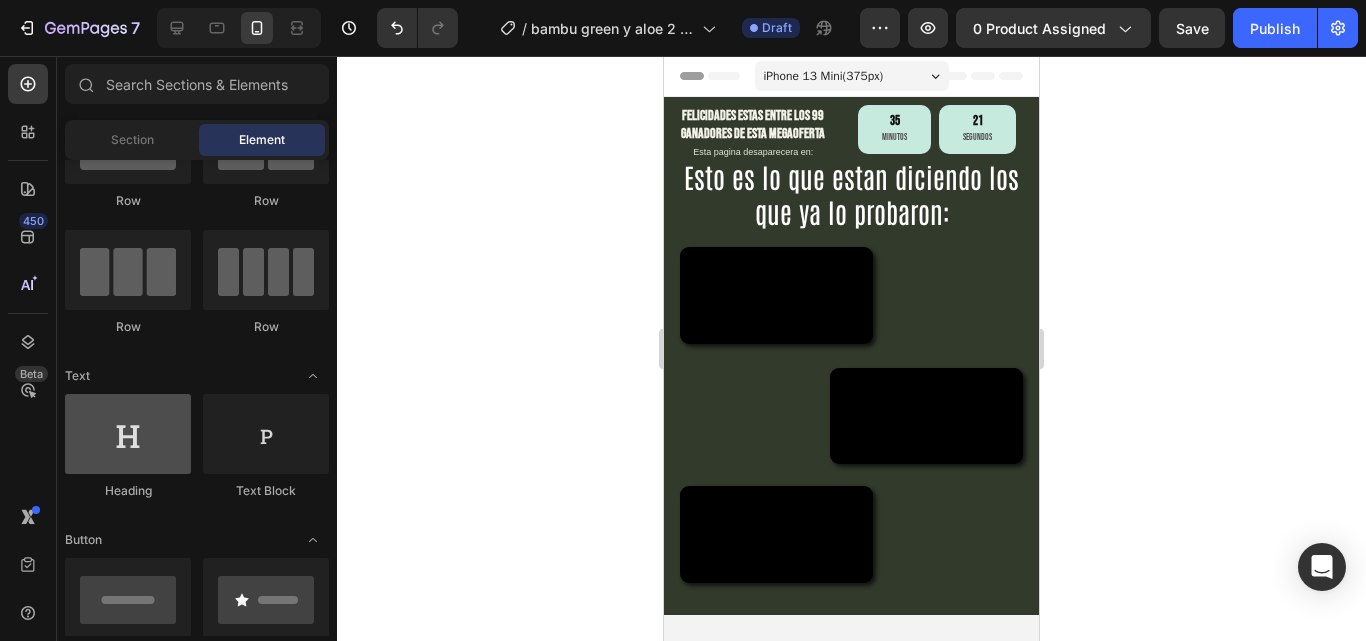 scroll, scrollTop: 0, scrollLeft: 0, axis: both 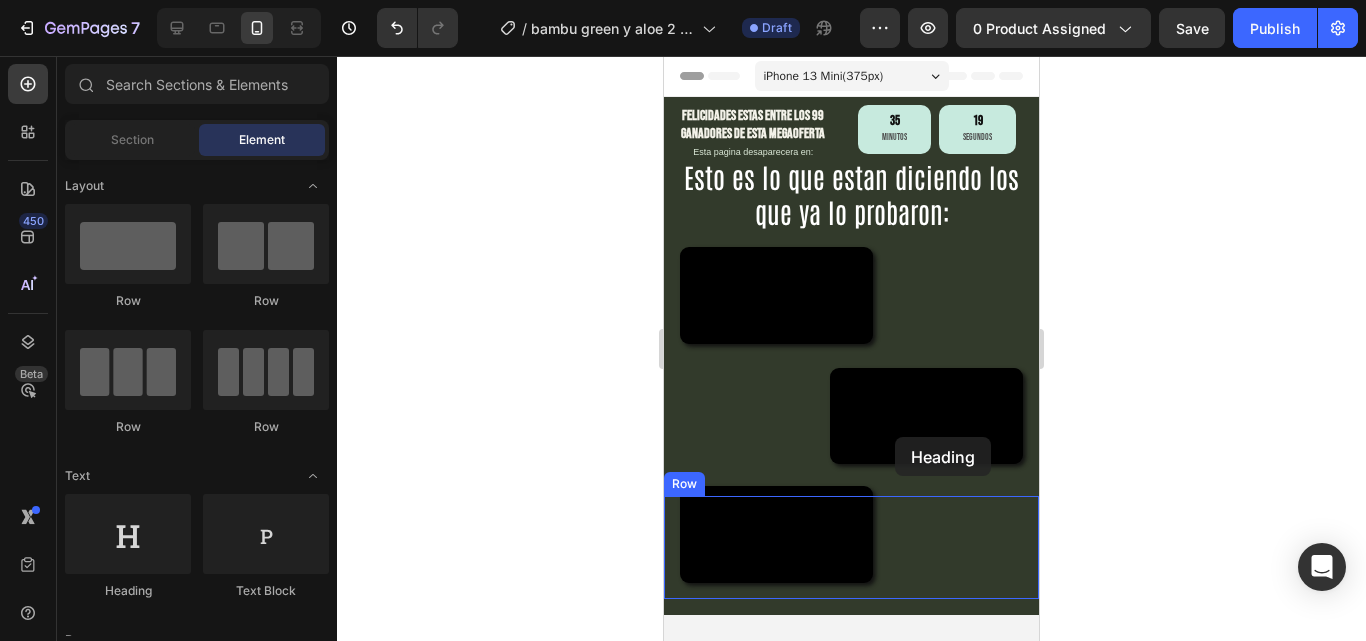 drag, startPoint x: 1227, startPoint y: 503, endPoint x: 895, endPoint y: 437, distance: 338.49667 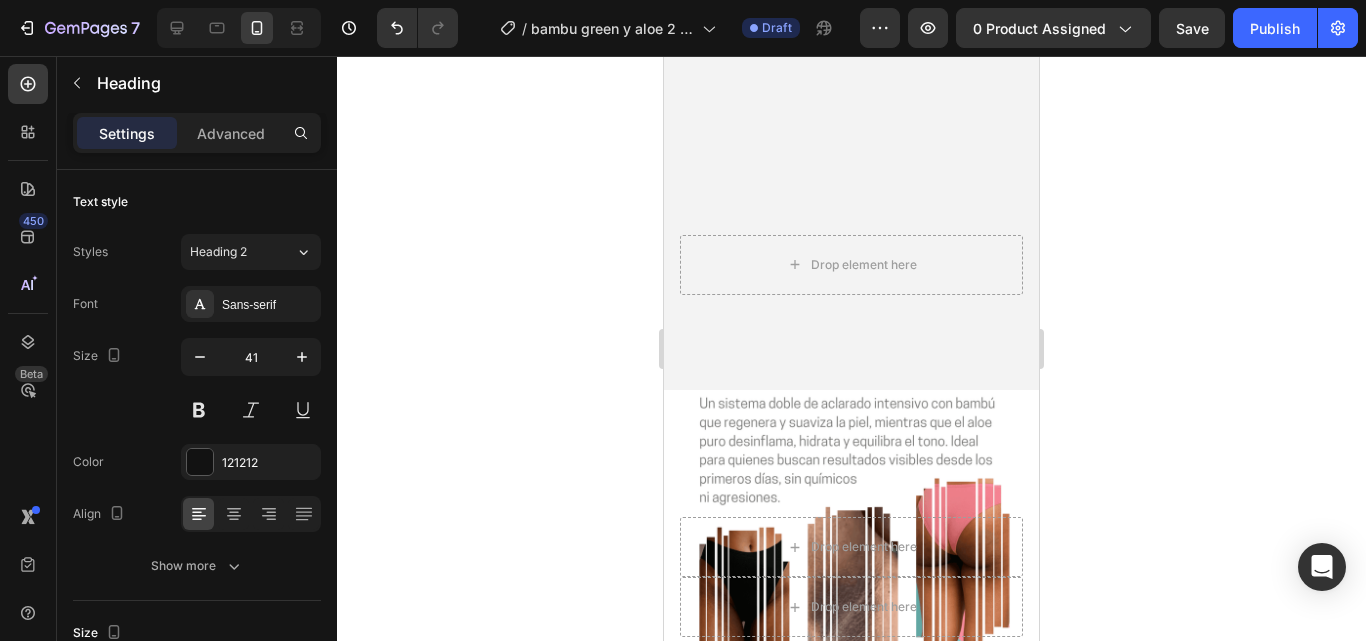 scroll, scrollTop: 700, scrollLeft: 0, axis: vertical 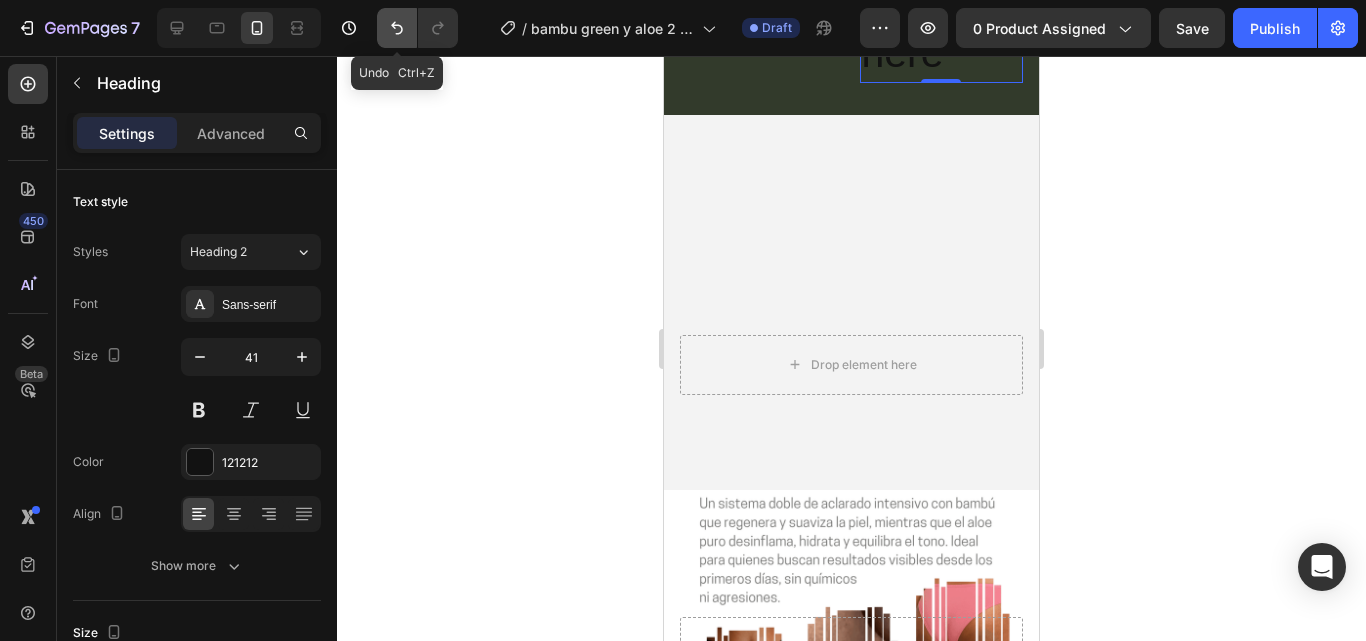 click 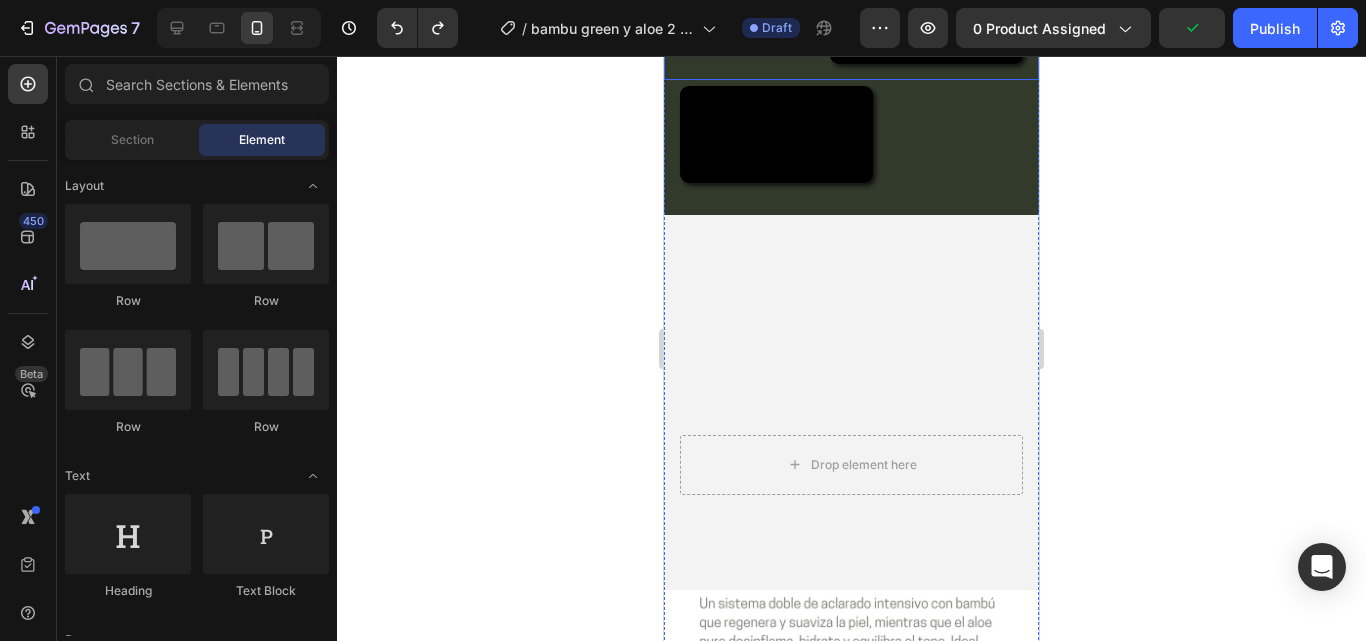 scroll, scrollTop: 0, scrollLeft: 0, axis: both 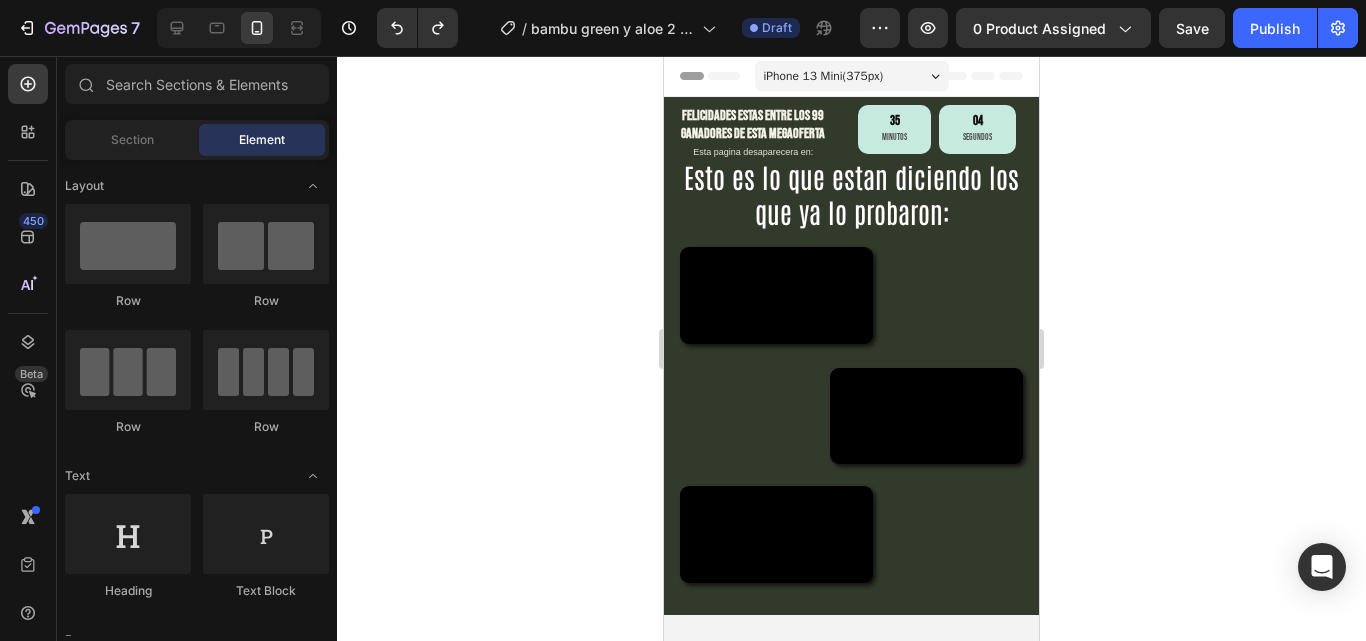click 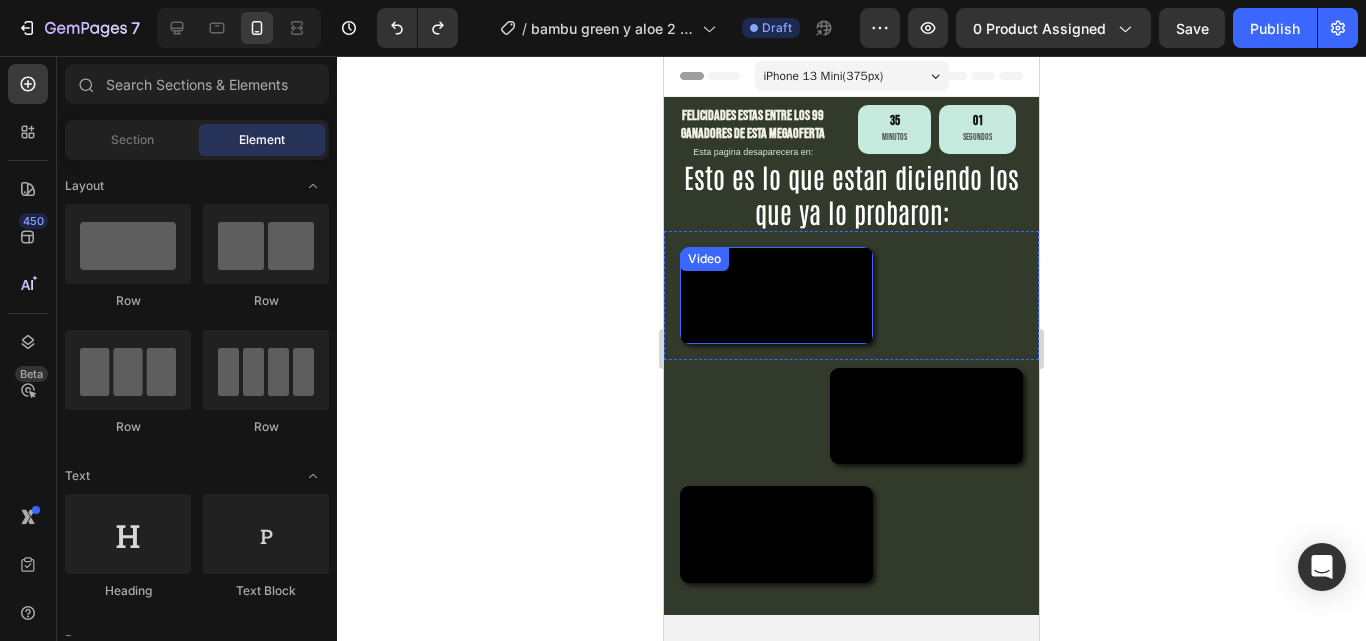 click at bounding box center (776, 295) 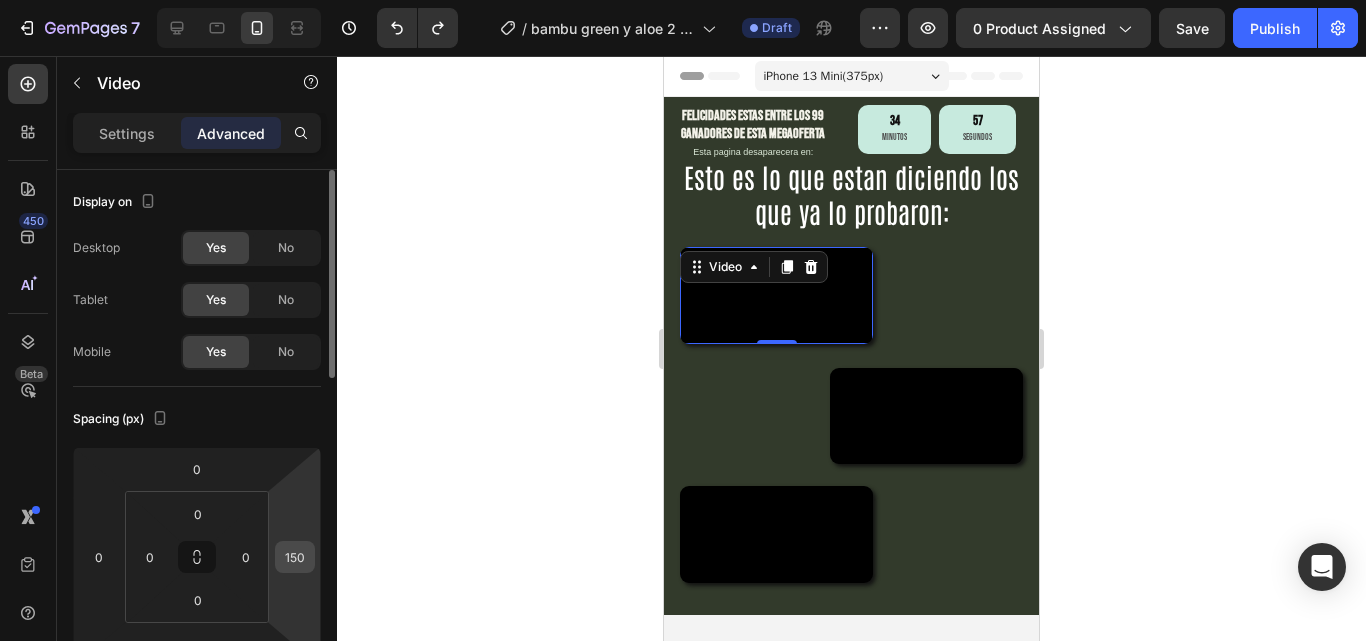 click on "150" at bounding box center (295, 557) 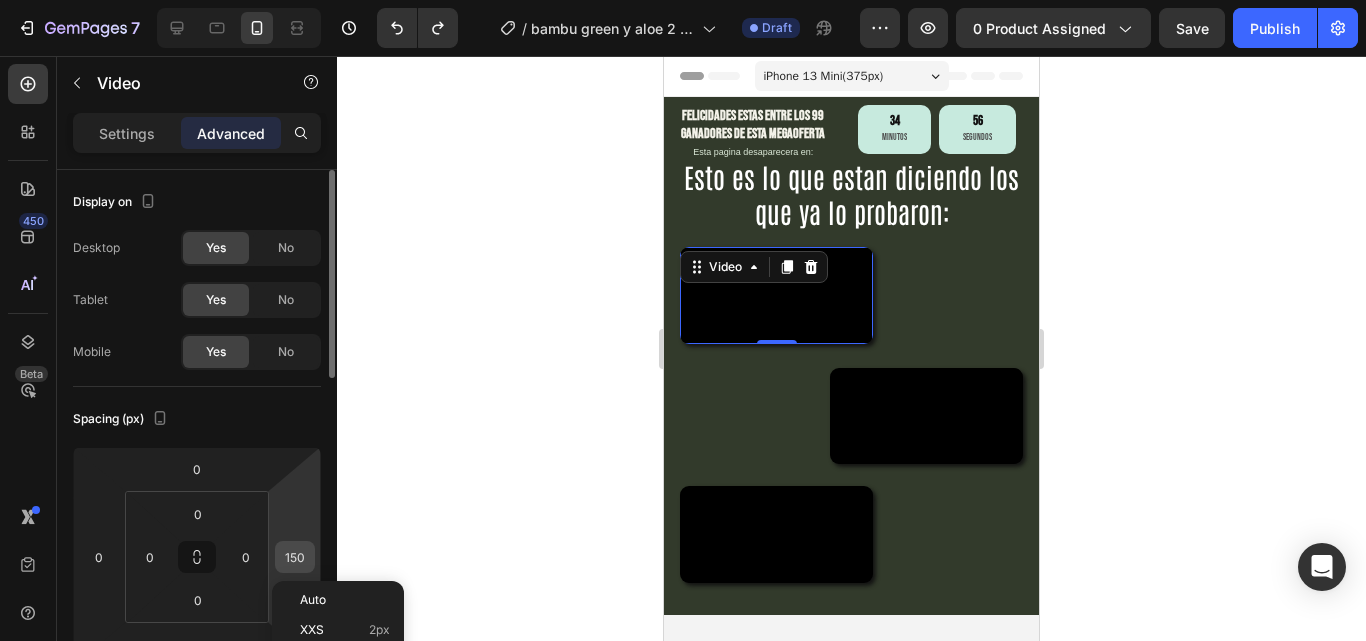 click on "150" at bounding box center [295, 557] 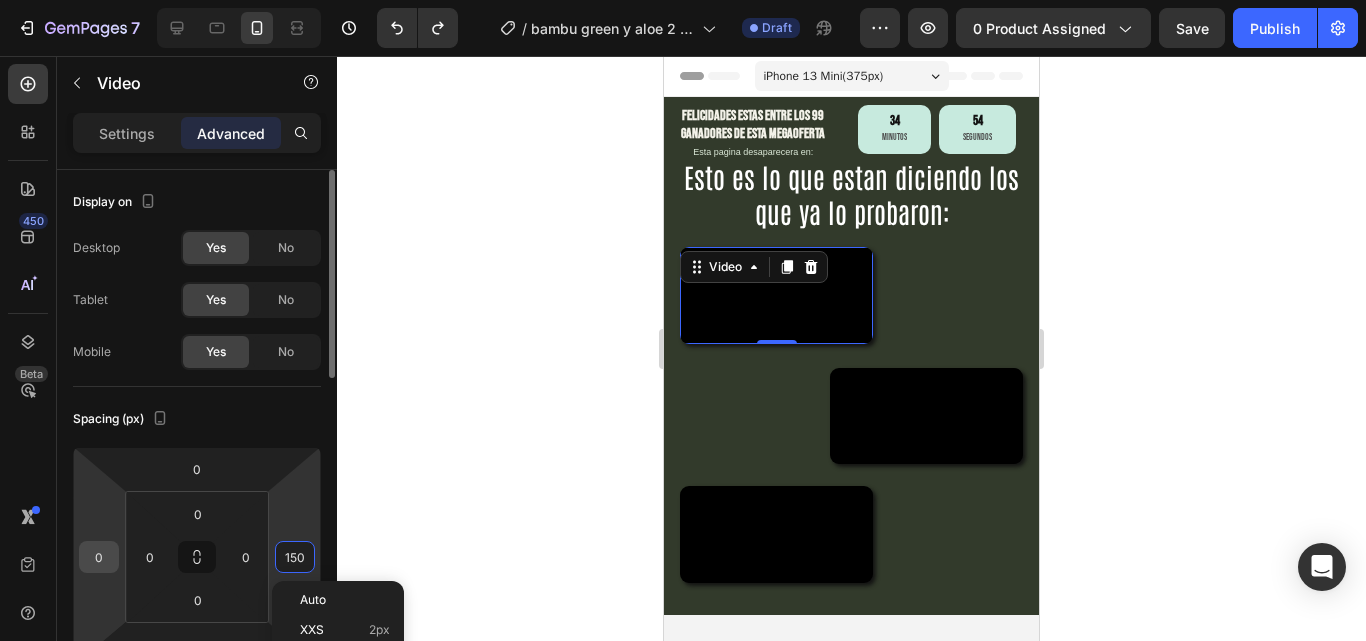 click on "0" at bounding box center (99, 557) 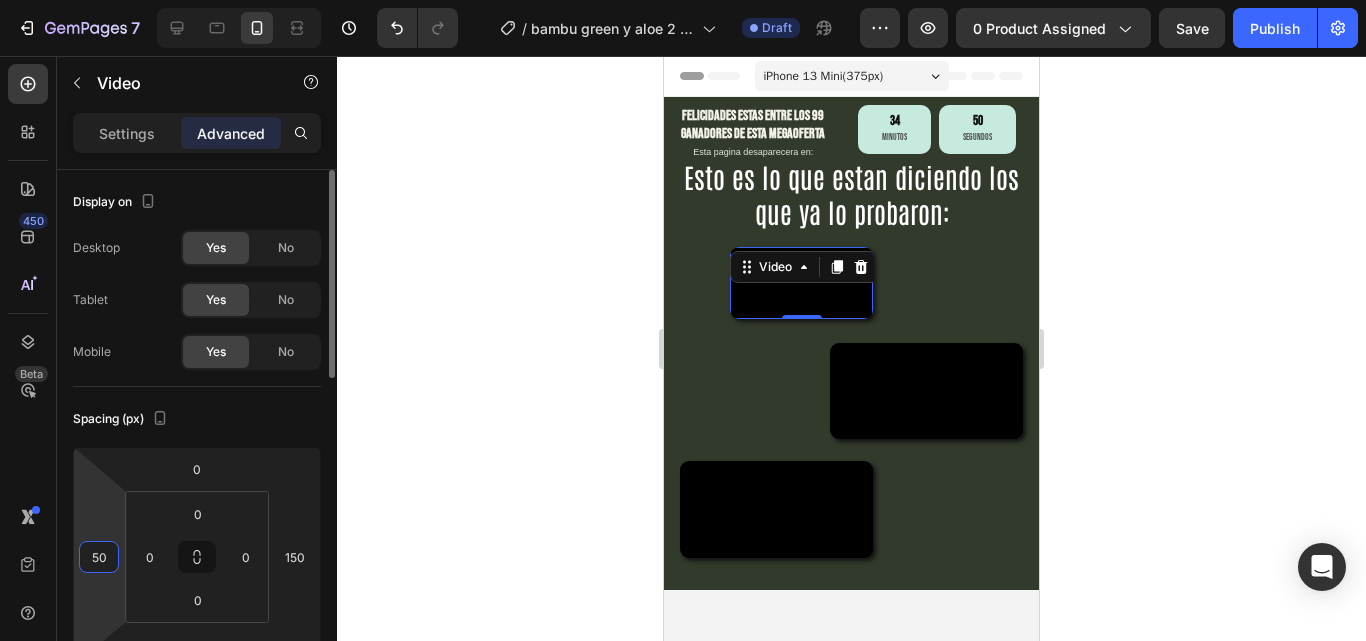 type on "5" 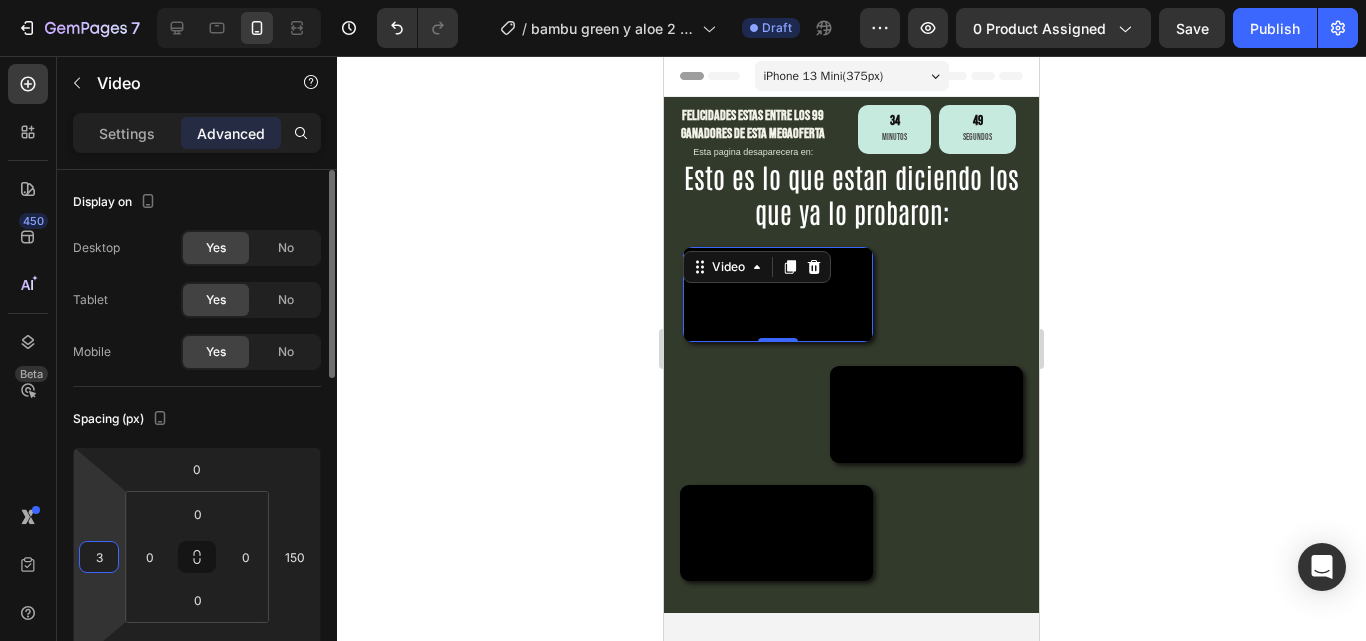 type on "30" 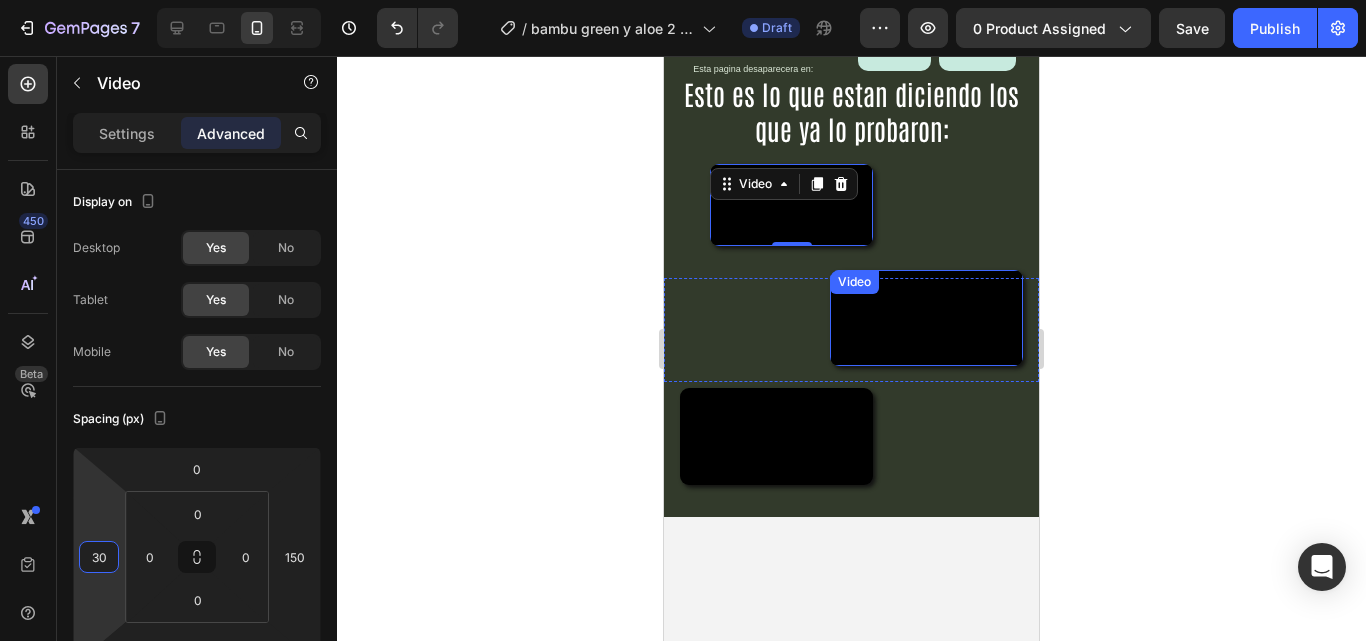 scroll, scrollTop: 100, scrollLeft: 0, axis: vertical 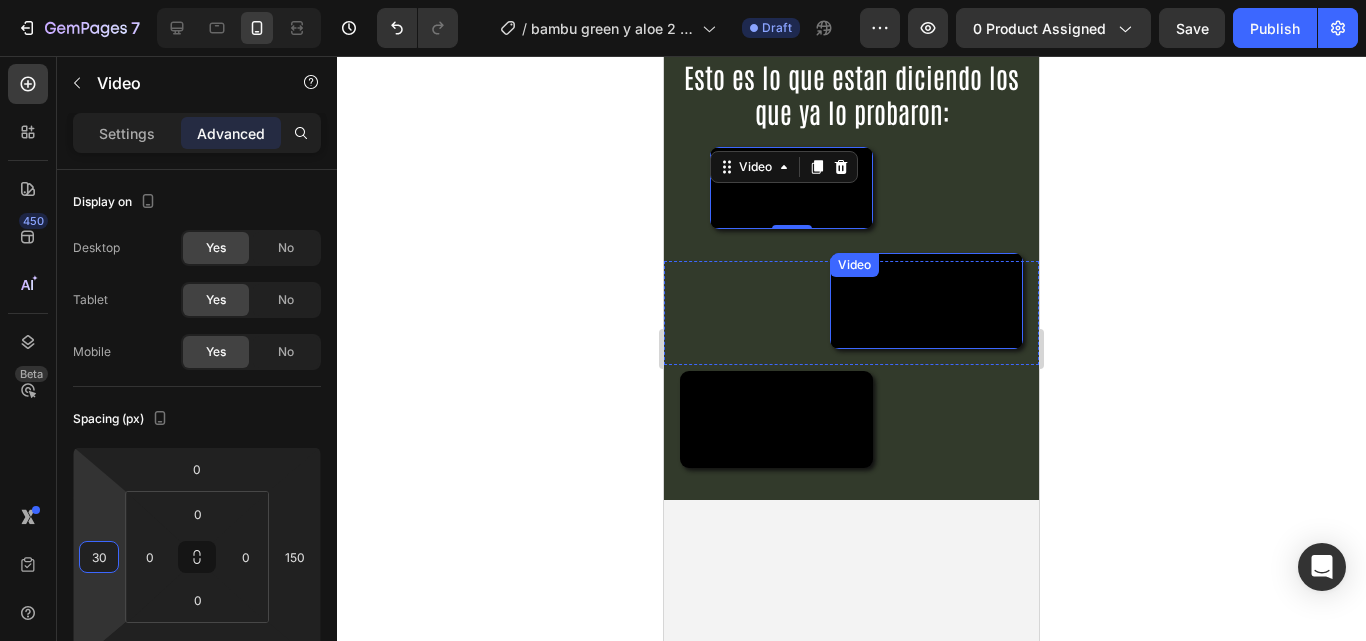 click at bounding box center [926, 301] 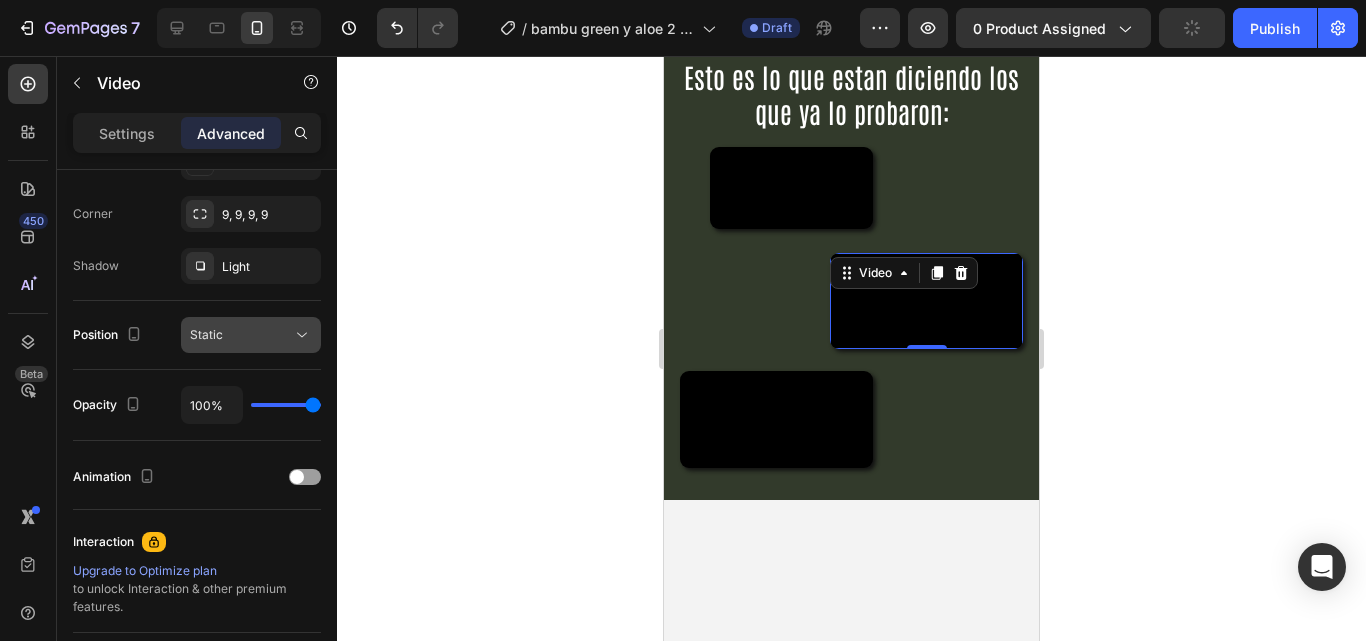 scroll, scrollTop: 100, scrollLeft: 0, axis: vertical 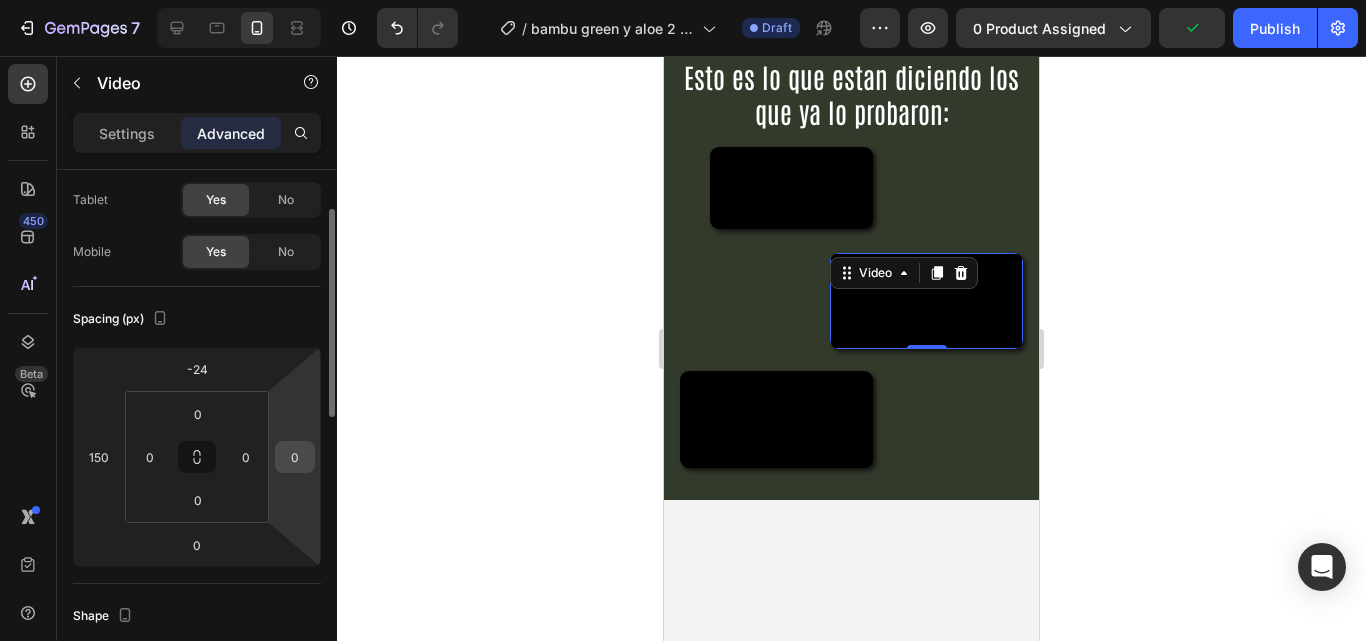 click on "0" at bounding box center (295, 457) 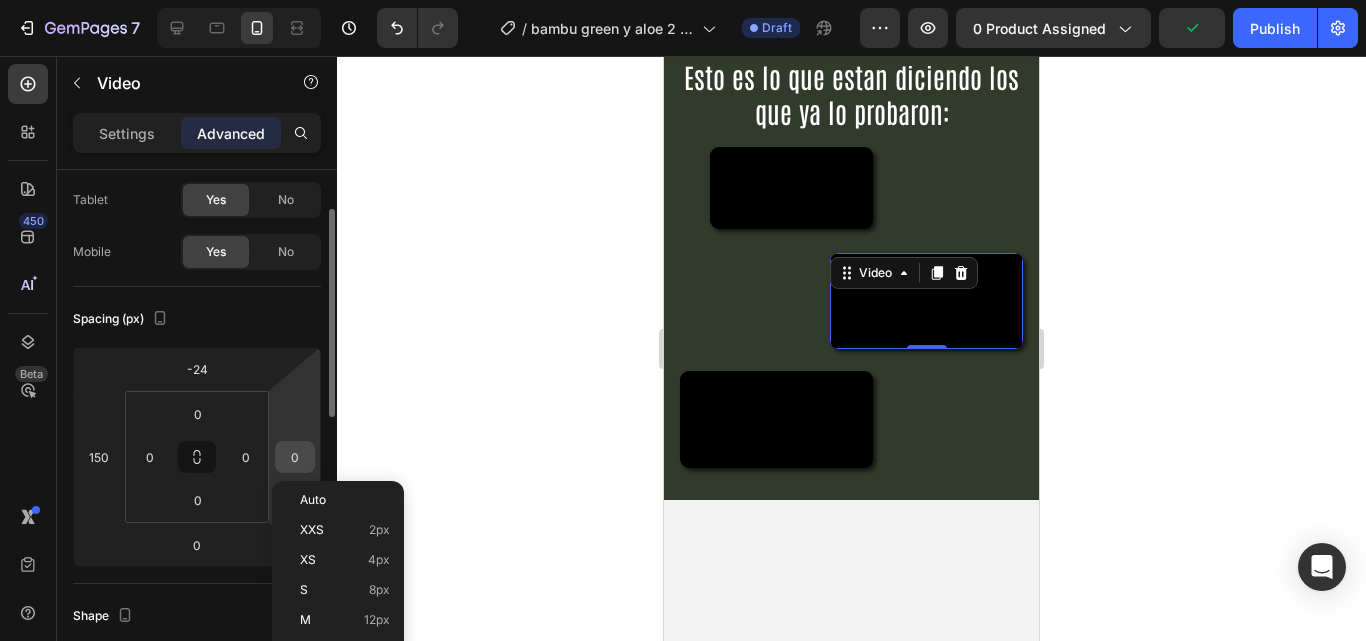 click on "0" at bounding box center (295, 457) 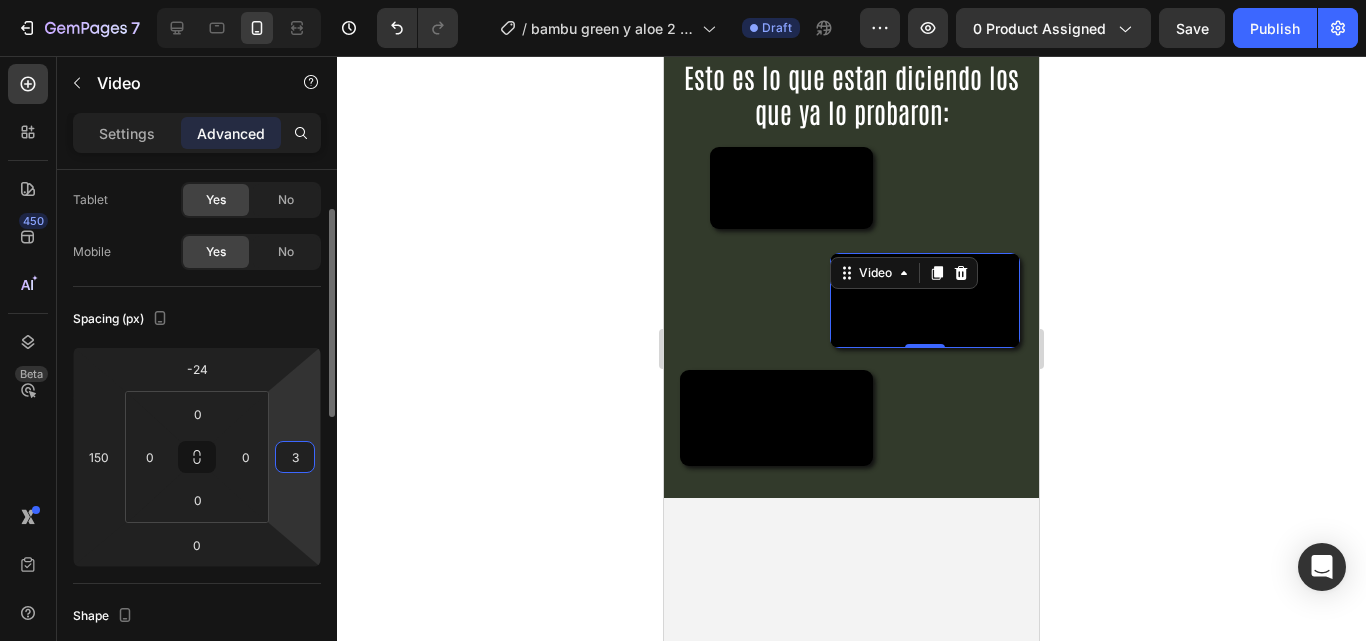 type on "30" 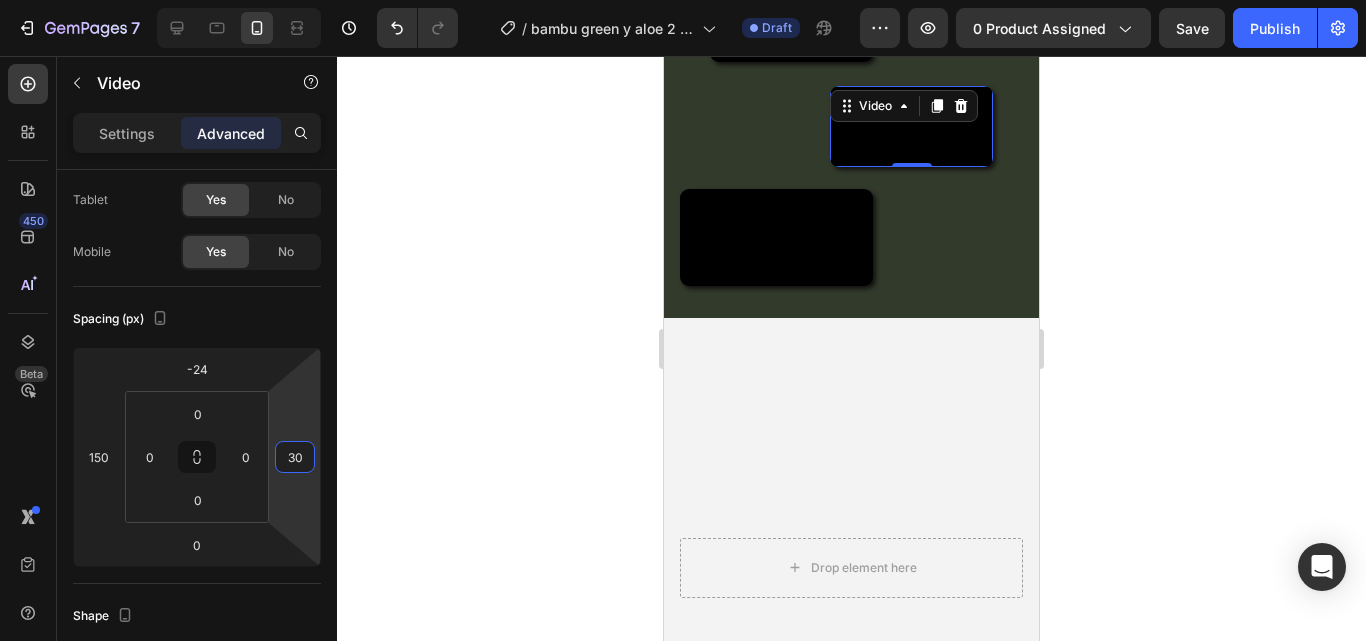 scroll, scrollTop: 700, scrollLeft: 0, axis: vertical 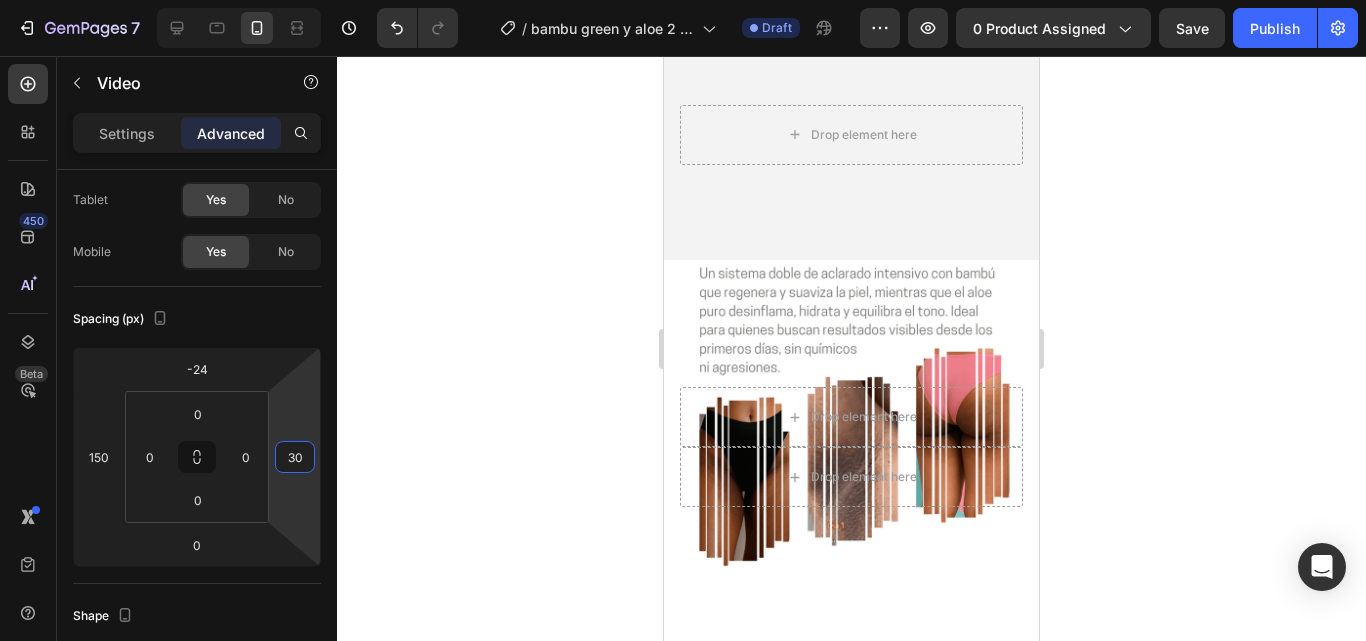 click at bounding box center [776, -196] 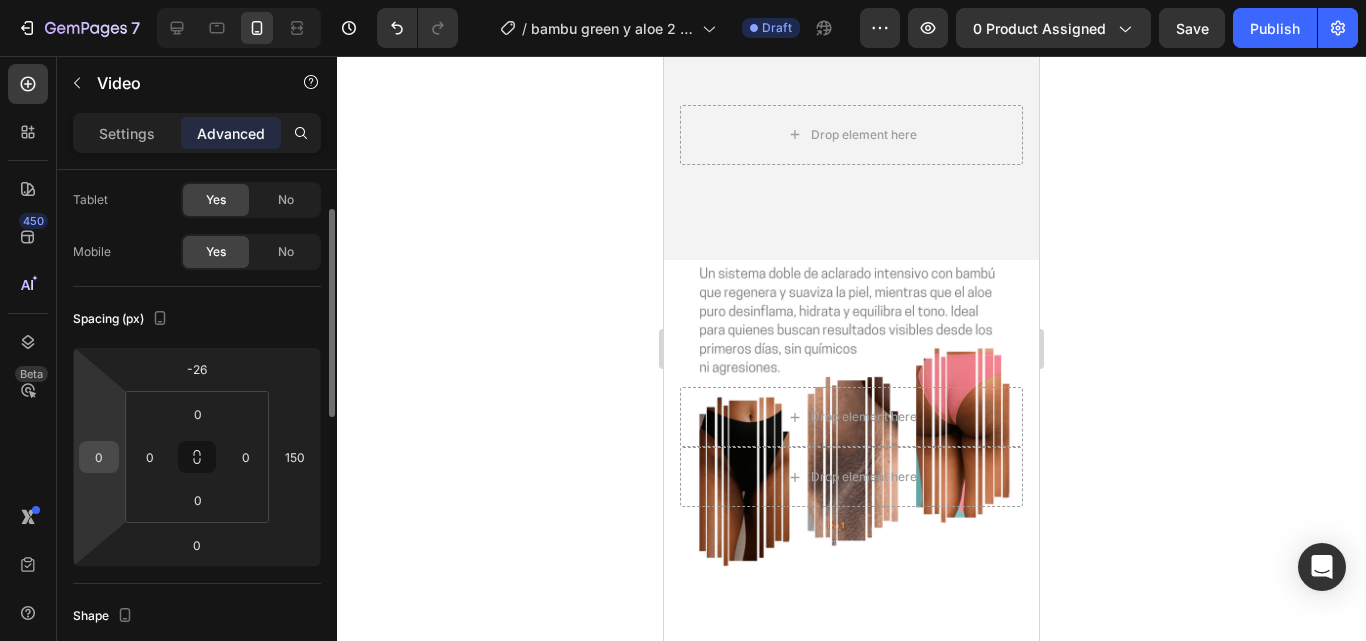 click on "0" at bounding box center [99, 457] 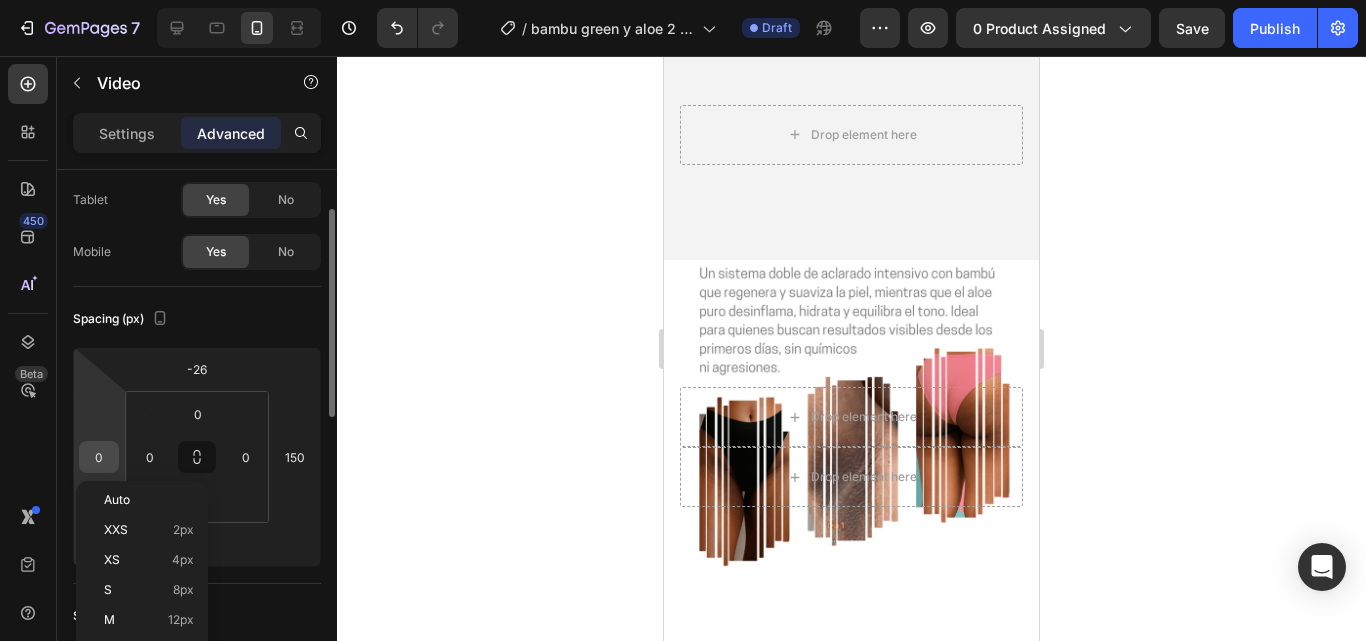 click on "0" at bounding box center [99, 457] 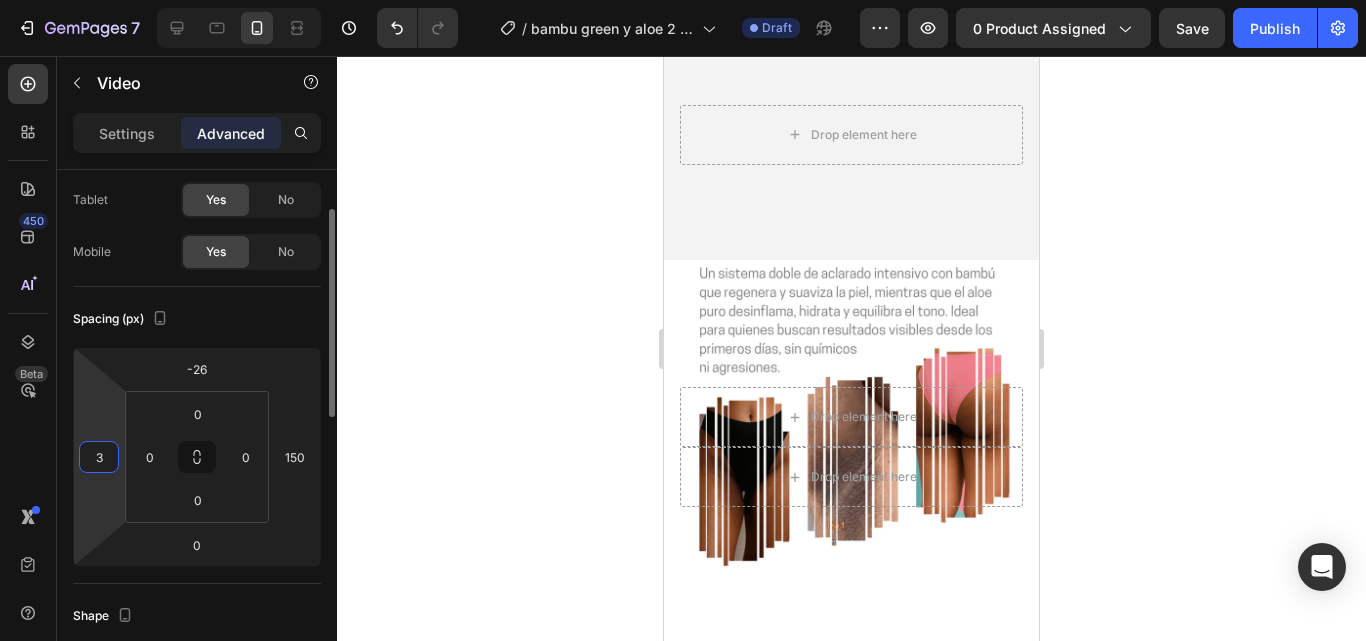 type on "30" 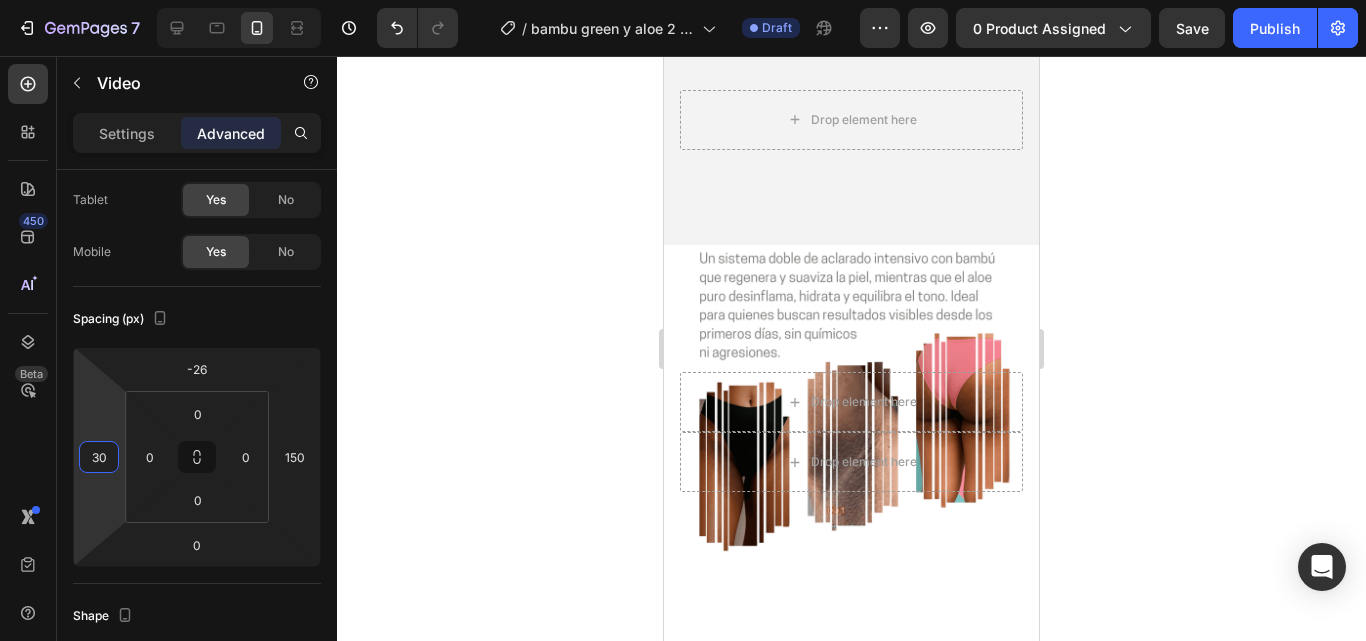click 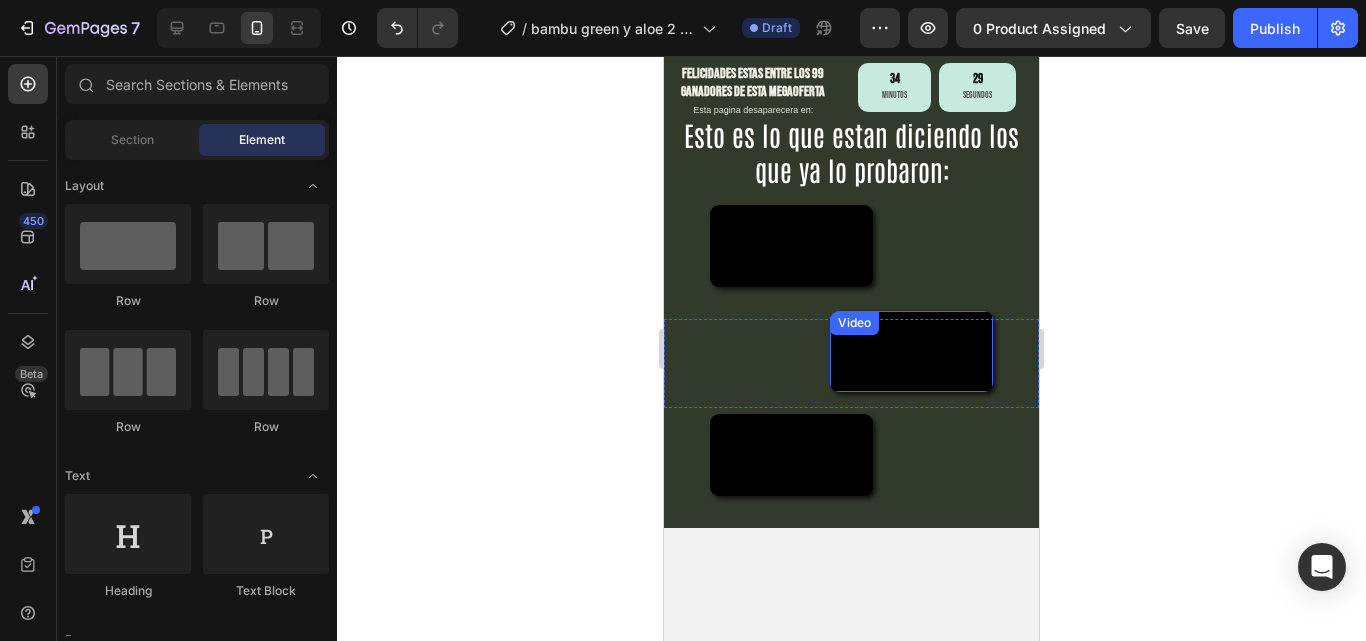scroll, scrollTop: 0, scrollLeft: 0, axis: both 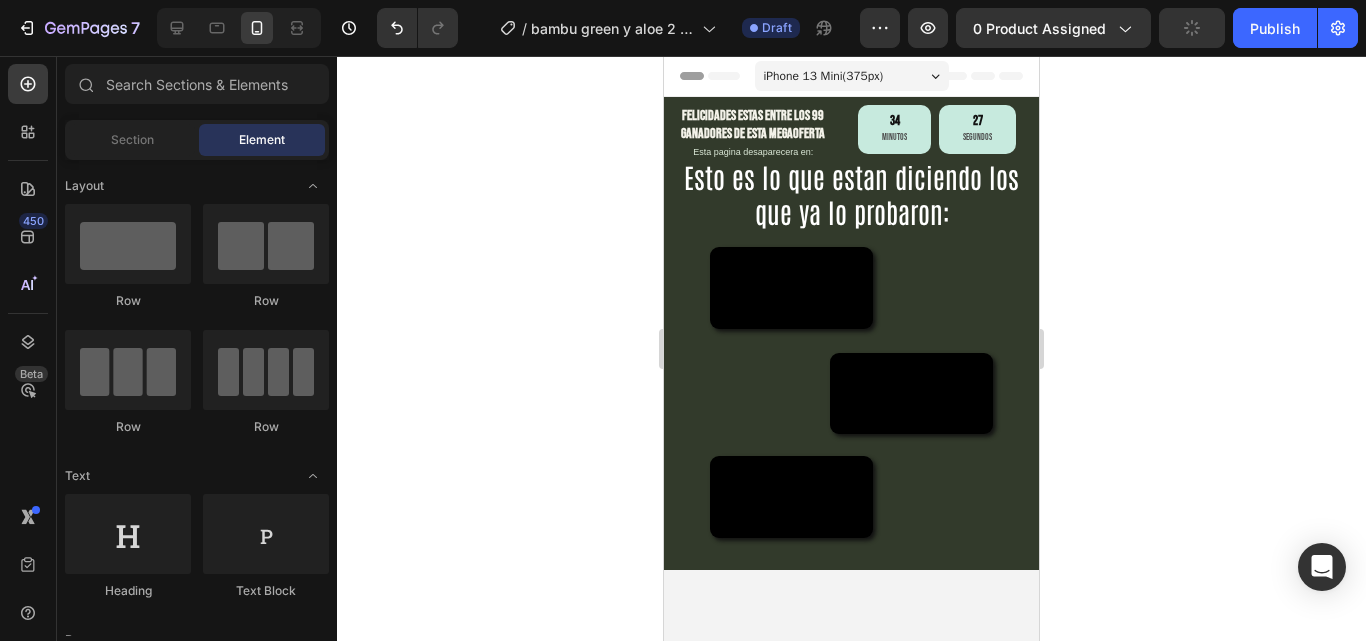 click 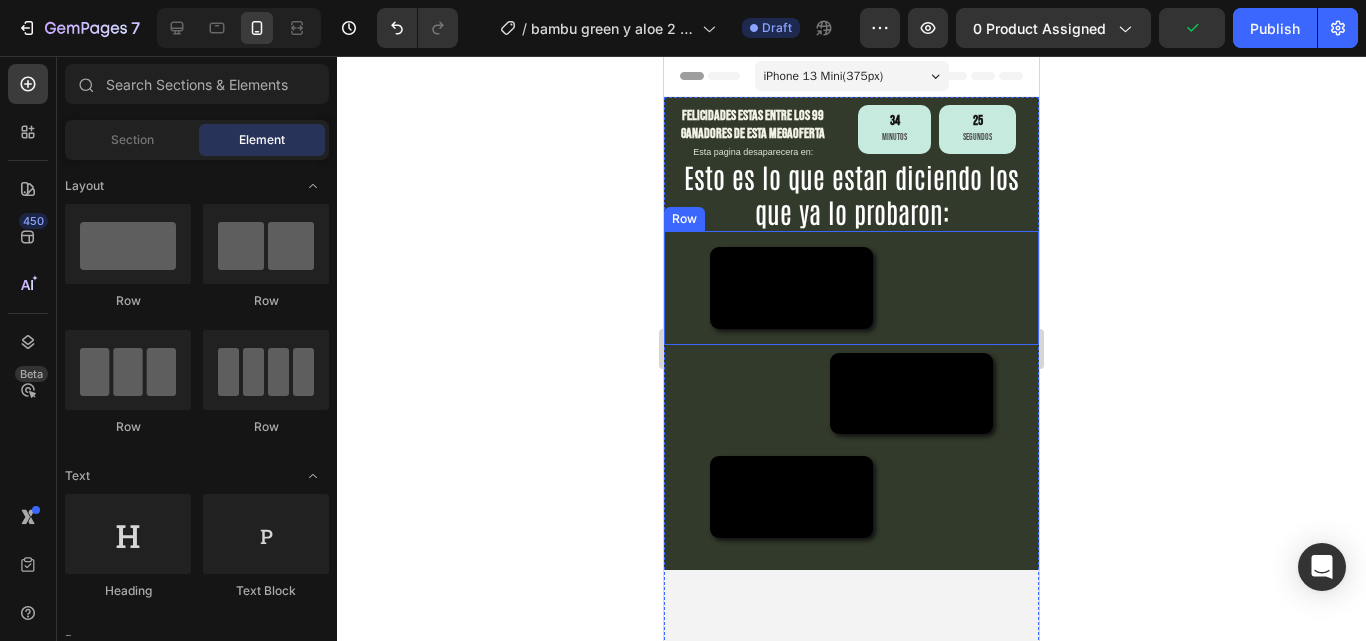 click on "Video" at bounding box center (851, 288) 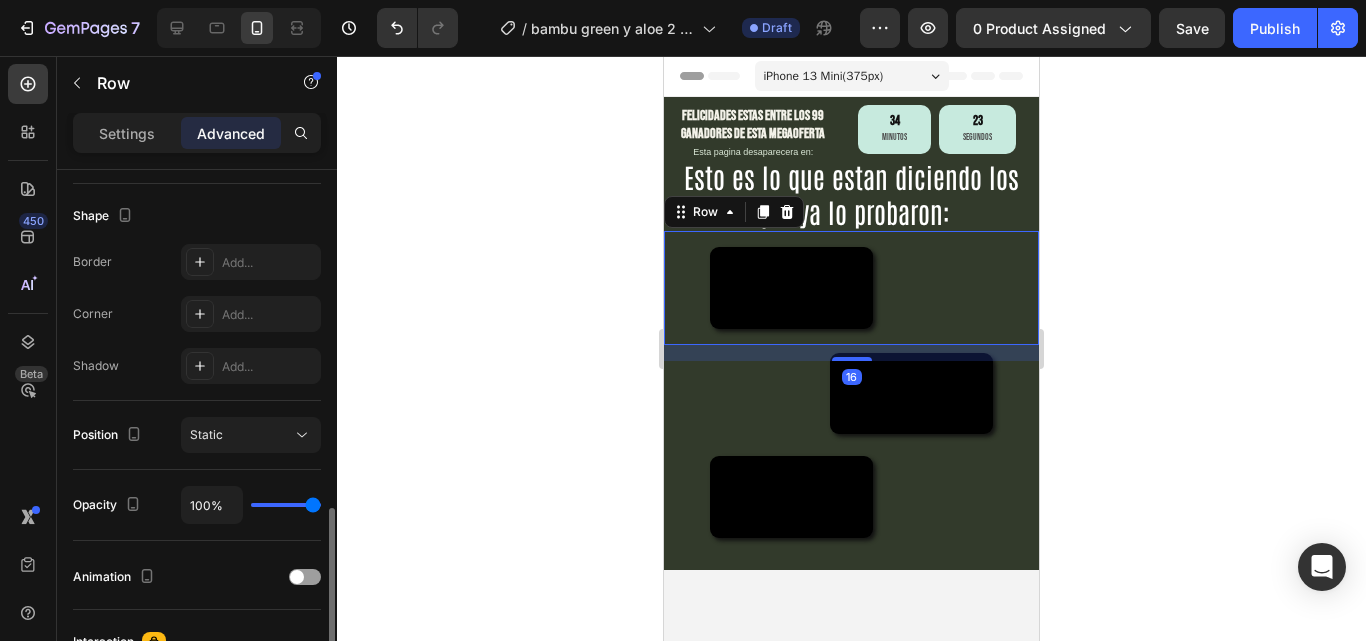 scroll, scrollTop: 700, scrollLeft: 0, axis: vertical 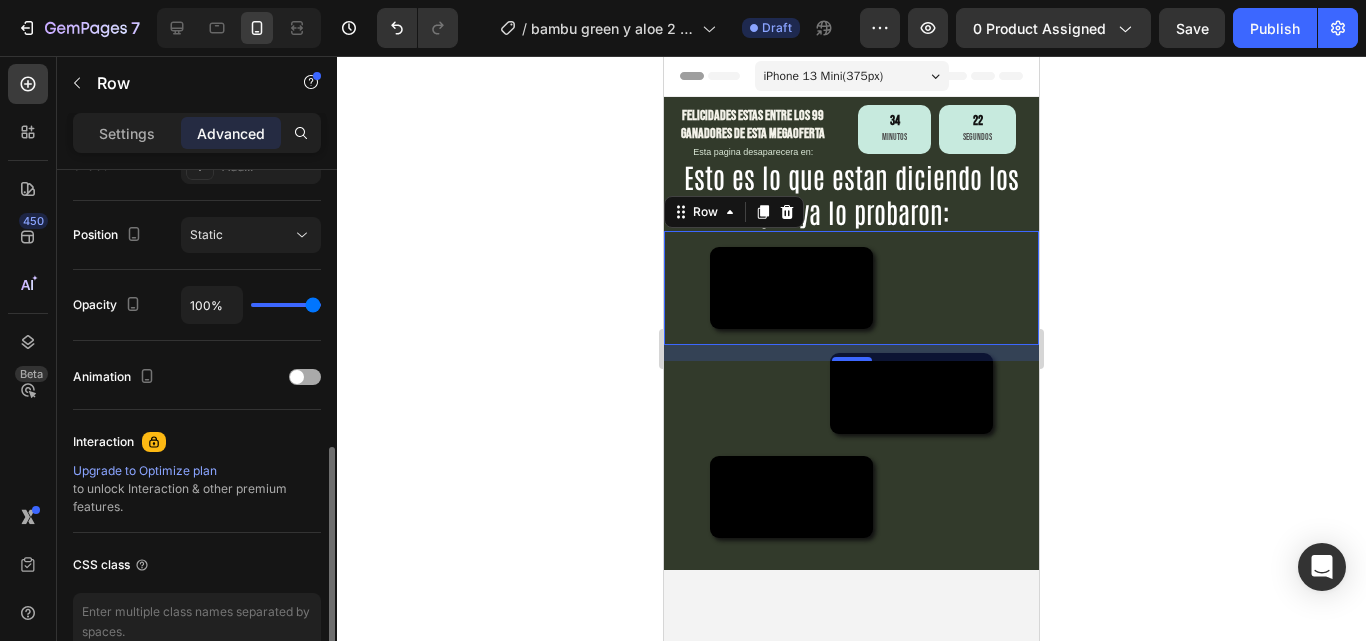 click at bounding box center [305, 377] 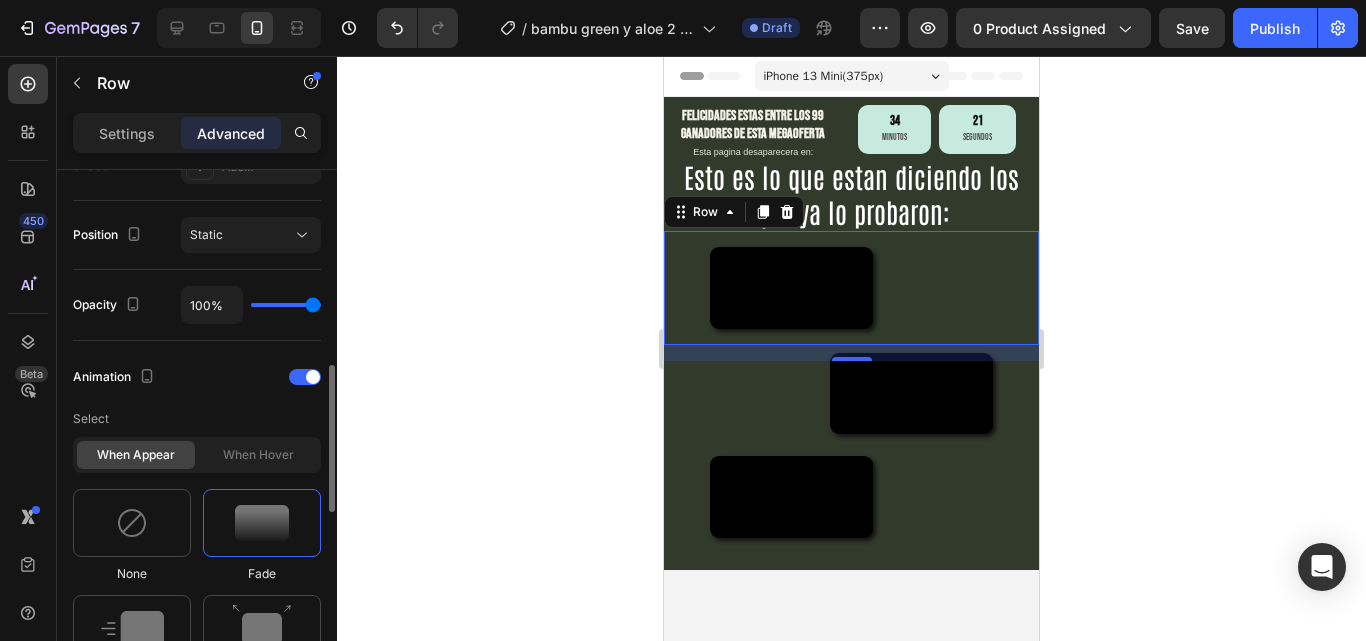 scroll, scrollTop: 900, scrollLeft: 0, axis: vertical 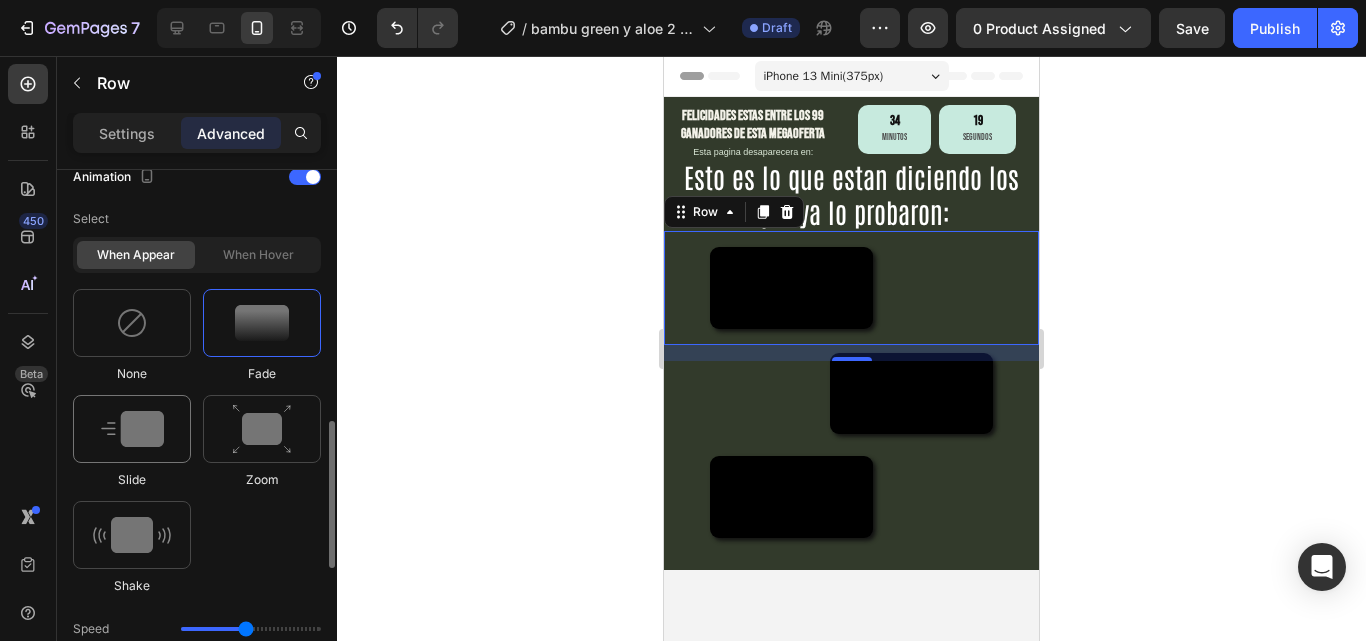 click at bounding box center (132, 429) 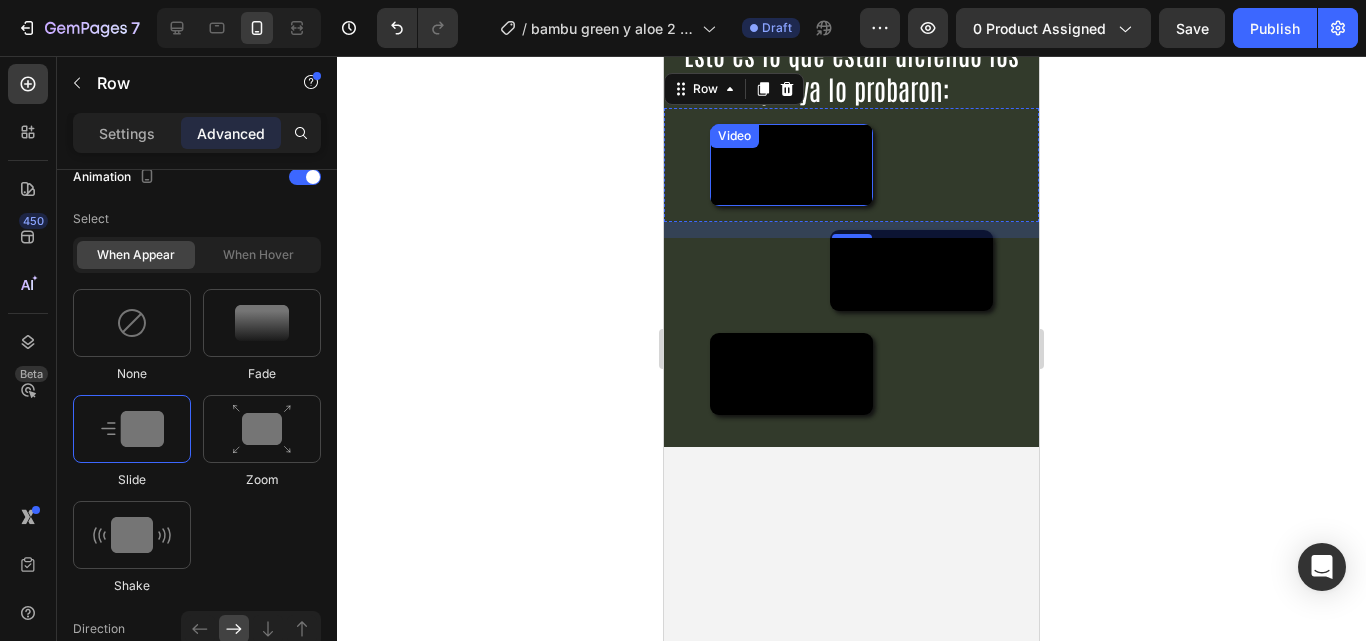 scroll, scrollTop: 200, scrollLeft: 0, axis: vertical 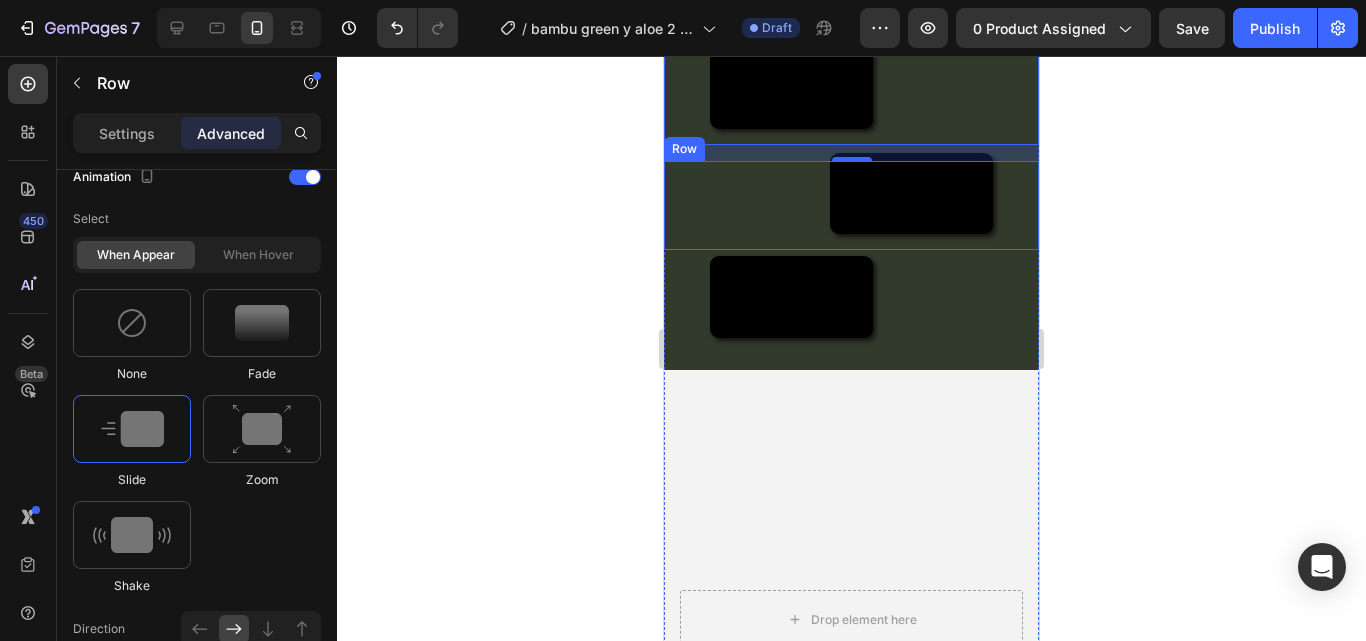 click on "Video" at bounding box center [851, 206] 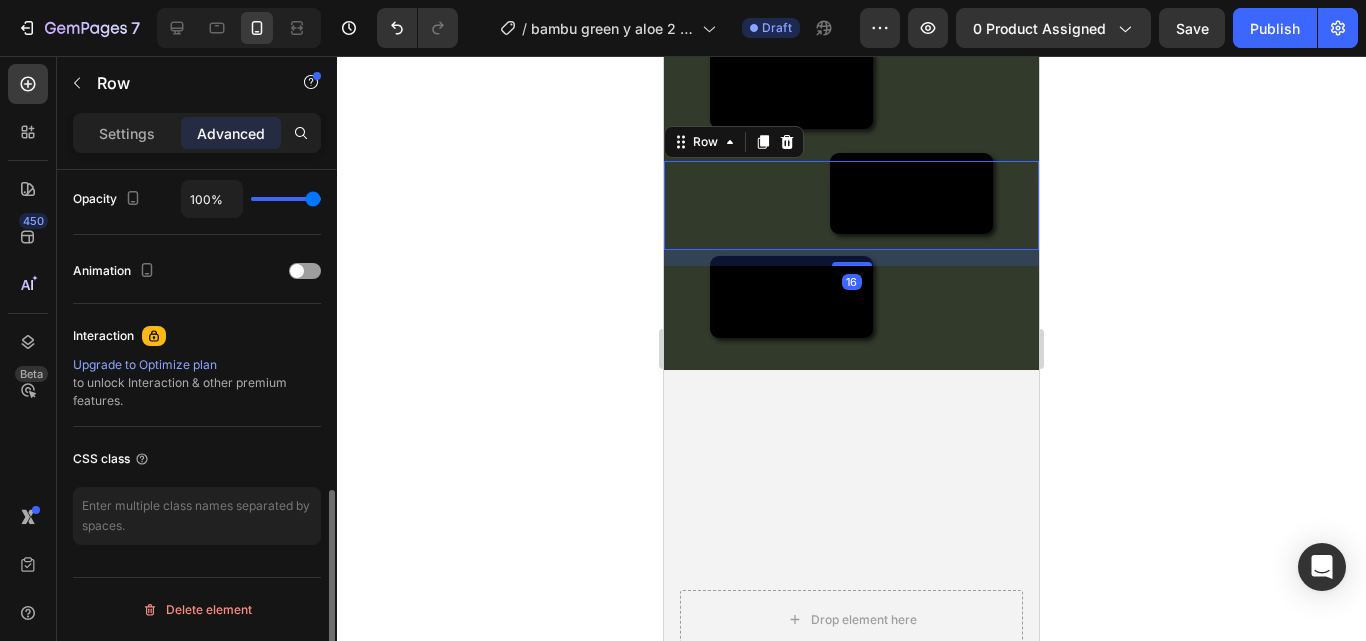 scroll, scrollTop: 806, scrollLeft: 0, axis: vertical 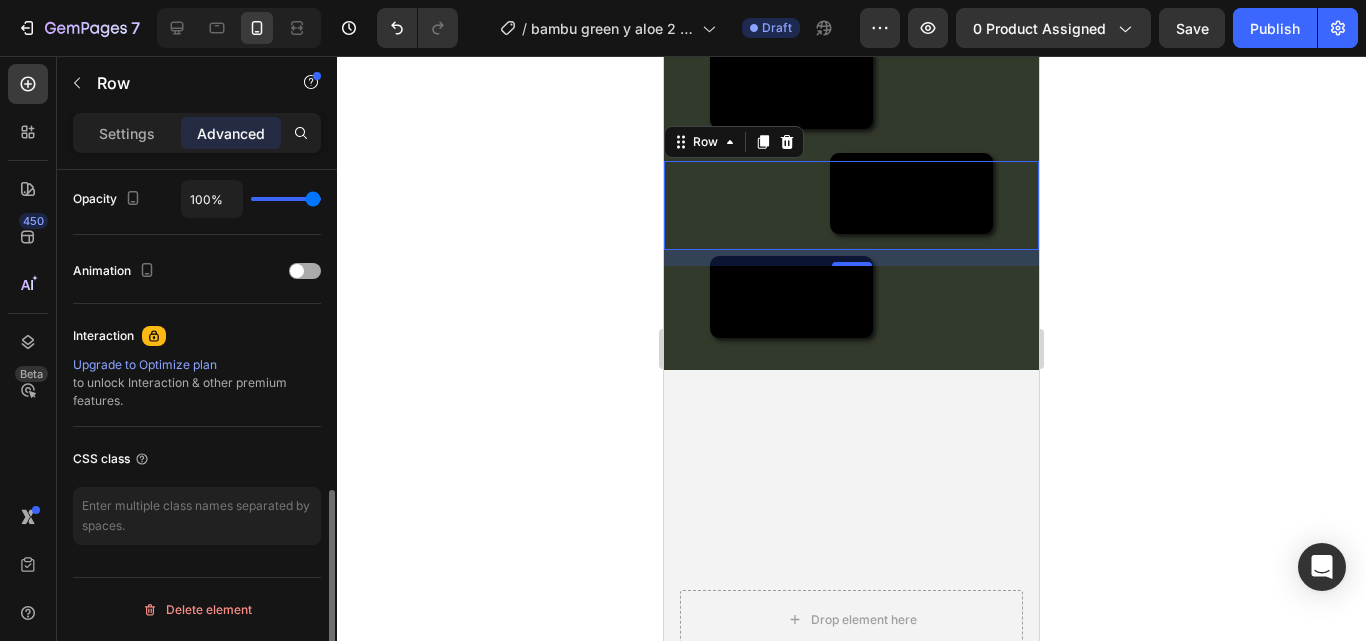 click at bounding box center [305, 271] 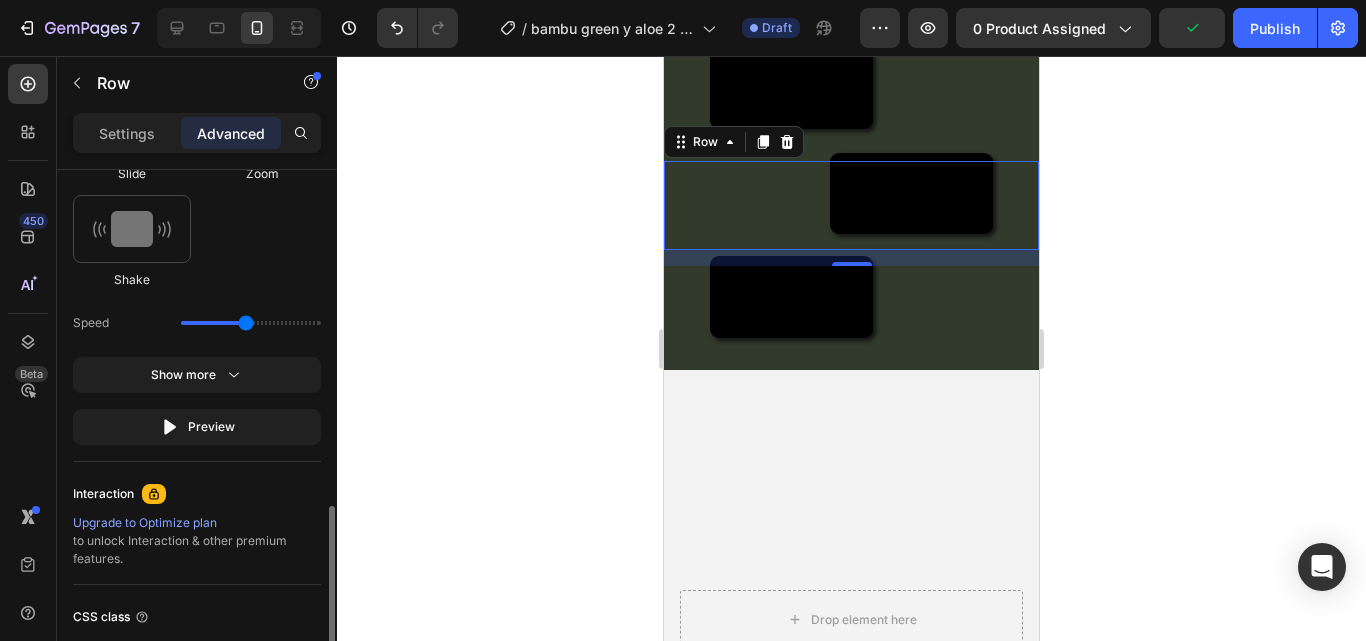 scroll, scrollTop: 1106, scrollLeft: 0, axis: vertical 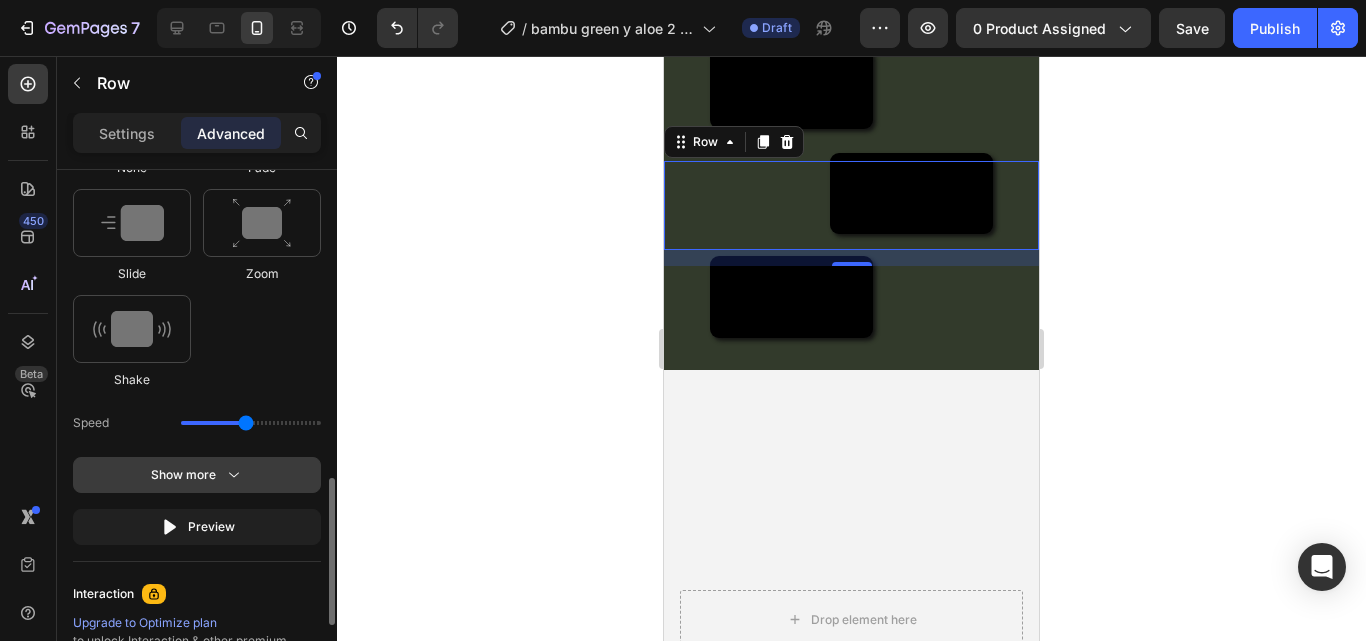 click on "Show more" 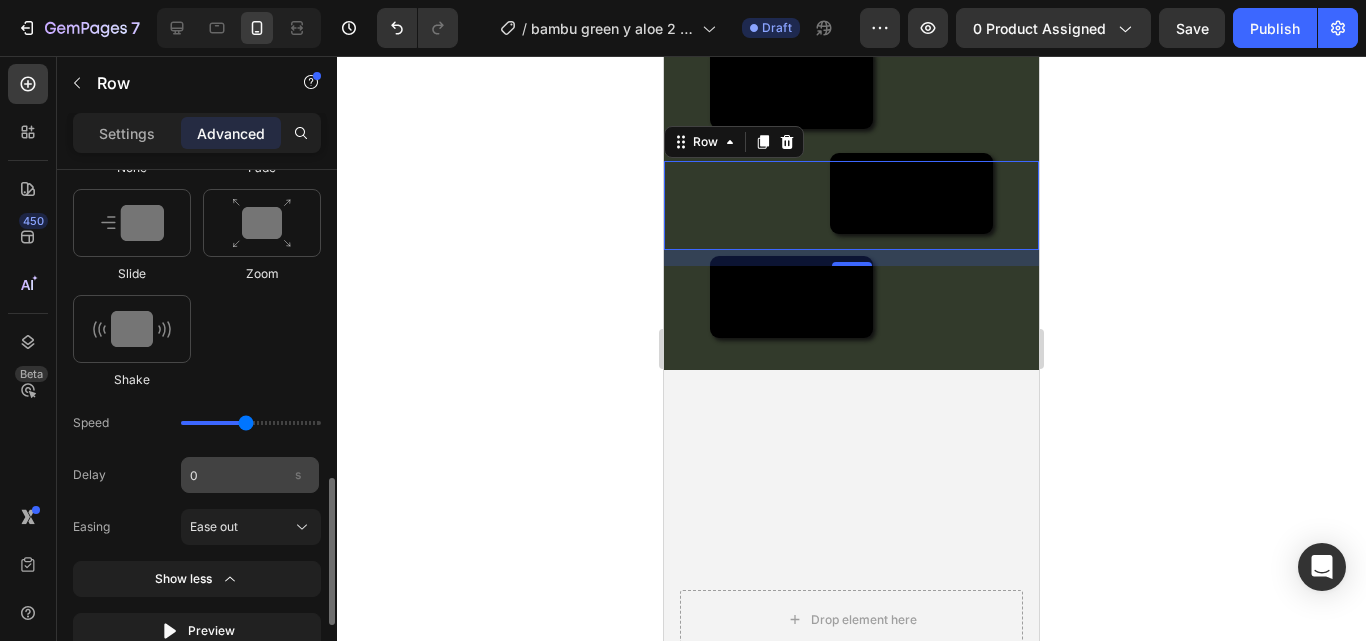 scroll, scrollTop: 906, scrollLeft: 0, axis: vertical 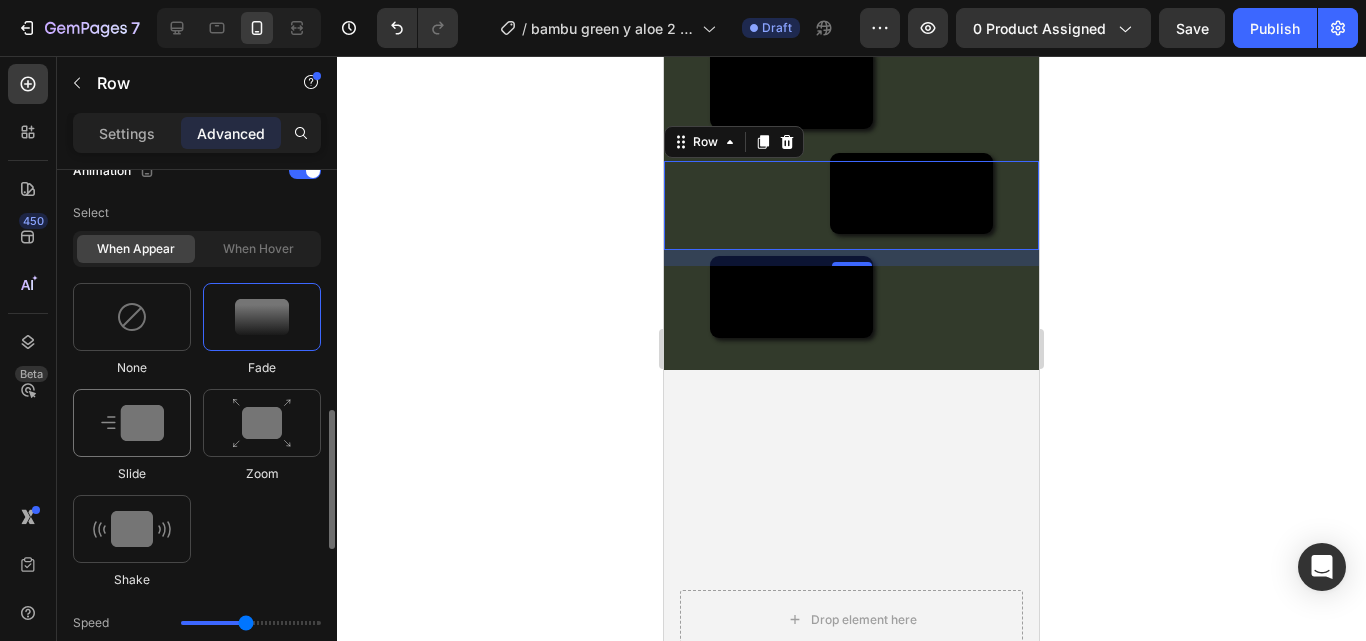 click at bounding box center (132, 423) 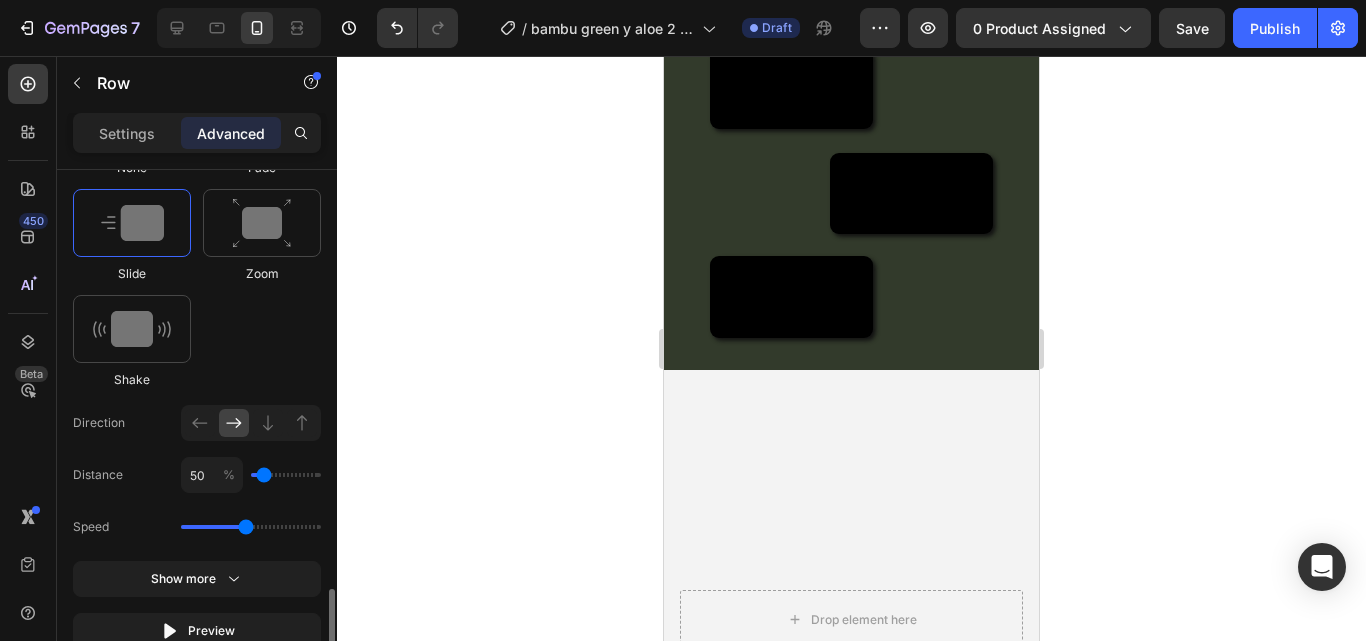 scroll, scrollTop: 1206, scrollLeft: 0, axis: vertical 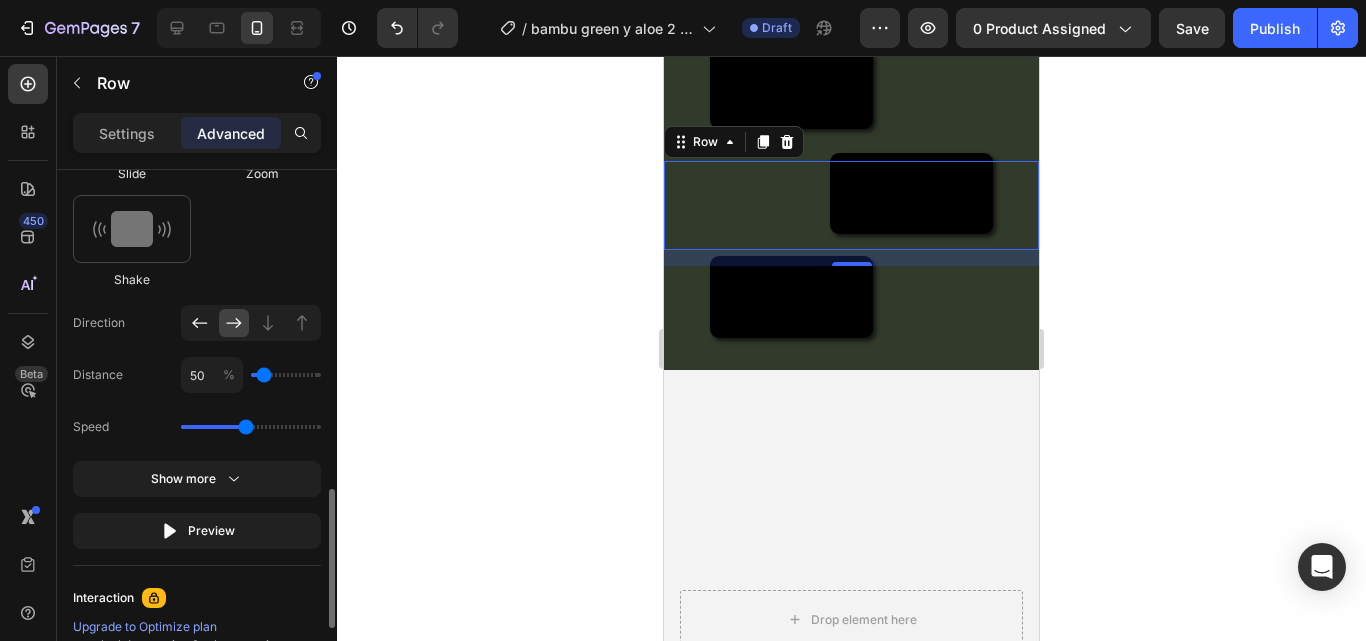 click 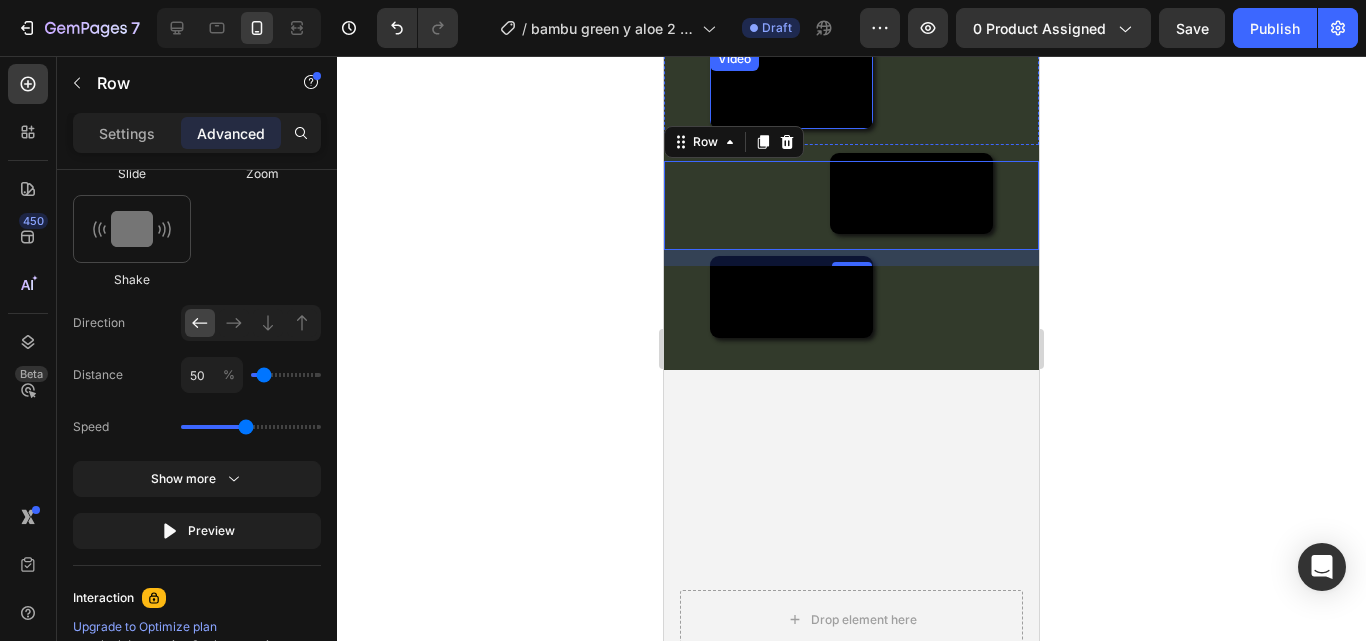 click at bounding box center (791, 88) 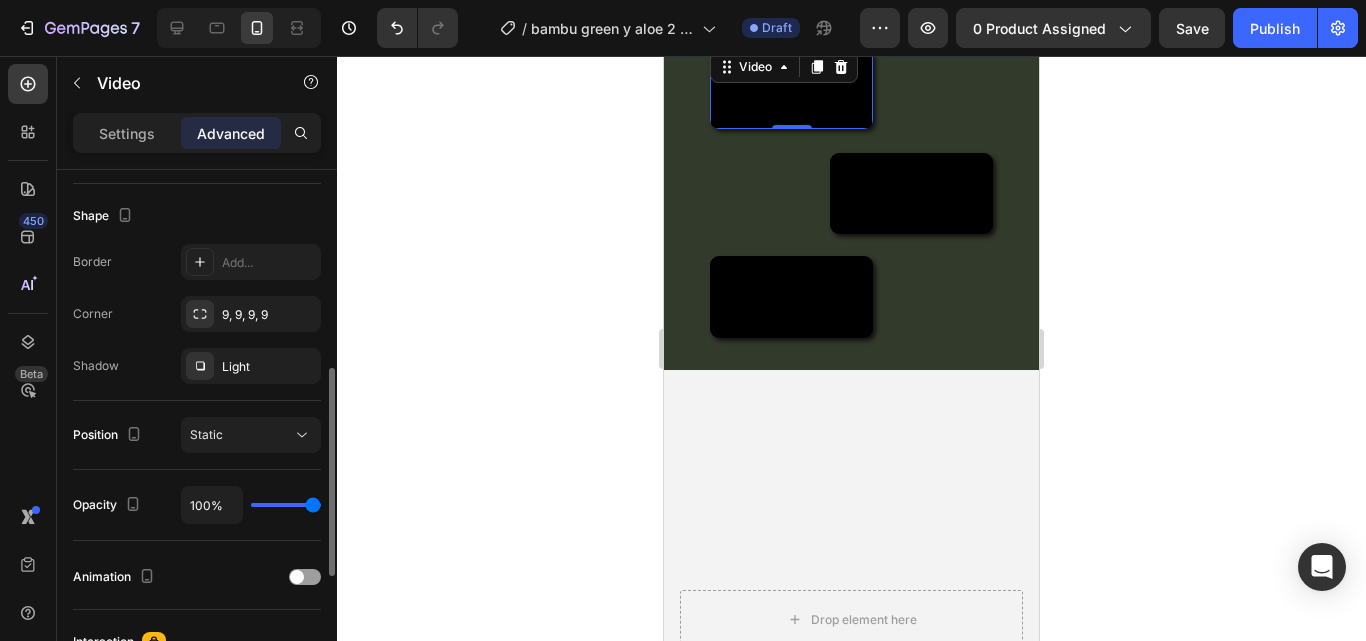 scroll, scrollTop: 806, scrollLeft: 0, axis: vertical 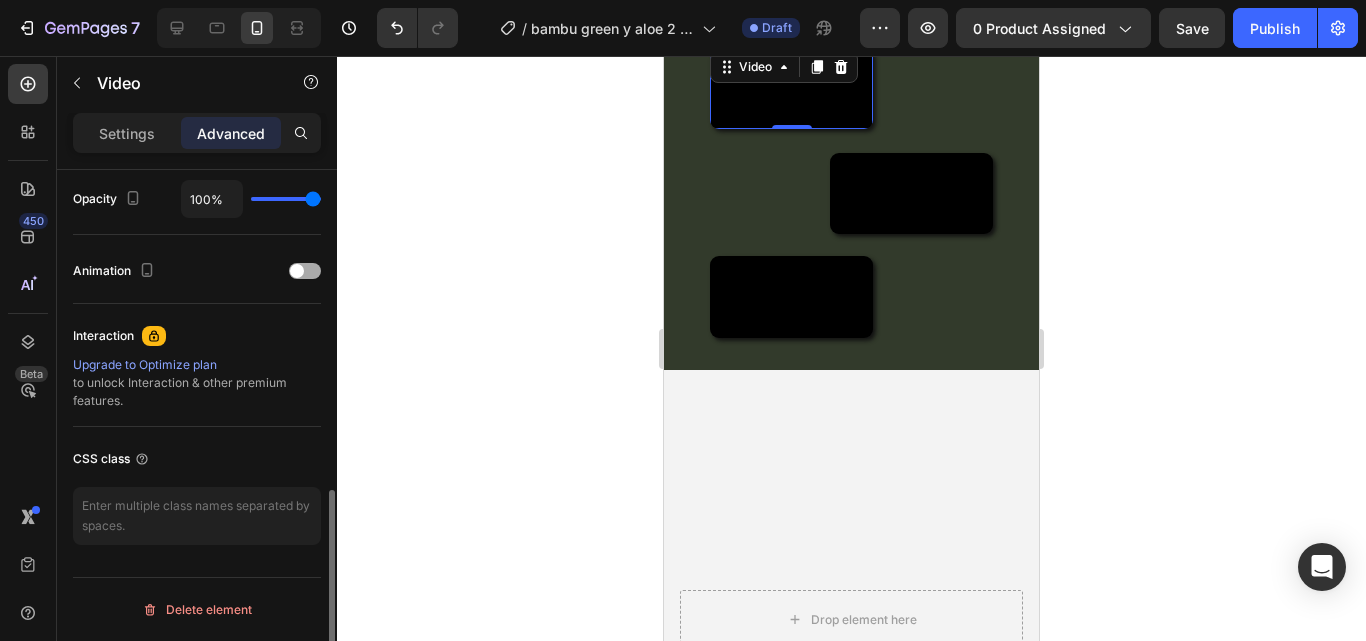 click at bounding box center [297, 271] 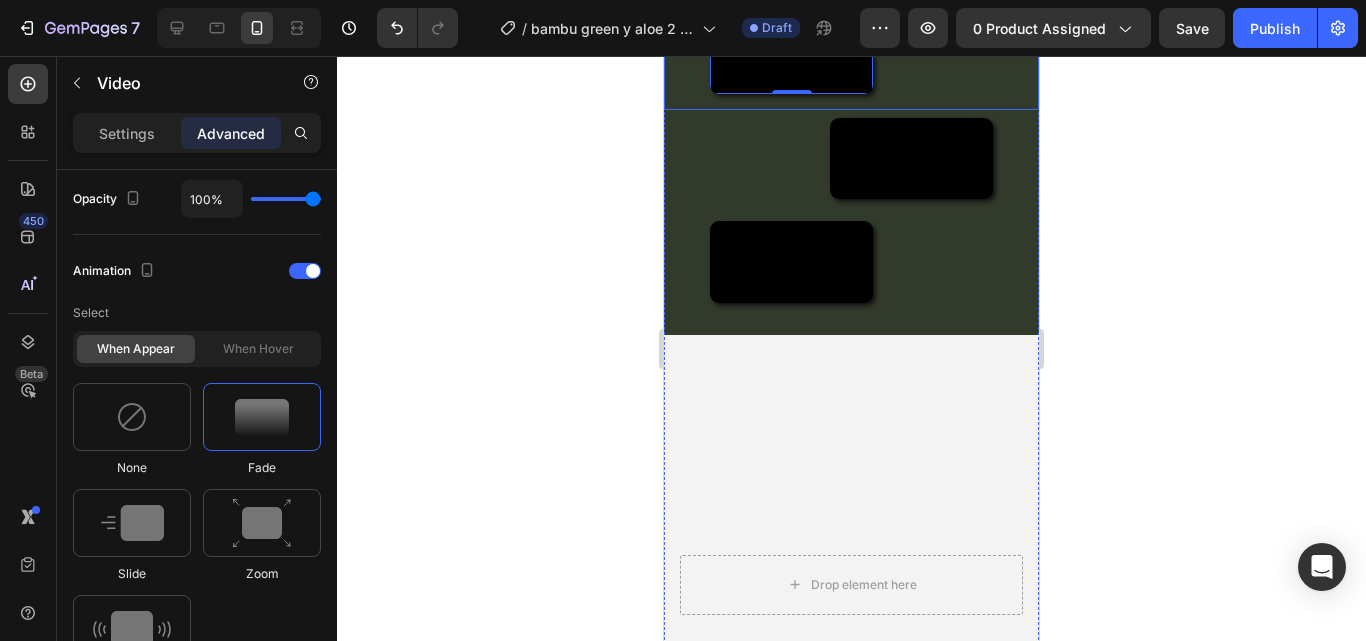 scroll, scrollTop: 300, scrollLeft: 0, axis: vertical 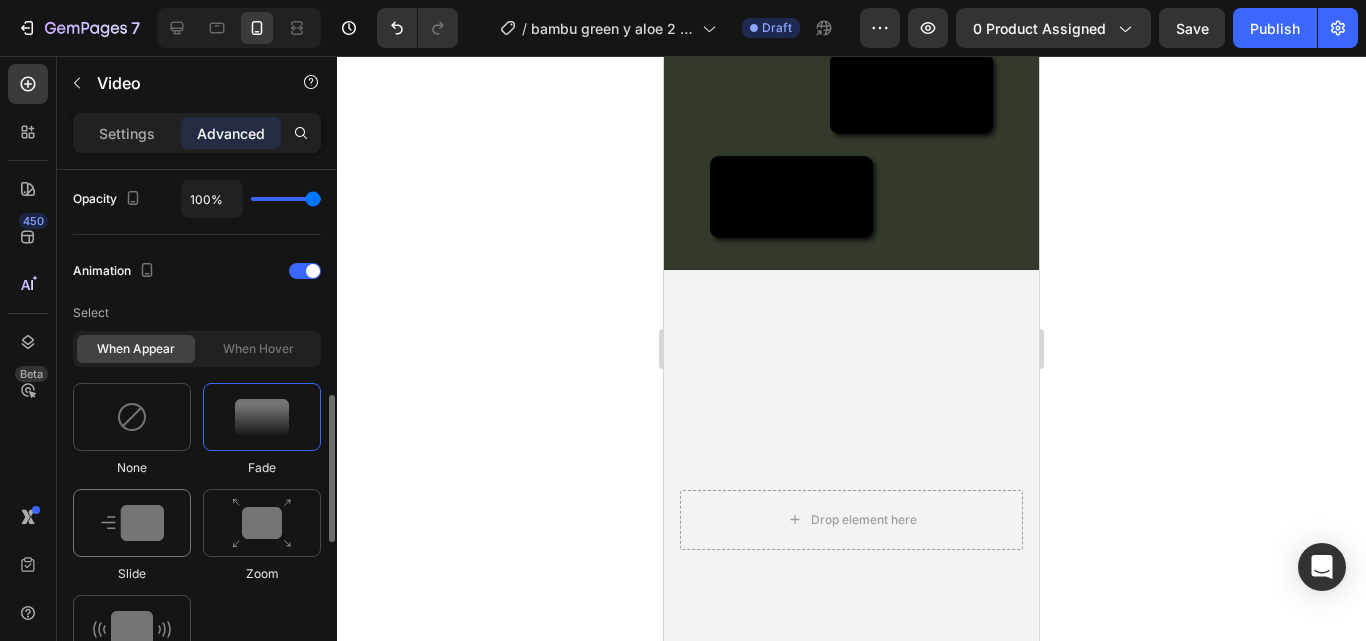 click at bounding box center [132, 523] 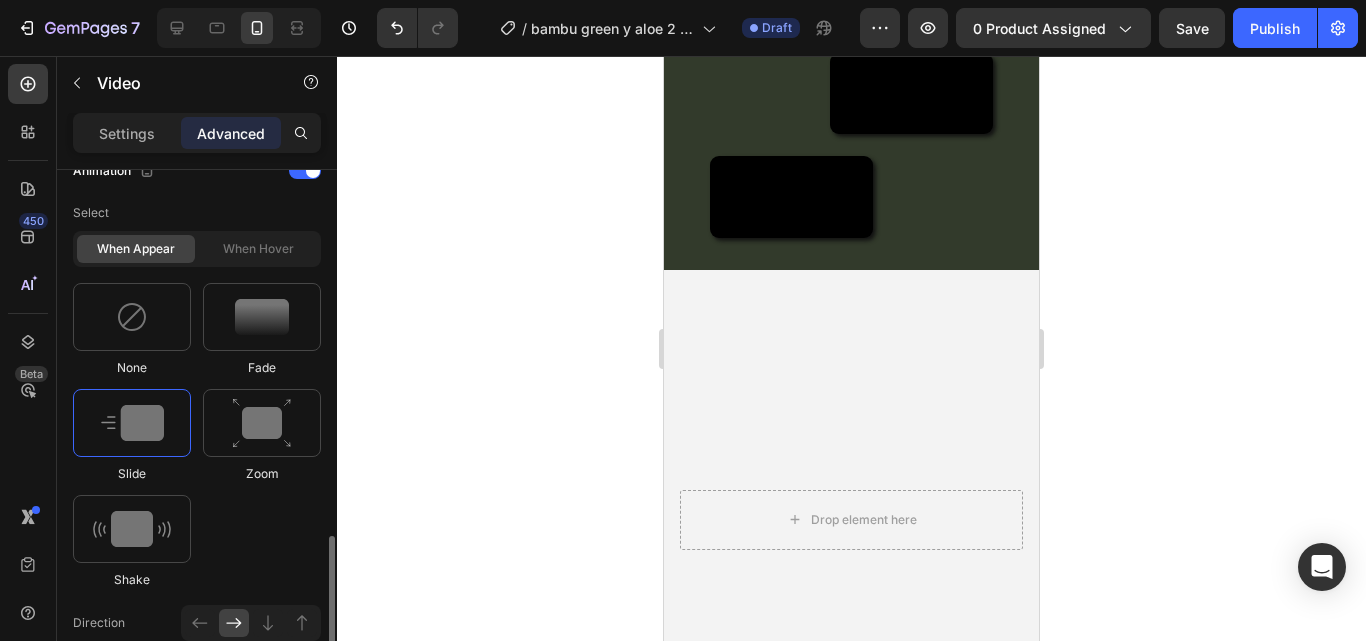 scroll, scrollTop: 1006, scrollLeft: 0, axis: vertical 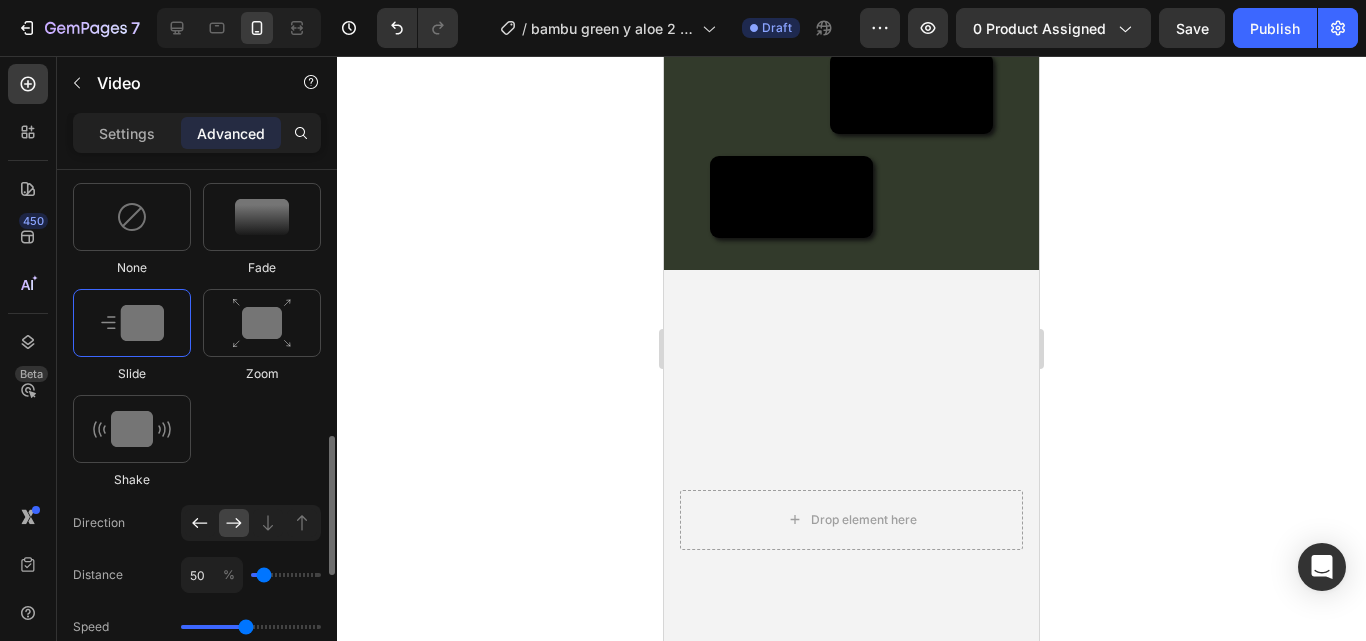 click 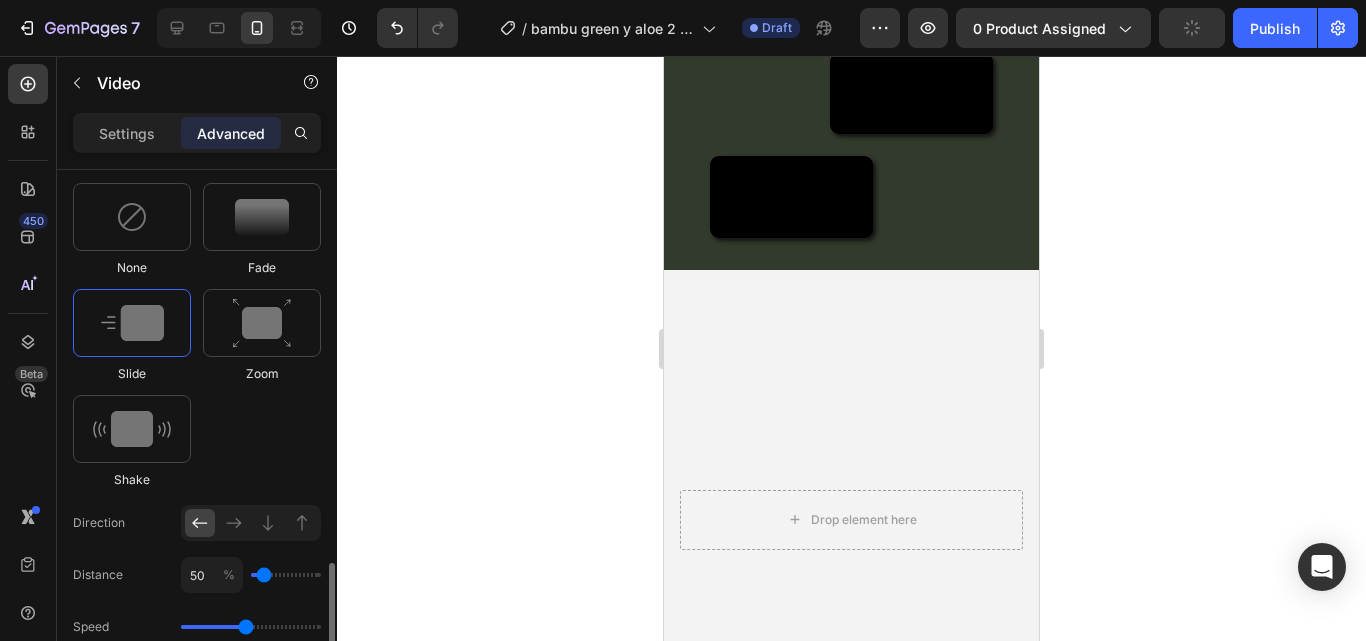 scroll, scrollTop: 1106, scrollLeft: 0, axis: vertical 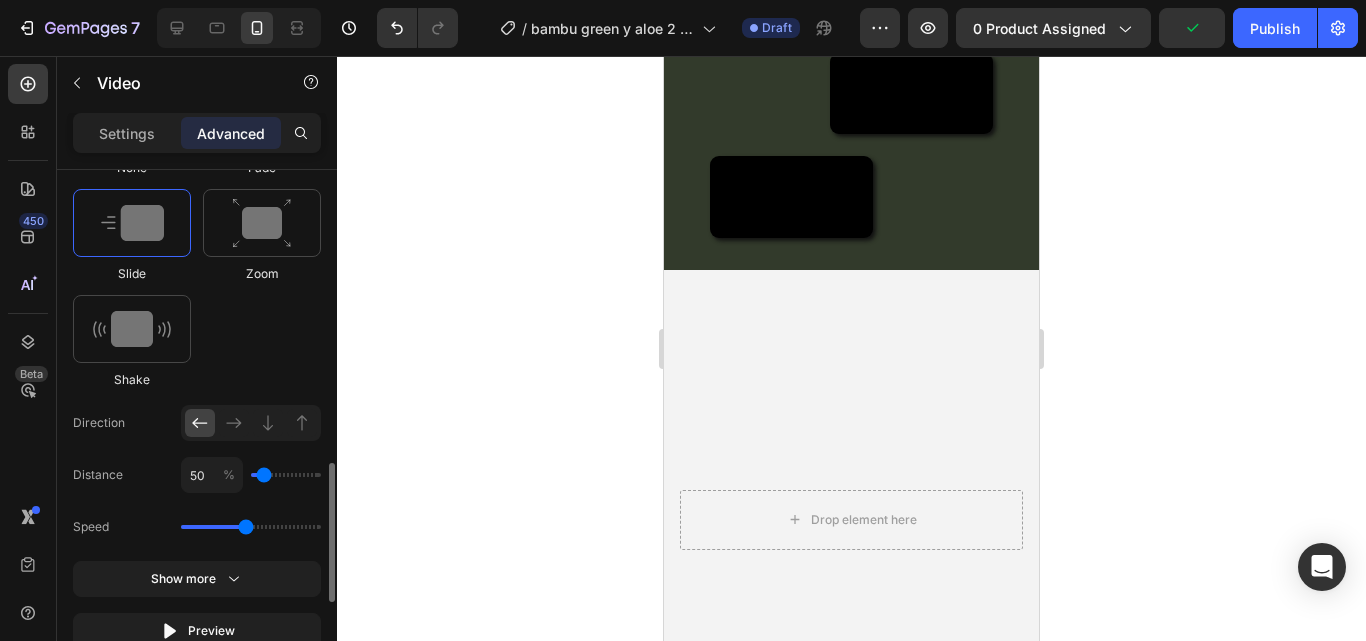 click on "Speed" 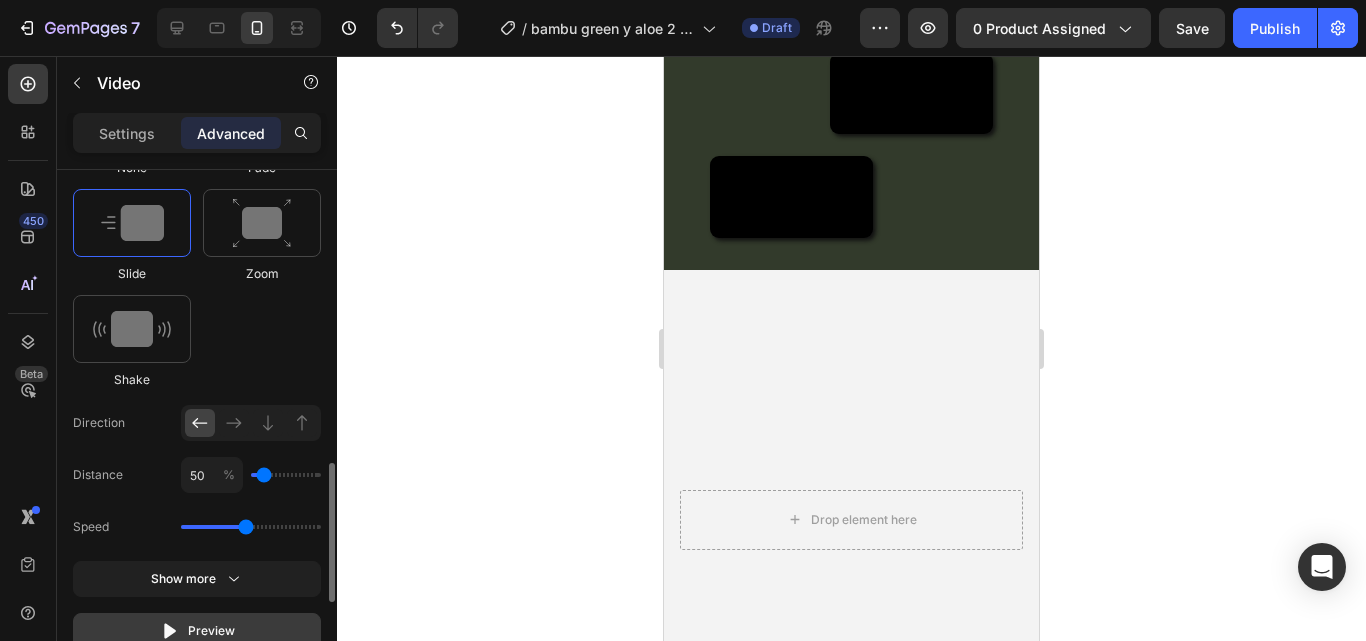 click on "Preview" at bounding box center [197, 631] 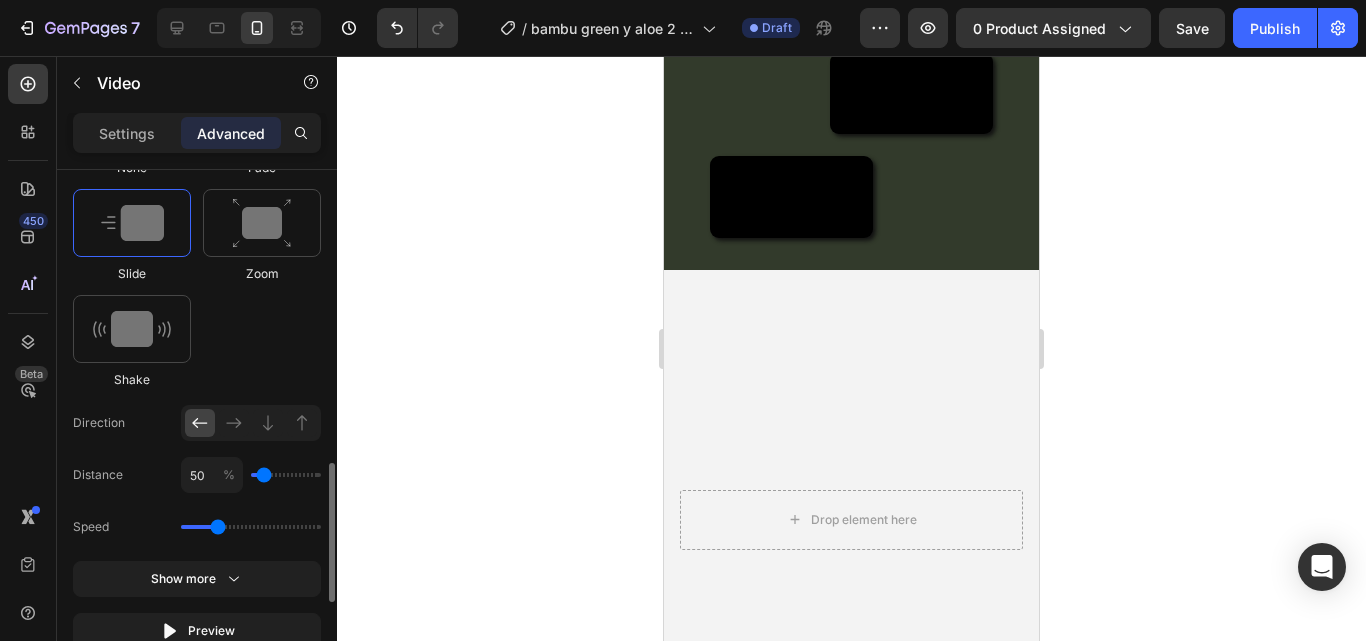 type on "1.1" 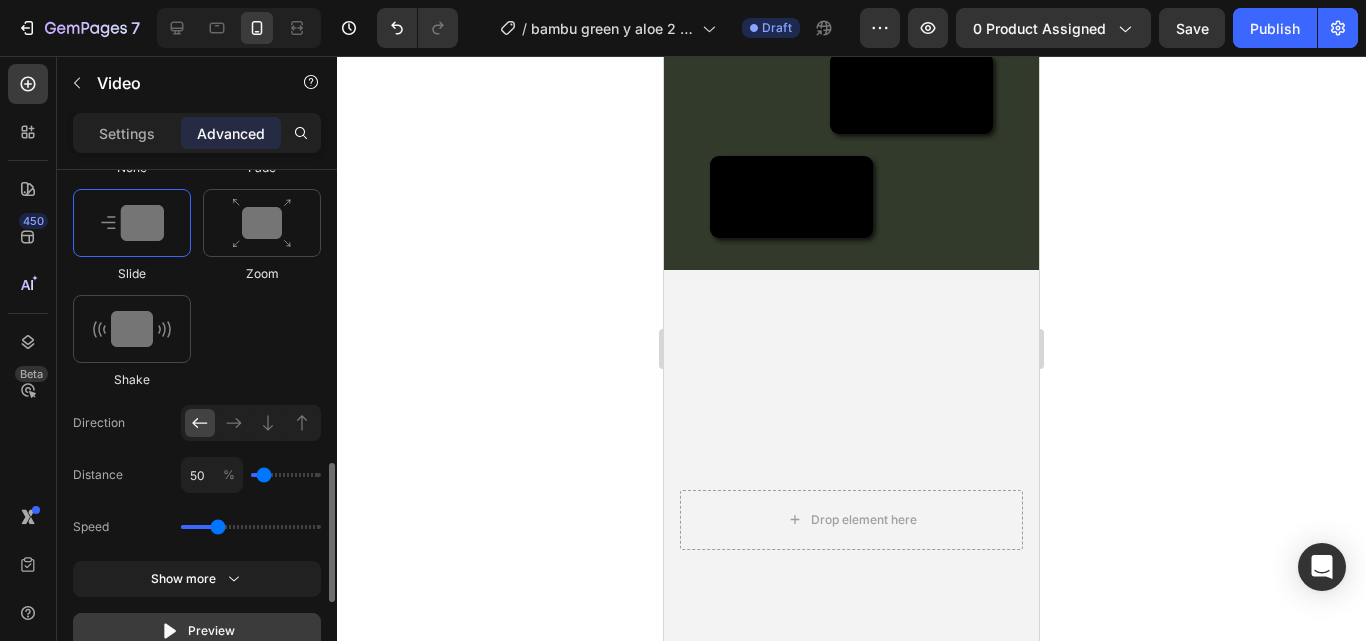 click 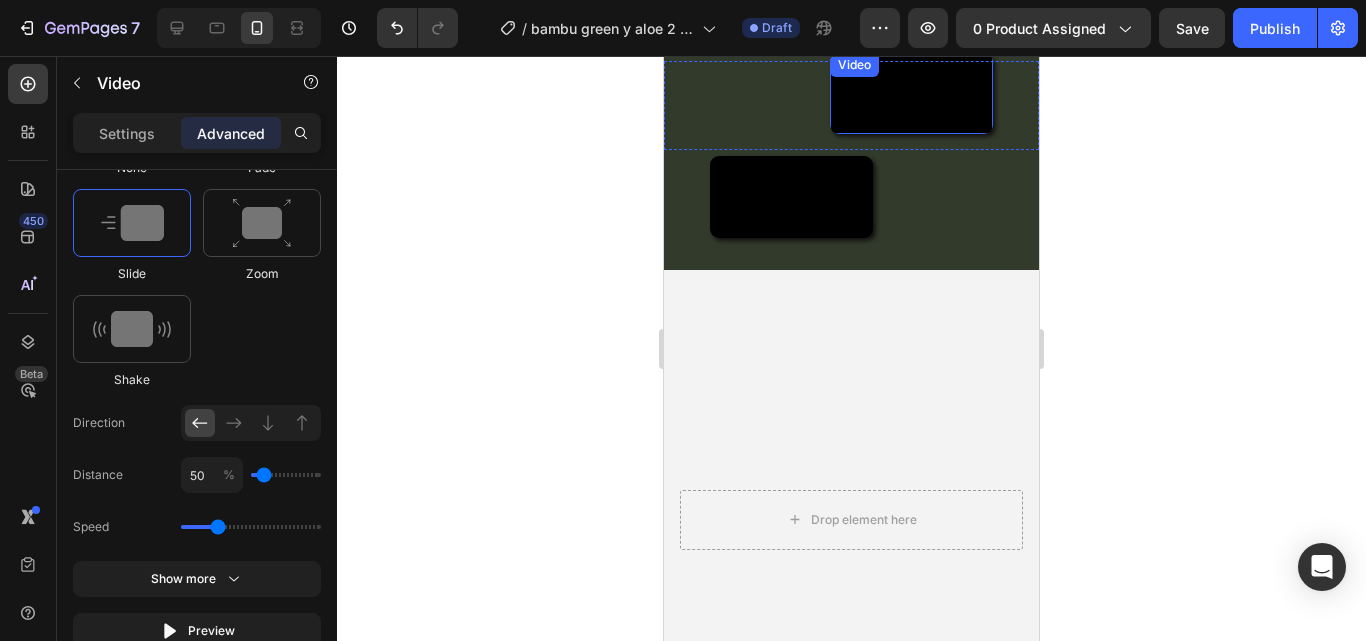 click at bounding box center (911, 94) 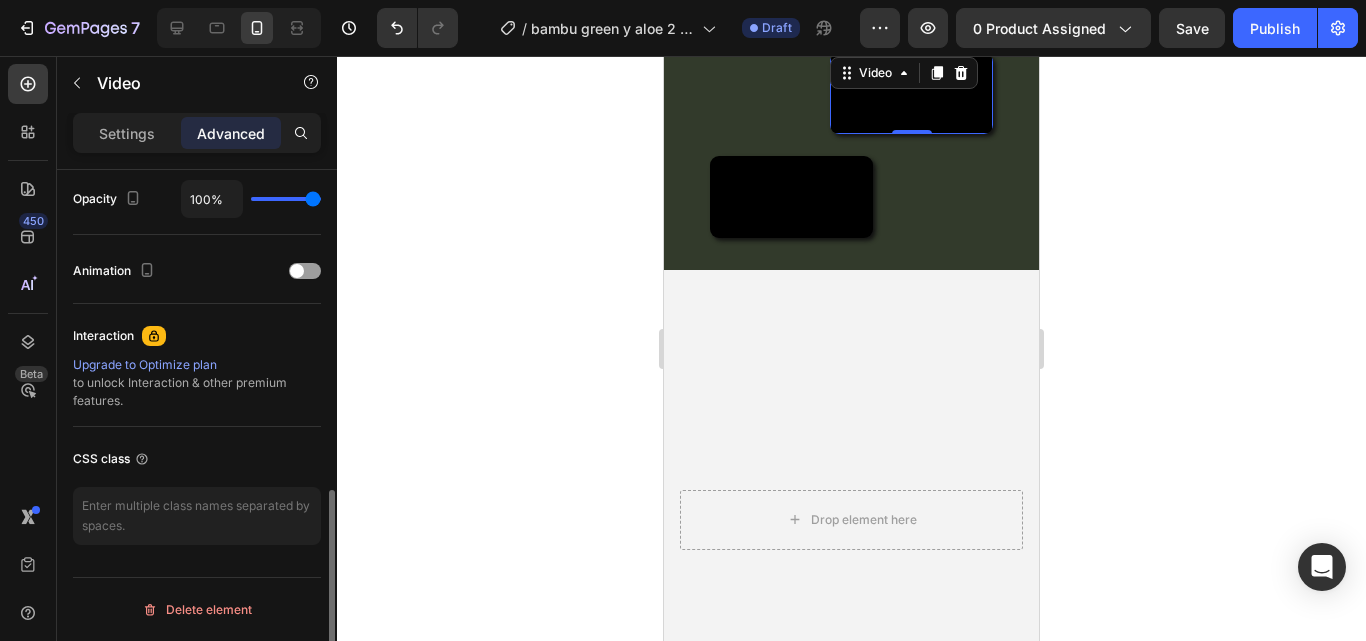 scroll, scrollTop: 806, scrollLeft: 0, axis: vertical 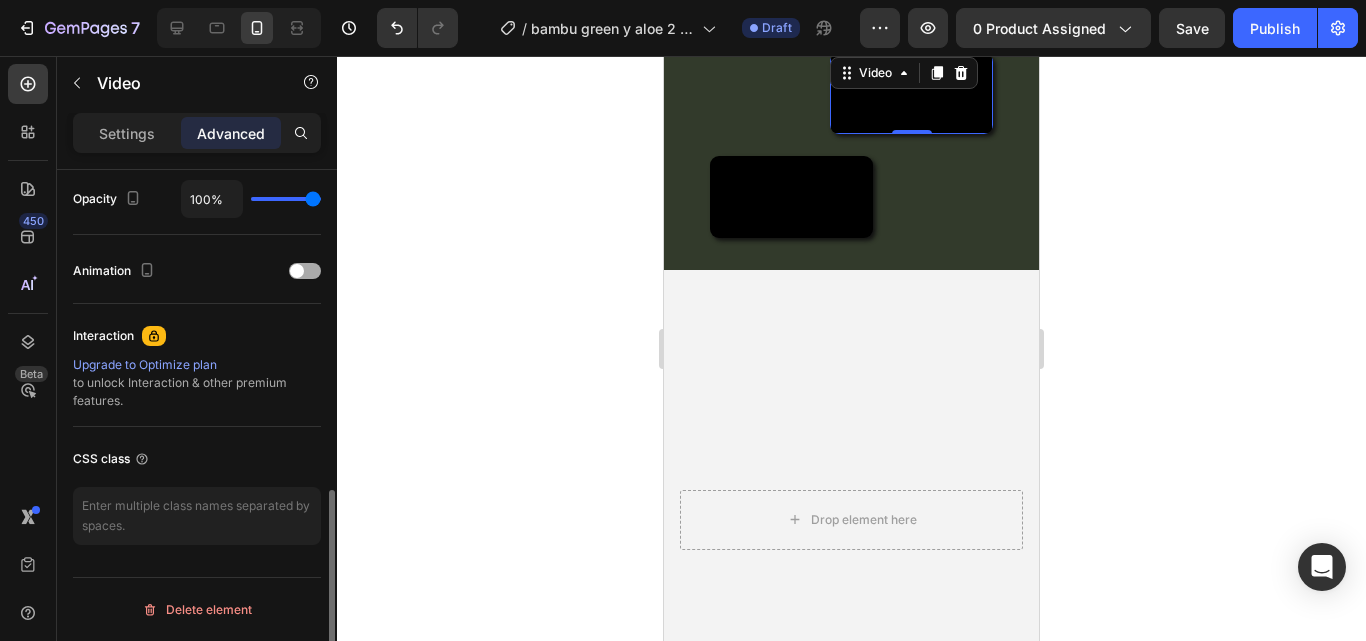 click at bounding box center [297, 271] 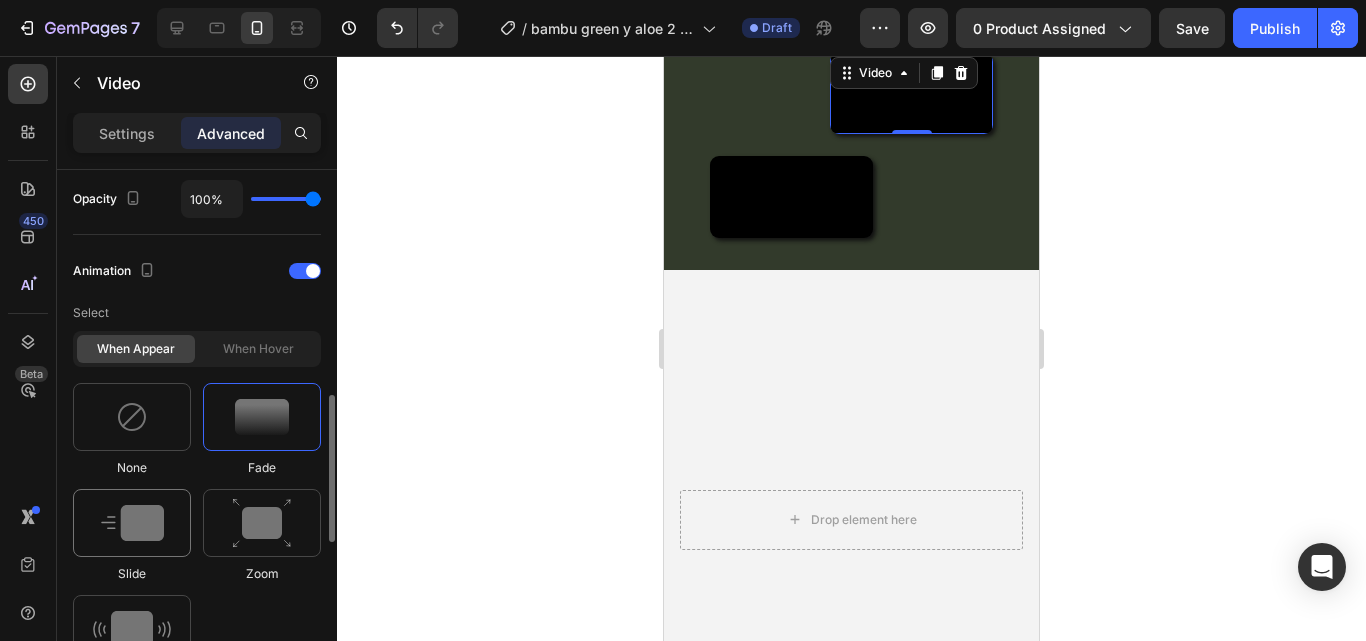 click at bounding box center [132, 523] 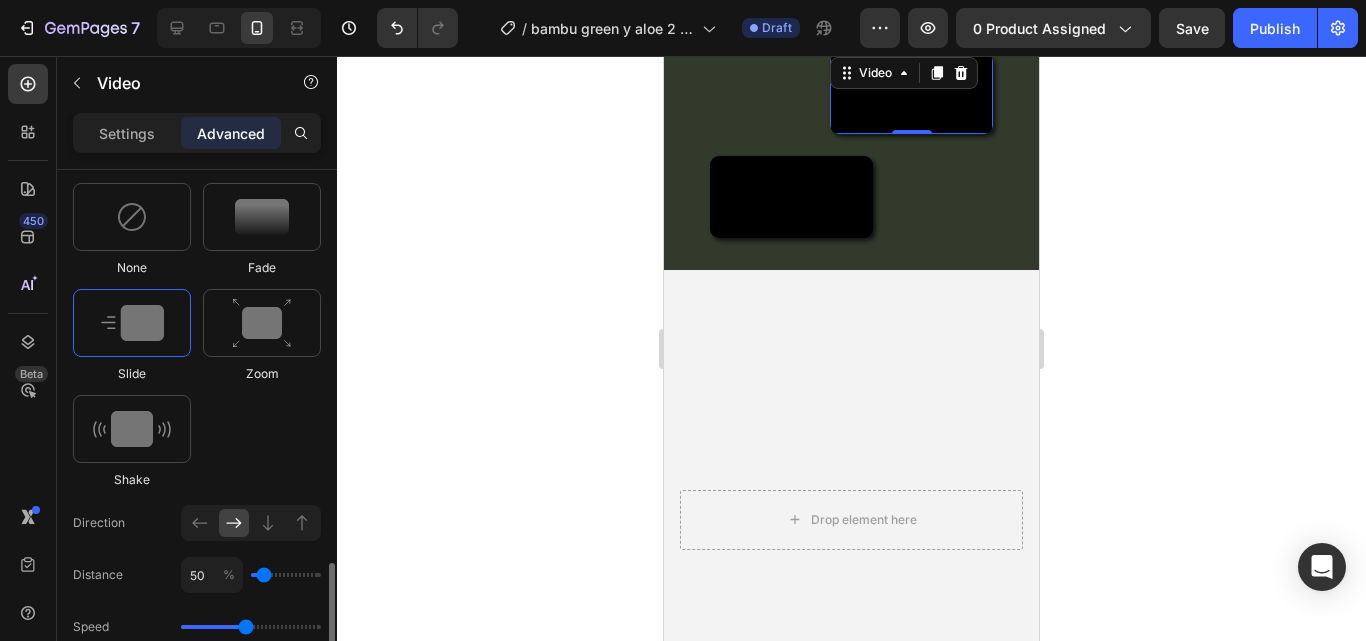 scroll, scrollTop: 1106, scrollLeft: 0, axis: vertical 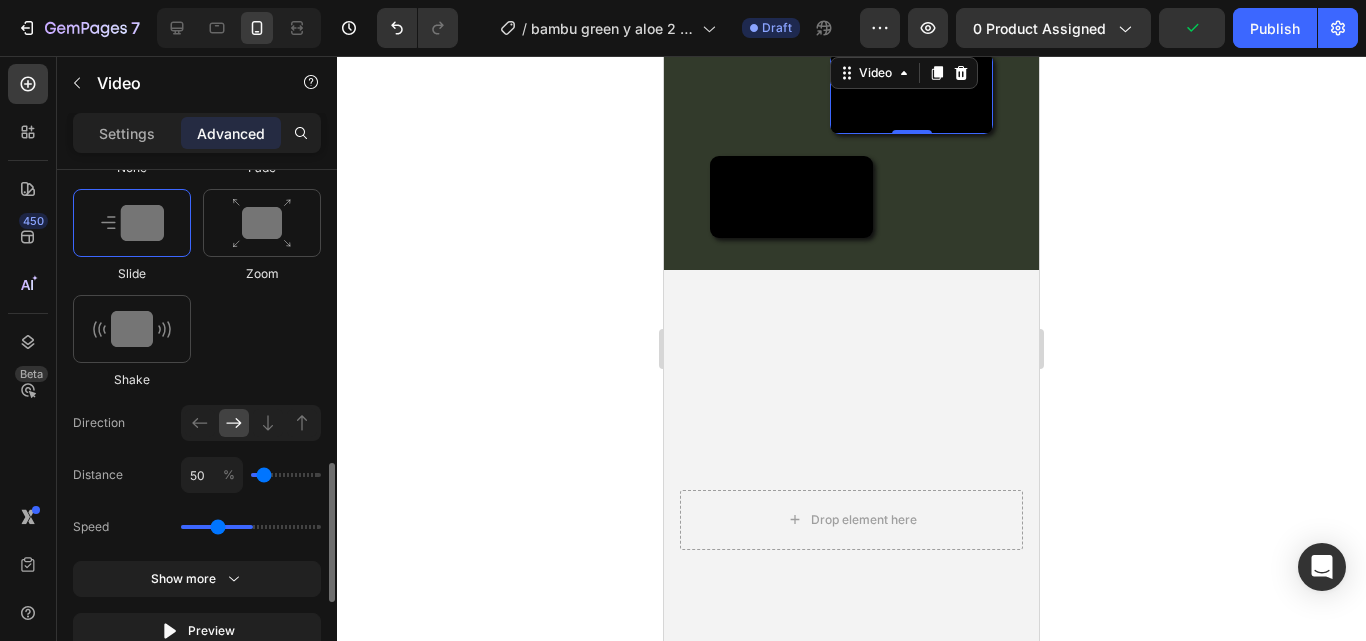 type on "1.1" 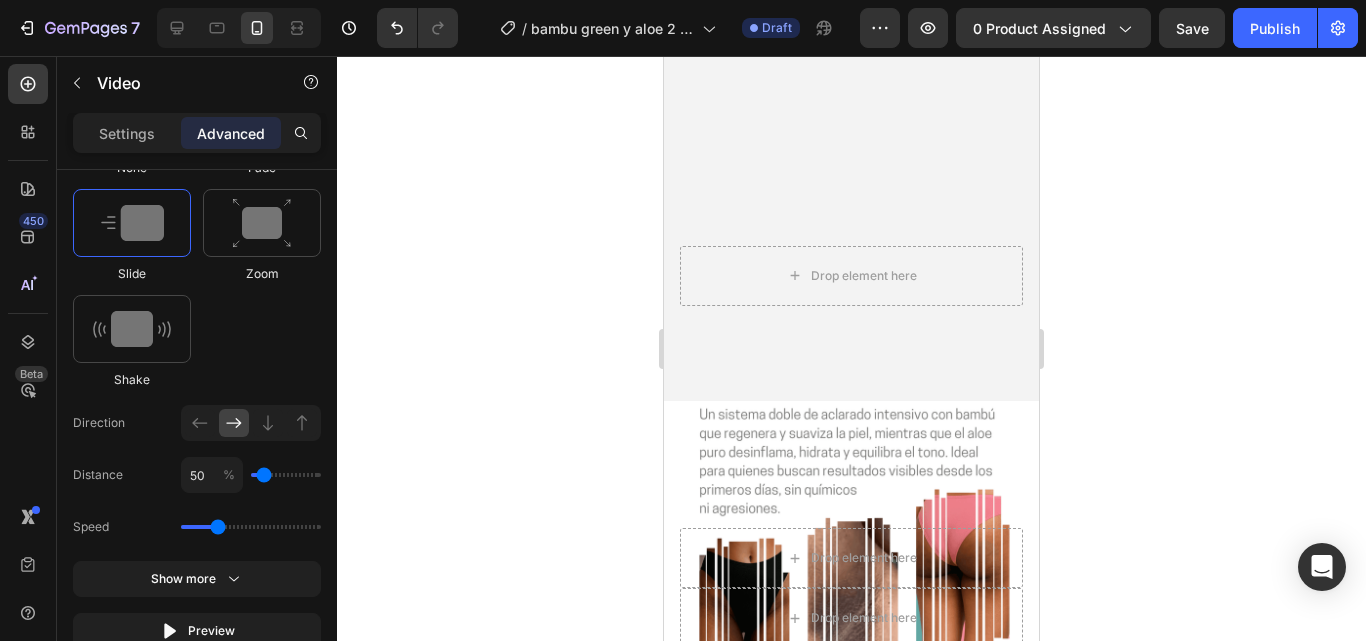 scroll, scrollTop: 600, scrollLeft: 0, axis: vertical 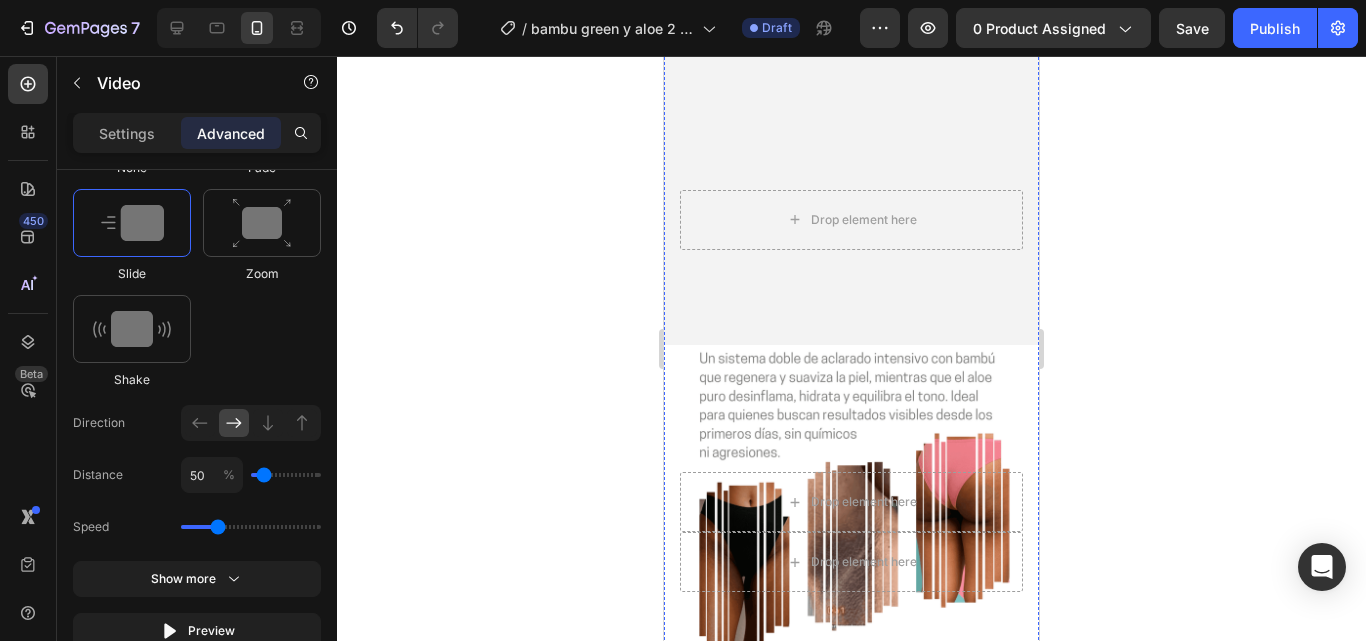 click on "Video" at bounding box center (851, -90) 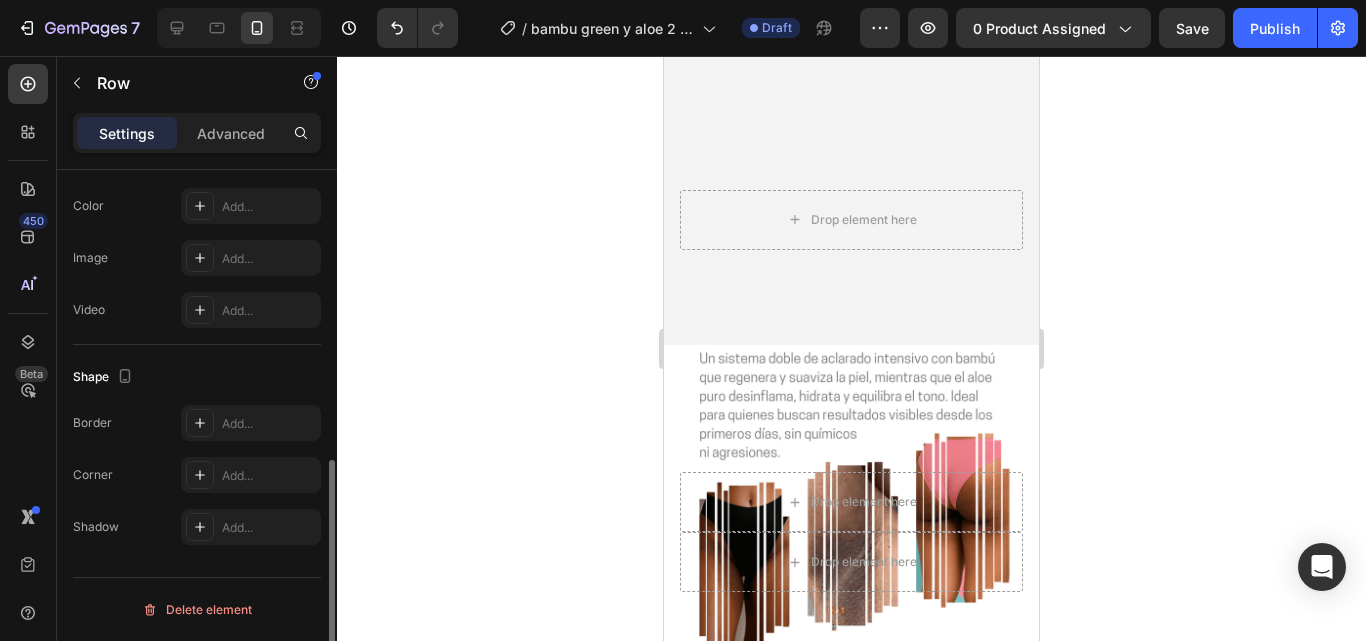 scroll, scrollTop: 0, scrollLeft: 0, axis: both 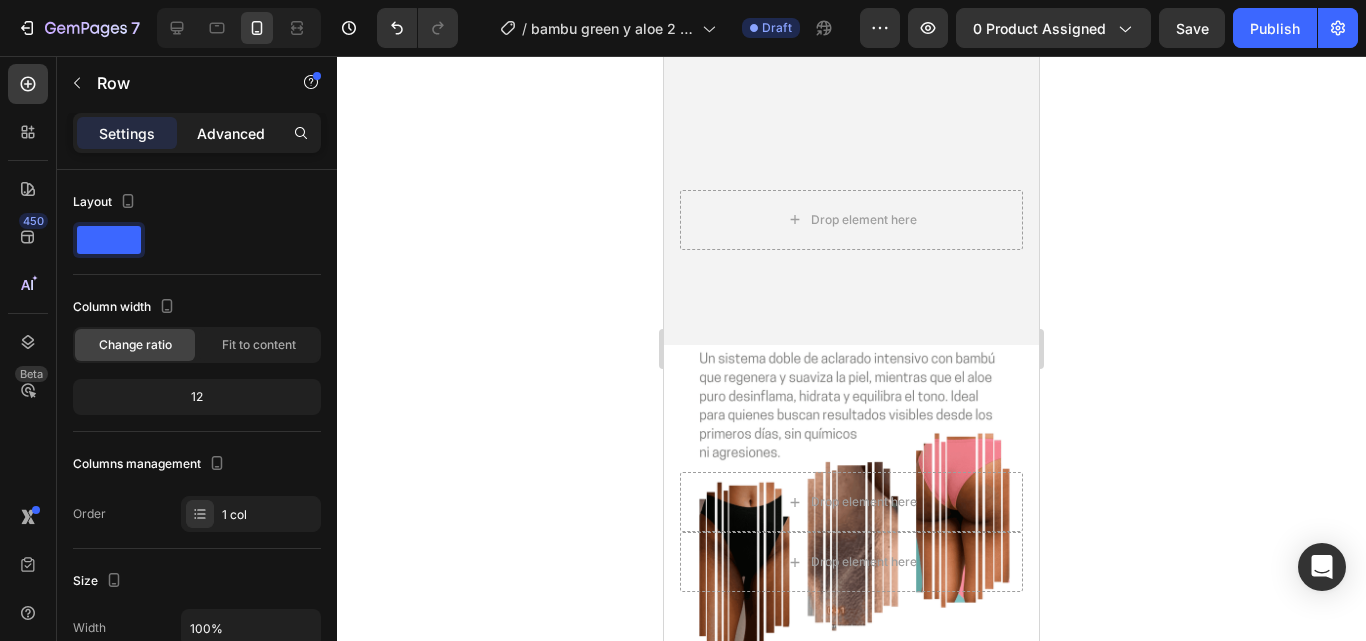 click on "Advanced" at bounding box center (231, 133) 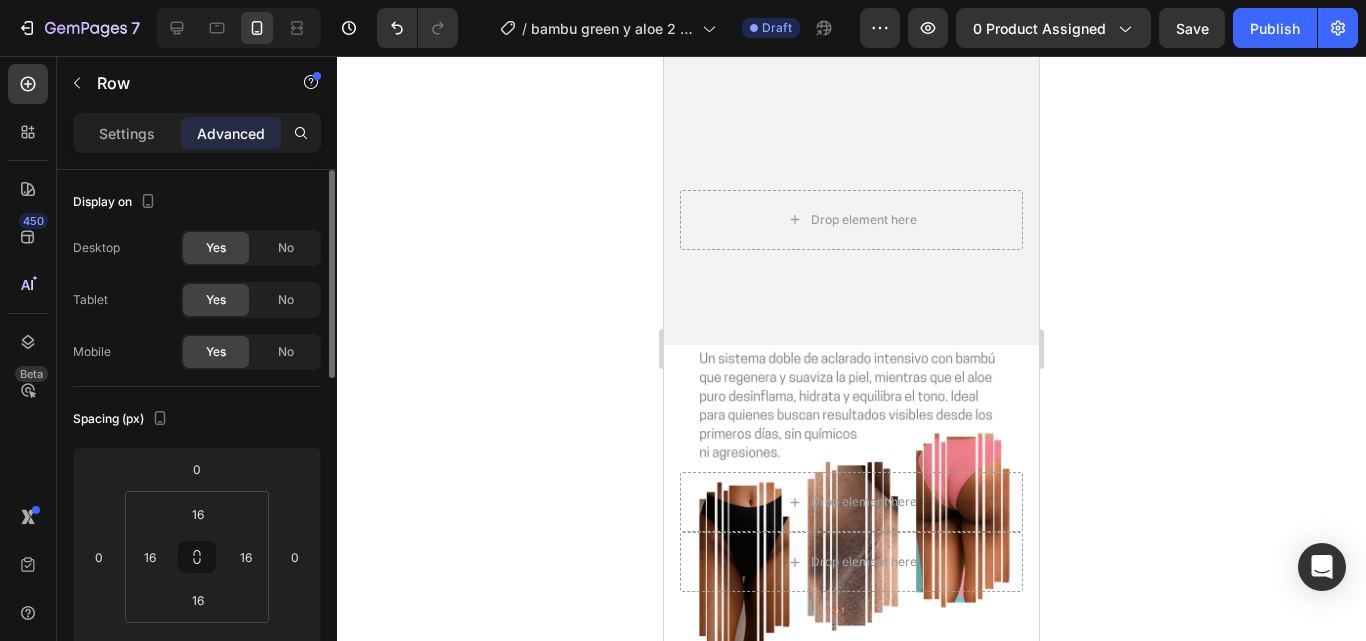 scroll, scrollTop: 600, scrollLeft: 0, axis: vertical 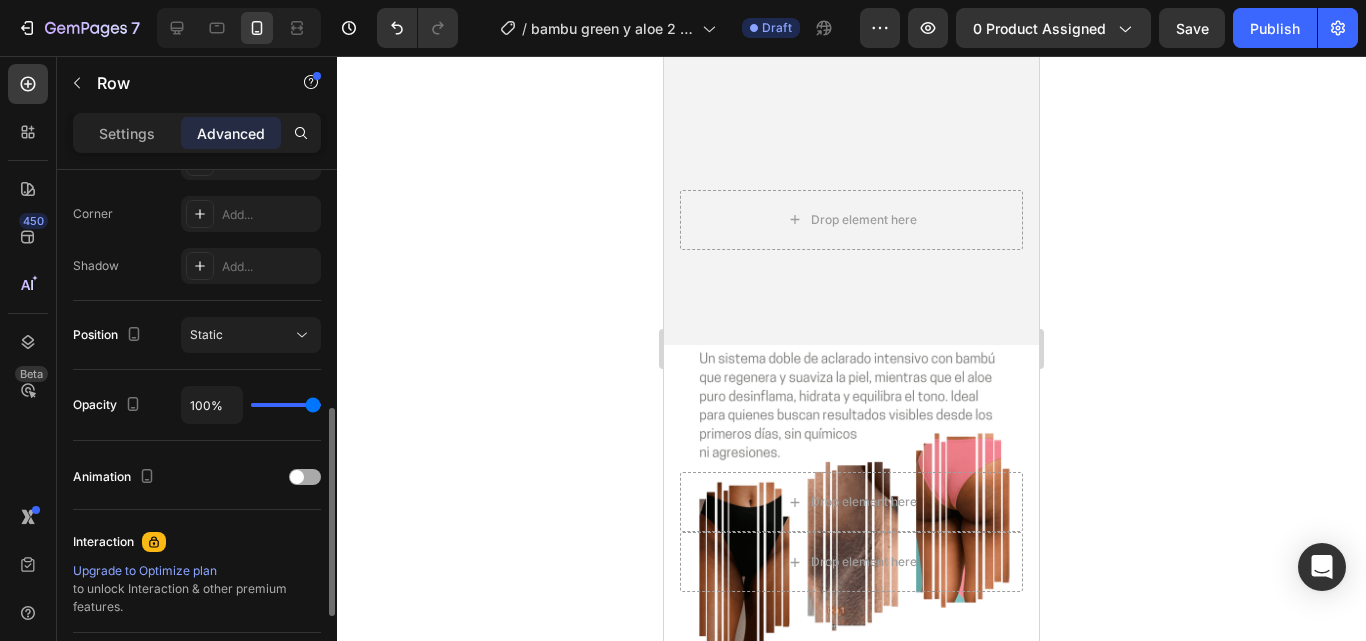 click at bounding box center (305, 477) 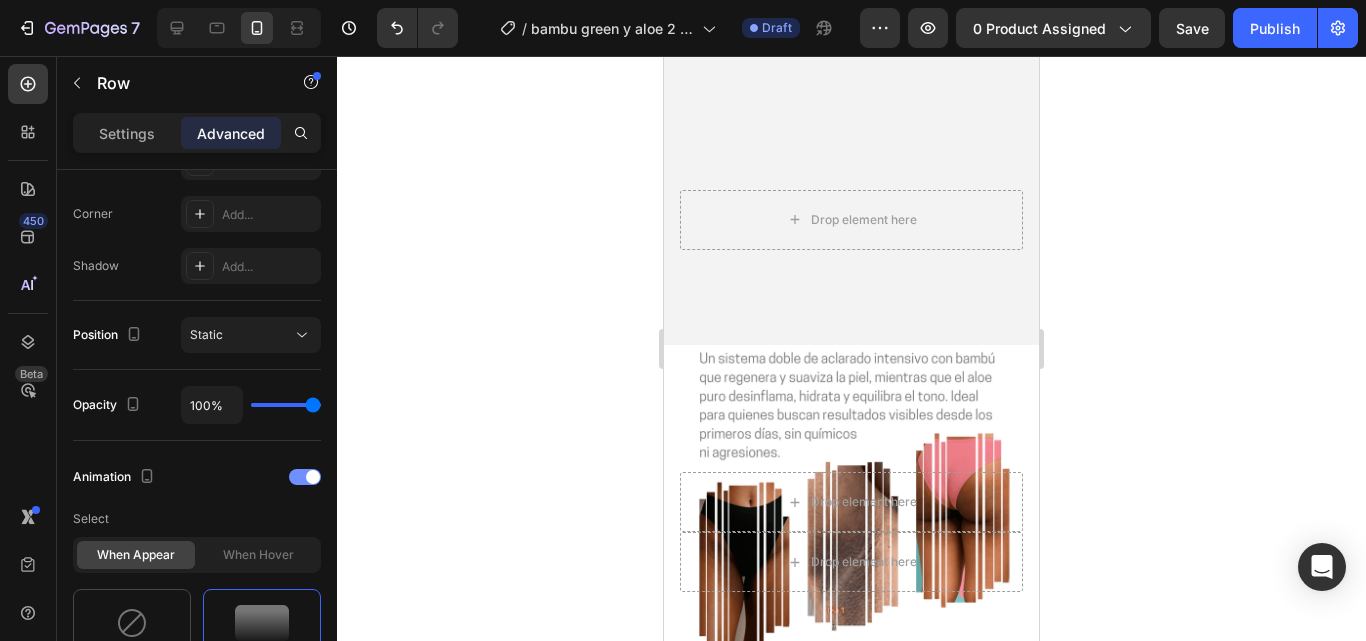 scroll, scrollTop: 900, scrollLeft: 0, axis: vertical 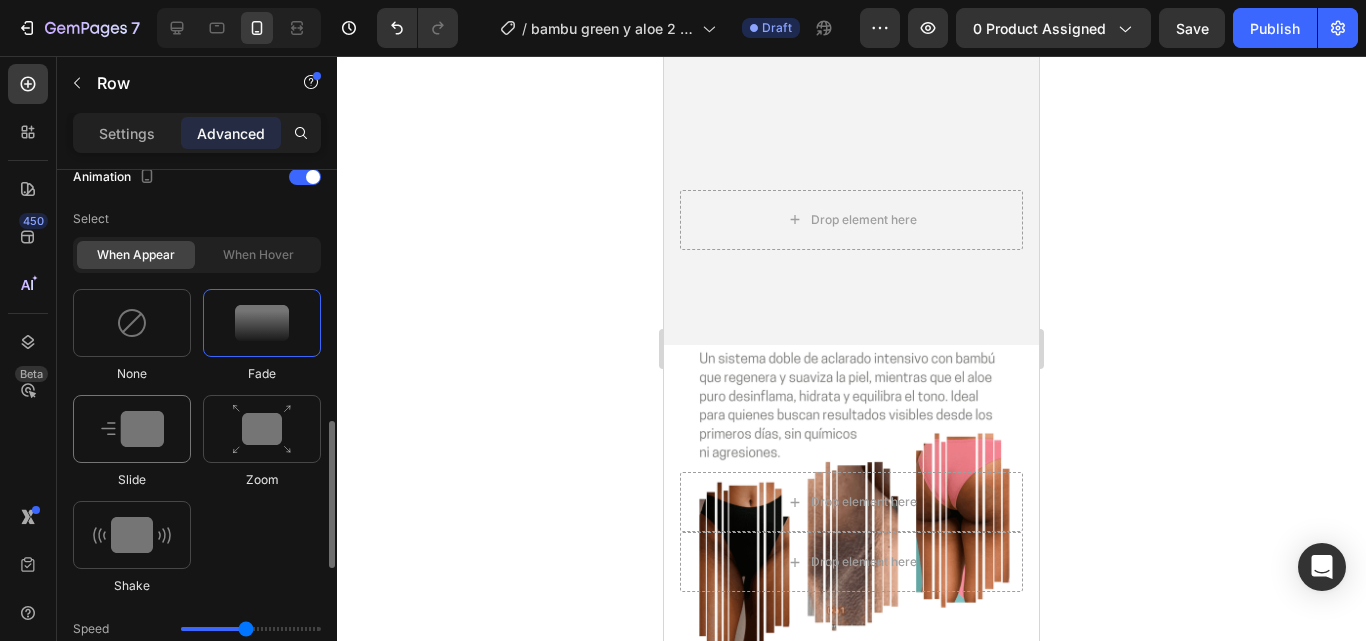 click at bounding box center [132, 429] 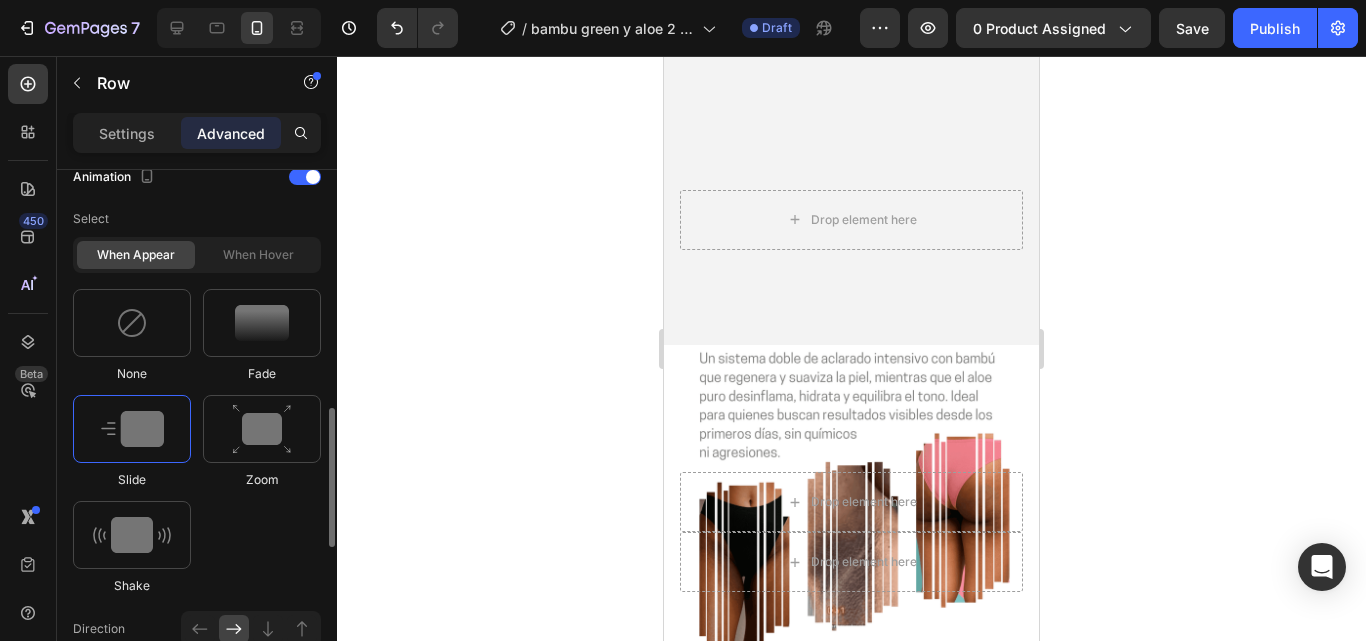 scroll, scrollTop: 1100, scrollLeft: 0, axis: vertical 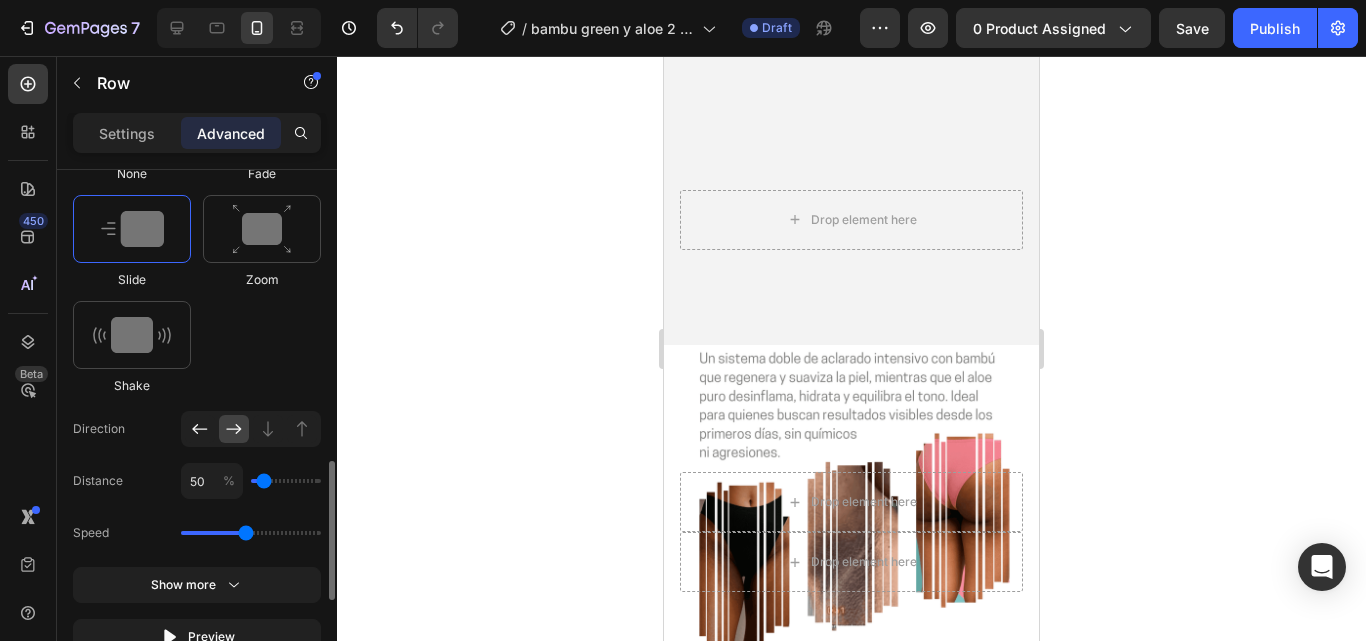 click 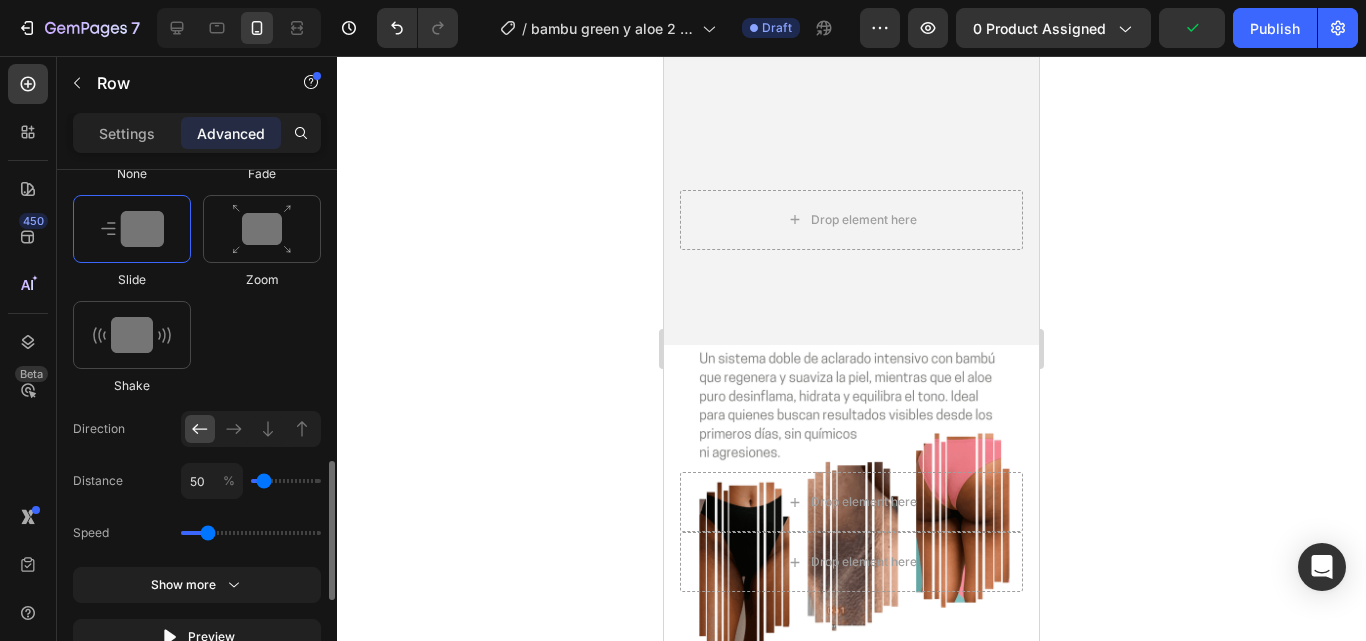 click at bounding box center (251, 533) 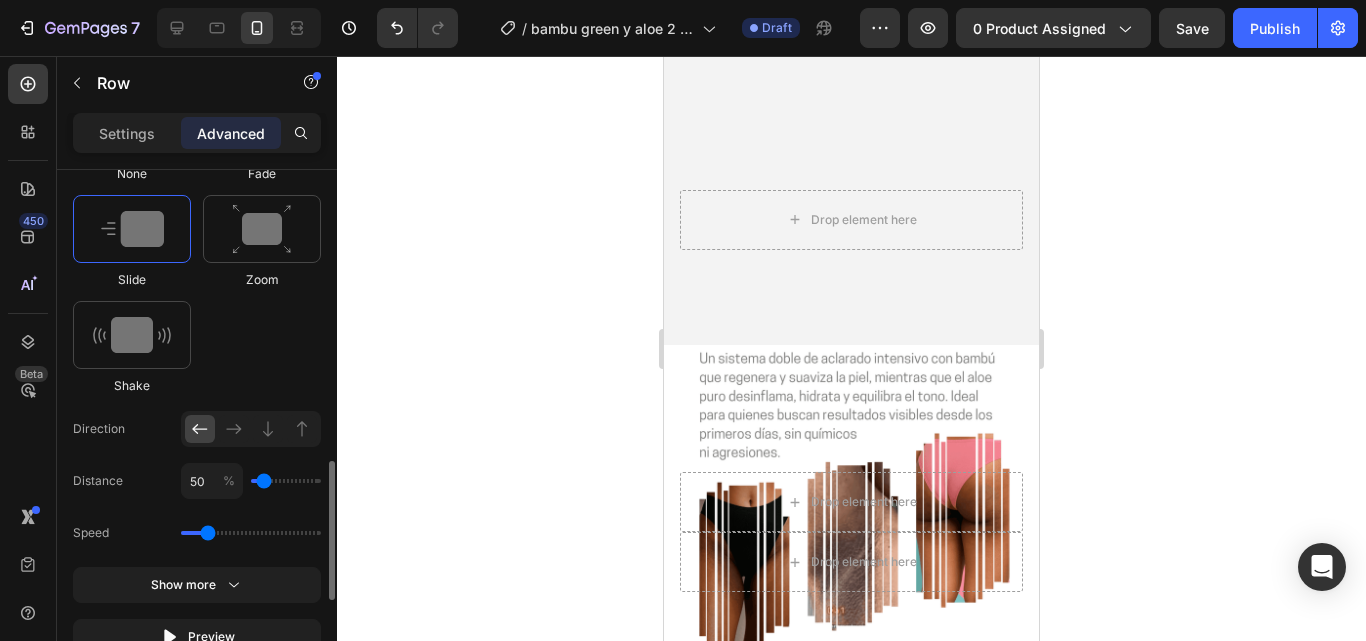click on "Speed" 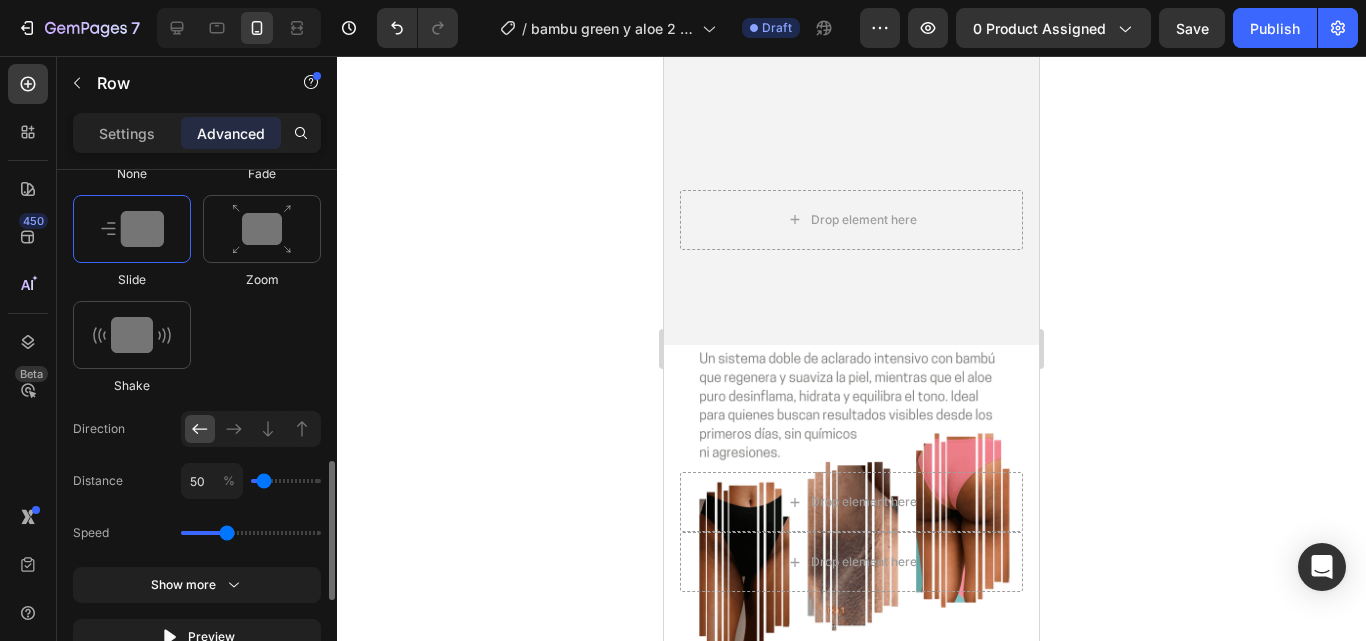 type on "1.3" 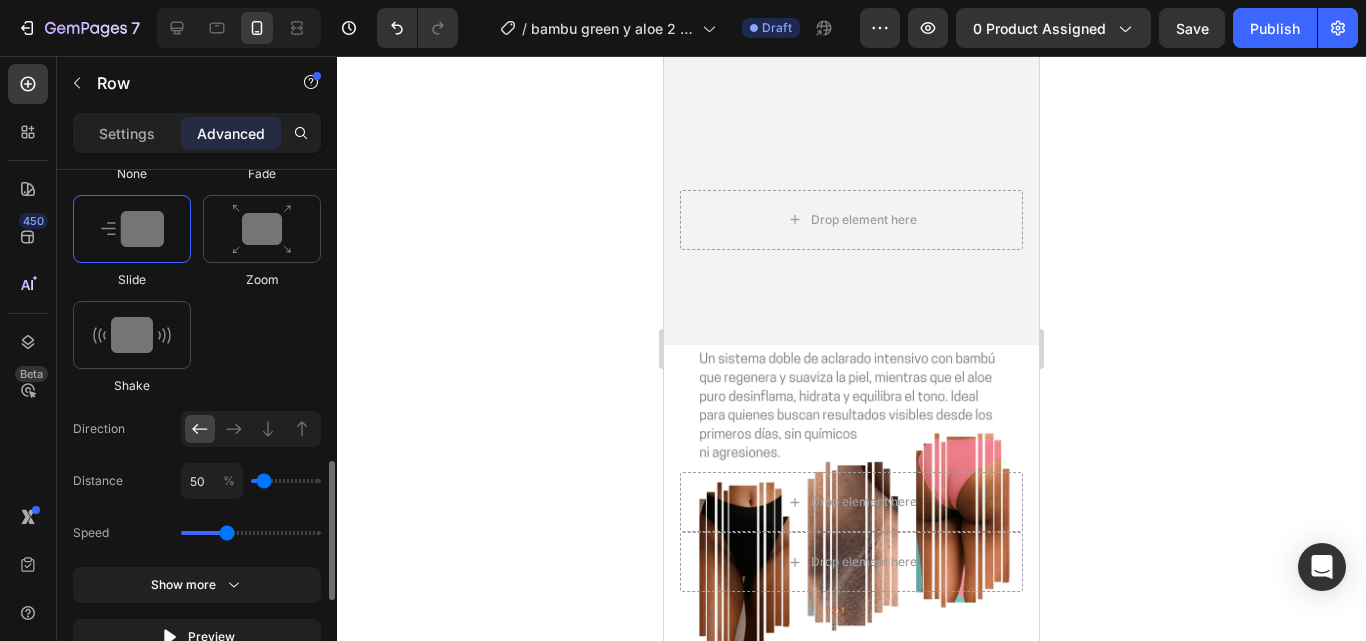 type on "300" 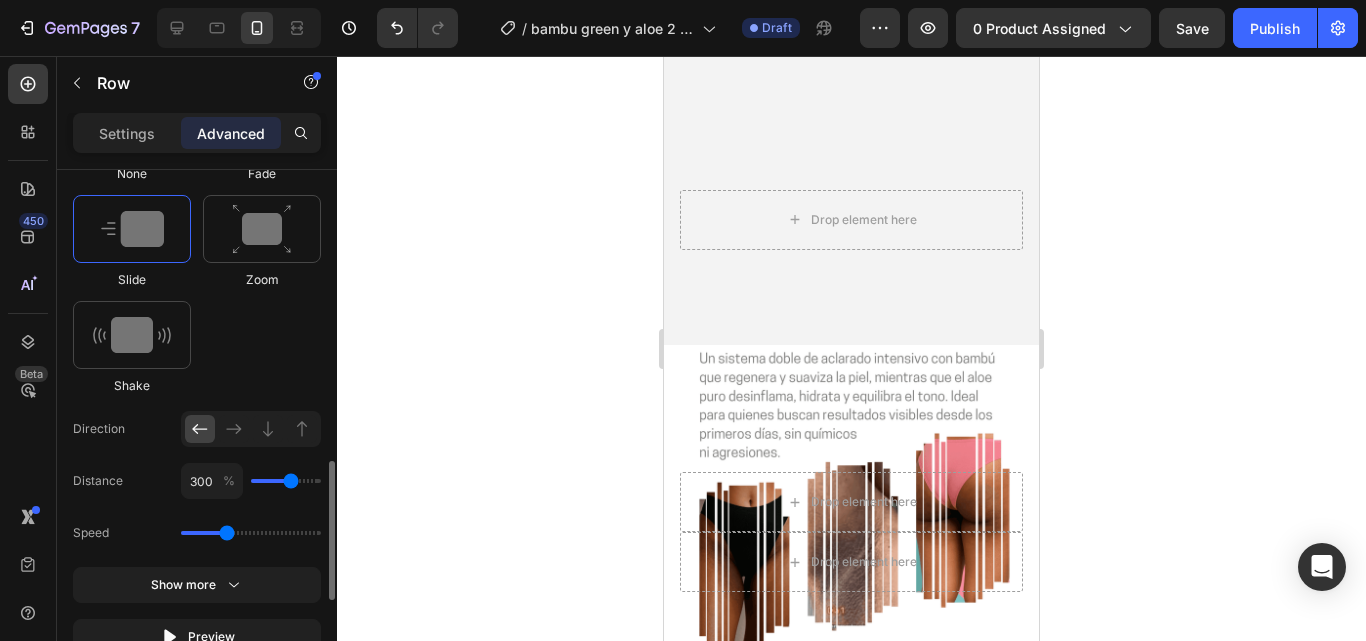 type on "300" 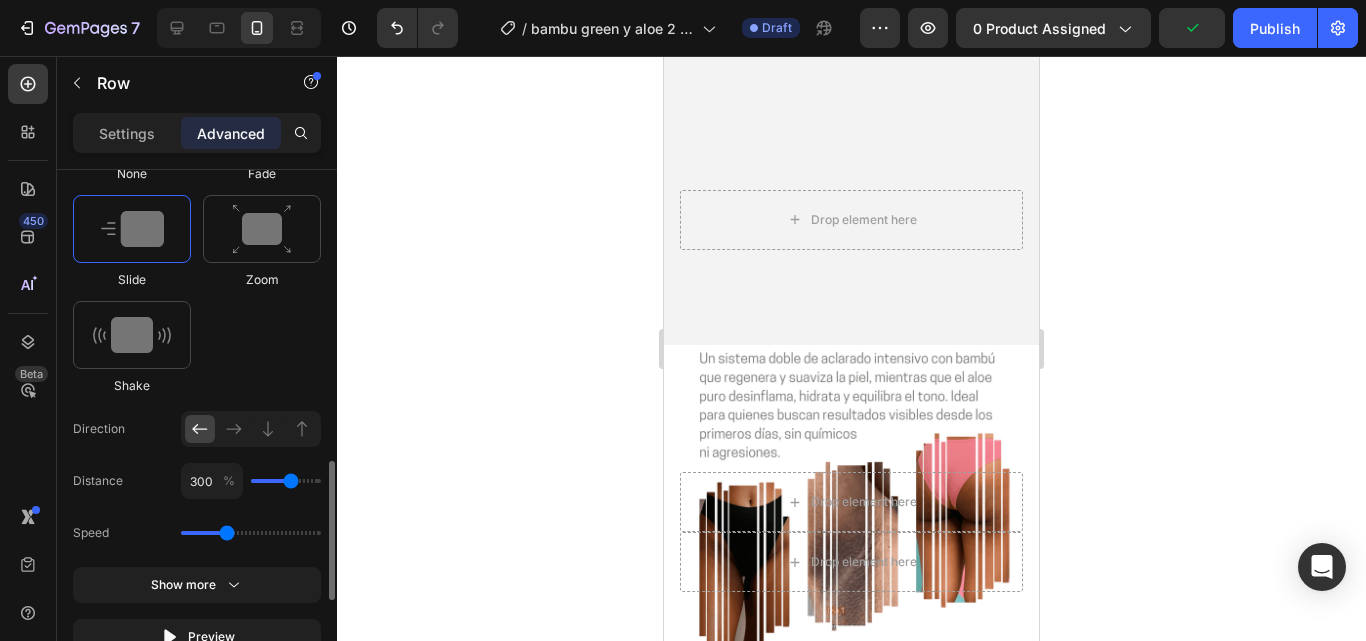 type on "150" 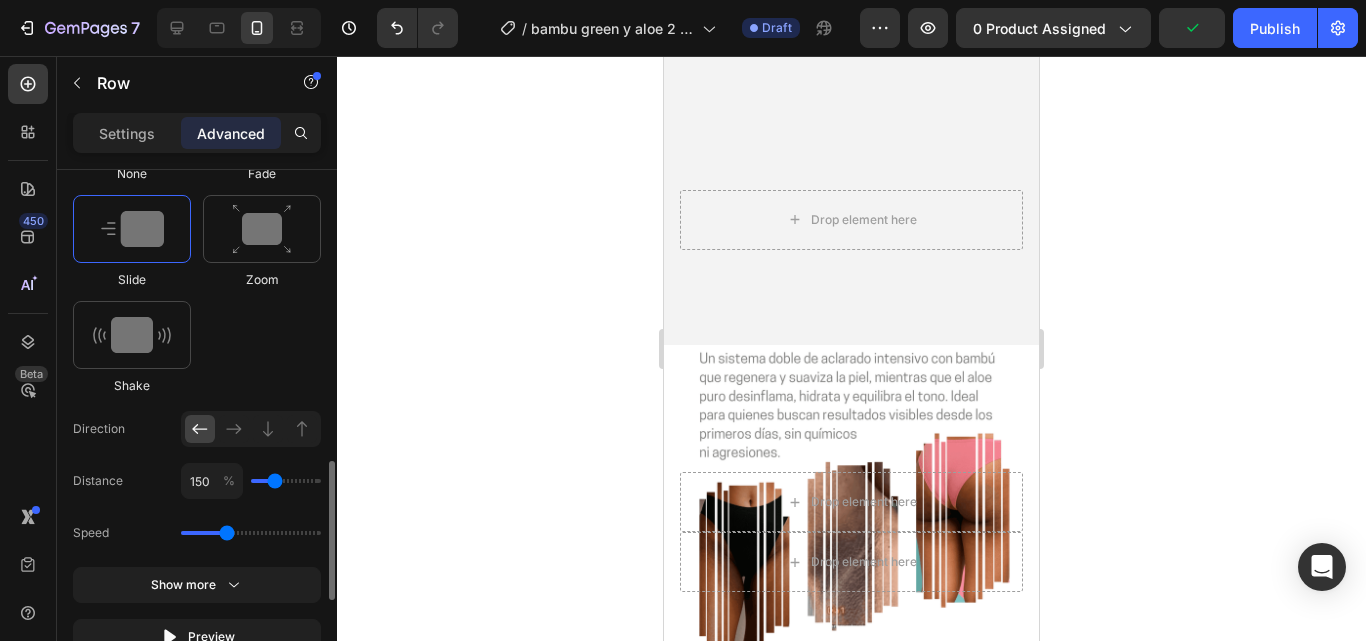 type on "150" 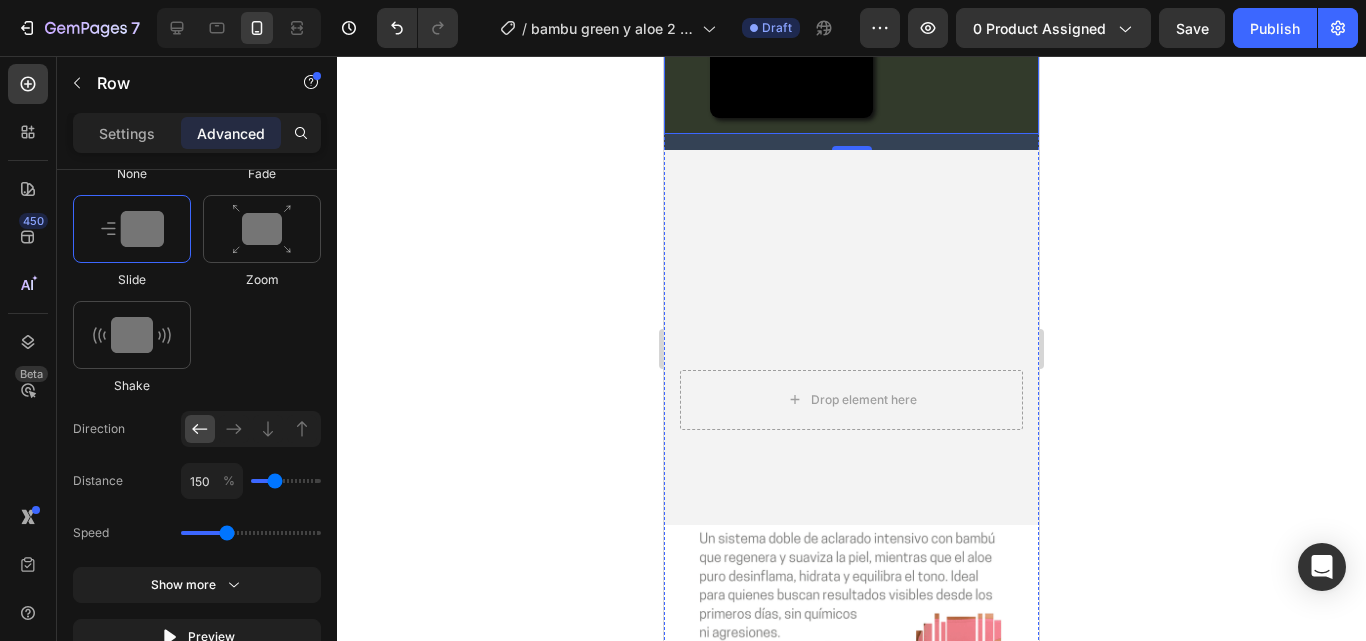 scroll, scrollTop: 400, scrollLeft: 0, axis: vertical 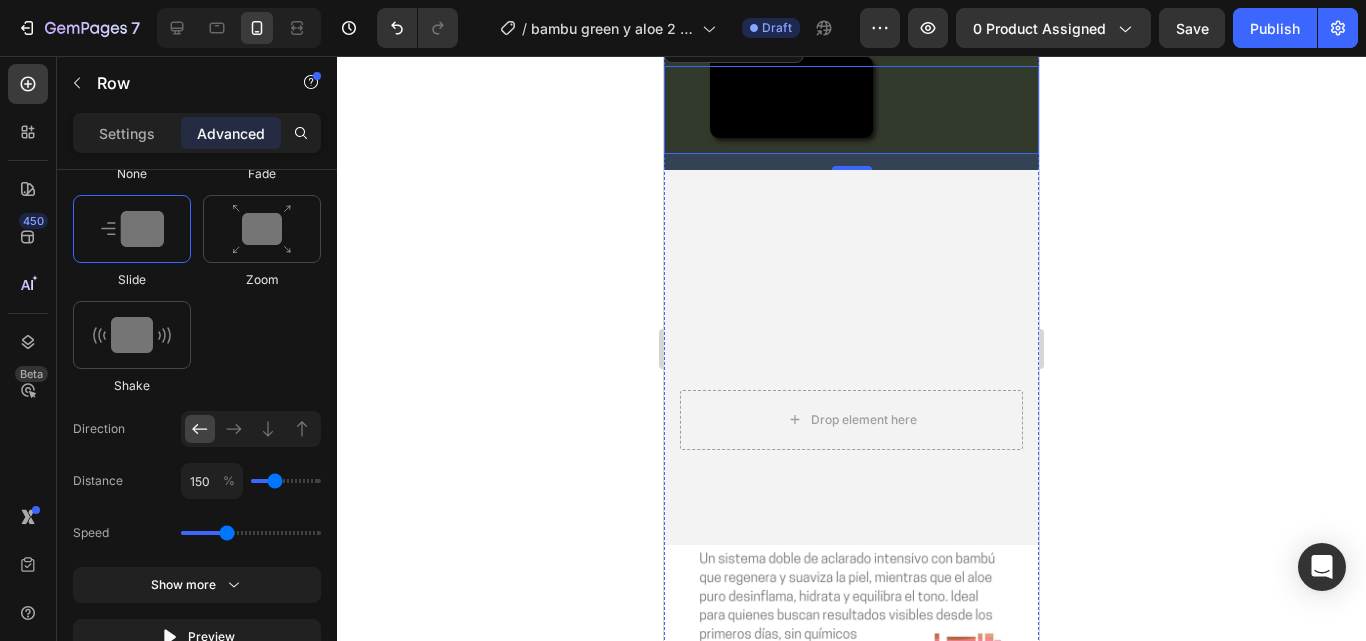 click on "Video" at bounding box center [851, 6] 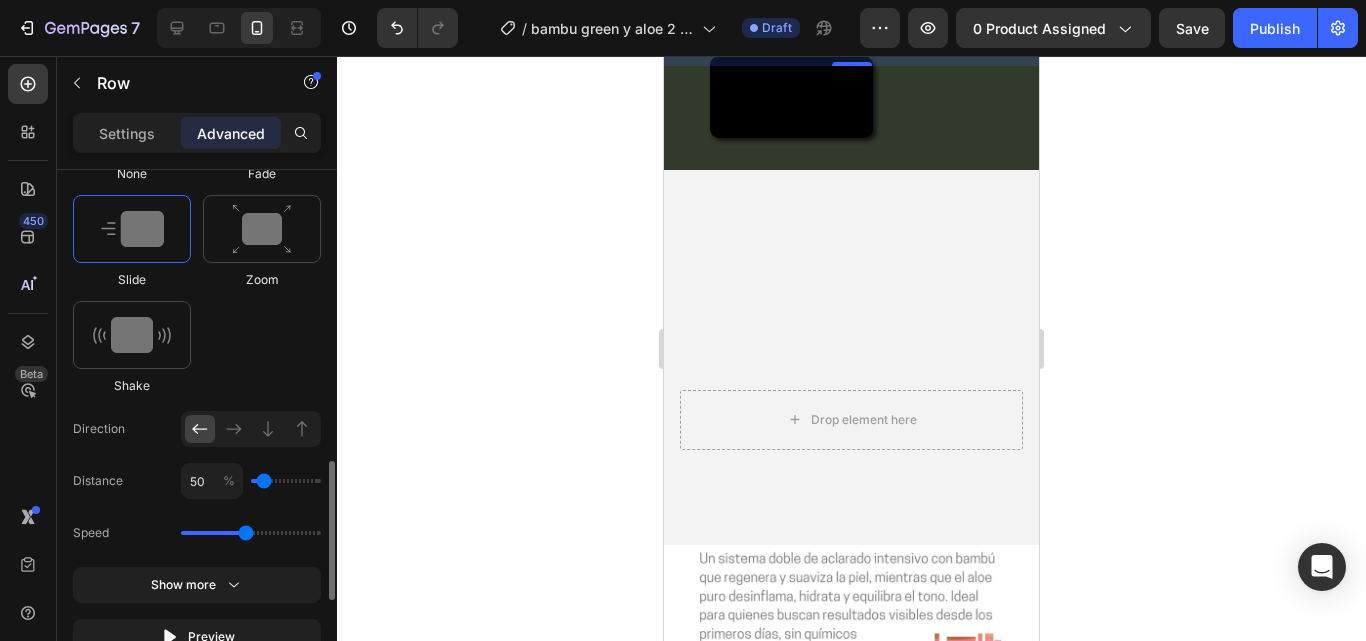 click on "50 %" 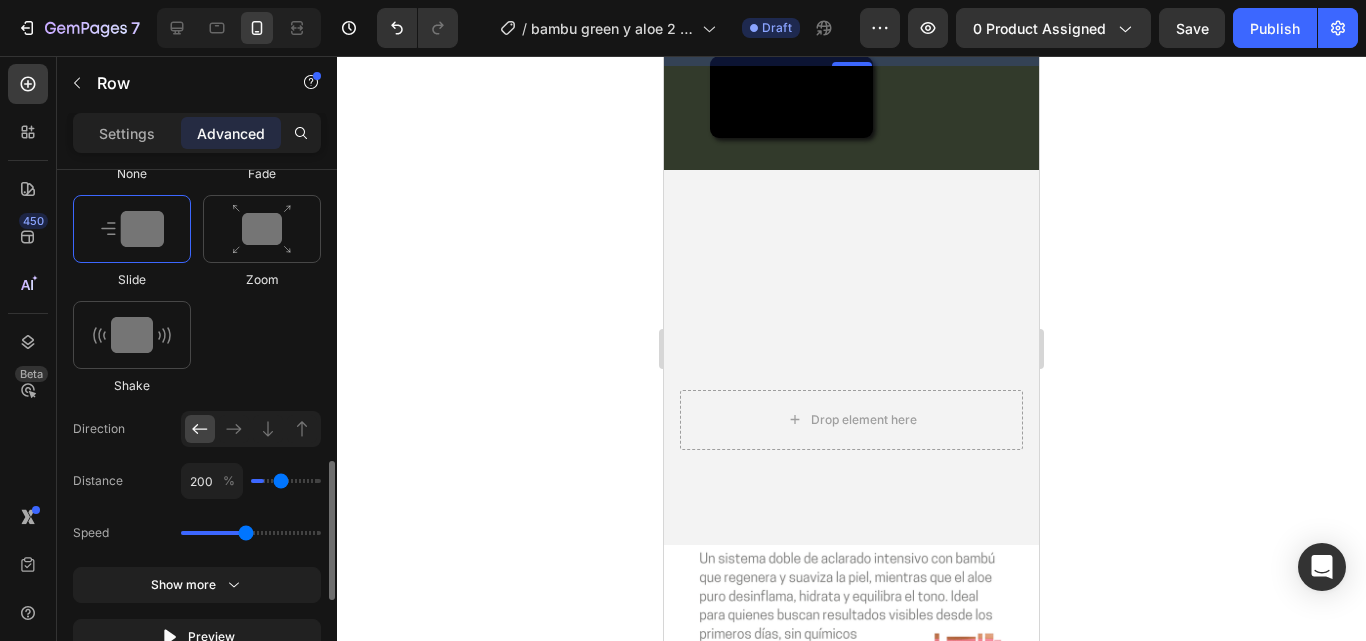 type on "200" 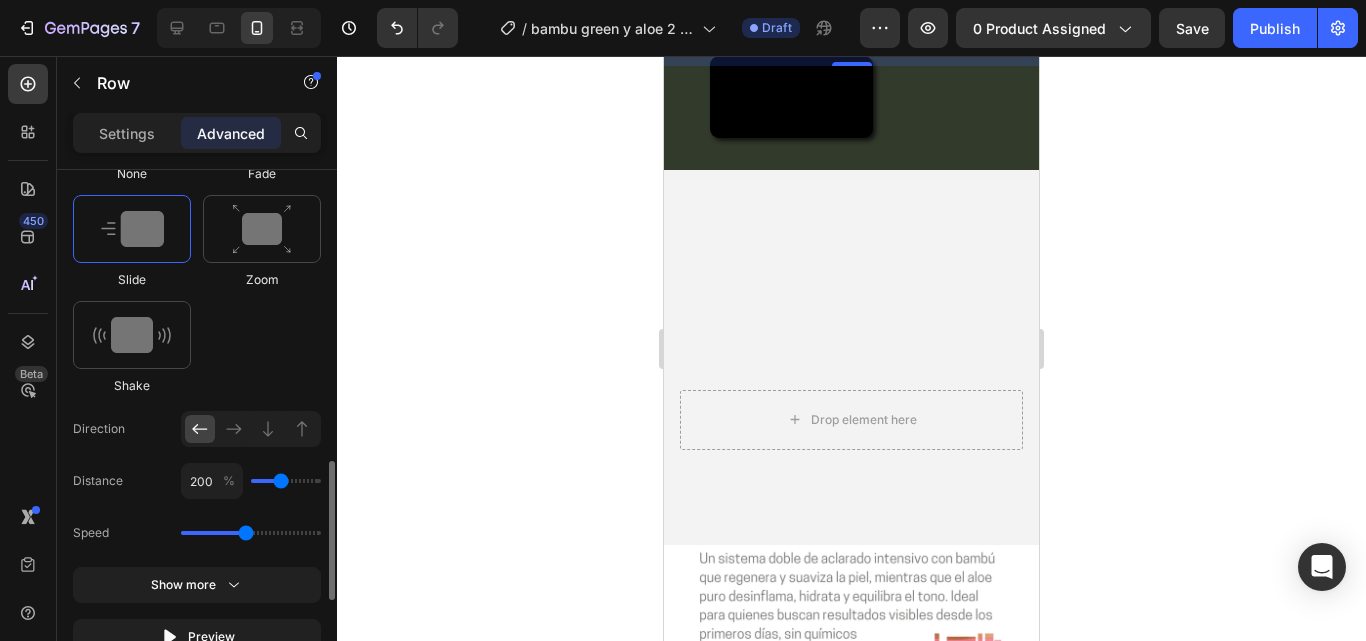 type on "100" 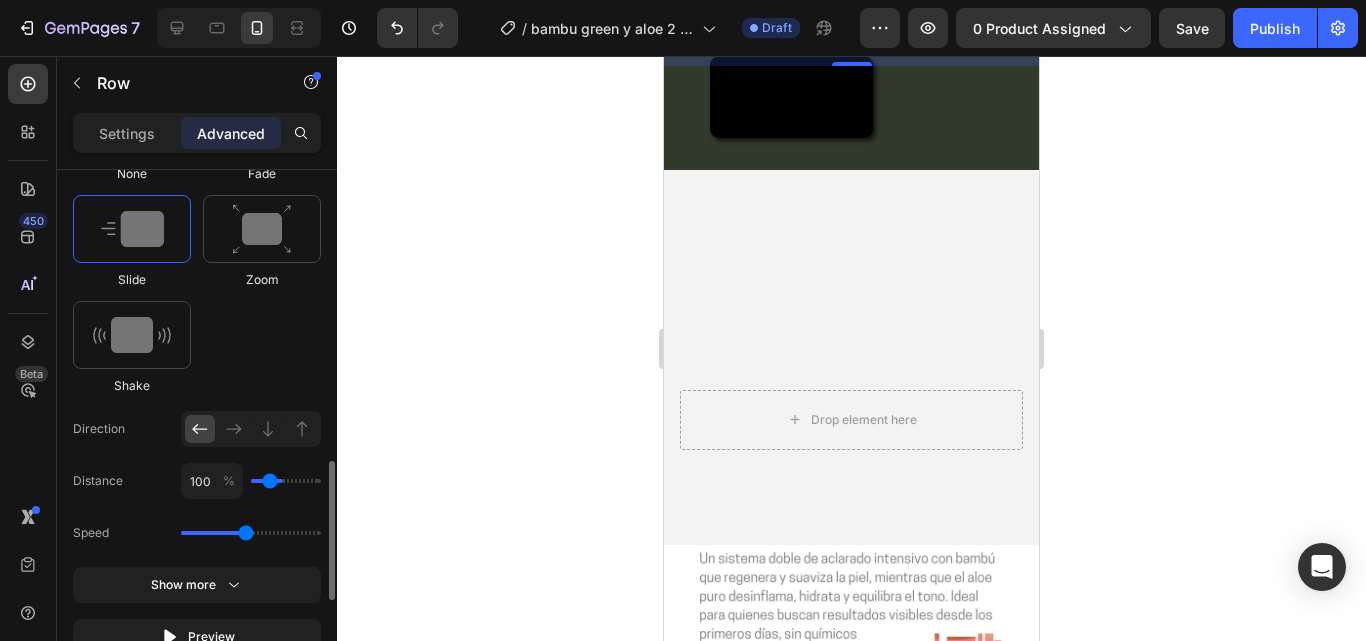 type on "100" 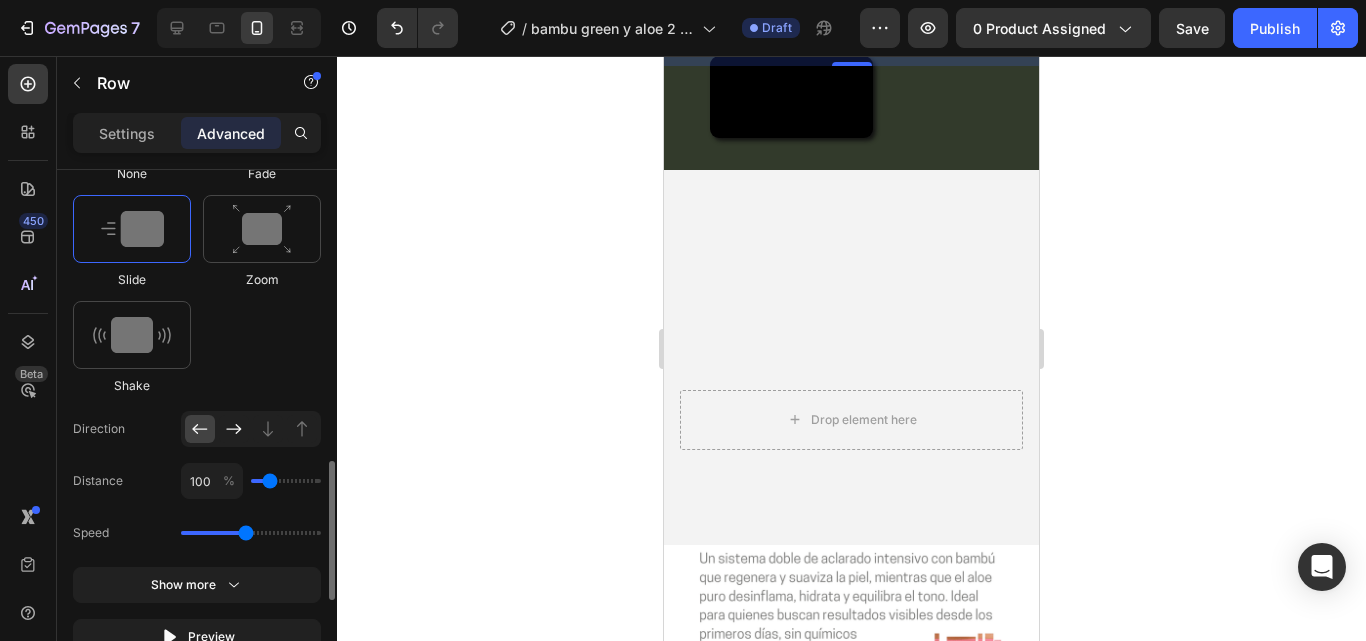 click 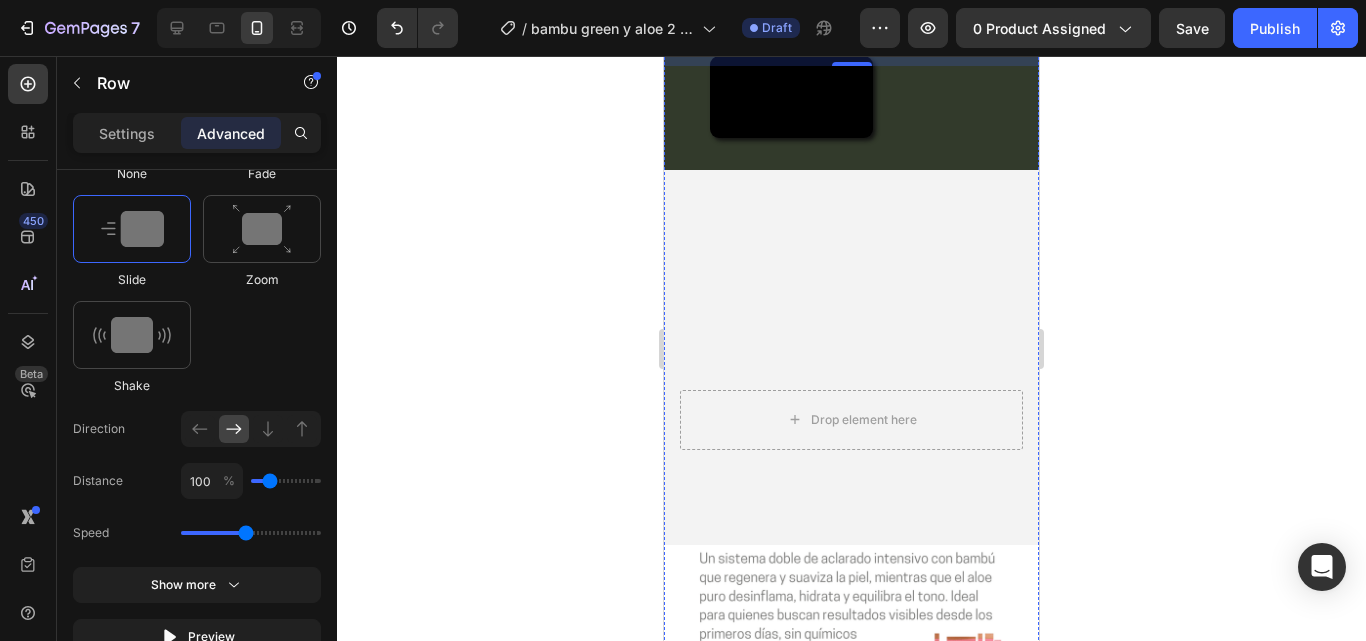 click on "Video" at bounding box center (851, -112) 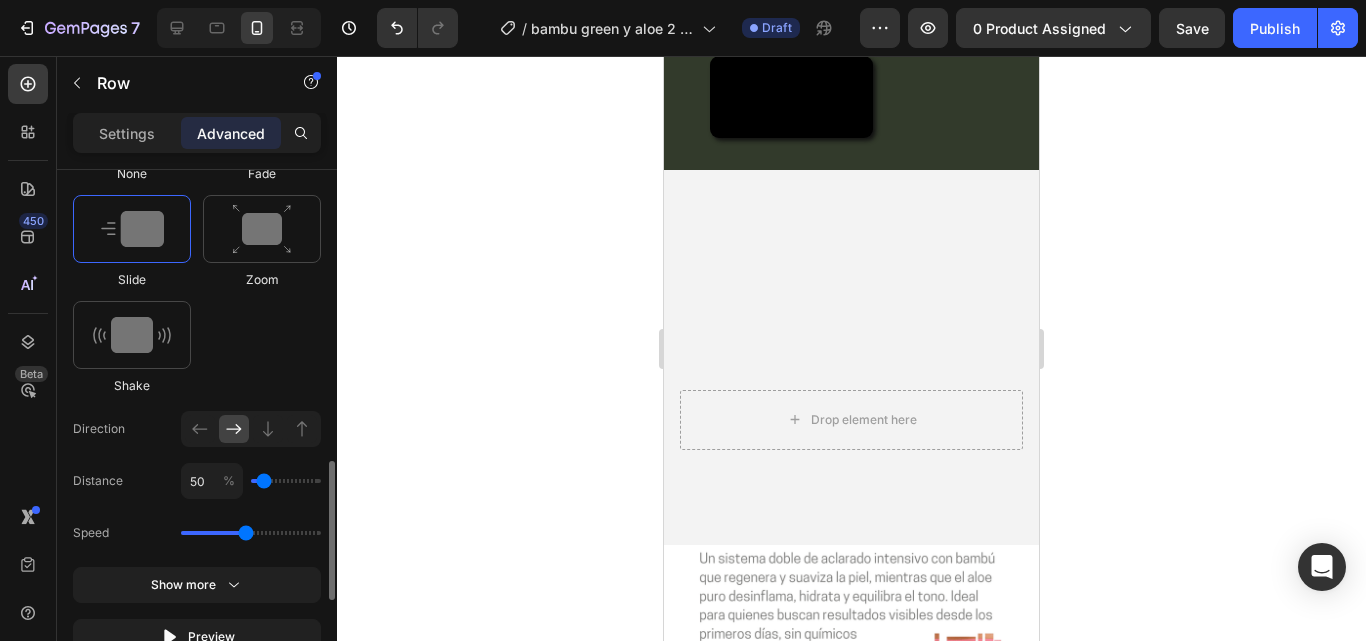 click at bounding box center (286, 481) 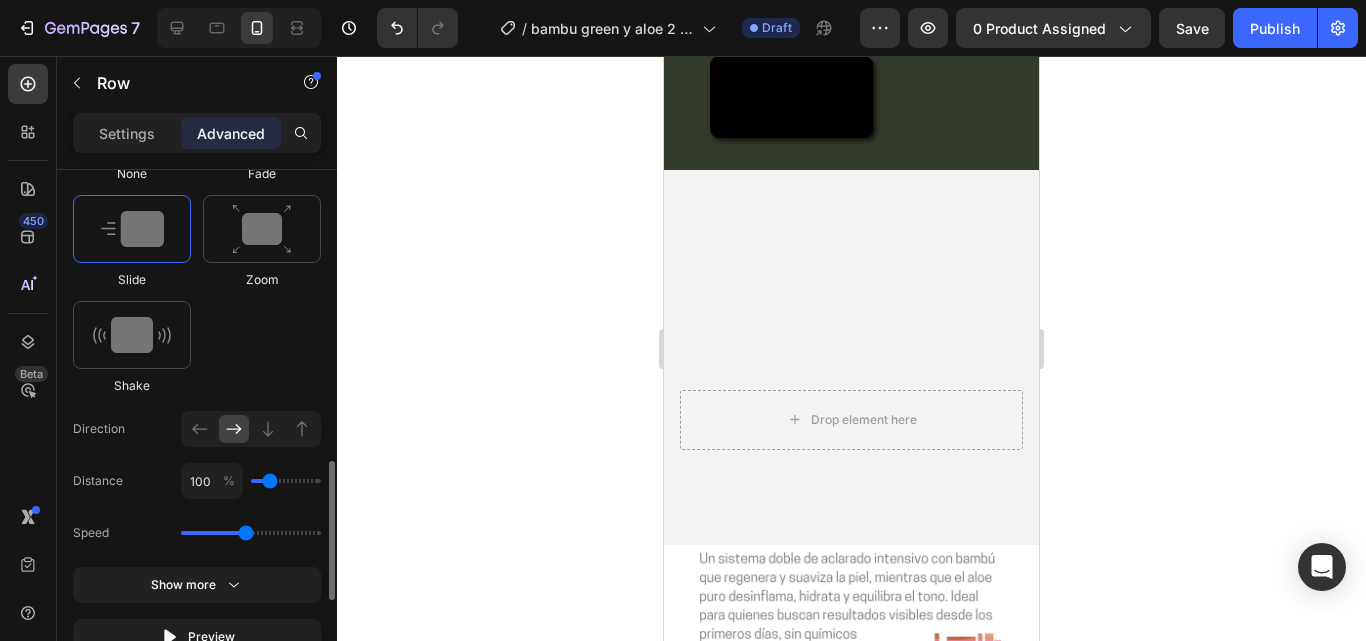 type on "150" 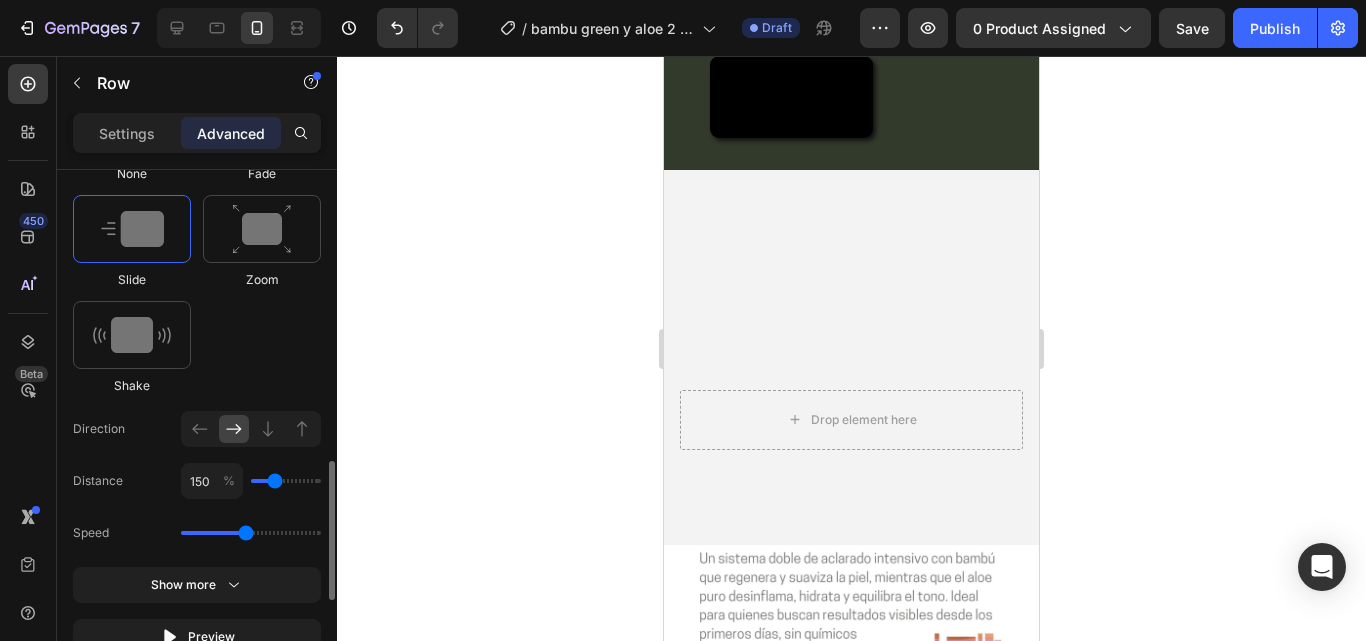 type on "100" 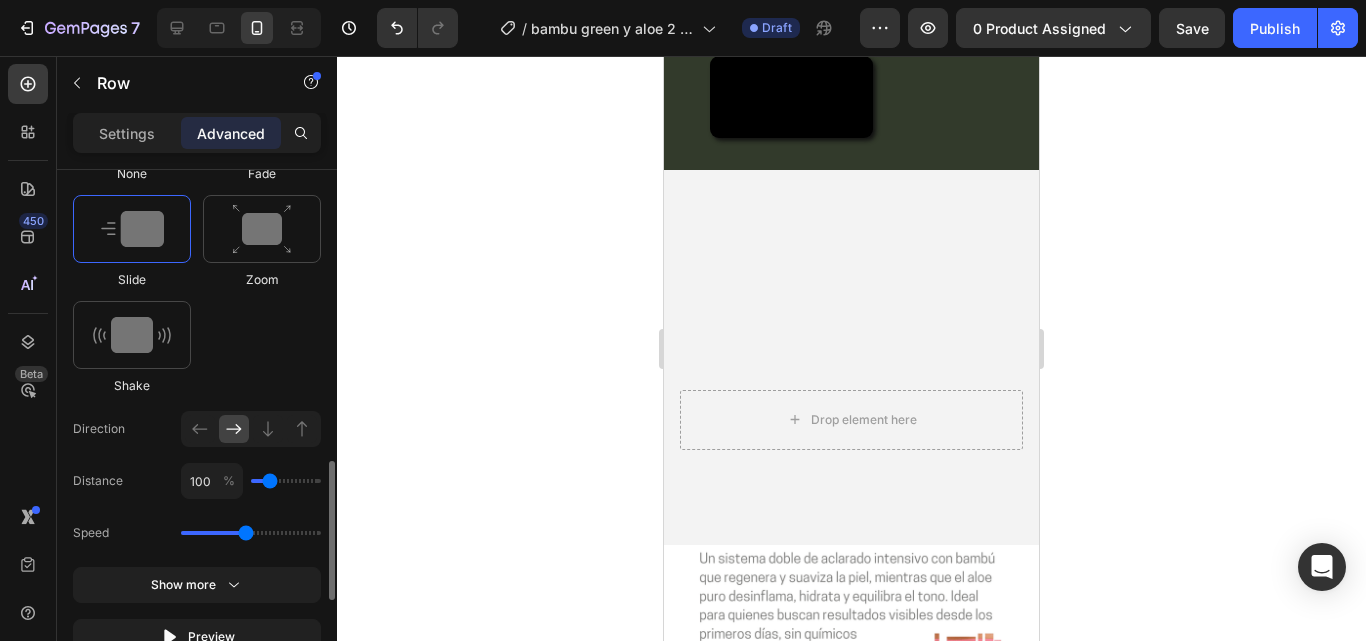 type on "100" 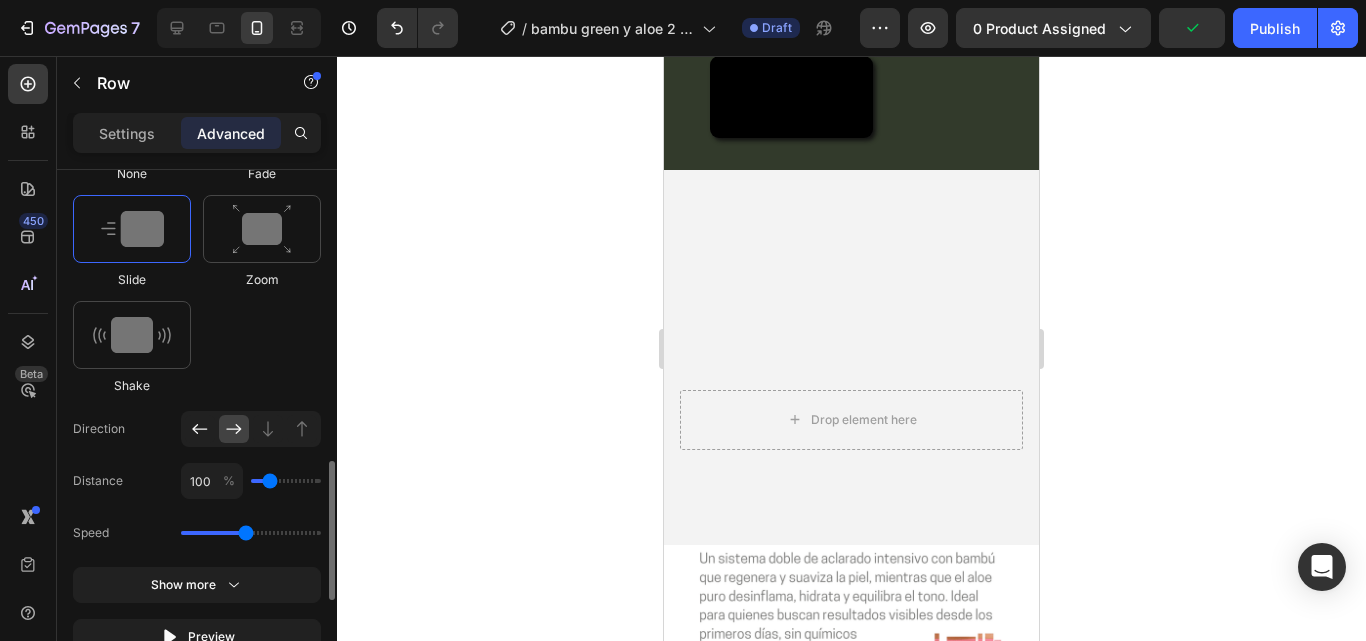 click 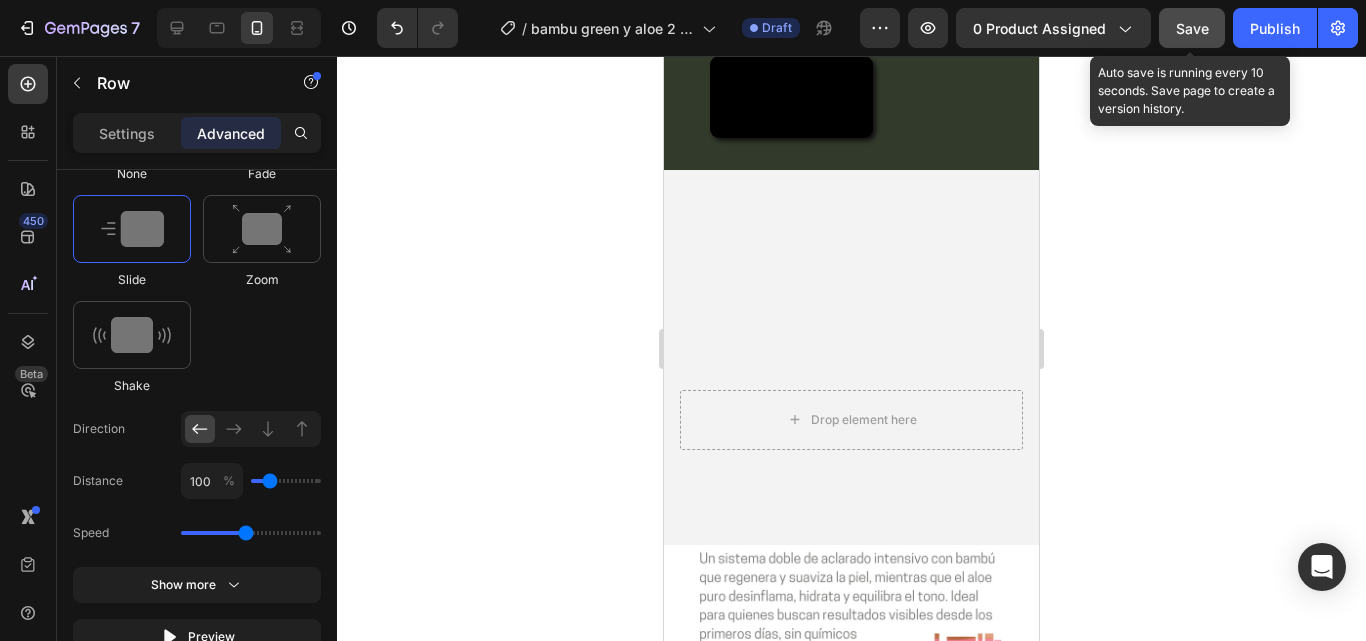 click on "Save" 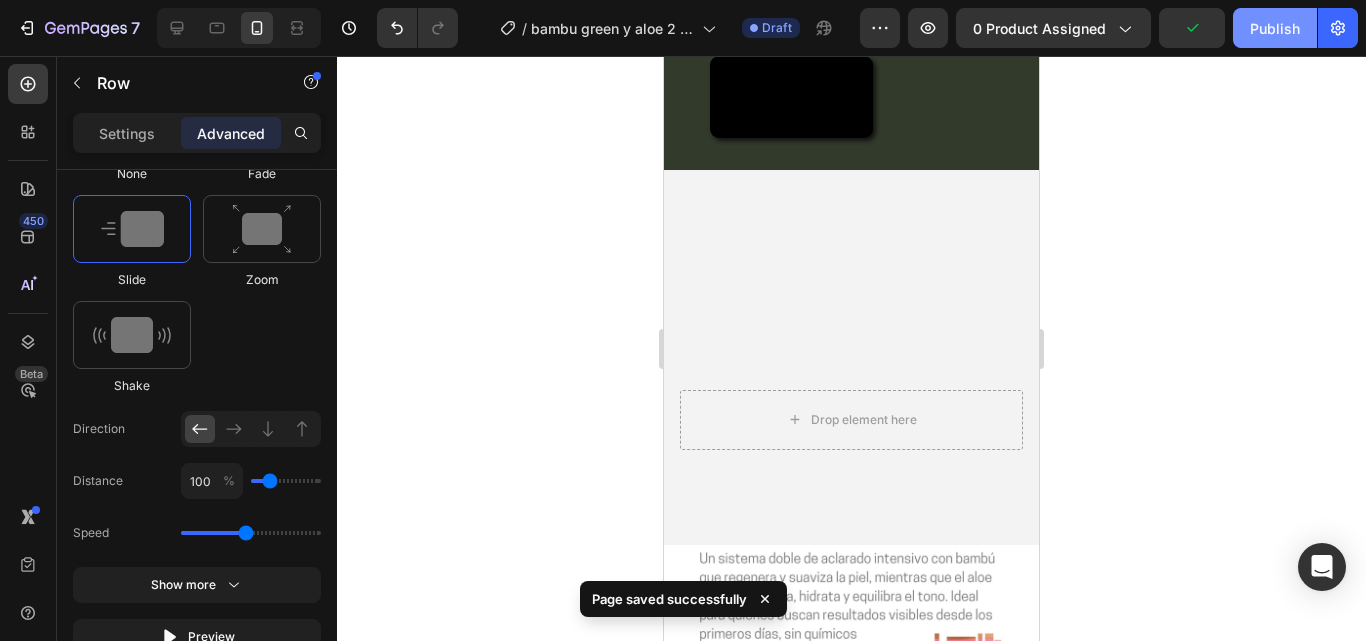 click on "Publish" at bounding box center [1275, 28] 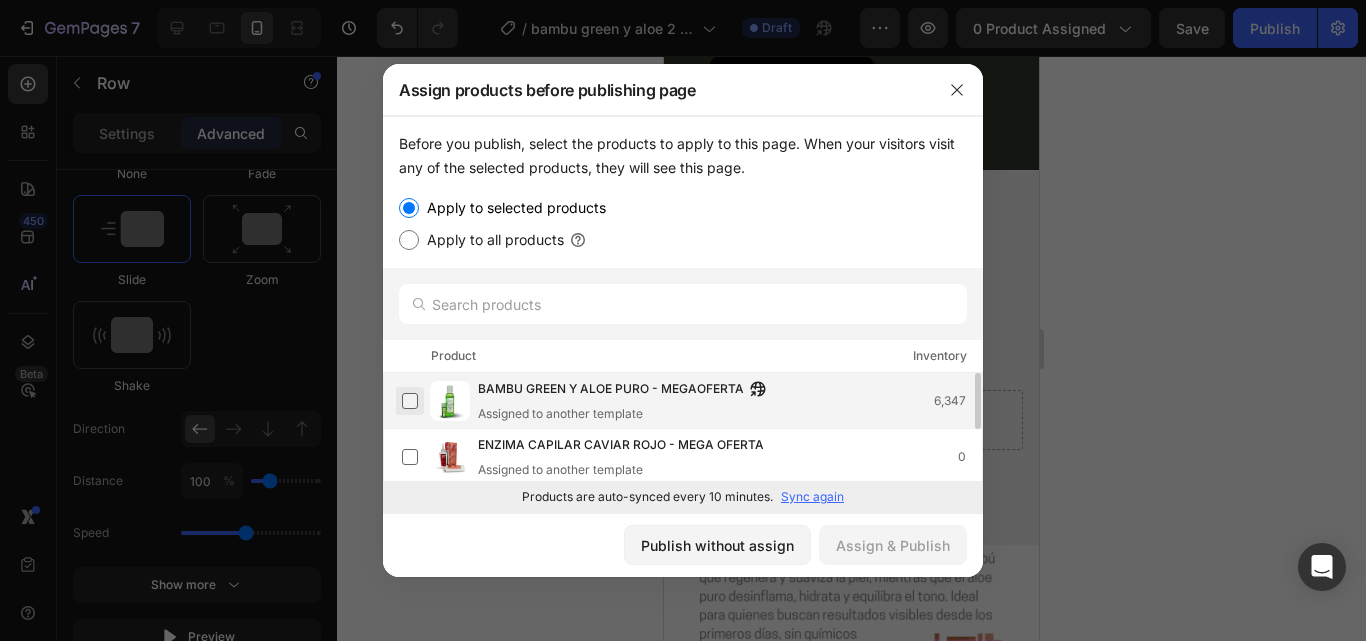 click at bounding box center (410, 401) 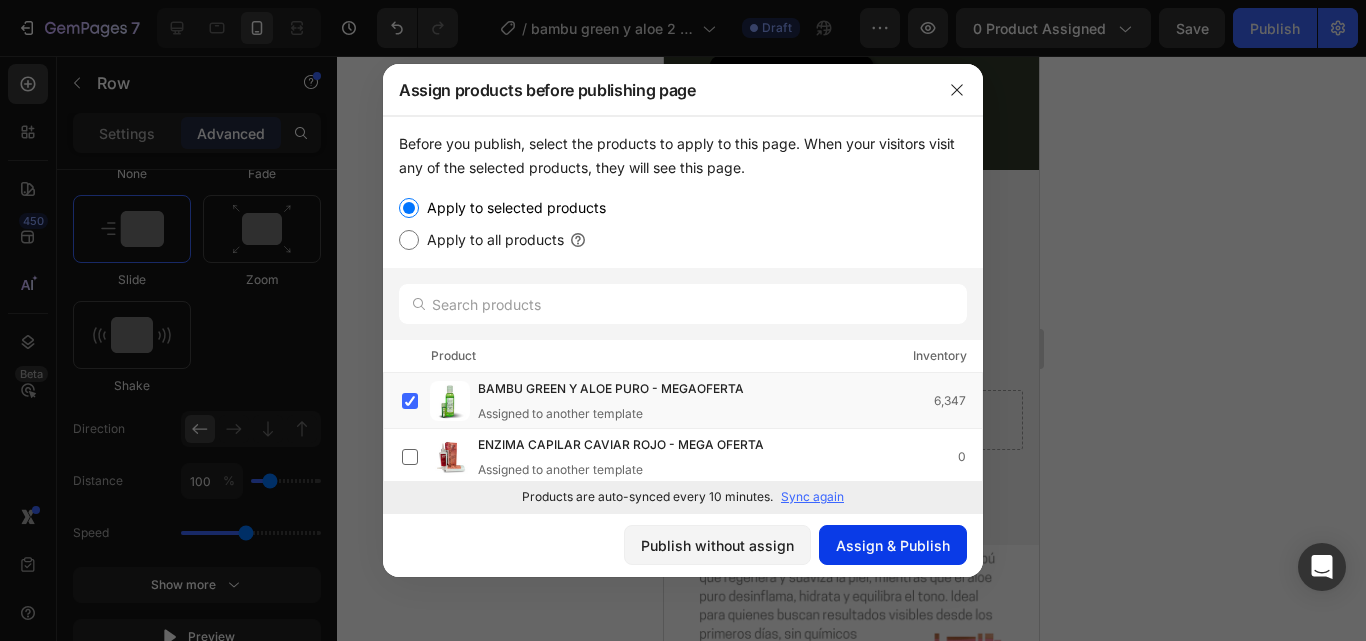 click on "Assign & Publish" at bounding box center (893, 545) 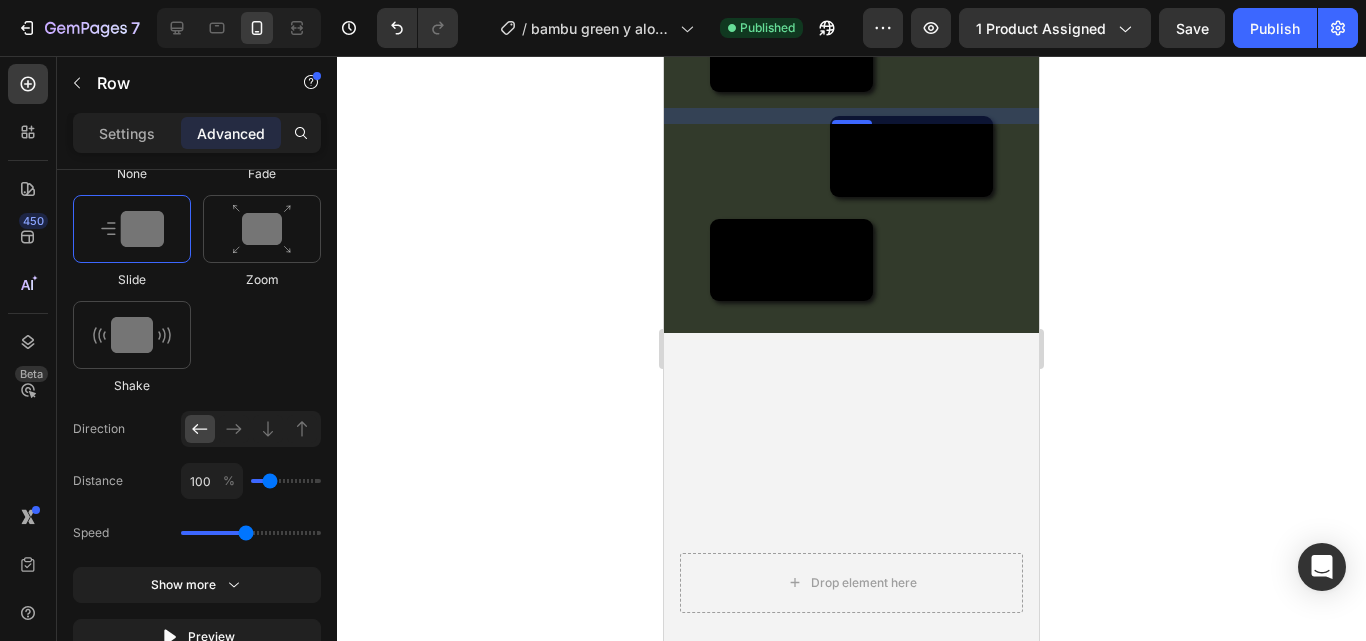 scroll, scrollTop: 0, scrollLeft: 0, axis: both 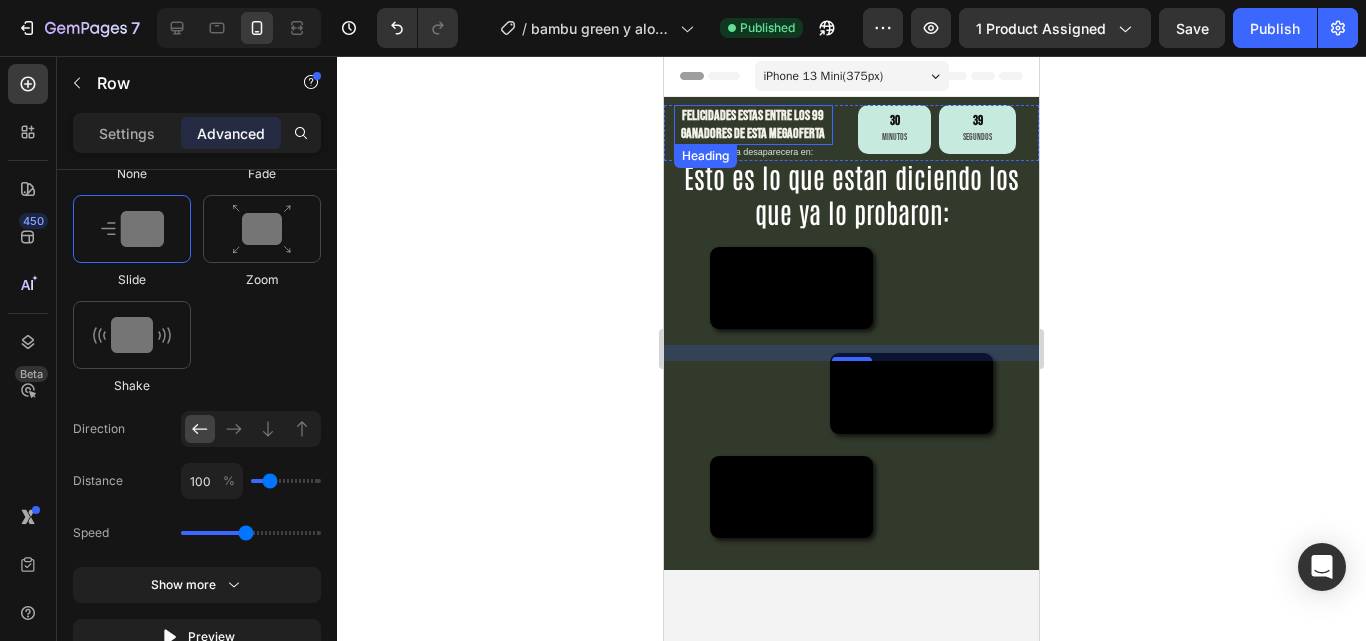 click on "felicidades estas entre los 99 ganadores de esta megaoferta" at bounding box center (753, 125) 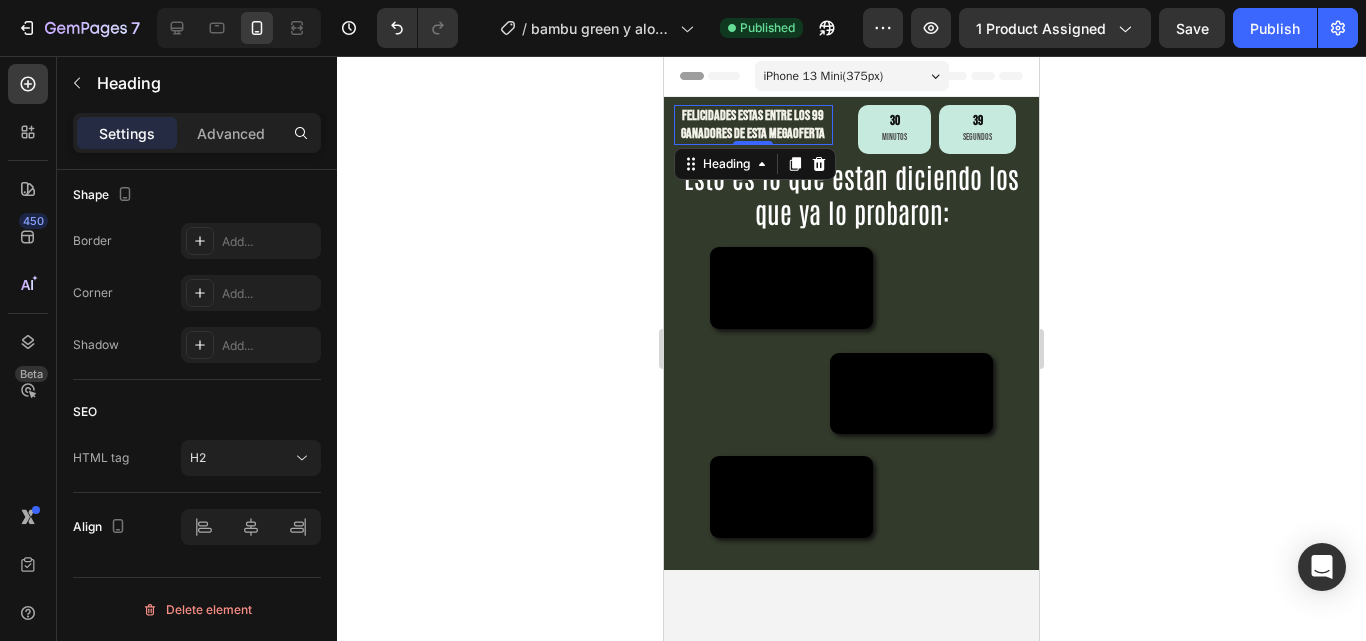 scroll, scrollTop: 0, scrollLeft: 0, axis: both 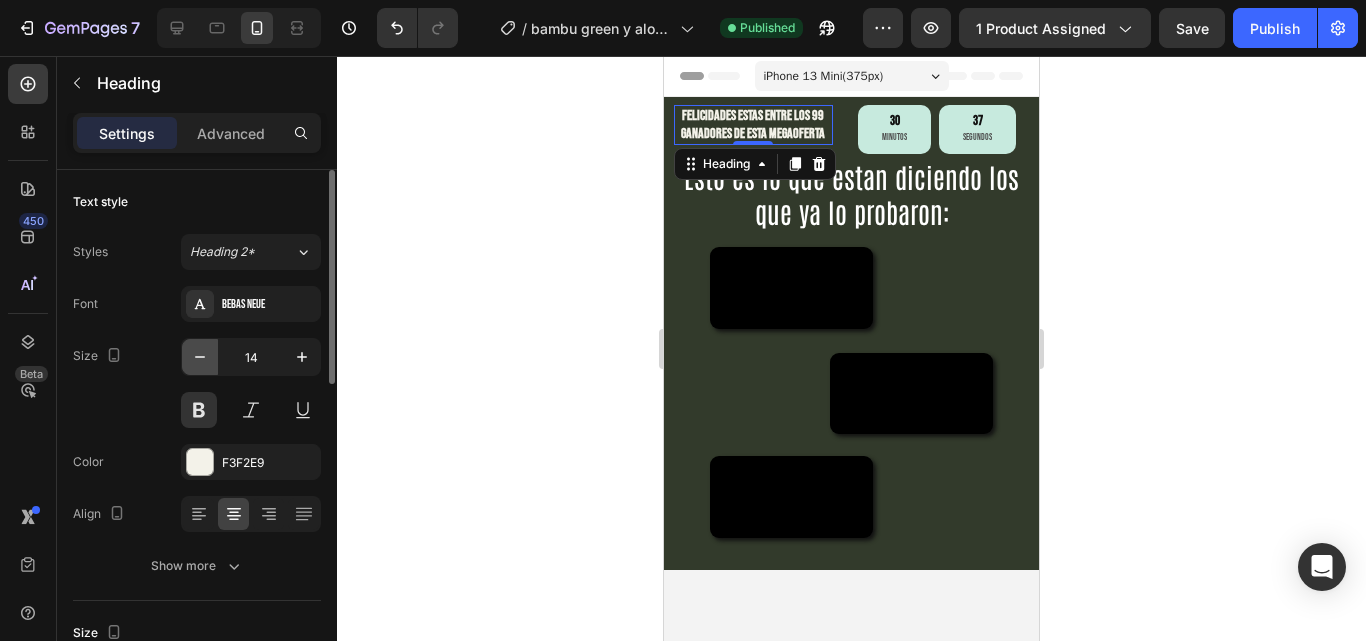 click 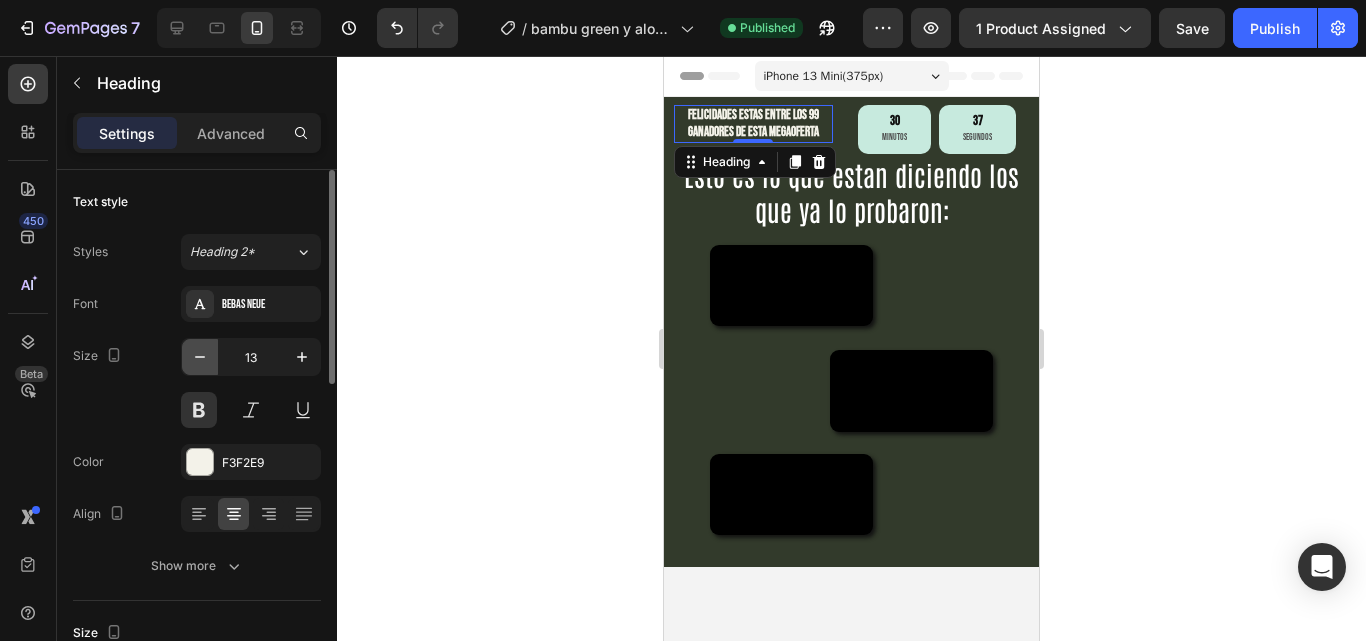 click 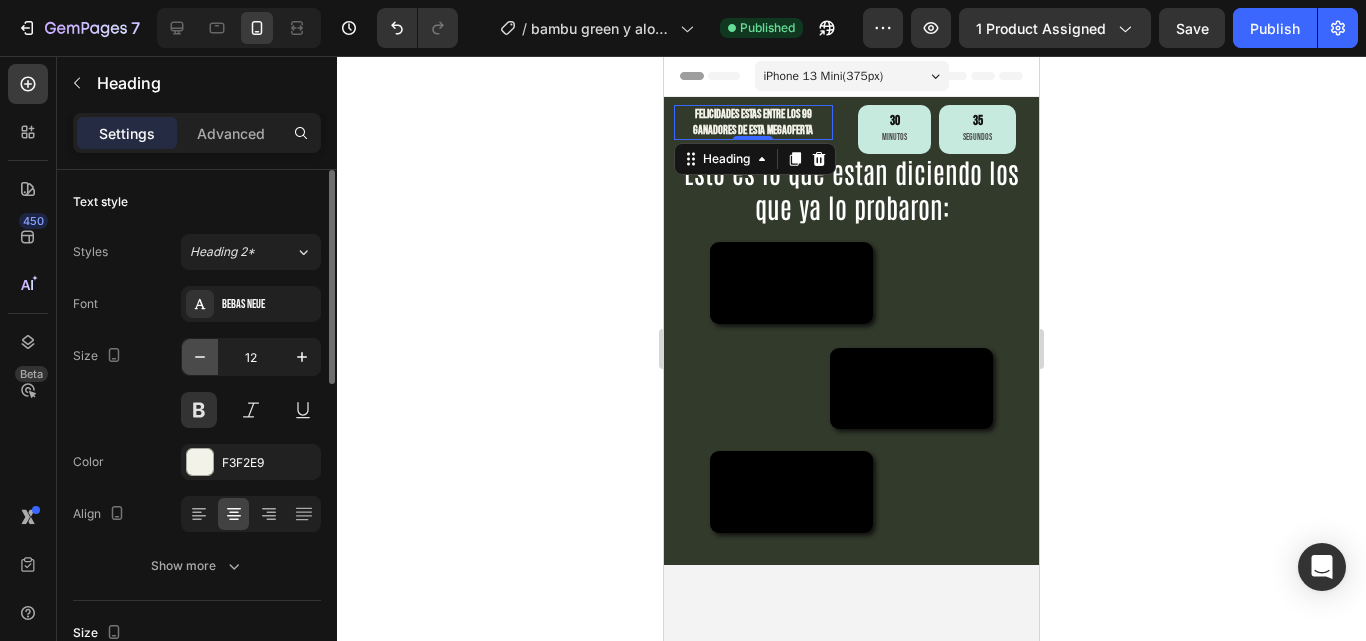 click 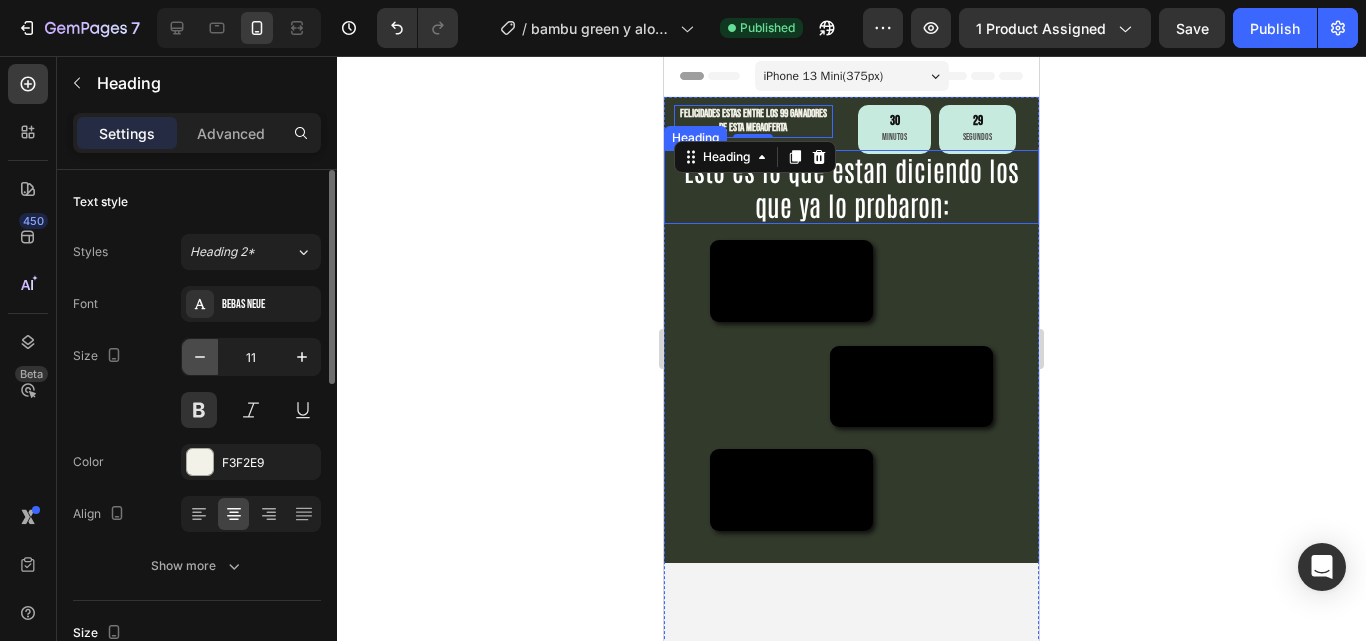 click 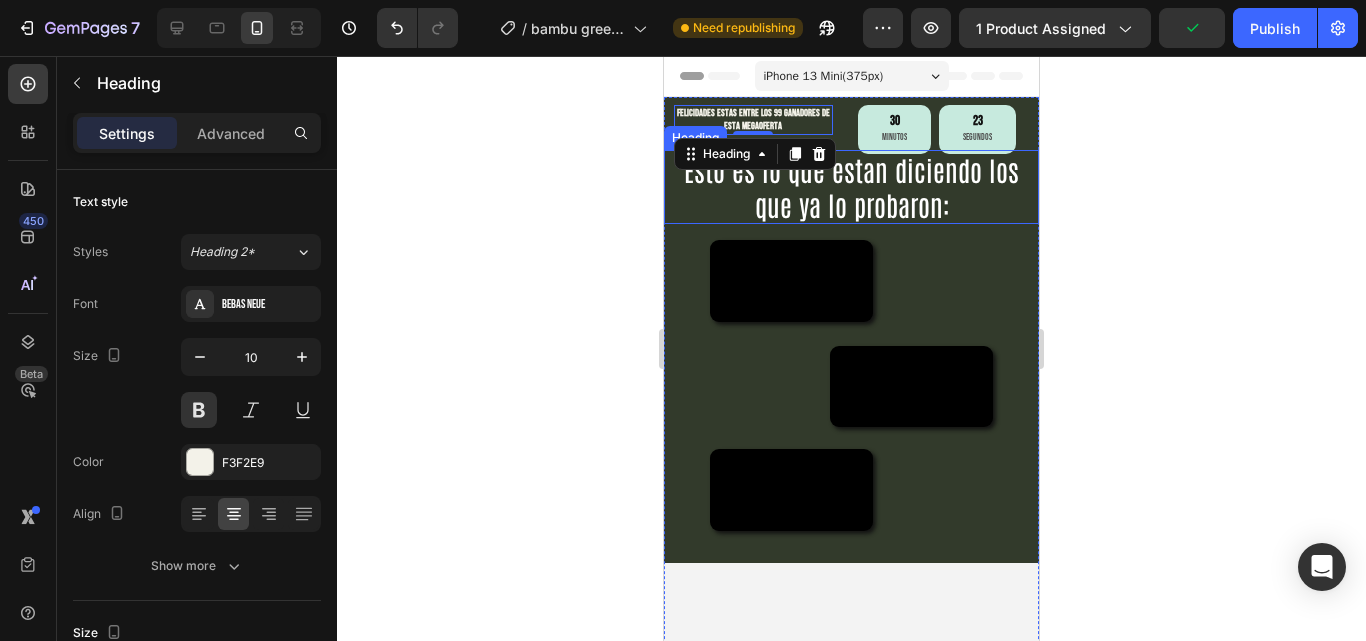 click on "Esto es lo que estan diciendo los que ya lo probaron:" at bounding box center [851, 187] 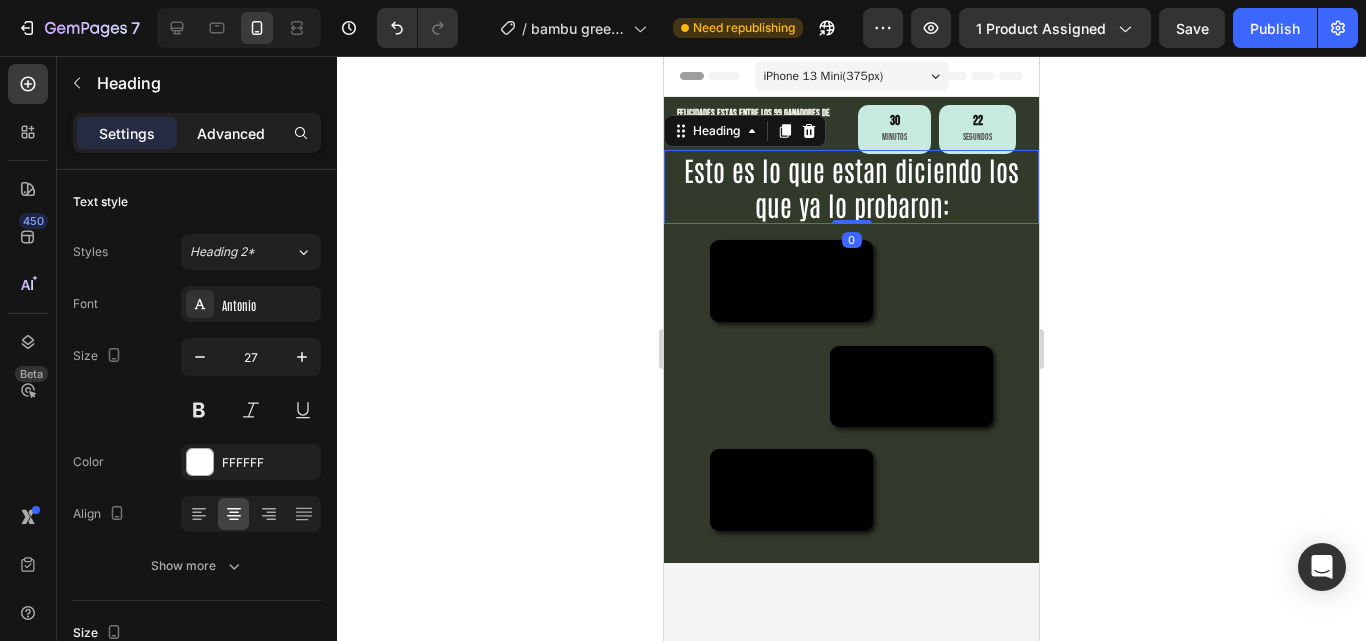 click on "Advanced" at bounding box center (231, 133) 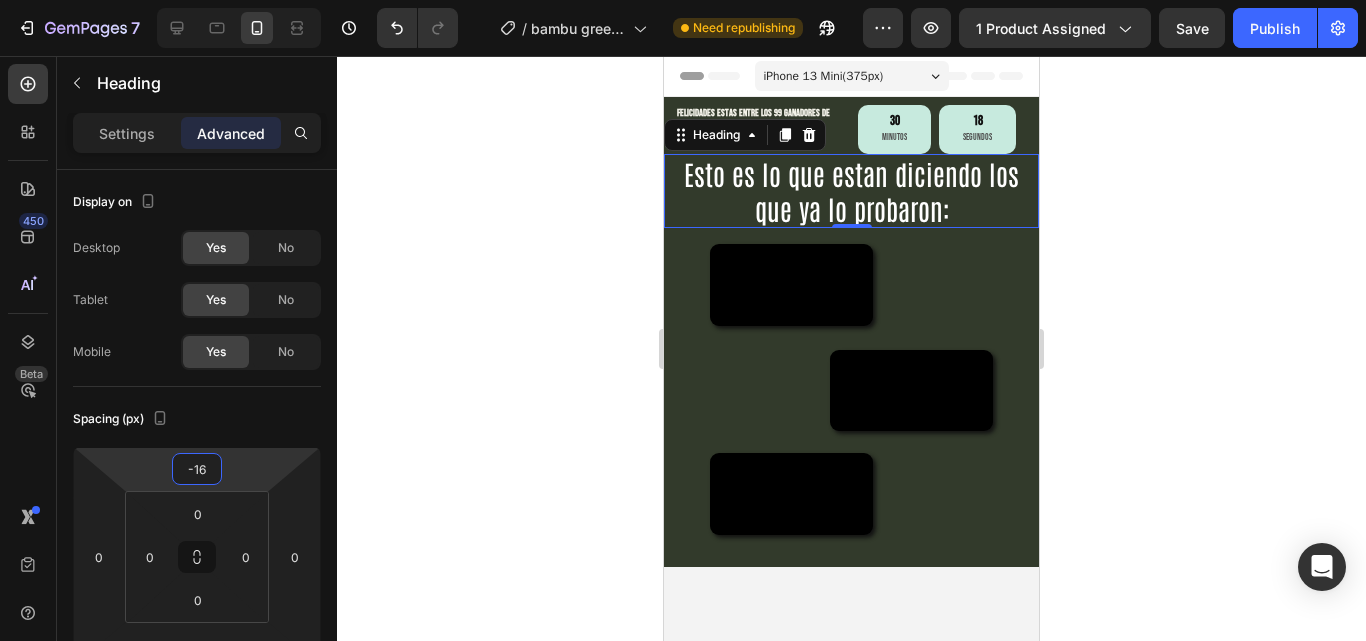 type on "-14" 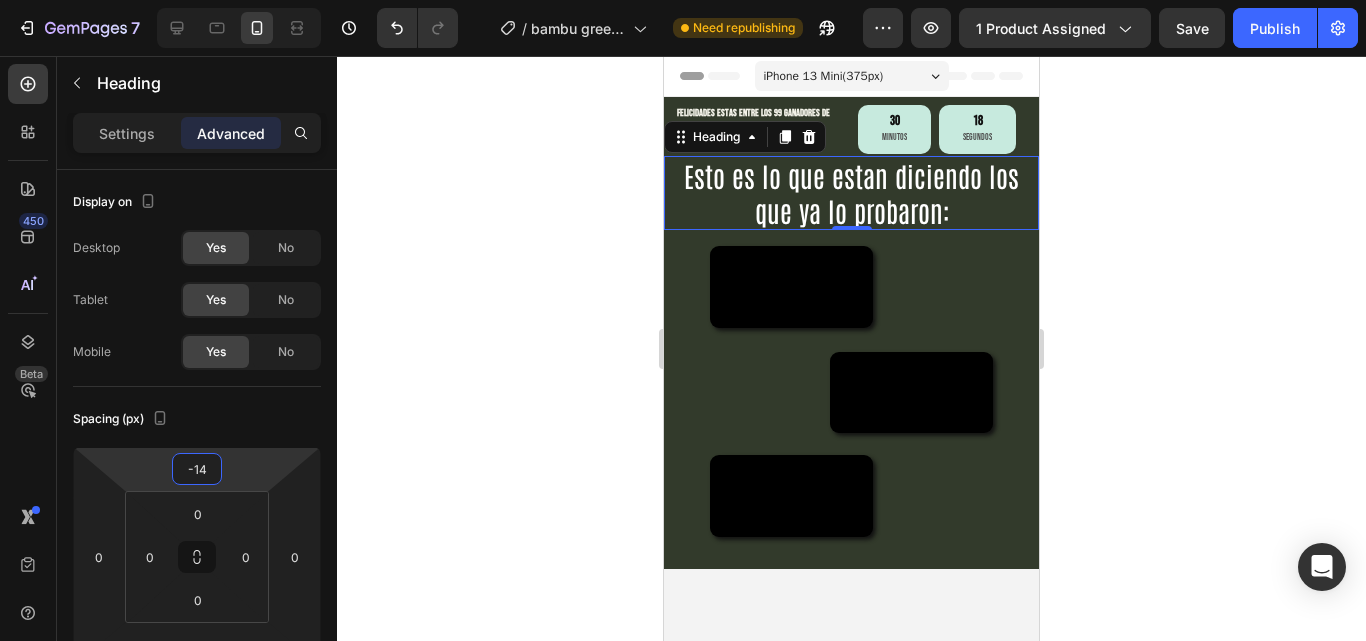 drag, startPoint x: 241, startPoint y: 454, endPoint x: 229, endPoint y: 451, distance: 12.369317 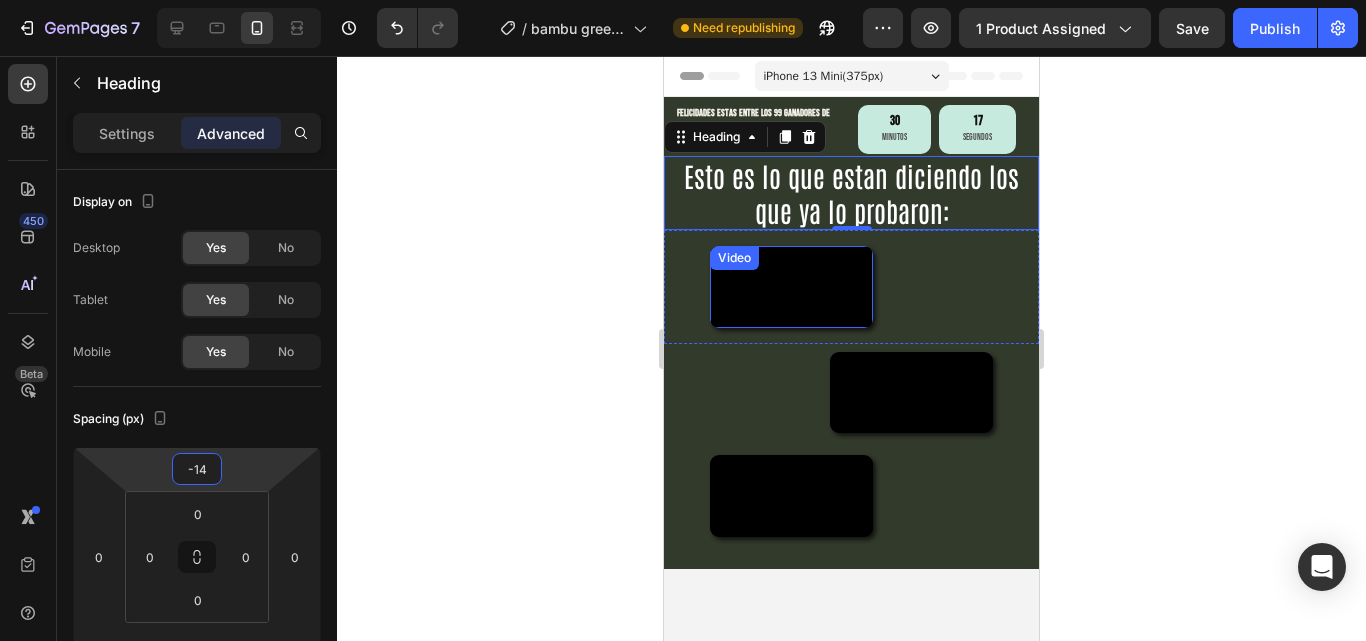 click at bounding box center (791, 287) 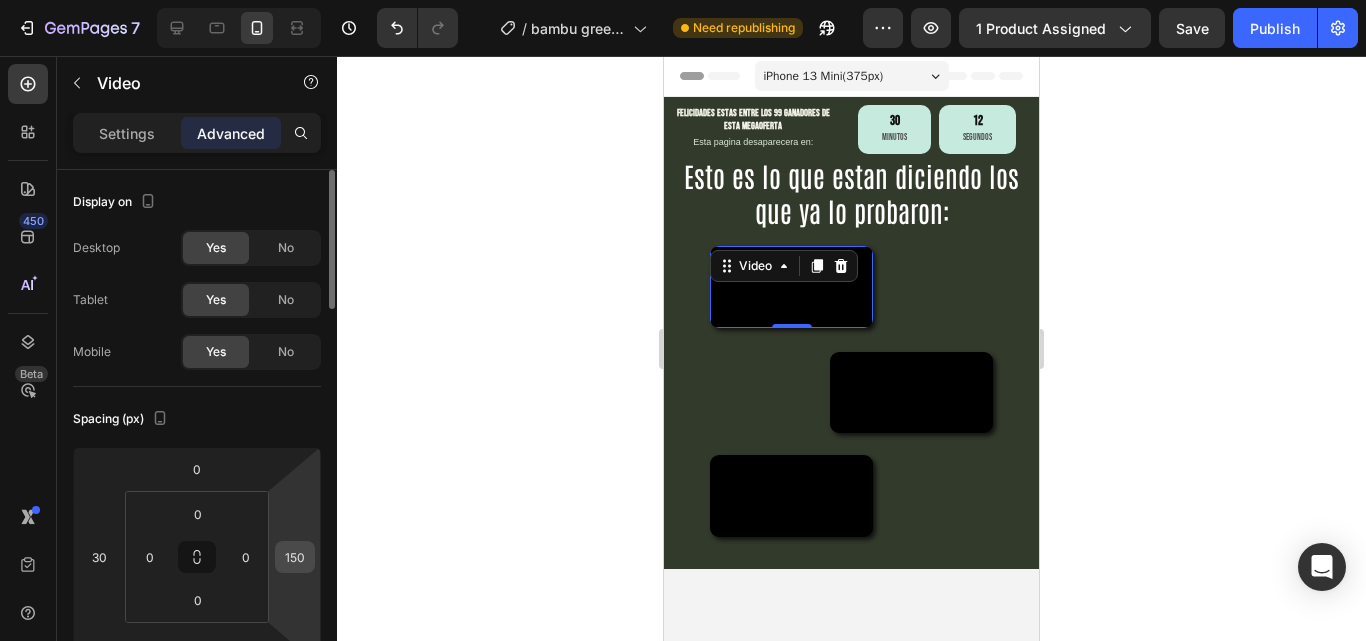 click on "150" at bounding box center [295, 557] 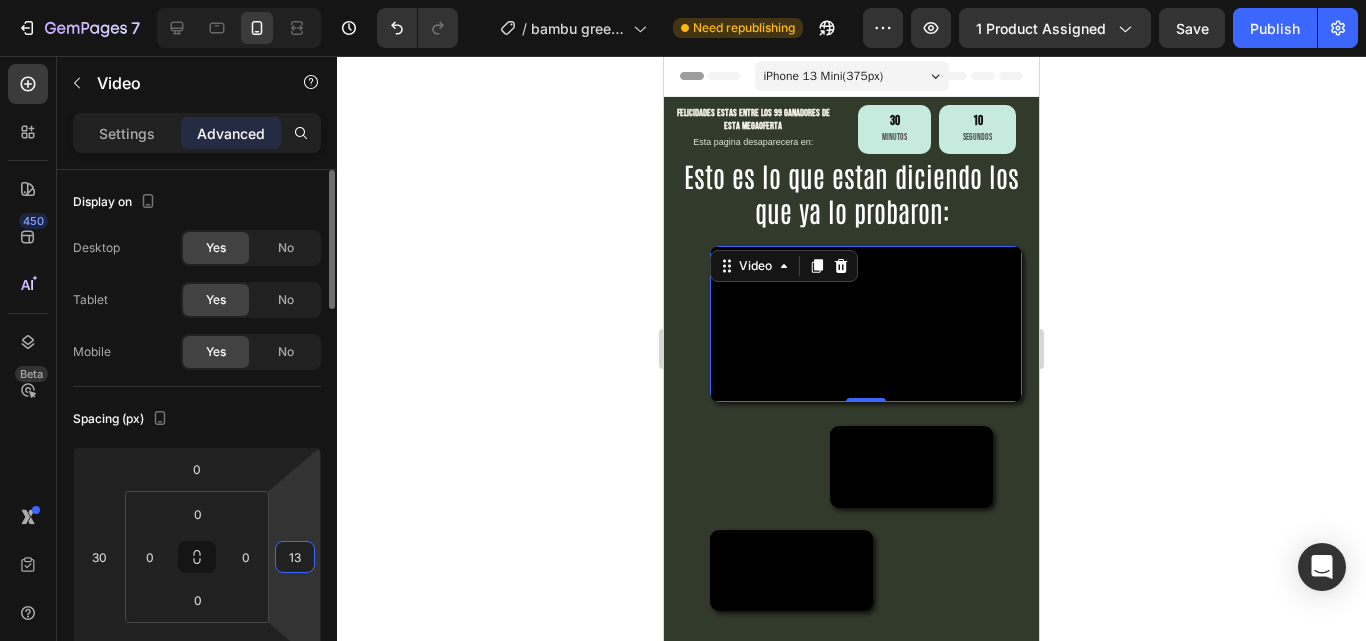 type on "130" 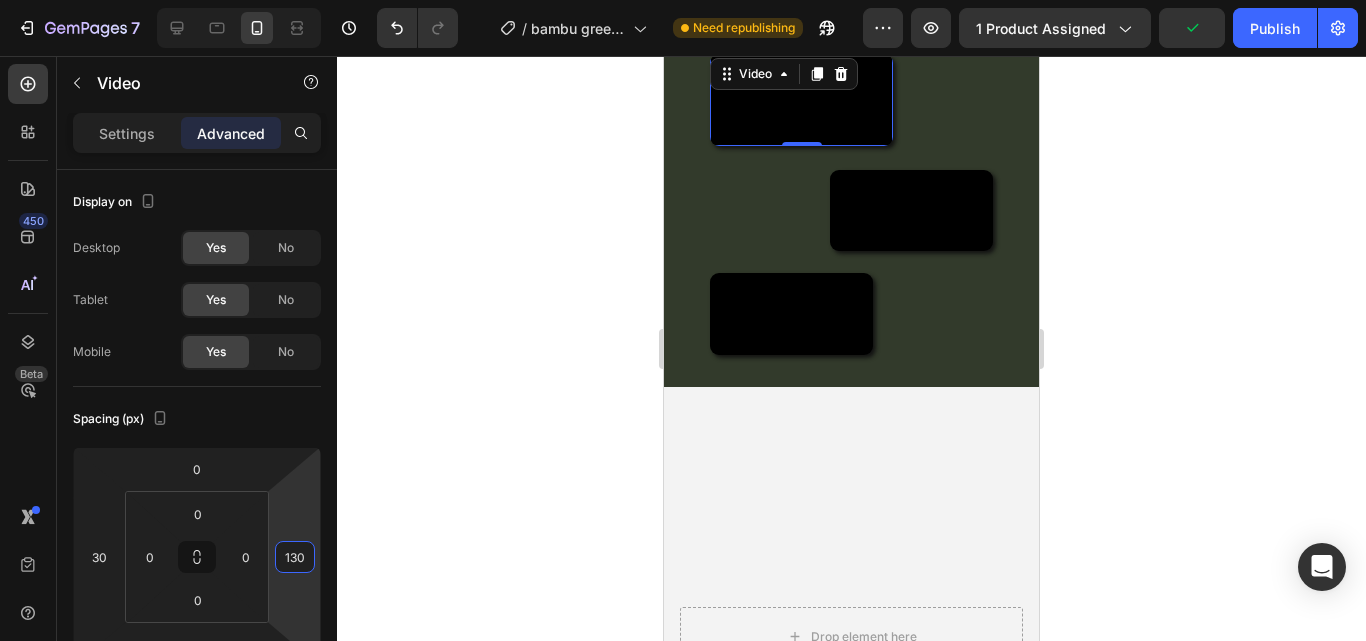 scroll, scrollTop: 200, scrollLeft: 0, axis: vertical 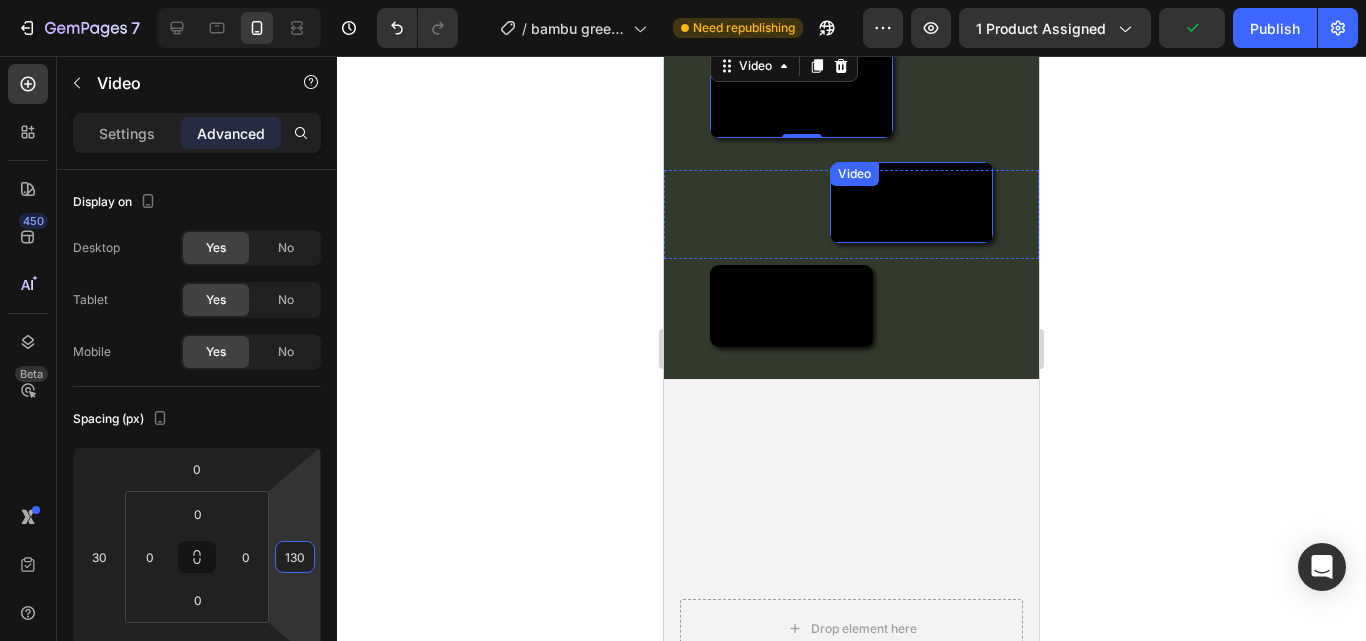 click at bounding box center (911, 203) 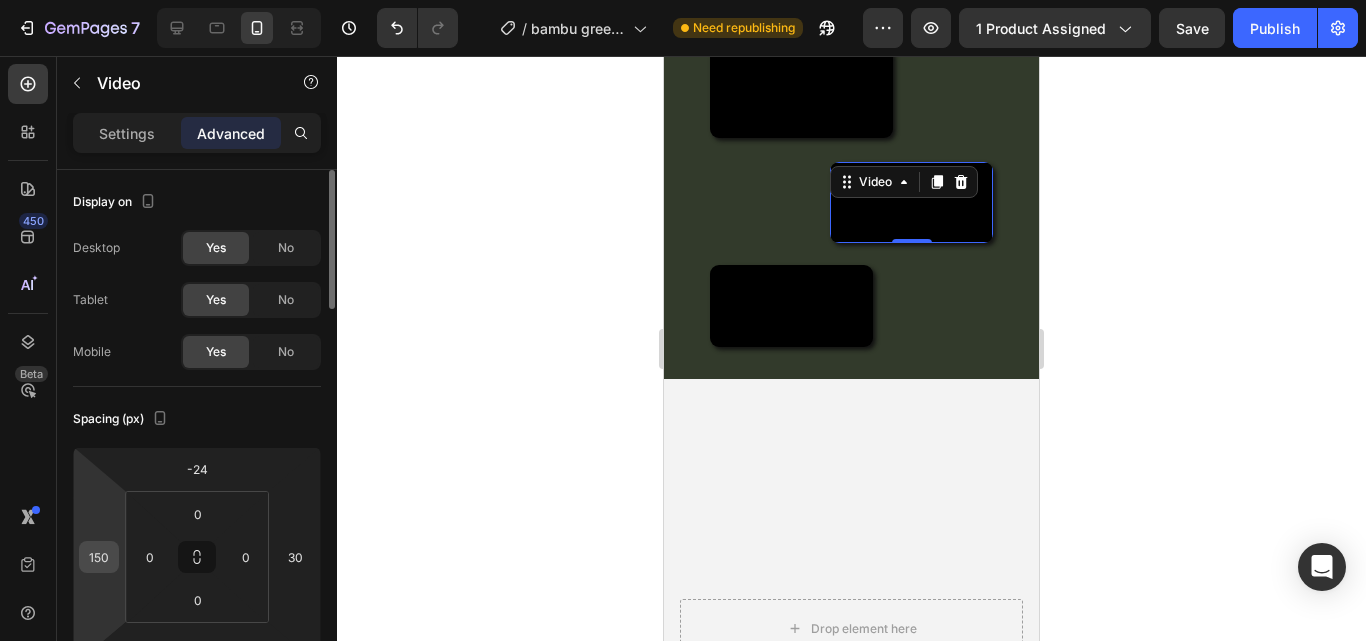 click on "150" at bounding box center (99, 557) 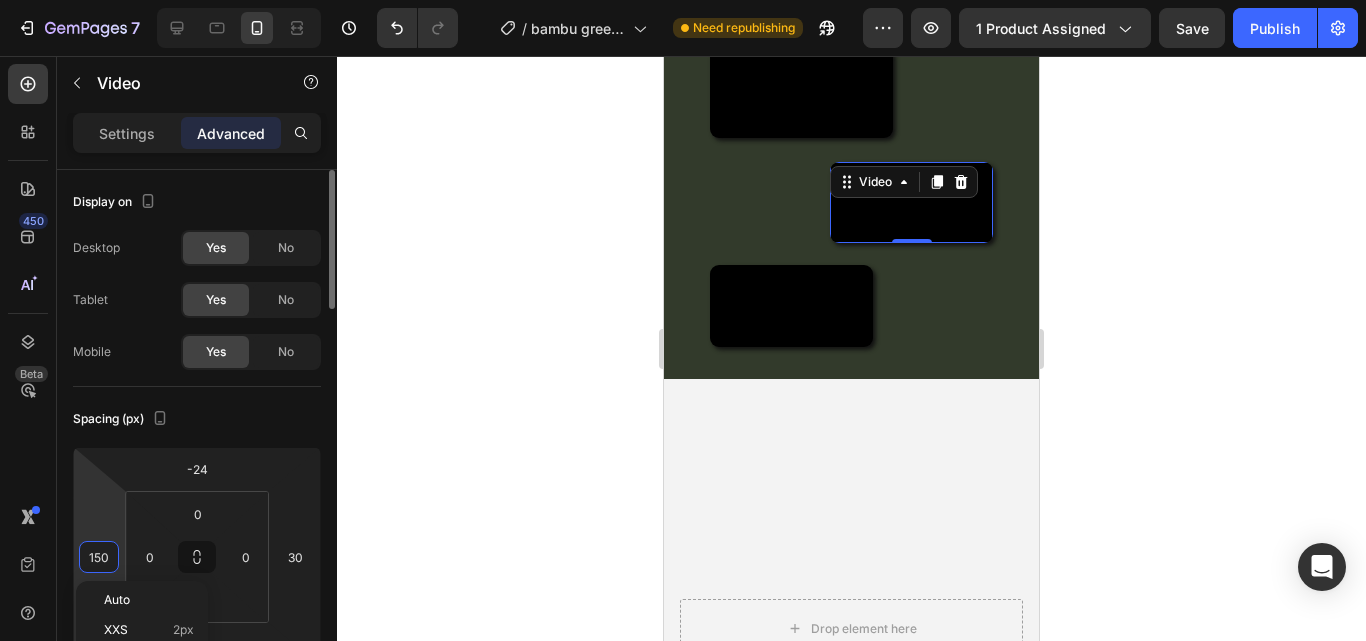click on "150" at bounding box center [99, 557] 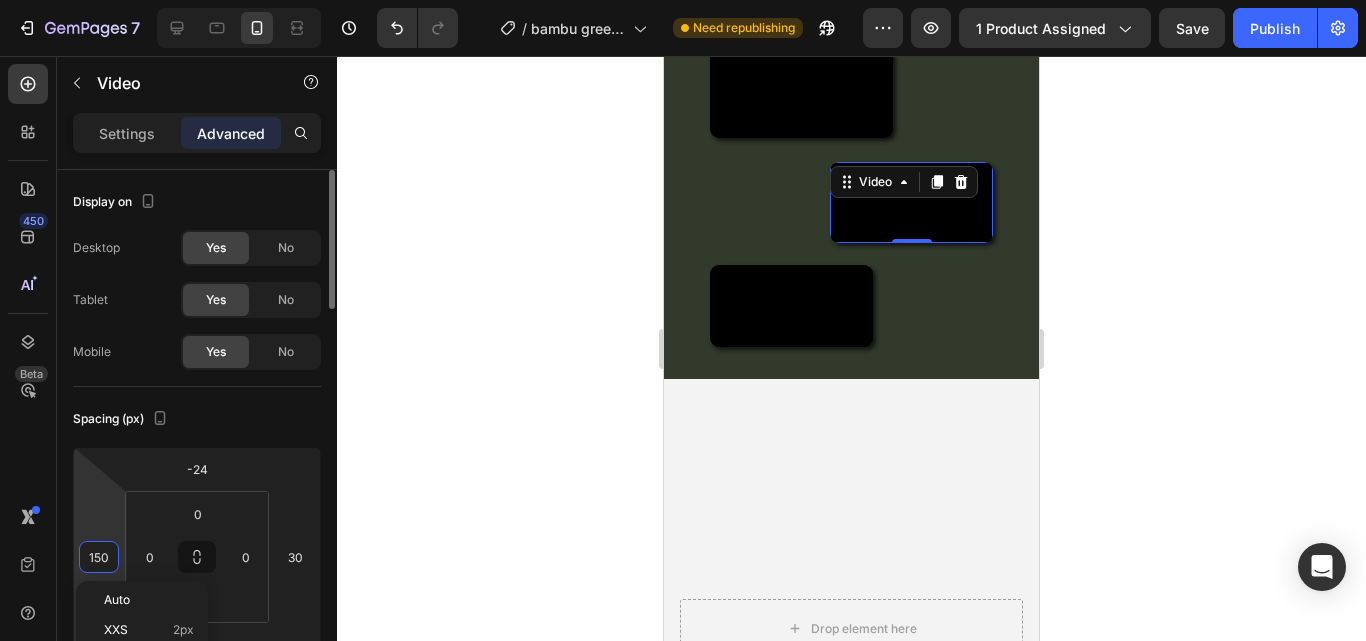 click on "150" at bounding box center (99, 557) 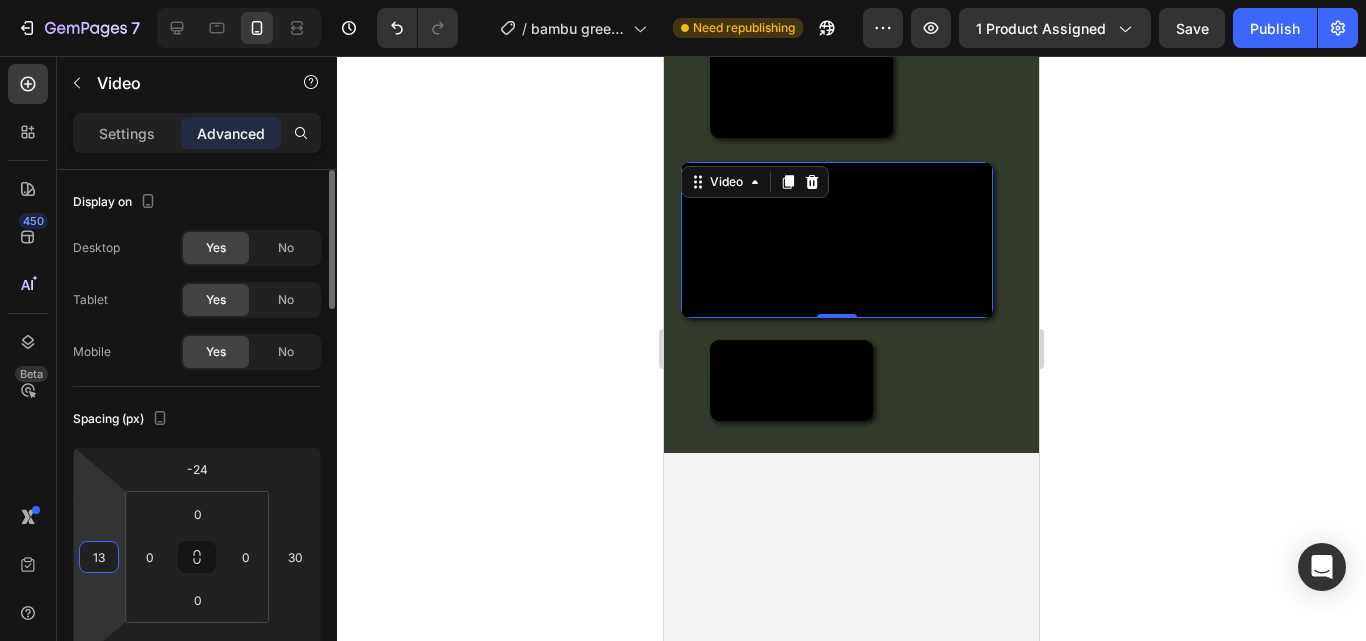 type on "130" 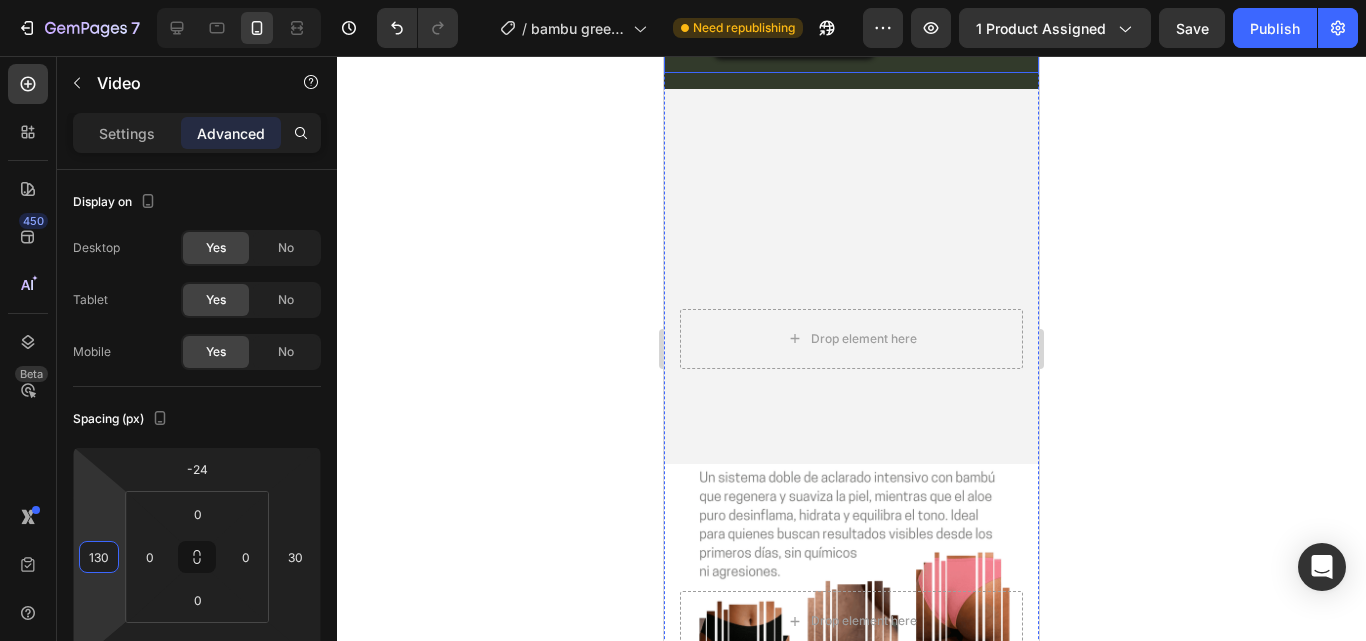 scroll, scrollTop: 800, scrollLeft: 0, axis: vertical 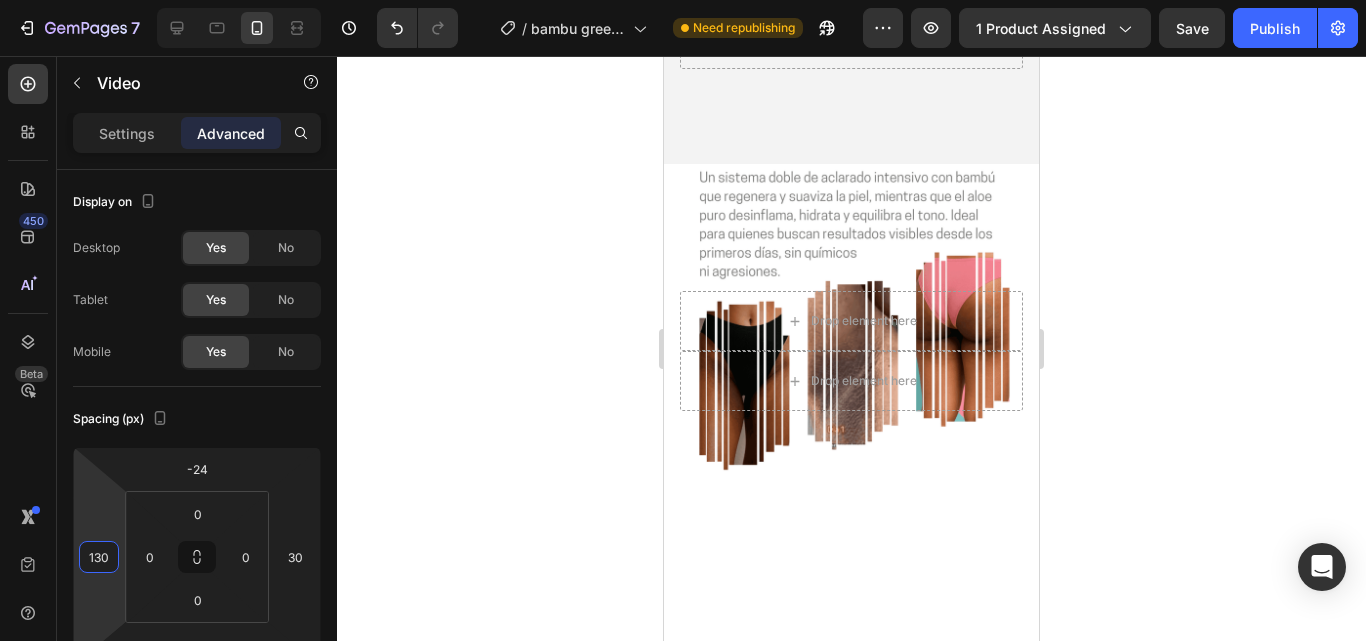 click at bounding box center [791, -284] 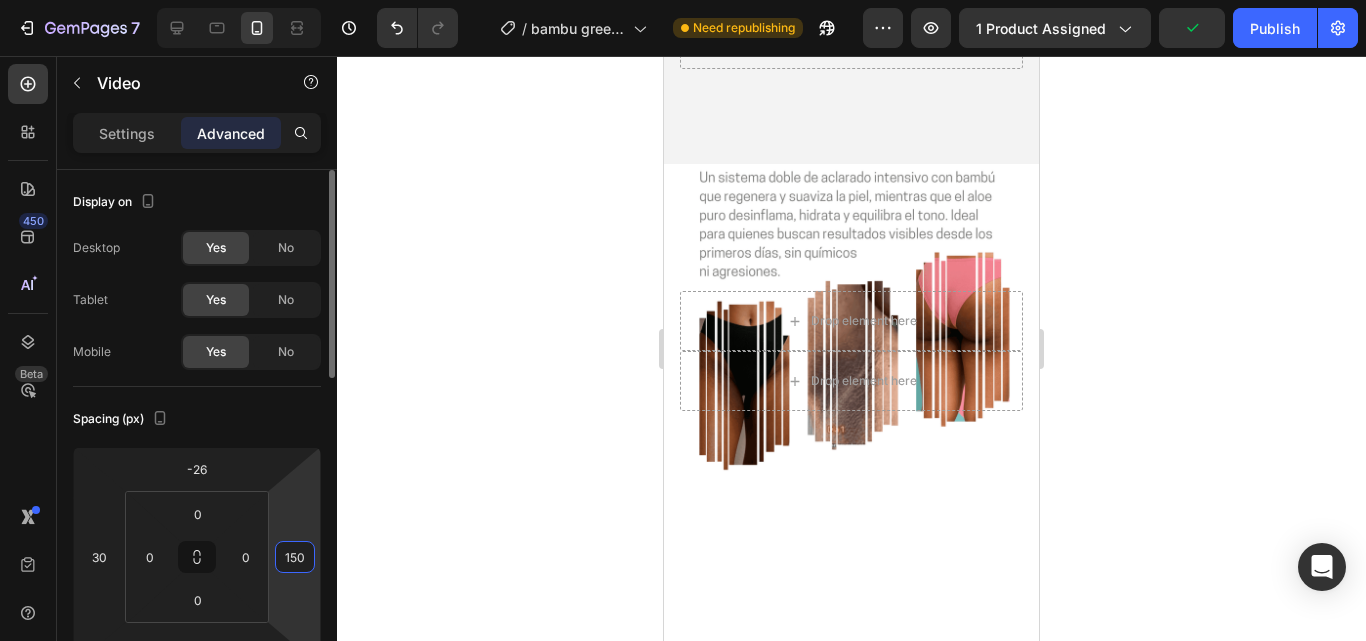 click on "150" at bounding box center [295, 557] 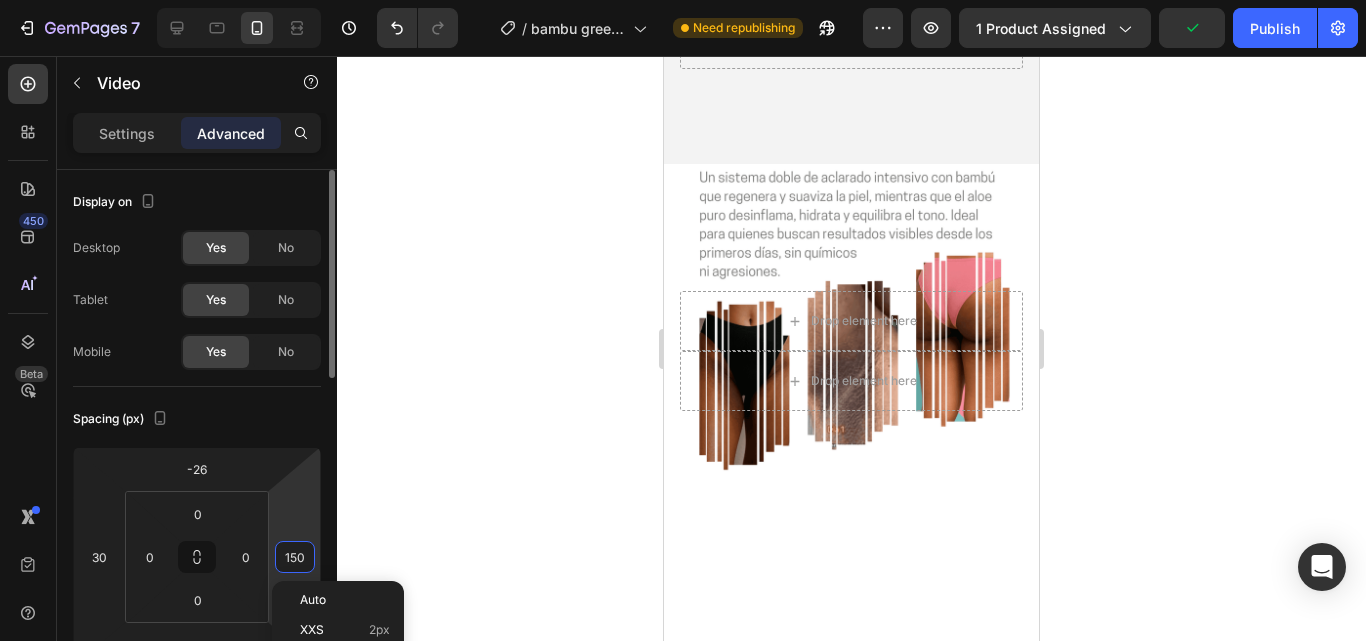 click on "150" at bounding box center (295, 557) 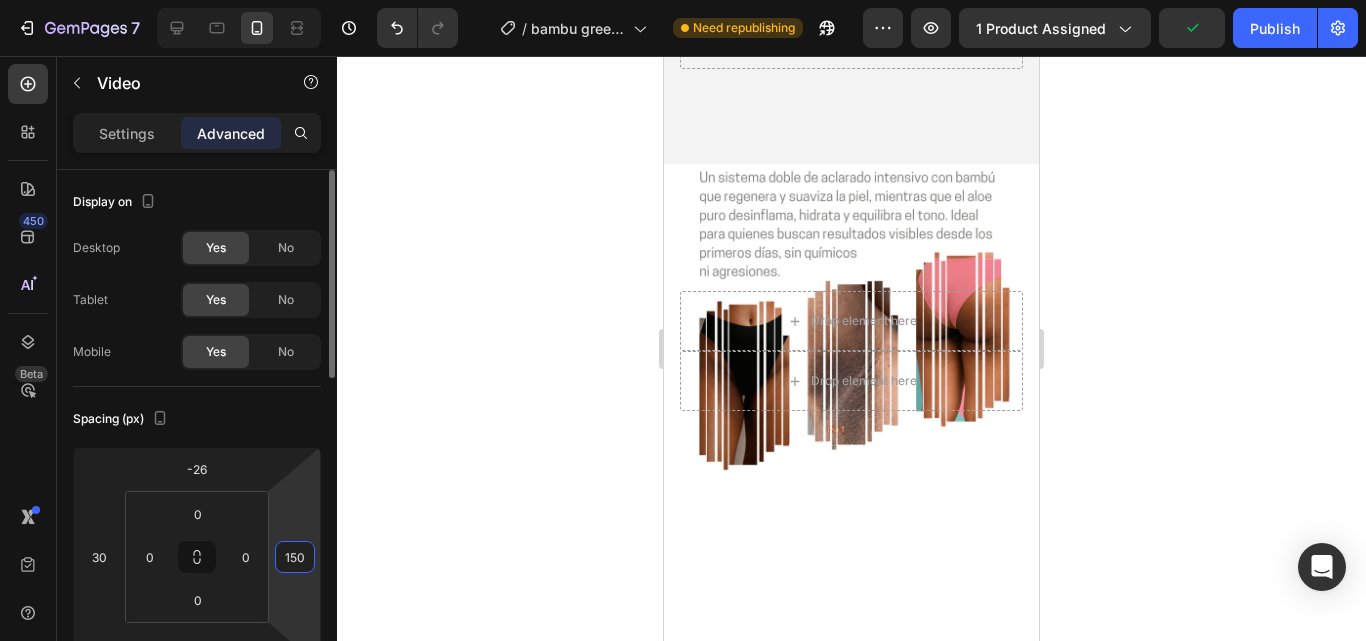 click on "150" at bounding box center [295, 557] 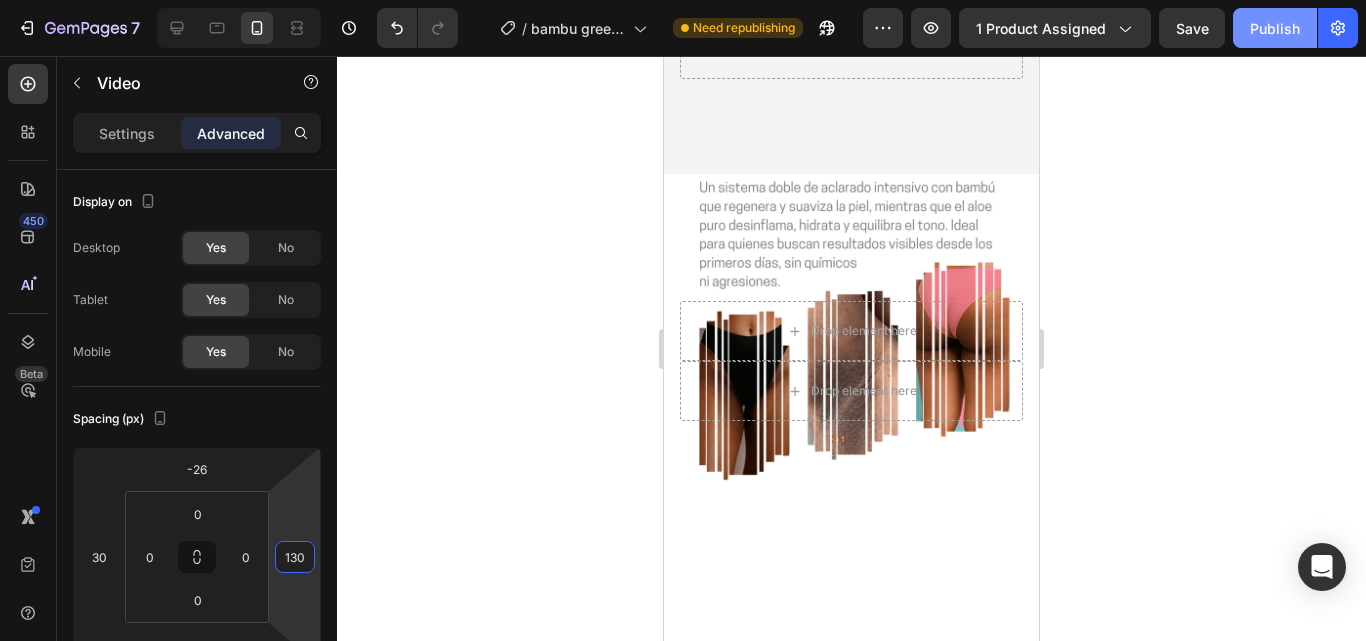 type on "130" 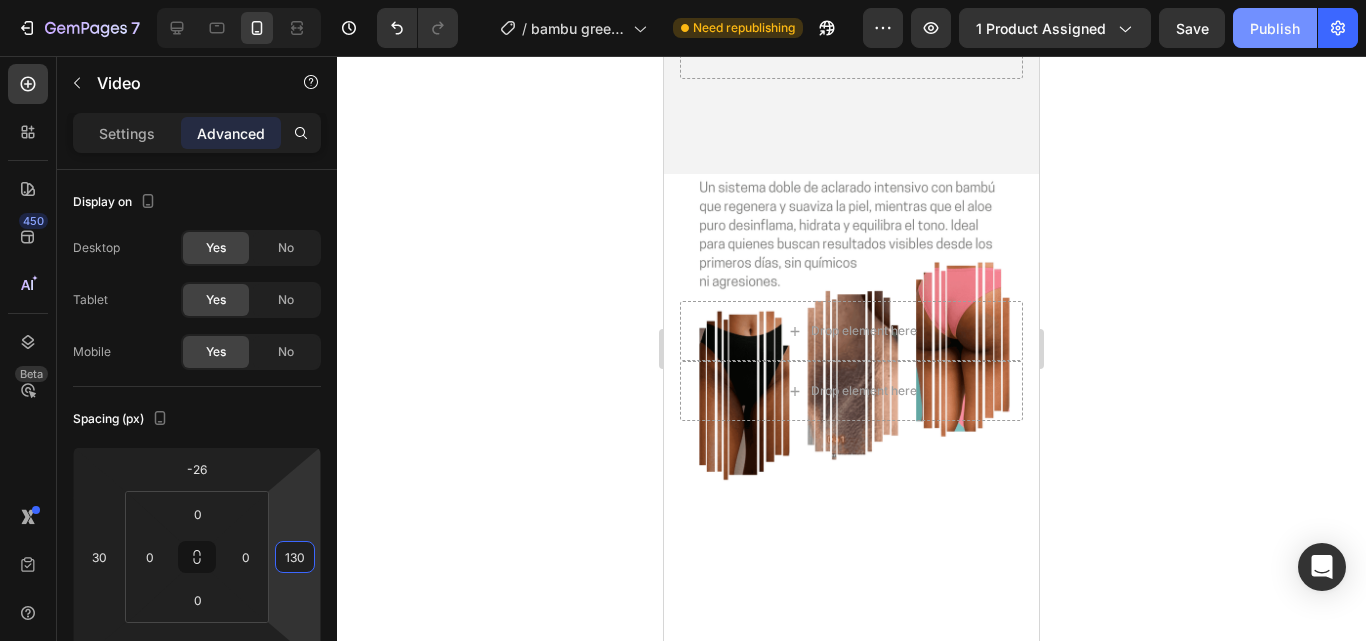 click on "Save" 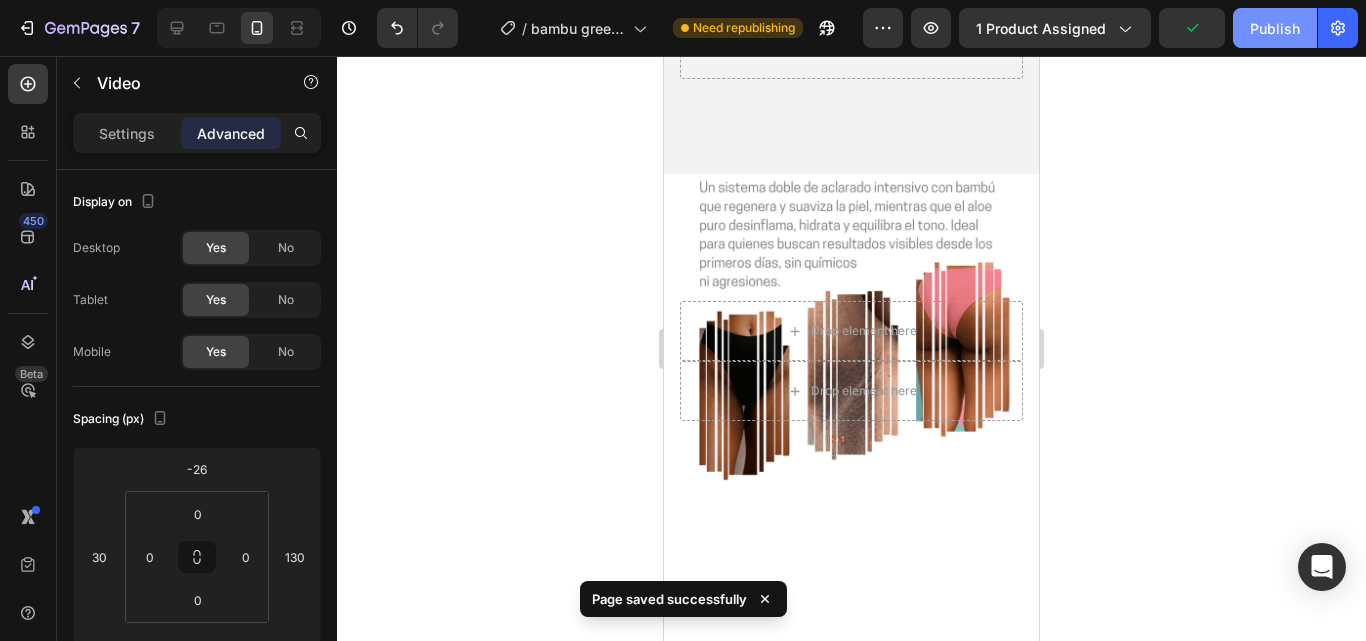 click on "Publish" 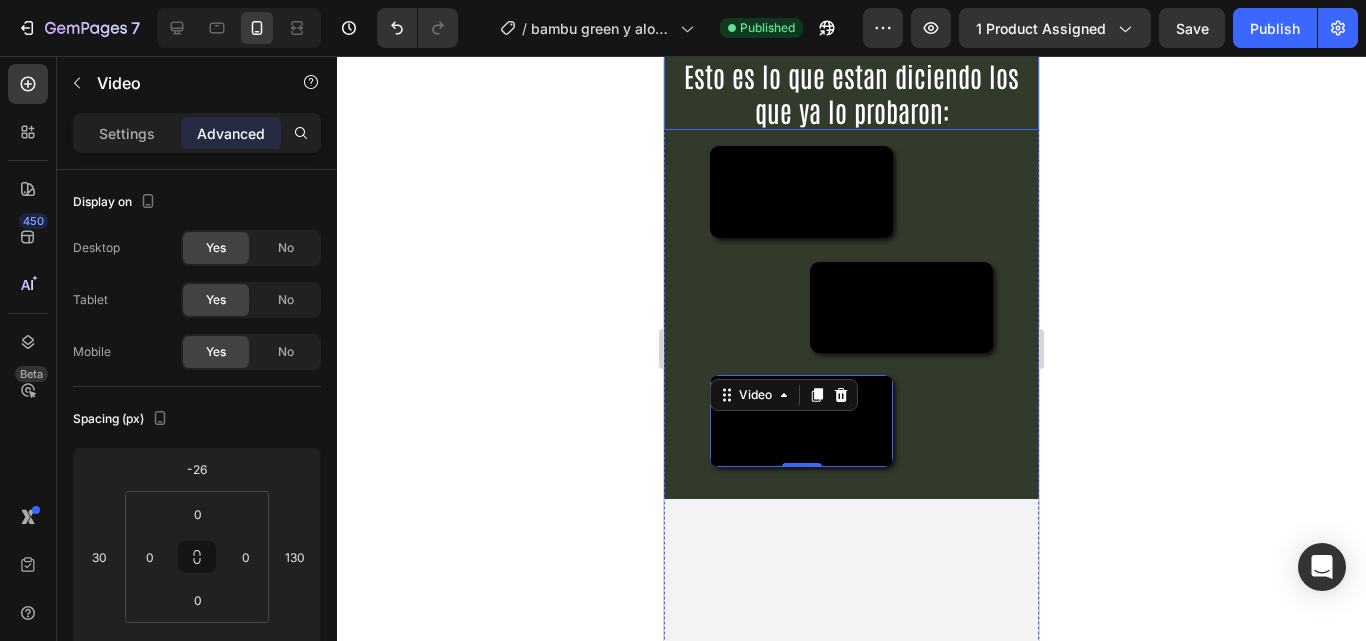 scroll, scrollTop: 0, scrollLeft: 0, axis: both 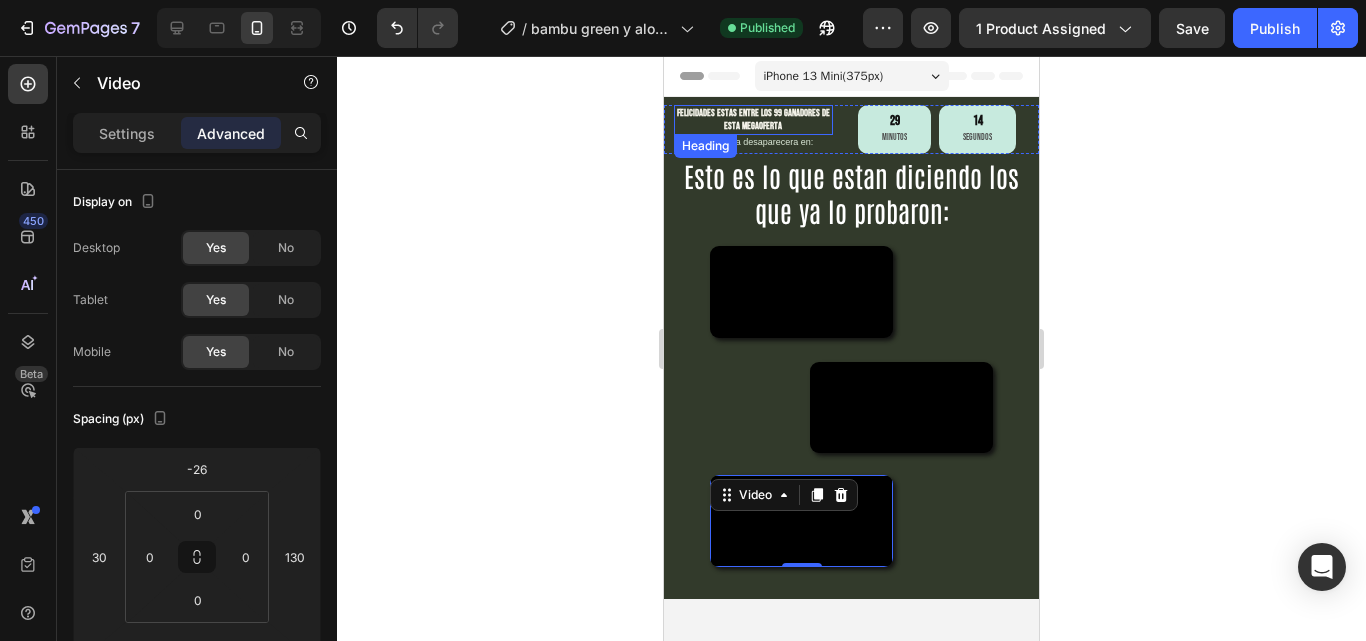 click on "felicidades estas entre los 99 ganadores de esta megaoferta" at bounding box center (753, 120) 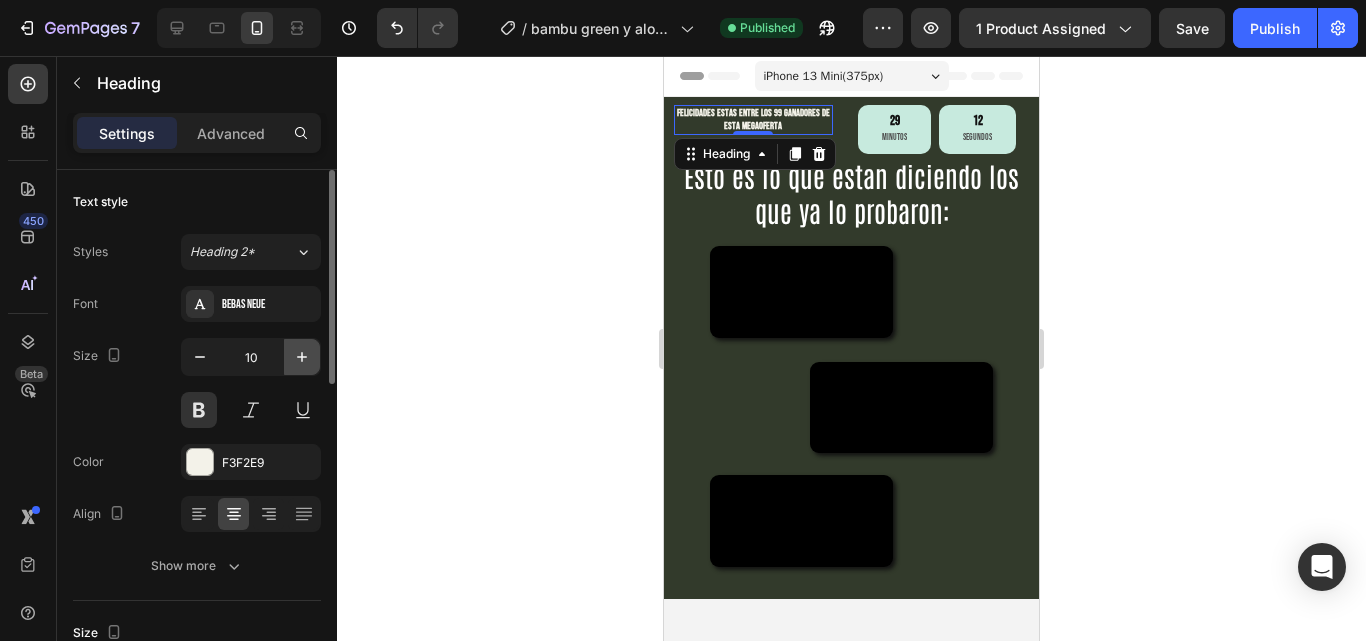 click 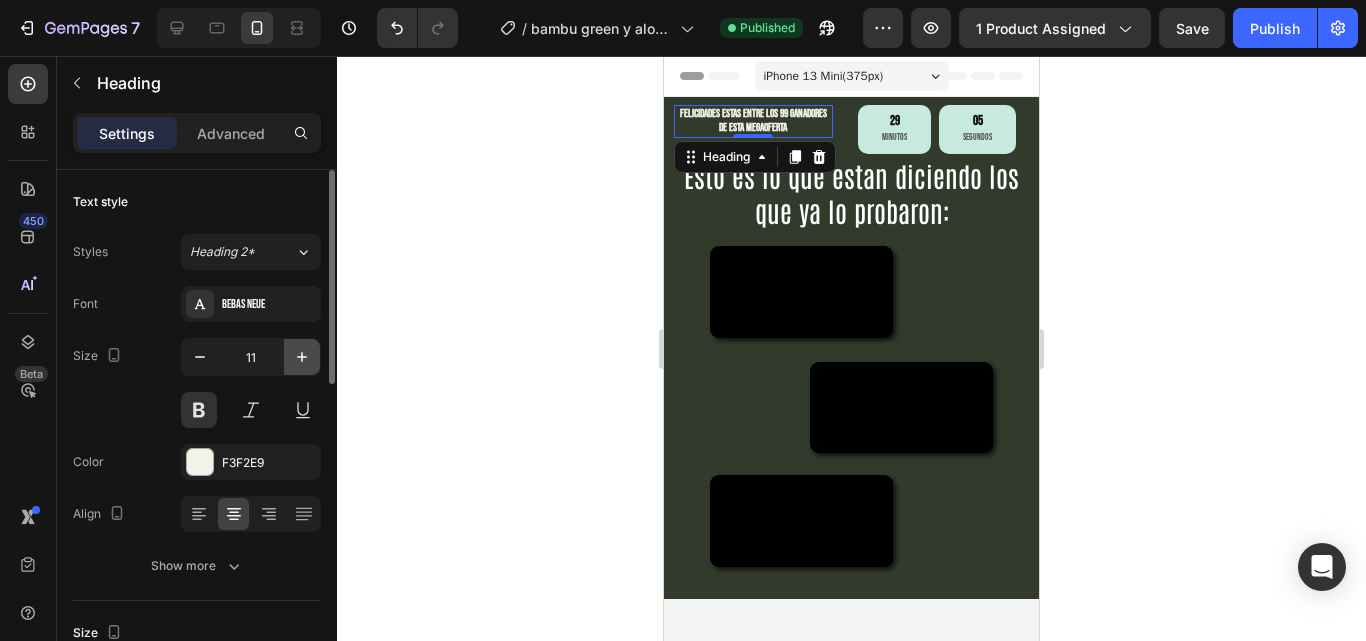 click 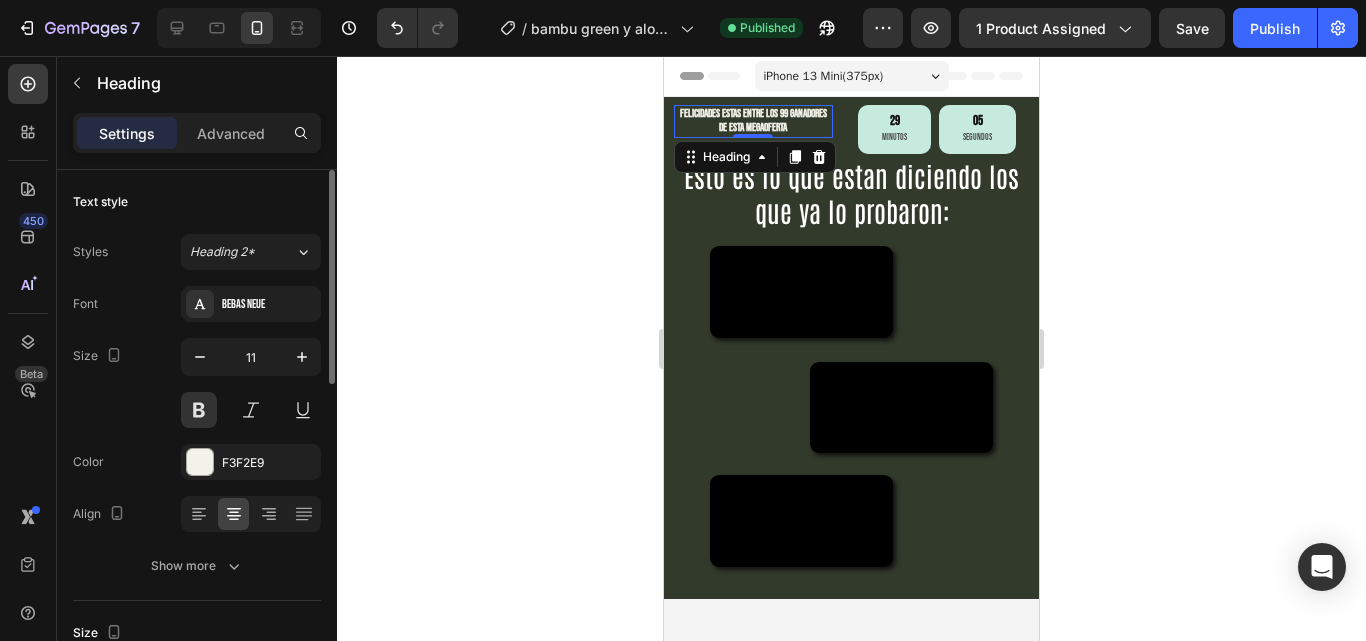 type on "12" 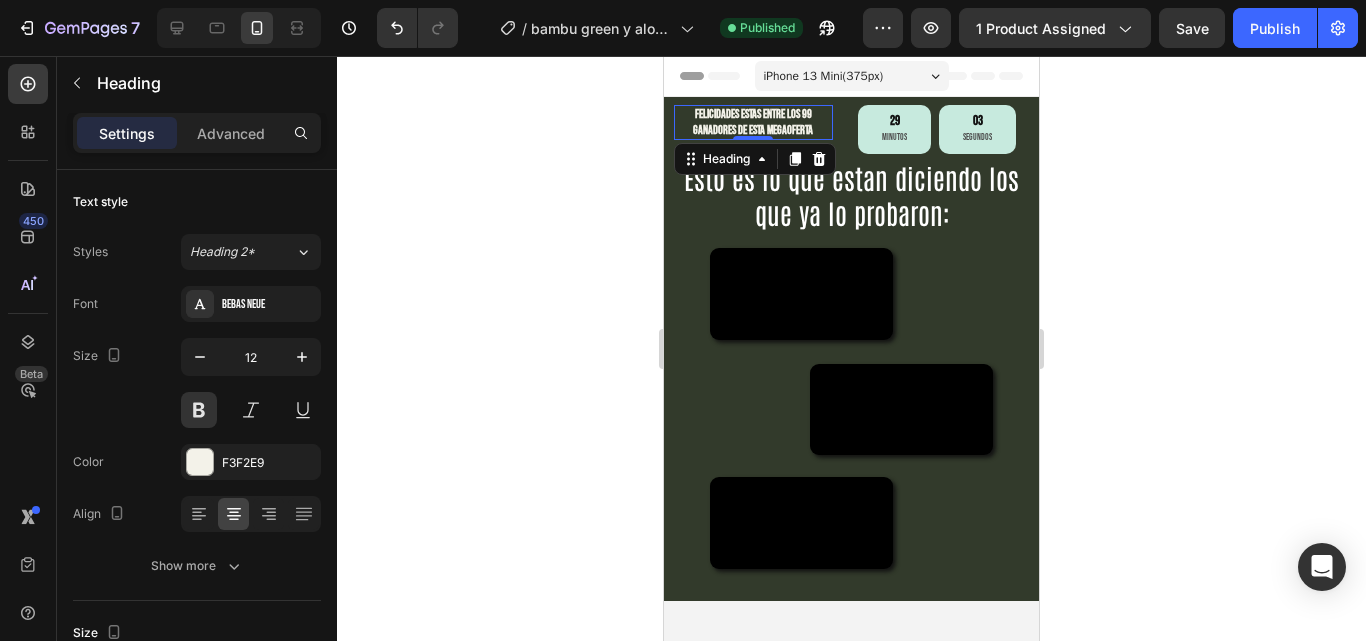 click 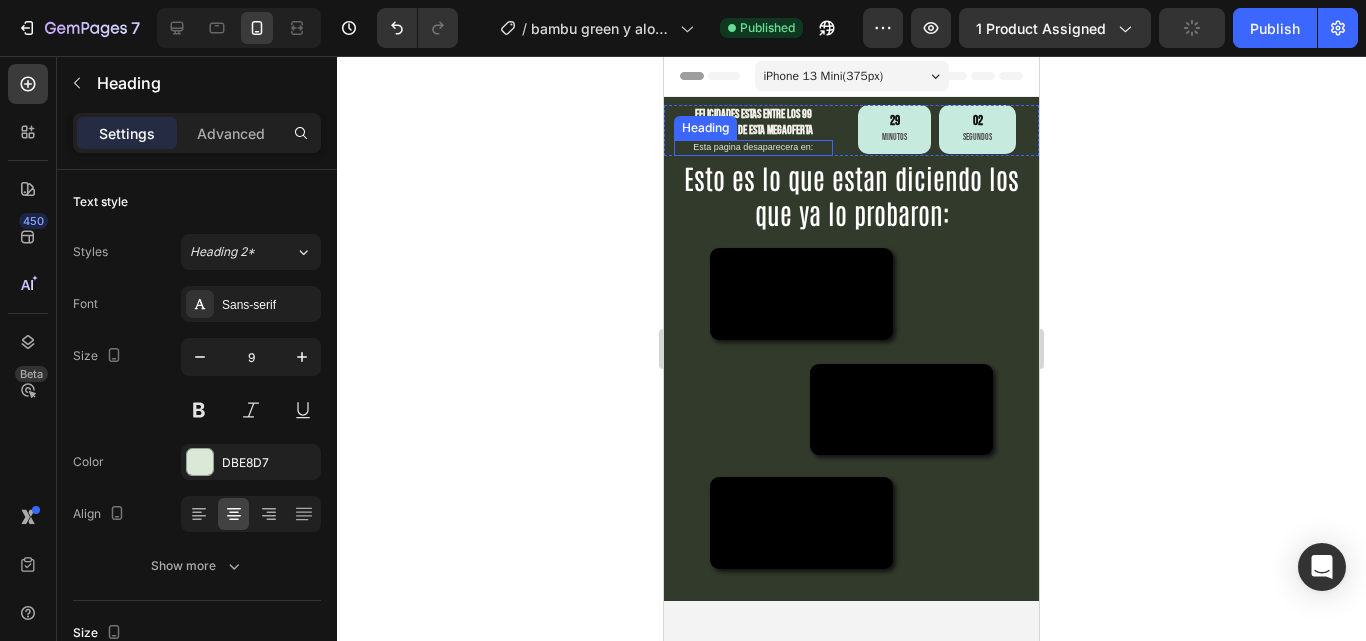 click on "Esta pagina desaparecera en:" at bounding box center [753, 148] 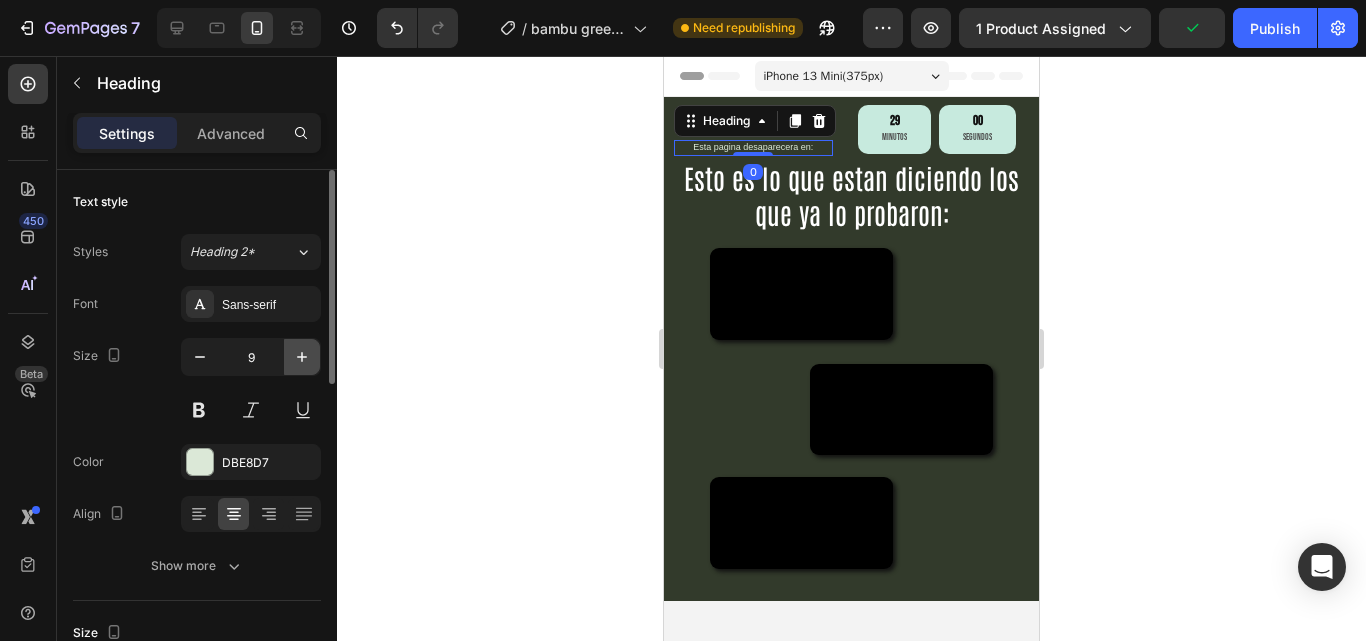 click 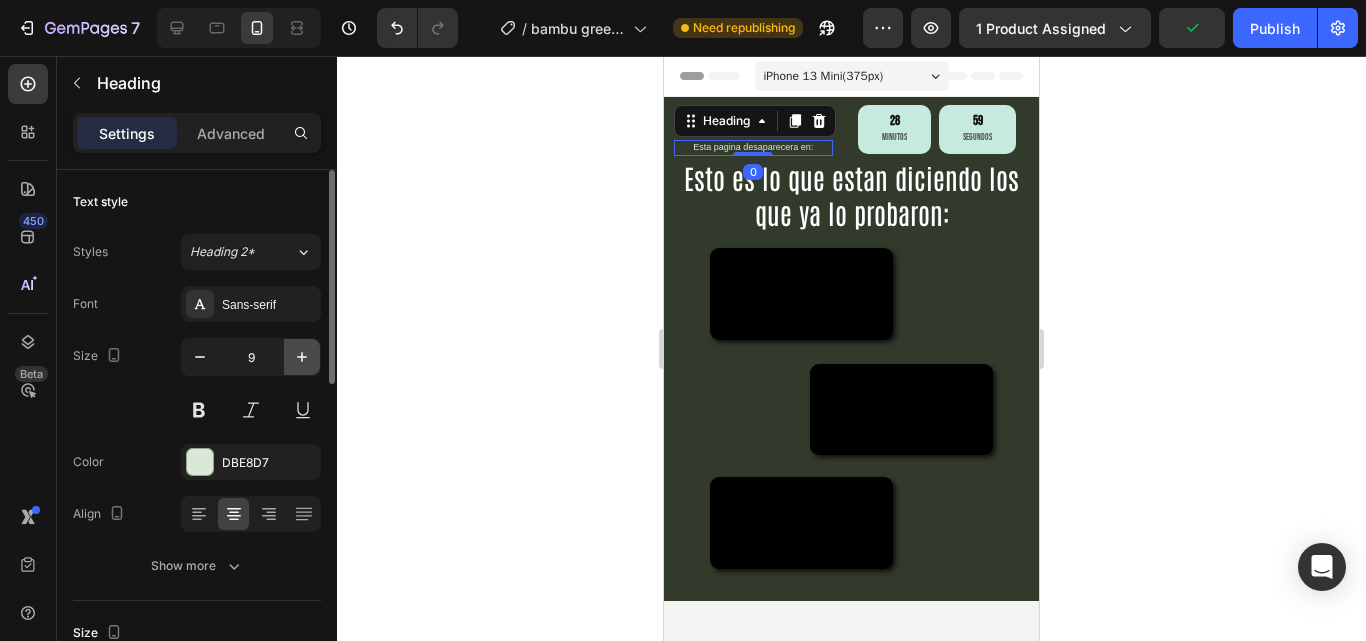 type on "10" 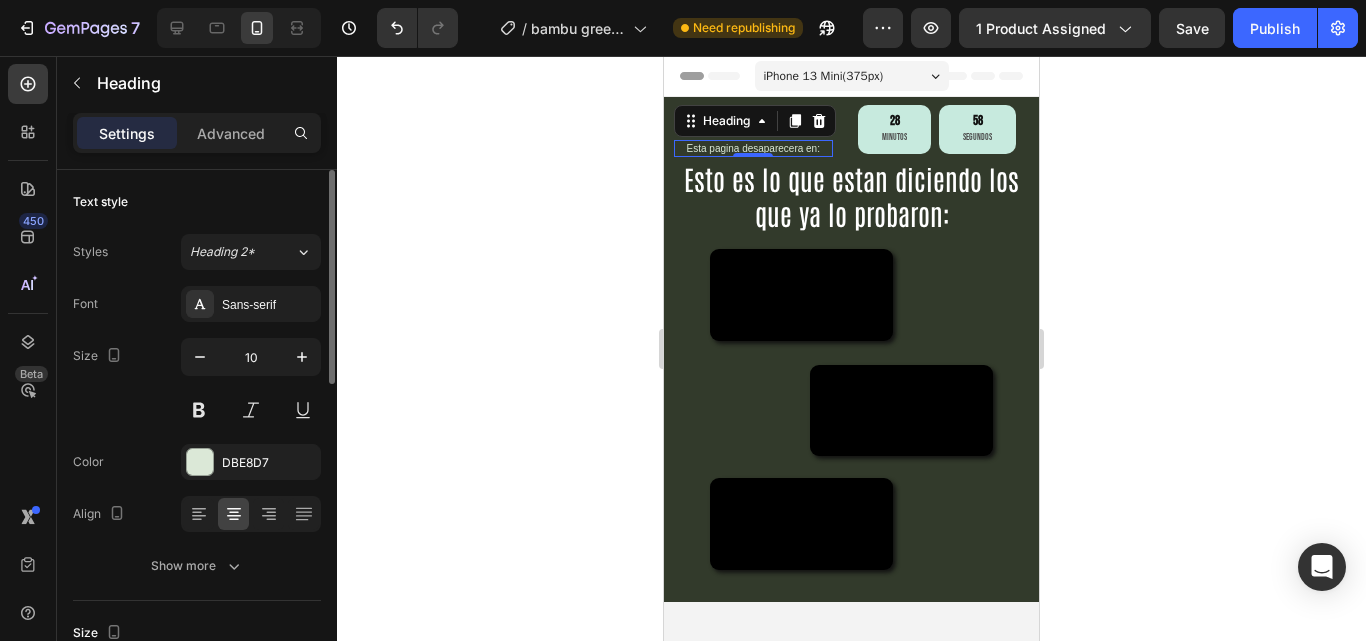 click on "Advanced" at bounding box center [231, 133] 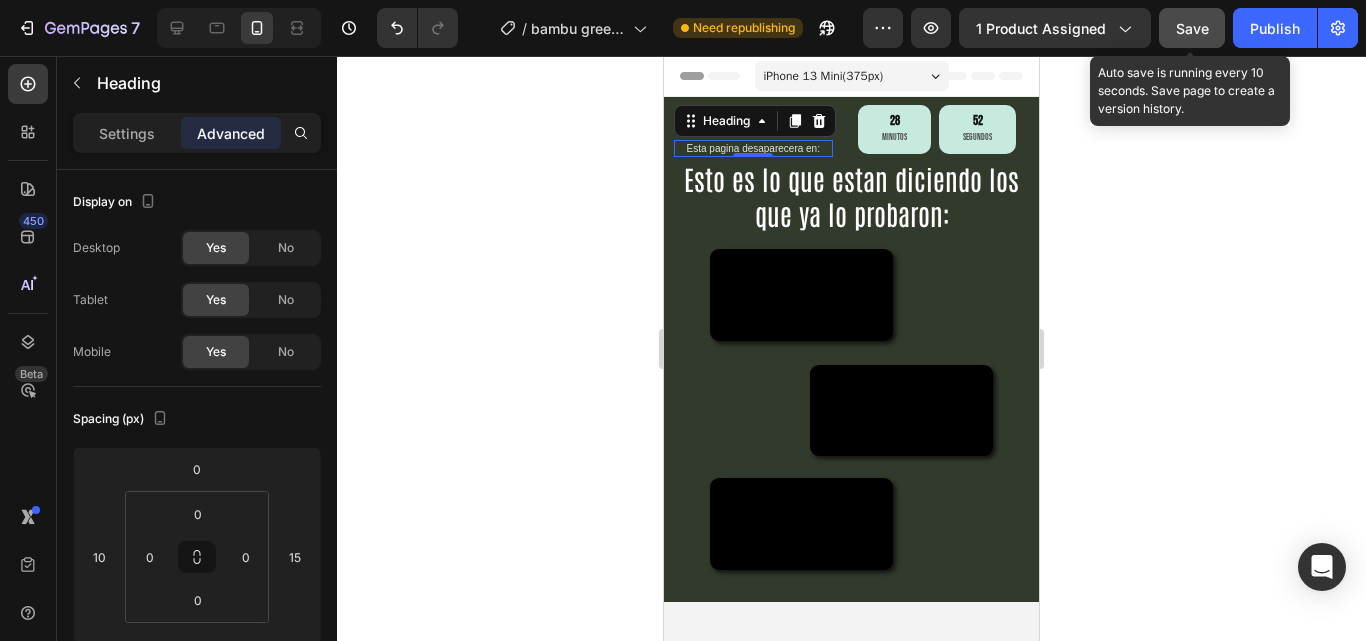 click on "Save" 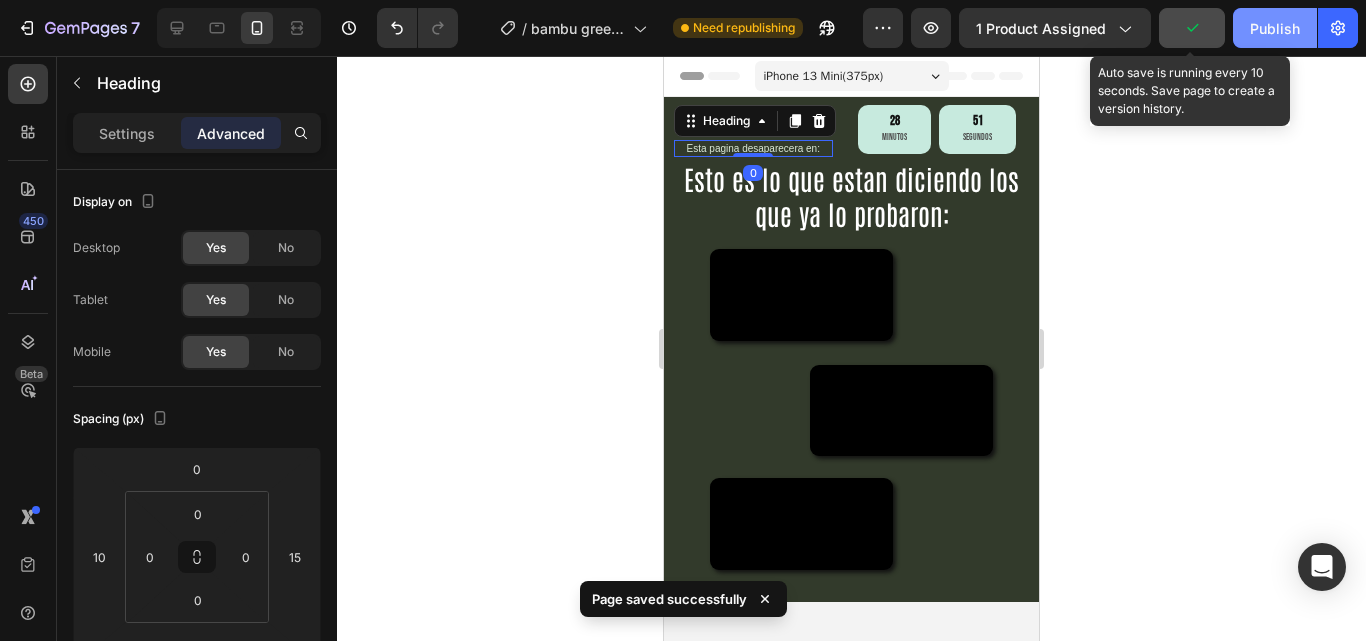 click on "Publish" at bounding box center [1275, 28] 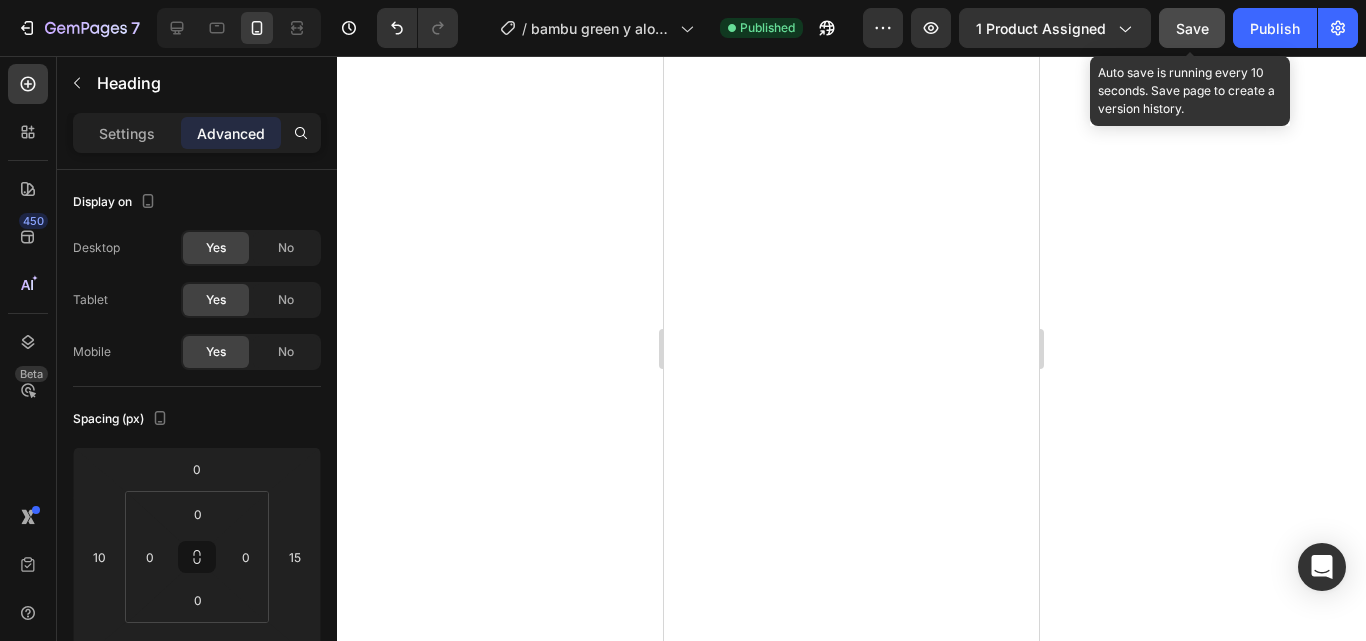 scroll, scrollTop: 1500, scrollLeft: 0, axis: vertical 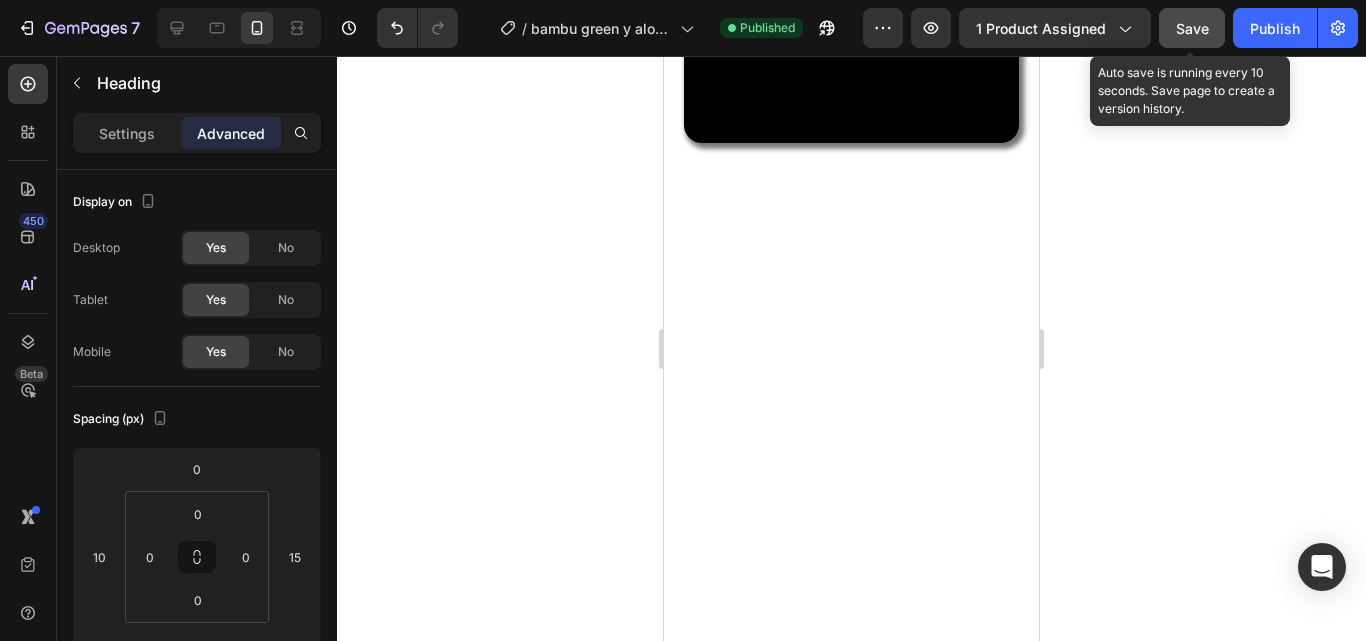 drag, startPoint x: 1127, startPoint y: 264, endPoint x: 843, endPoint y: 381, distance: 307.1563 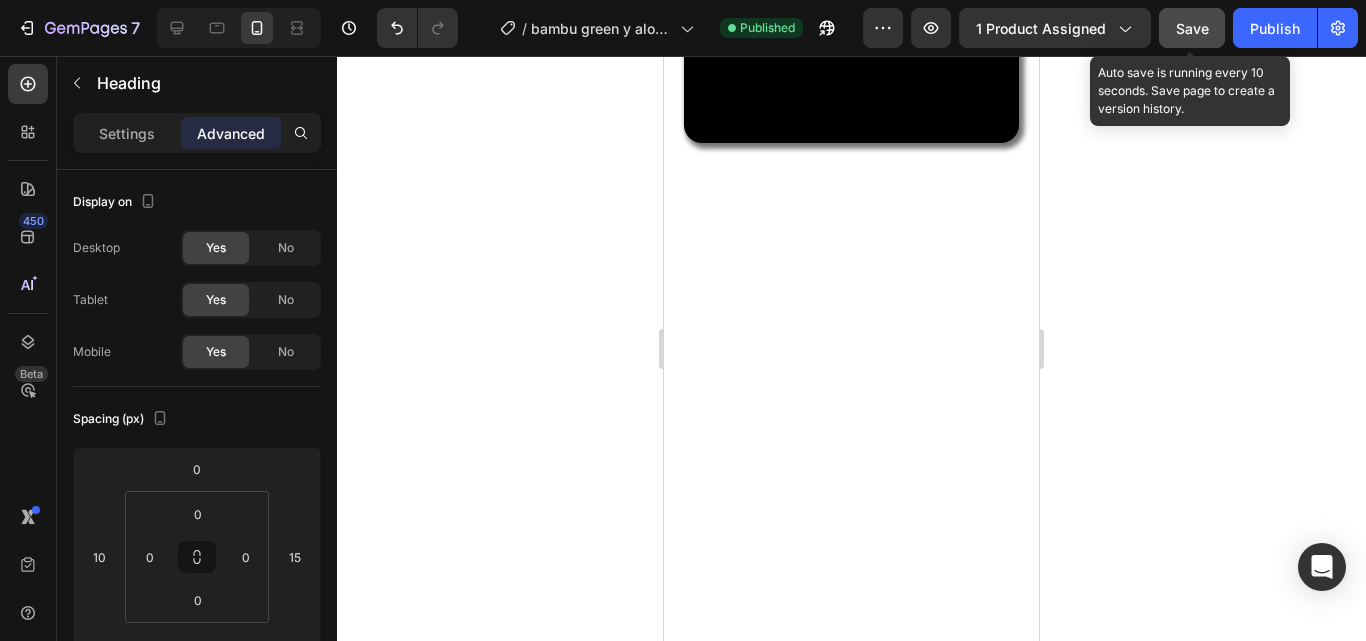 click at bounding box center (851, -336) 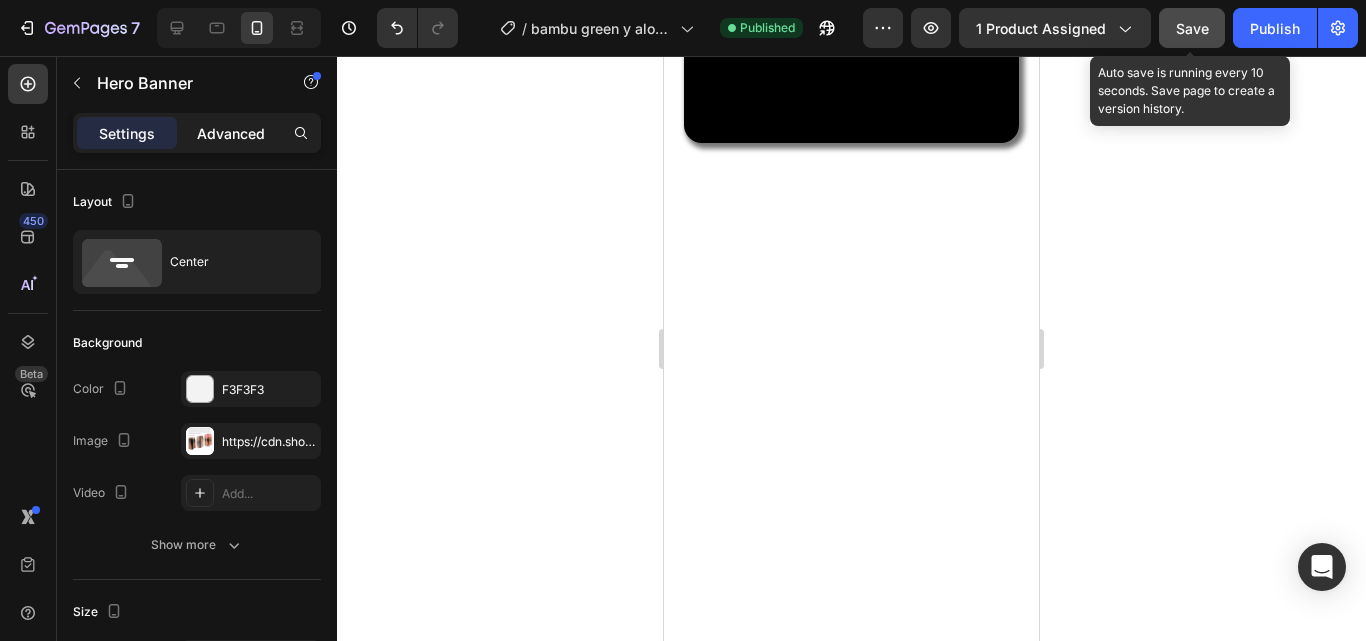 click on "Advanced" at bounding box center (231, 133) 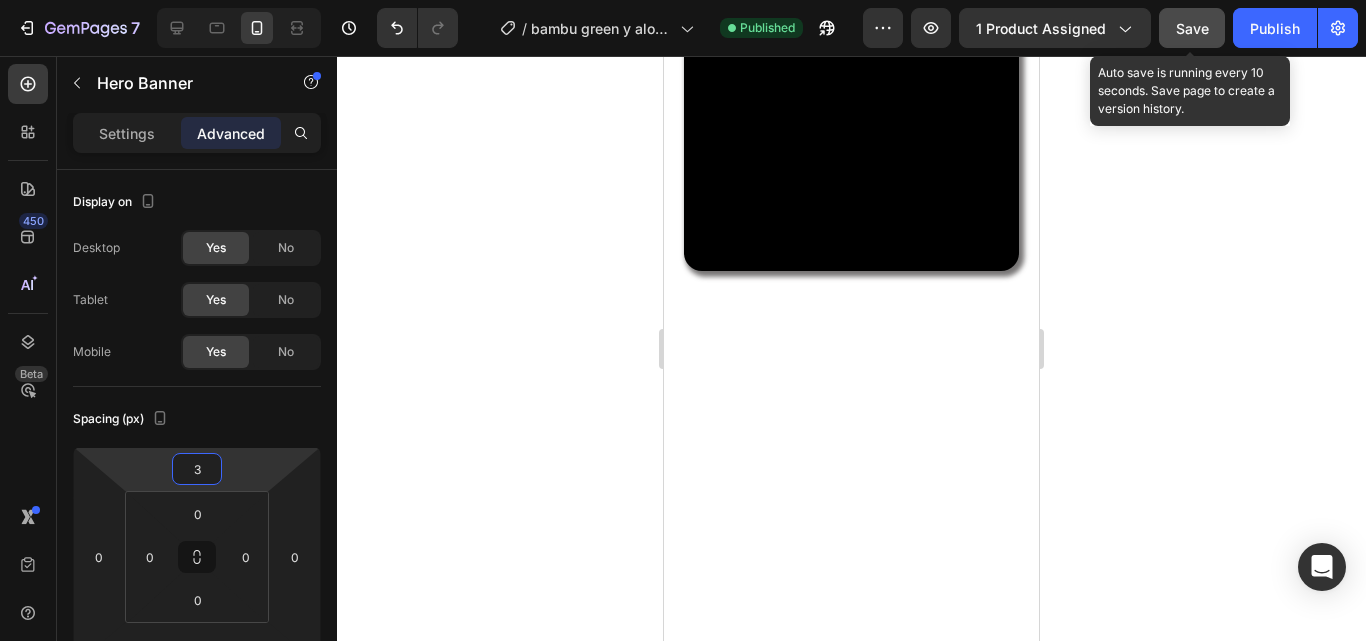 type on "5" 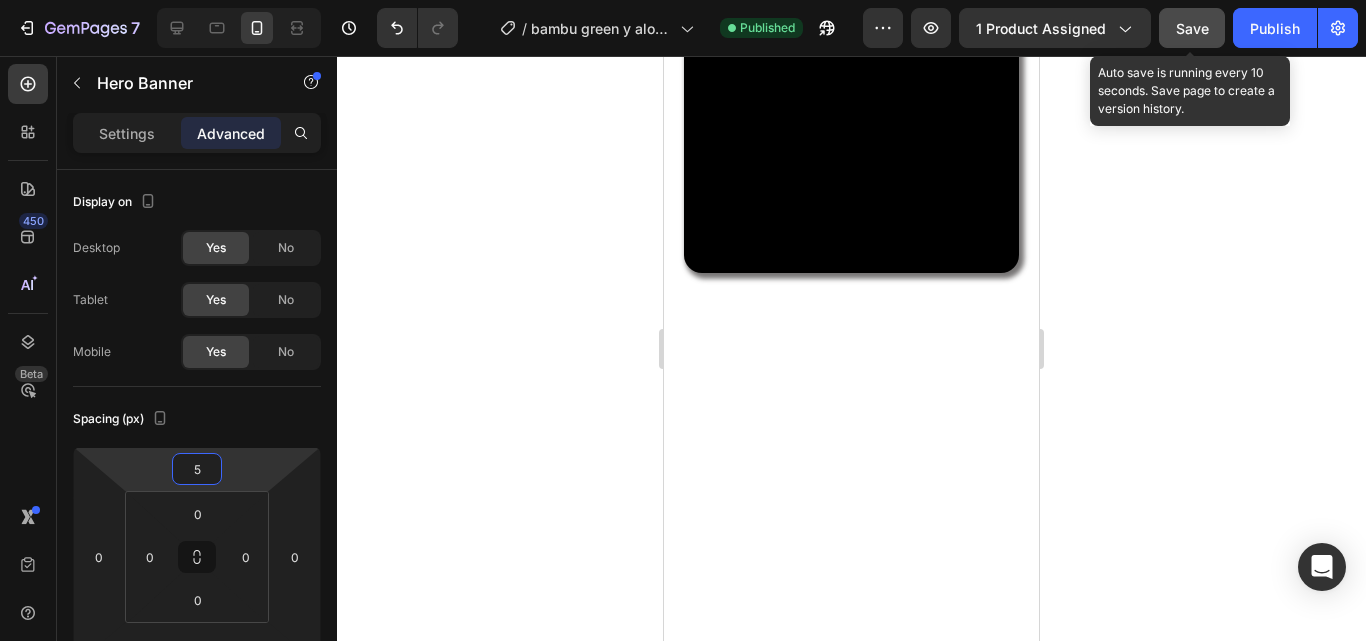 drag, startPoint x: 247, startPoint y: 453, endPoint x: 274, endPoint y: 388, distance: 70.38466 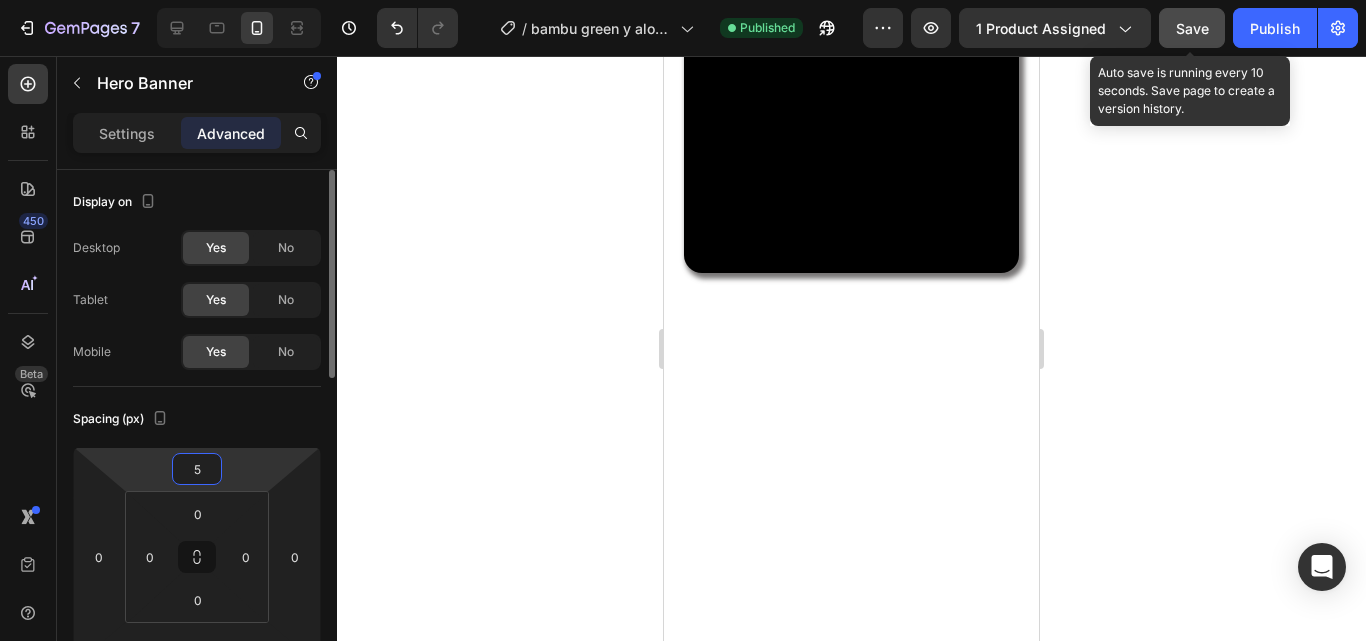 click on "Spacing (px)" at bounding box center [197, 419] 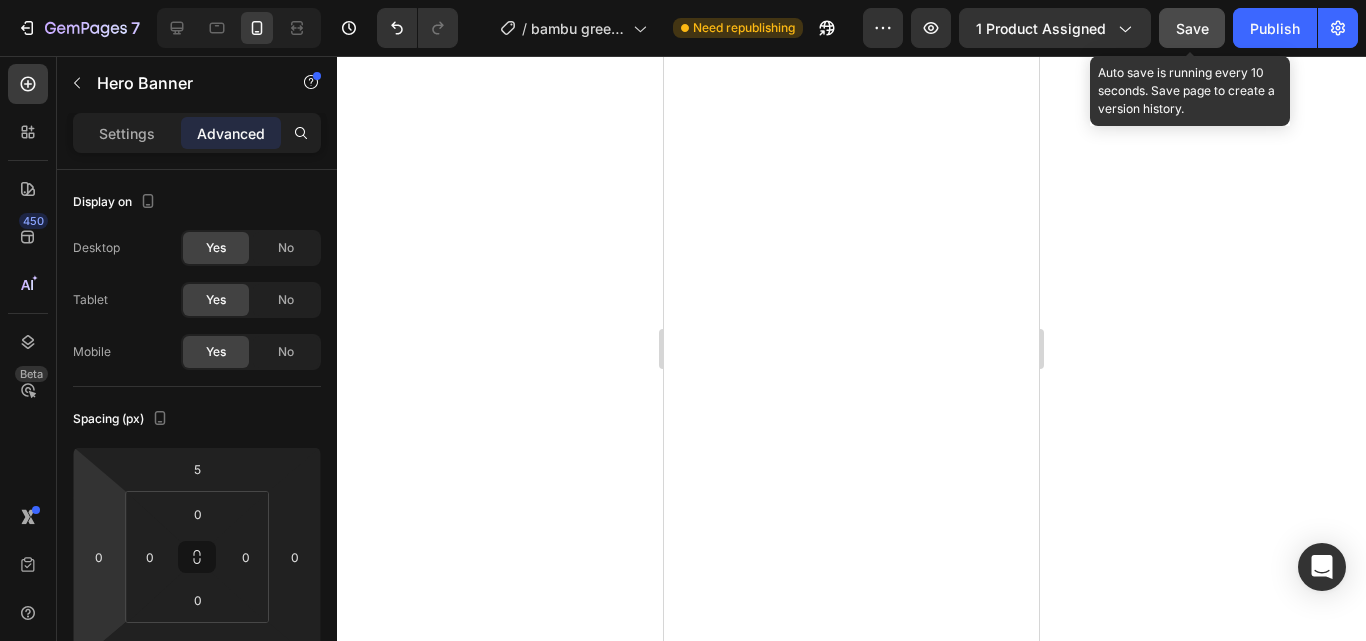 scroll, scrollTop: 1200, scrollLeft: 0, axis: vertical 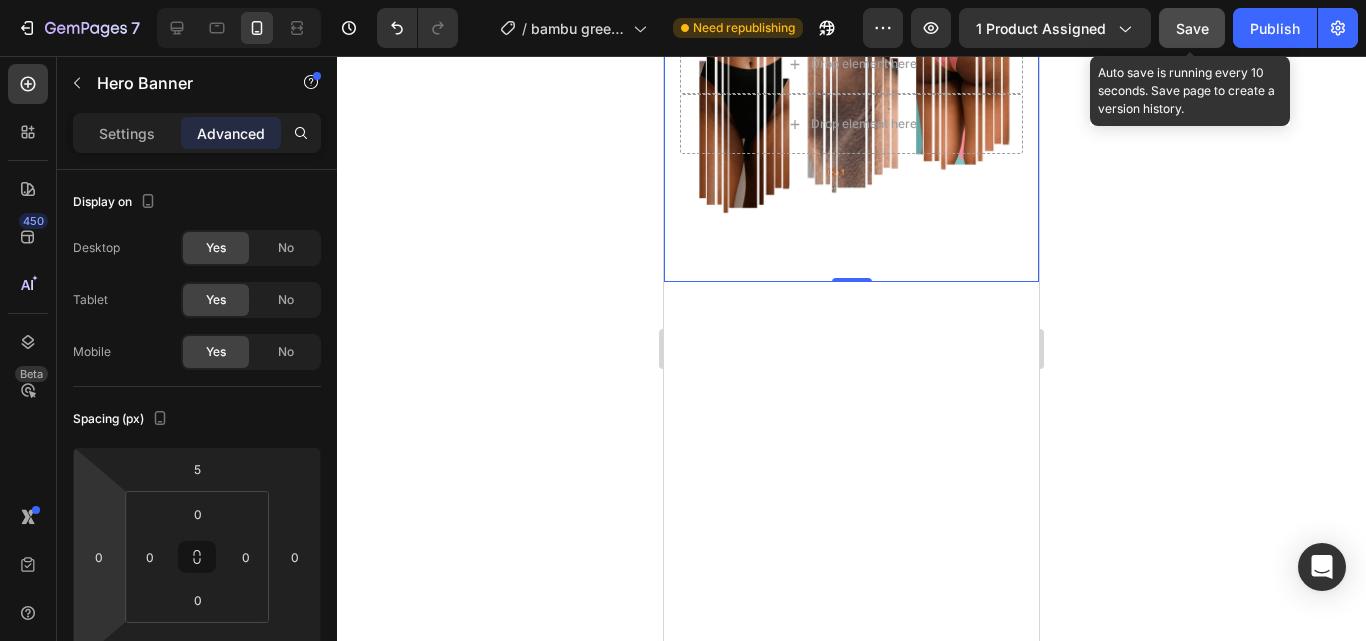 click at bounding box center [851, -348] 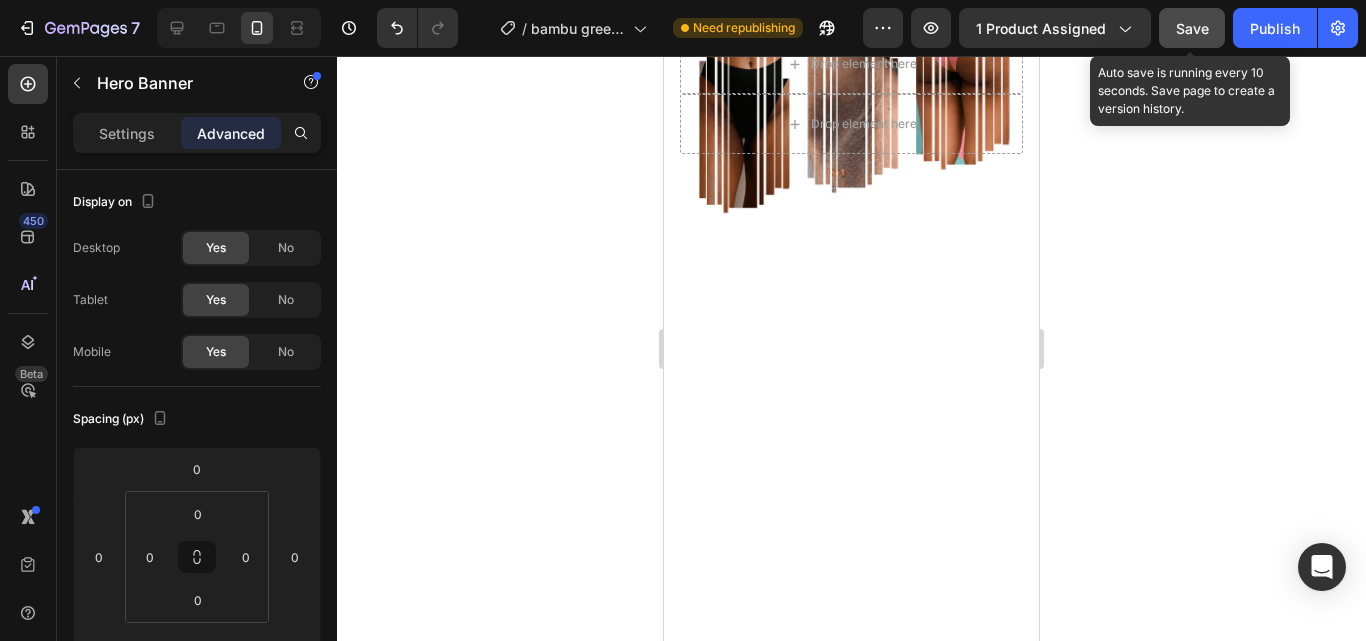 click at bounding box center [851, -348] 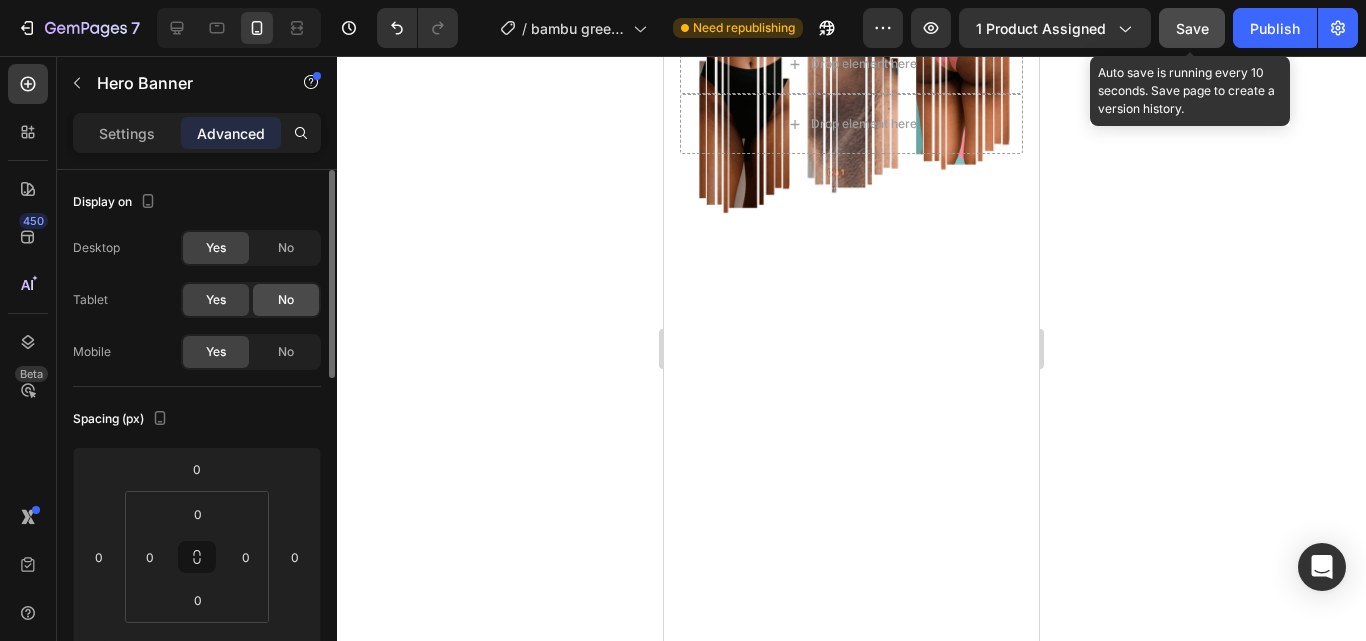 scroll, scrollTop: 0, scrollLeft: 0, axis: both 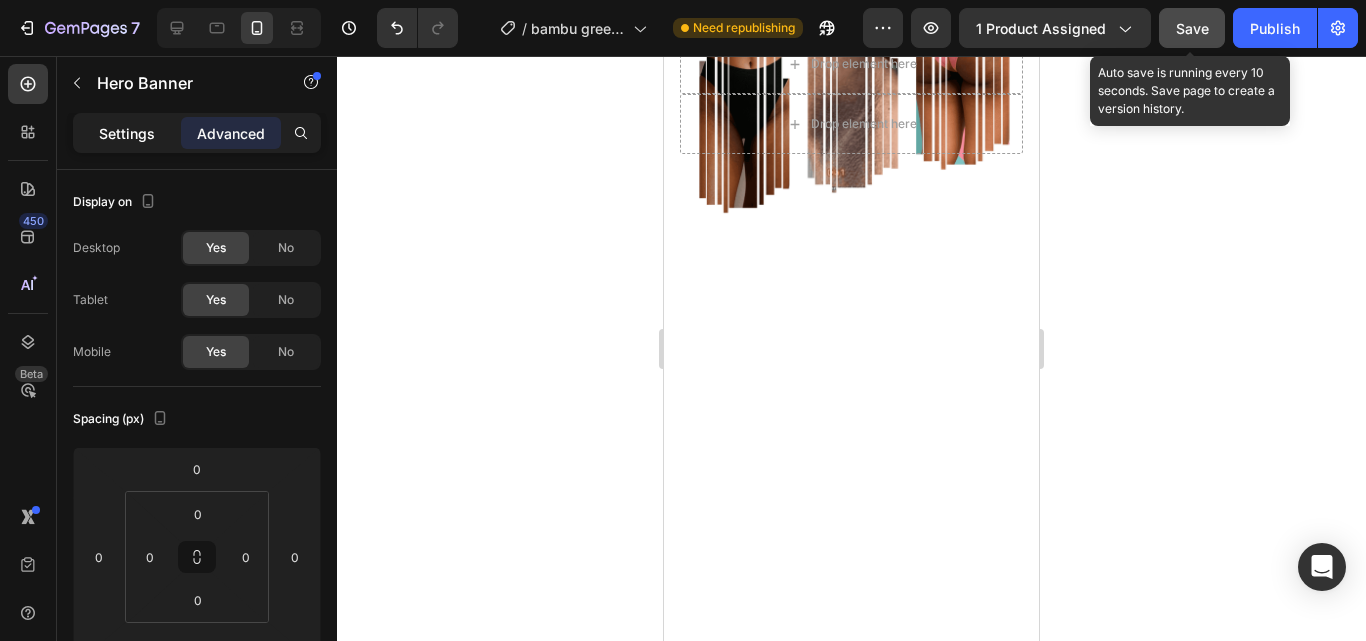 click on "Settings" 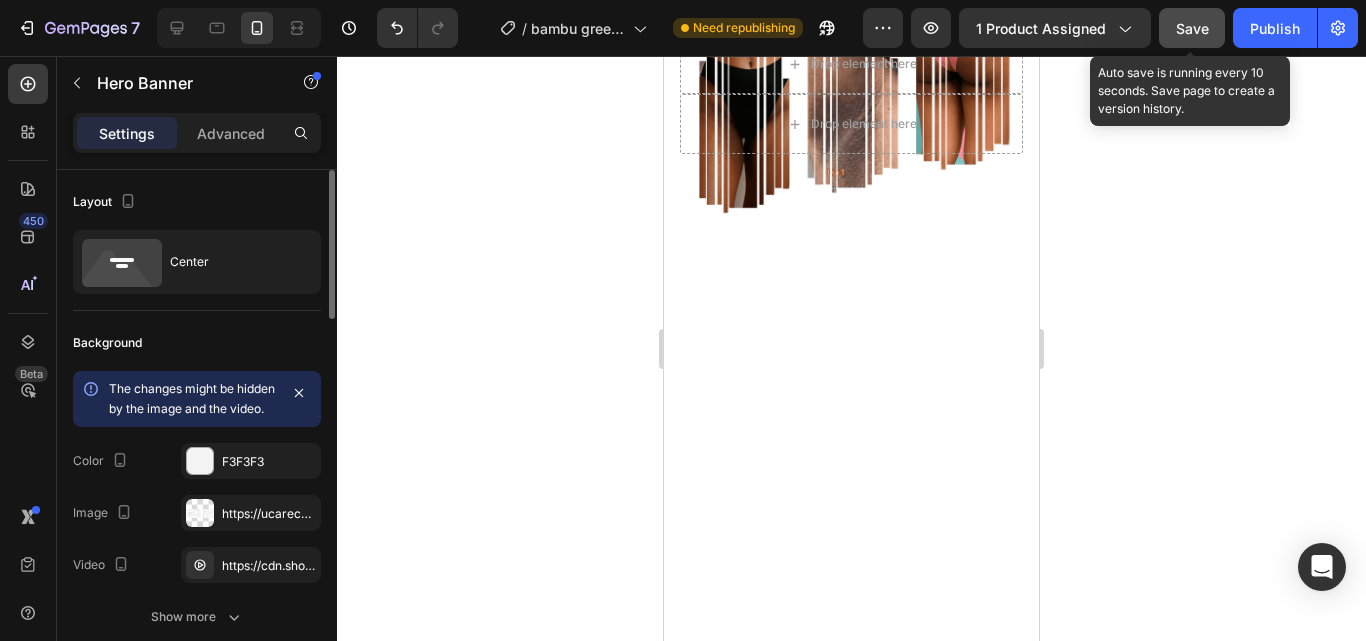 scroll, scrollTop: 0, scrollLeft: 0, axis: both 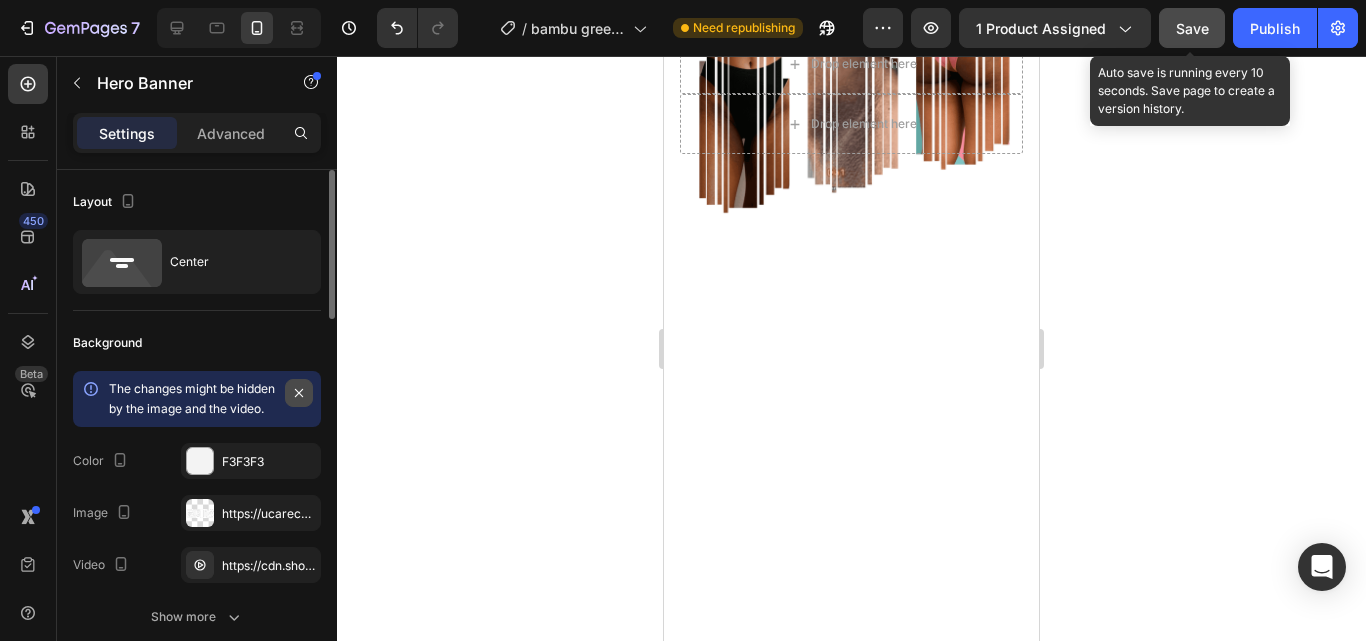 click 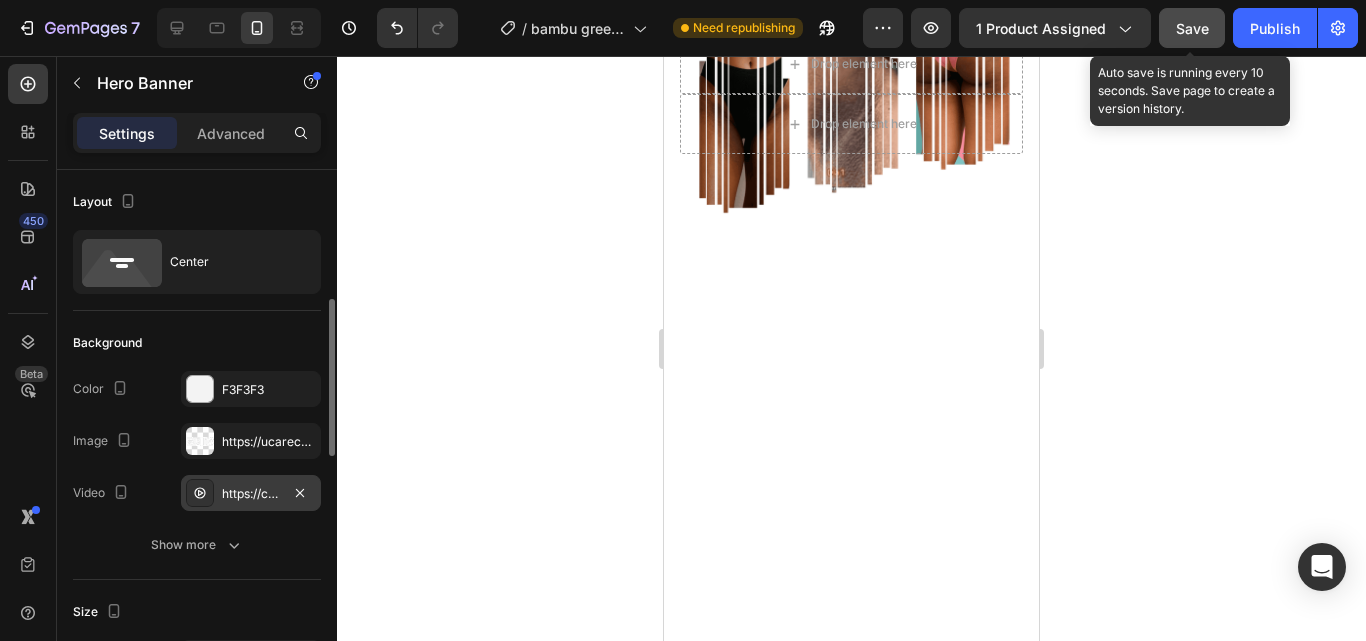 scroll, scrollTop: 100, scrollLeft: 0, axis: vertical 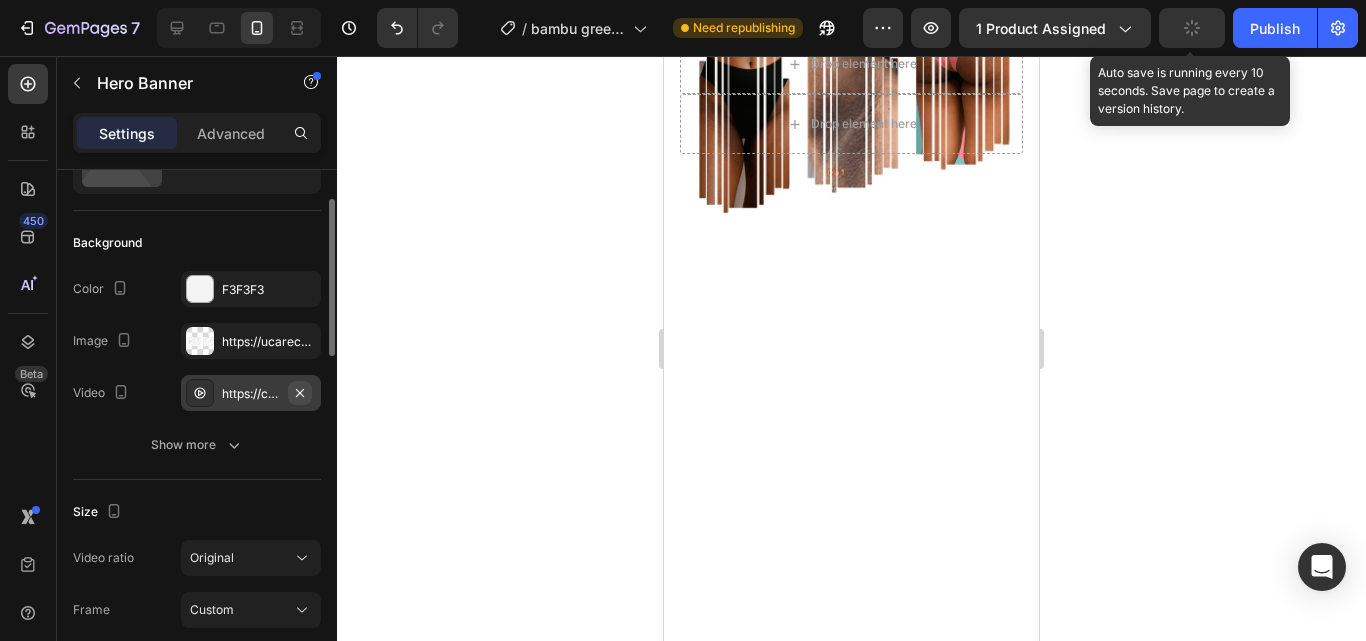 click 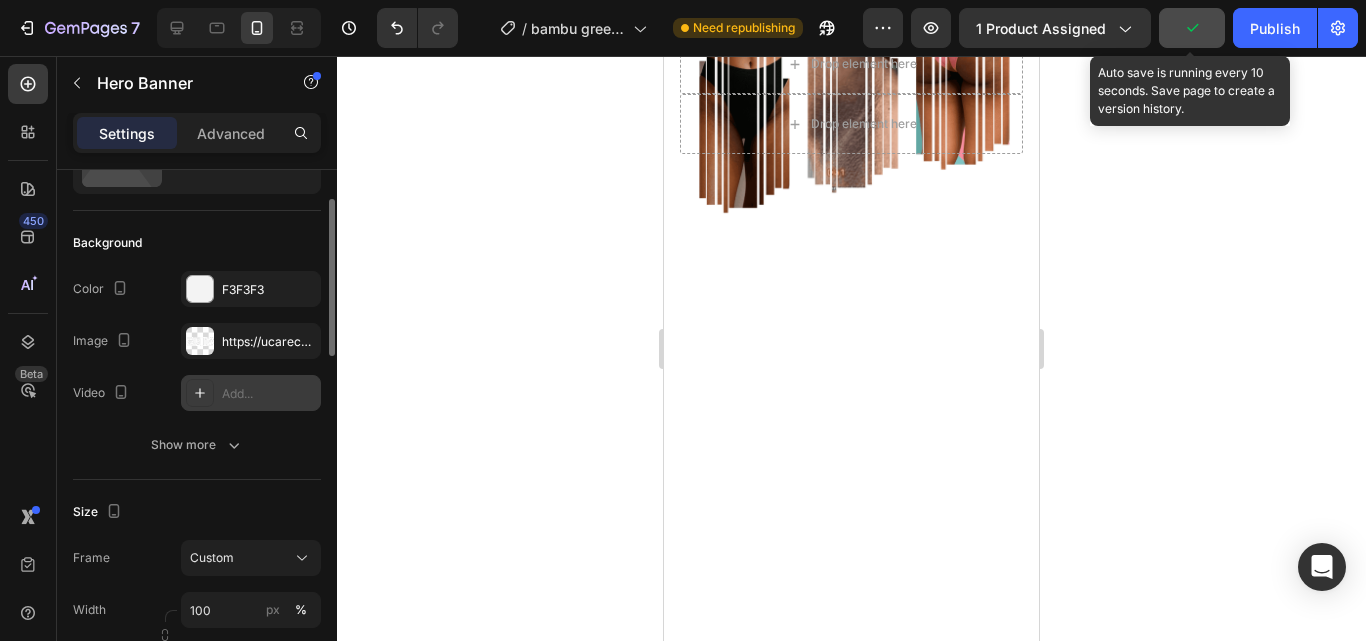 click on "Add..." at bounding box center [269, 394] 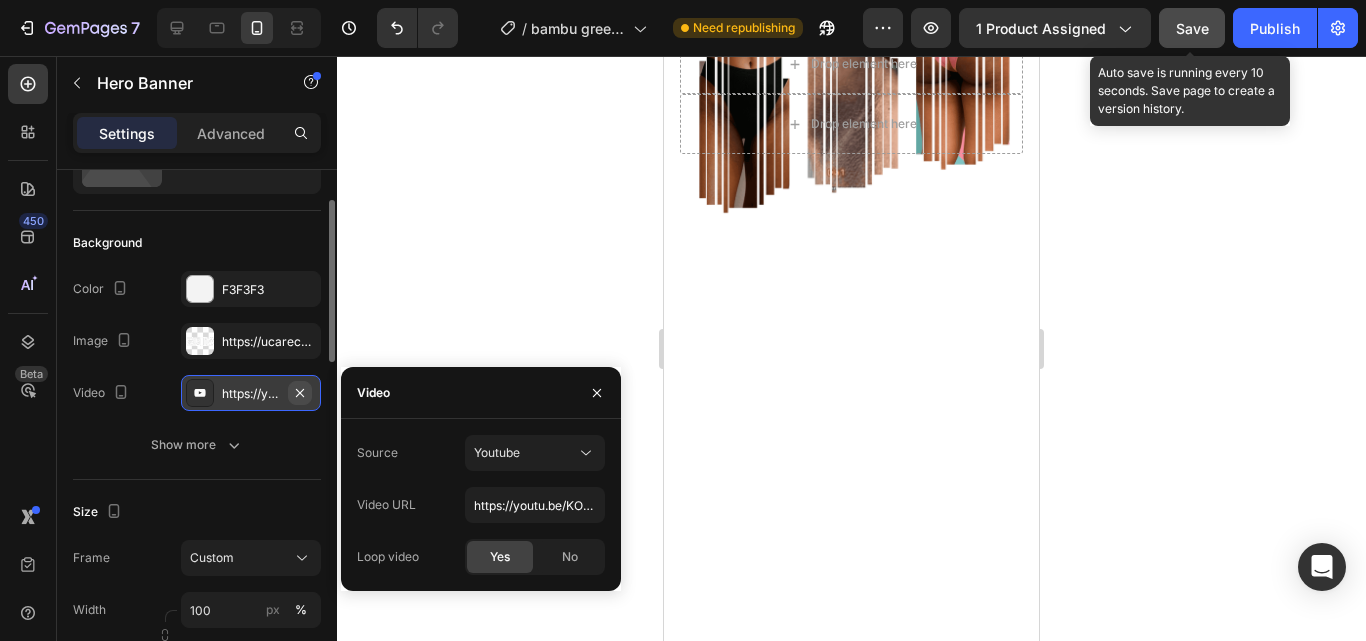 click 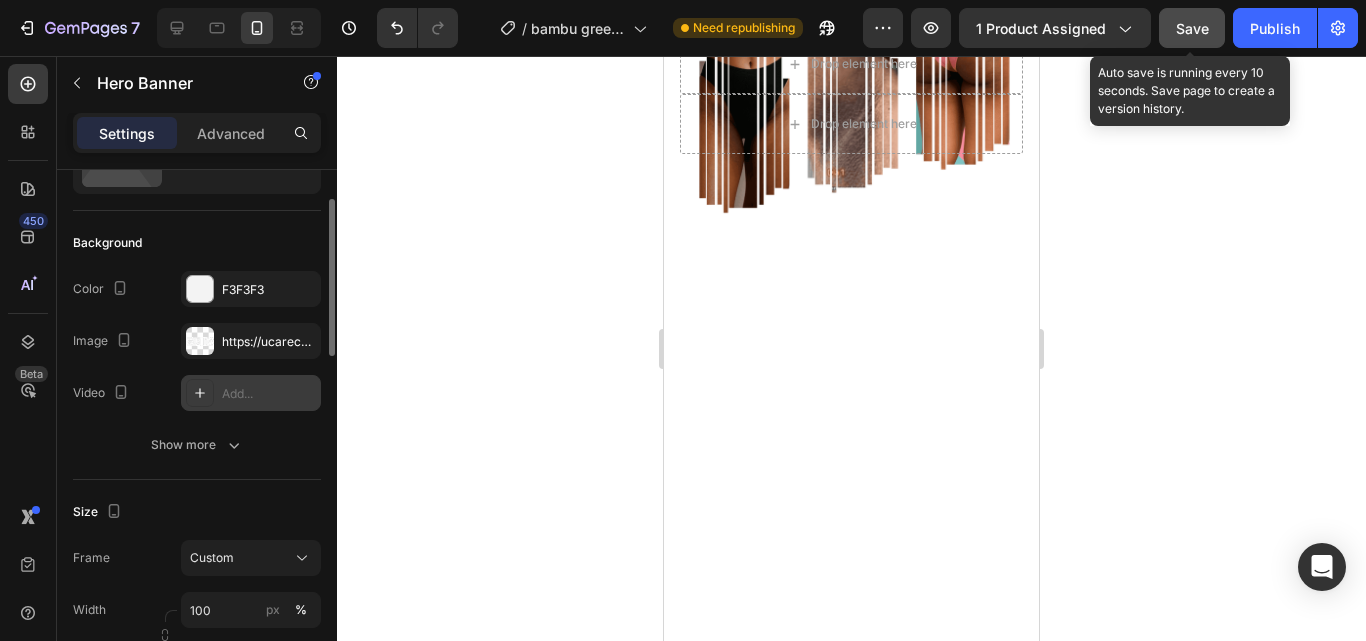 click 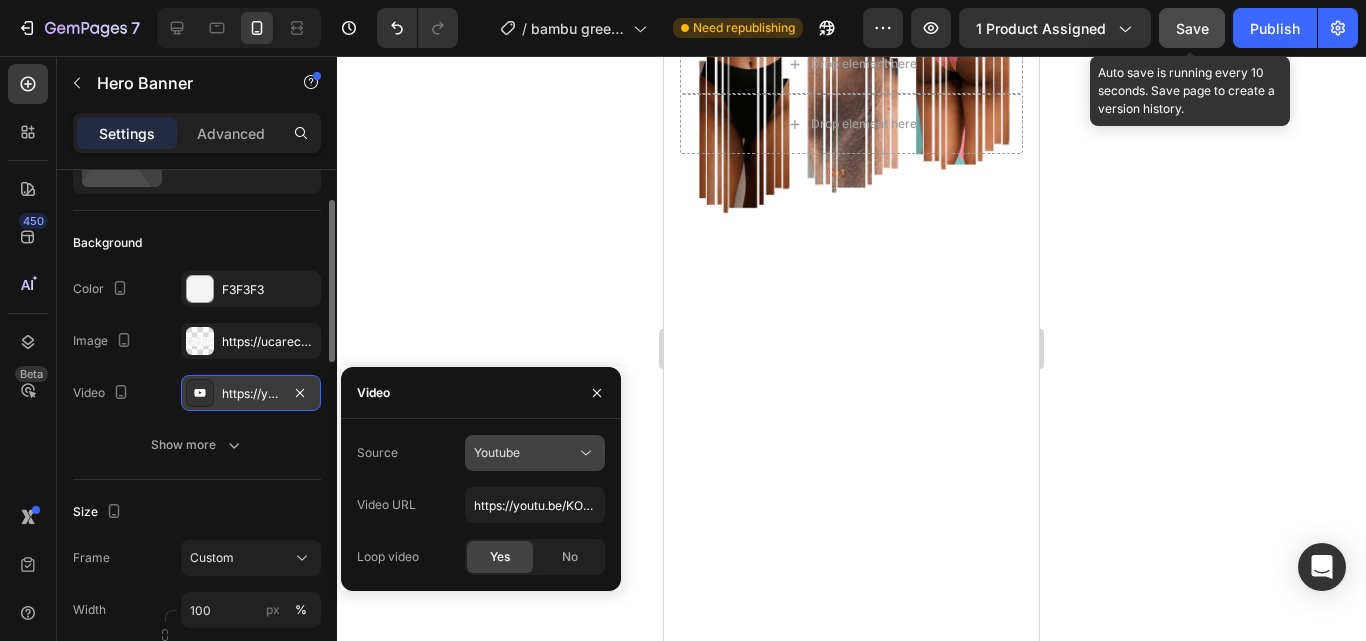 click 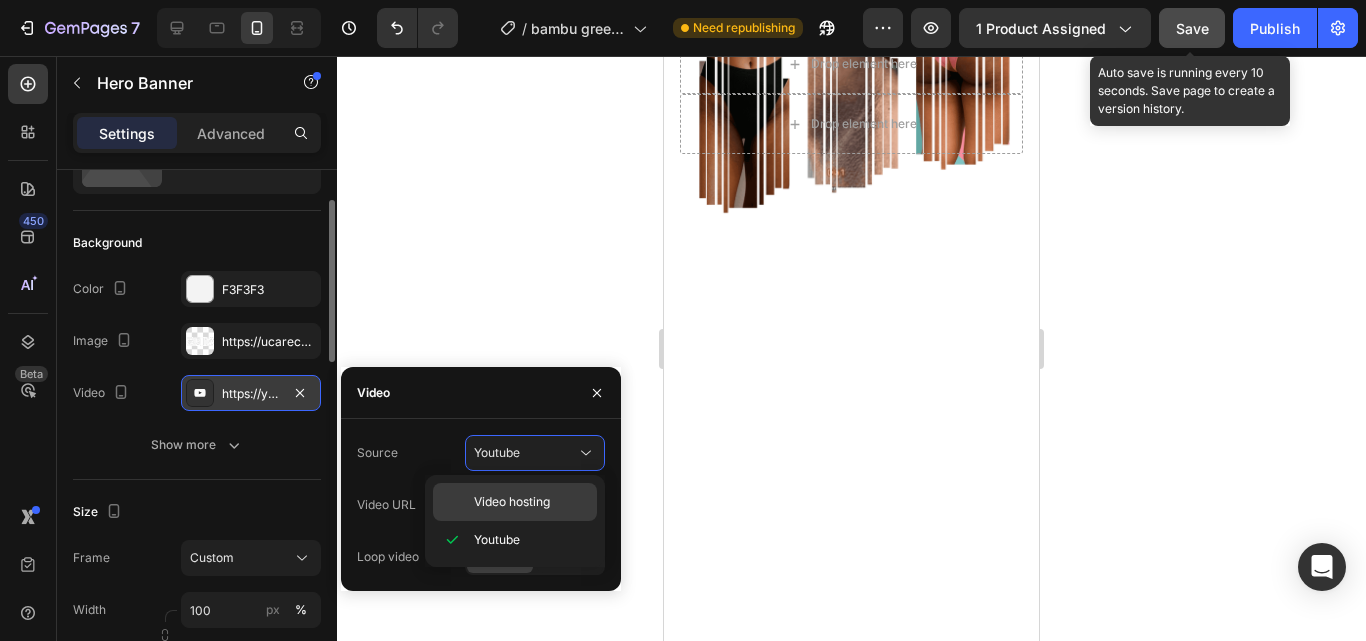 click on "Video hosting" at bounding box center [512, 502] 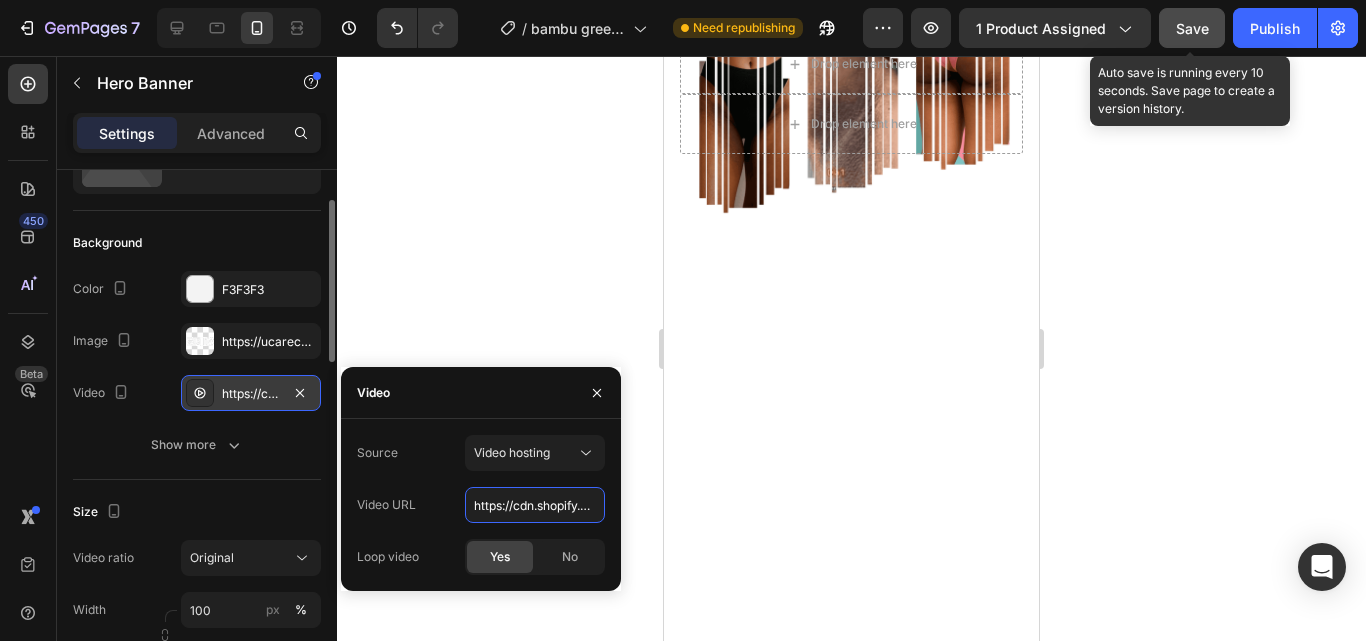 click on "https://cdn.shopify.com/videos/c/o/v/92a407d4e0c94a288eb54cac18c387dc.mp4" at bounding box center (535, 505) 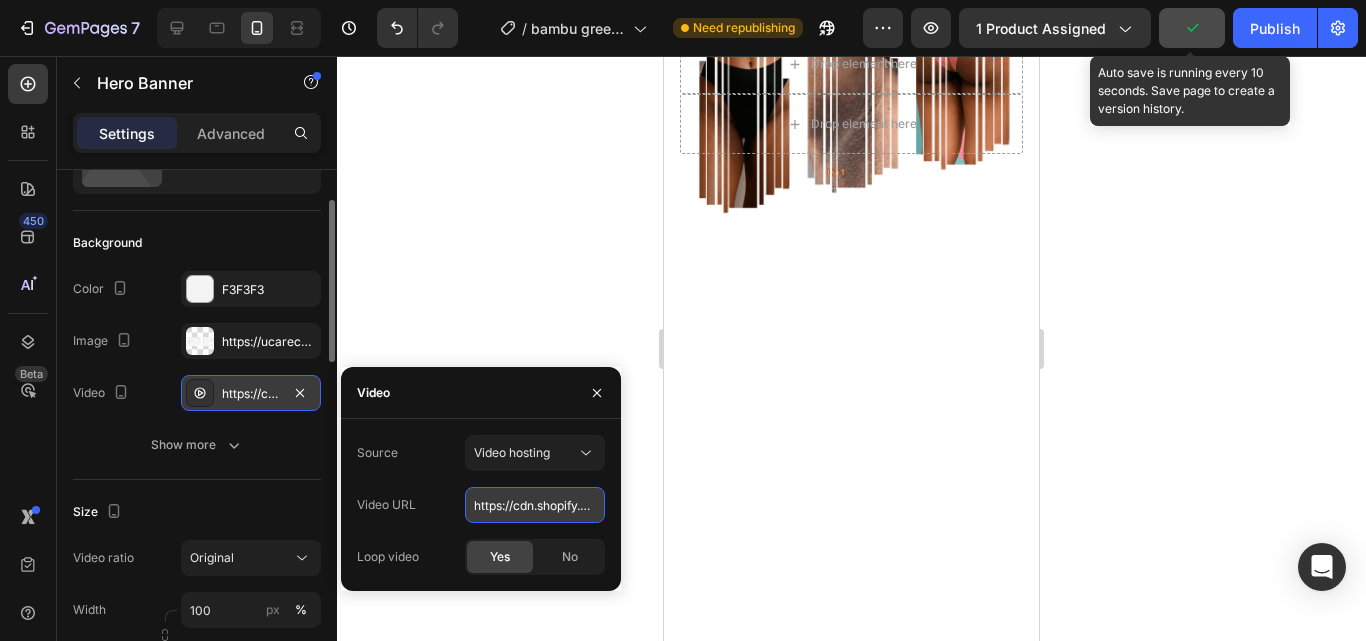 paste on "3a217076f8ca46f78ac104527d4cf8bd" 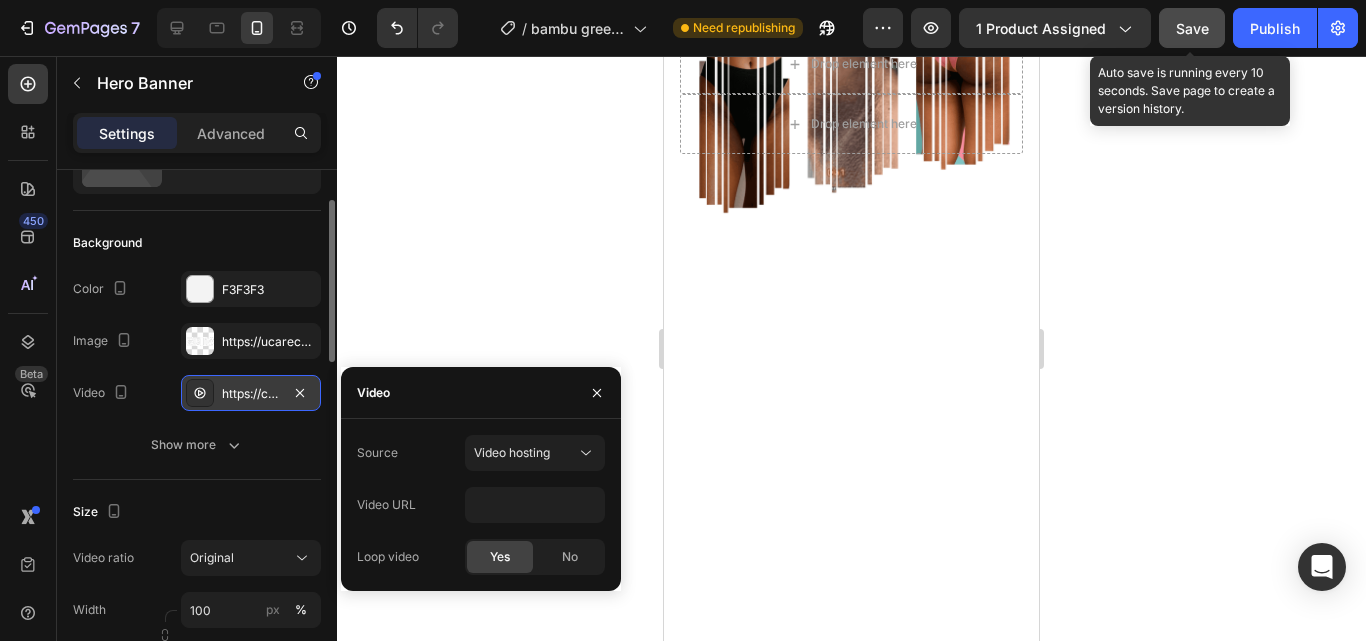 click on "Color F3F3F3 Image https://ucarecdn.com/159f5369-05c4-4954-b379-3b3b8f1431f1/-/format/auto/-/preview/3000x3000/-/quality/lighter/Source%20background%20image.jpg Video https://cdn.shopify.com/videos/c/o/v/92a407d4e0c94a288eb54cac18c387dc.mp4 Show more" at bounding box center (197, 367) 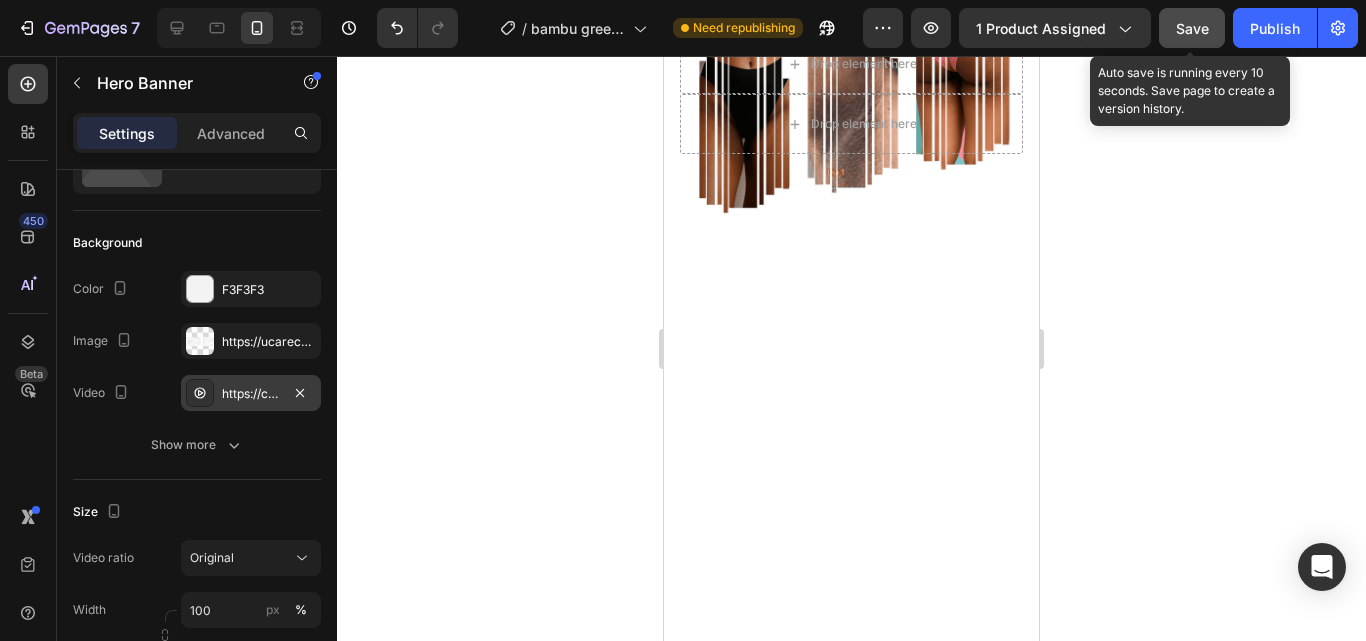 scroll, scrollTop: 0, scrollLeft: 0, axis: both 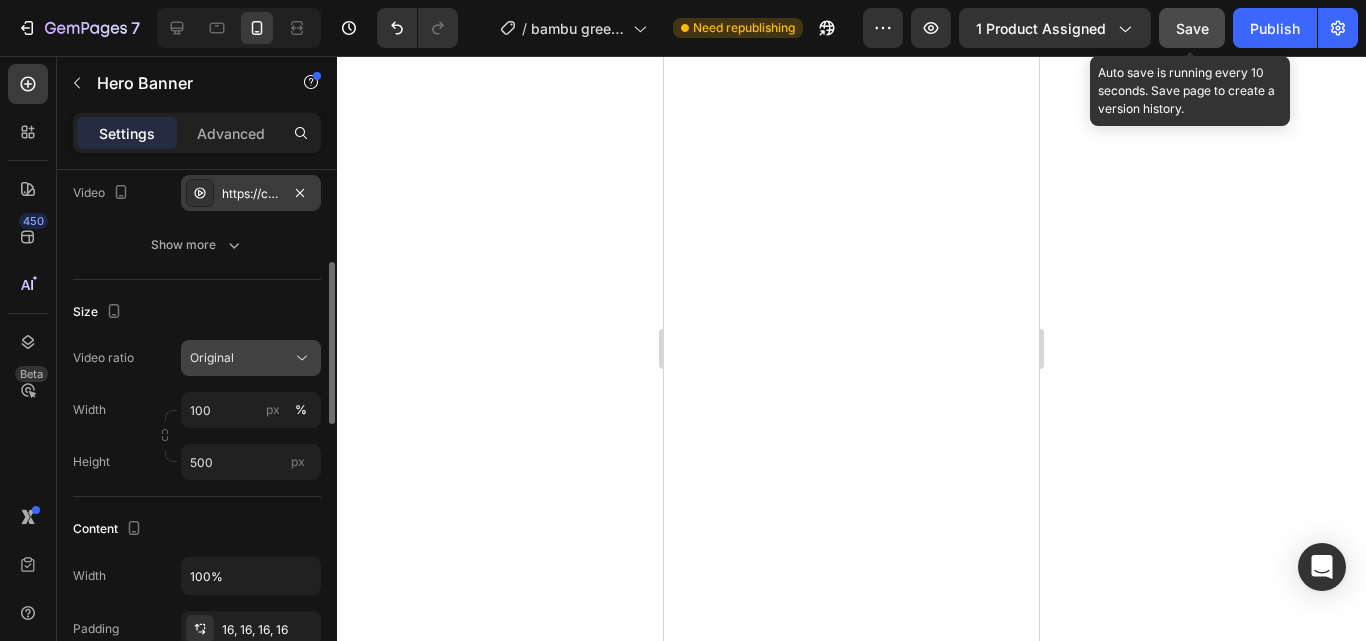 click 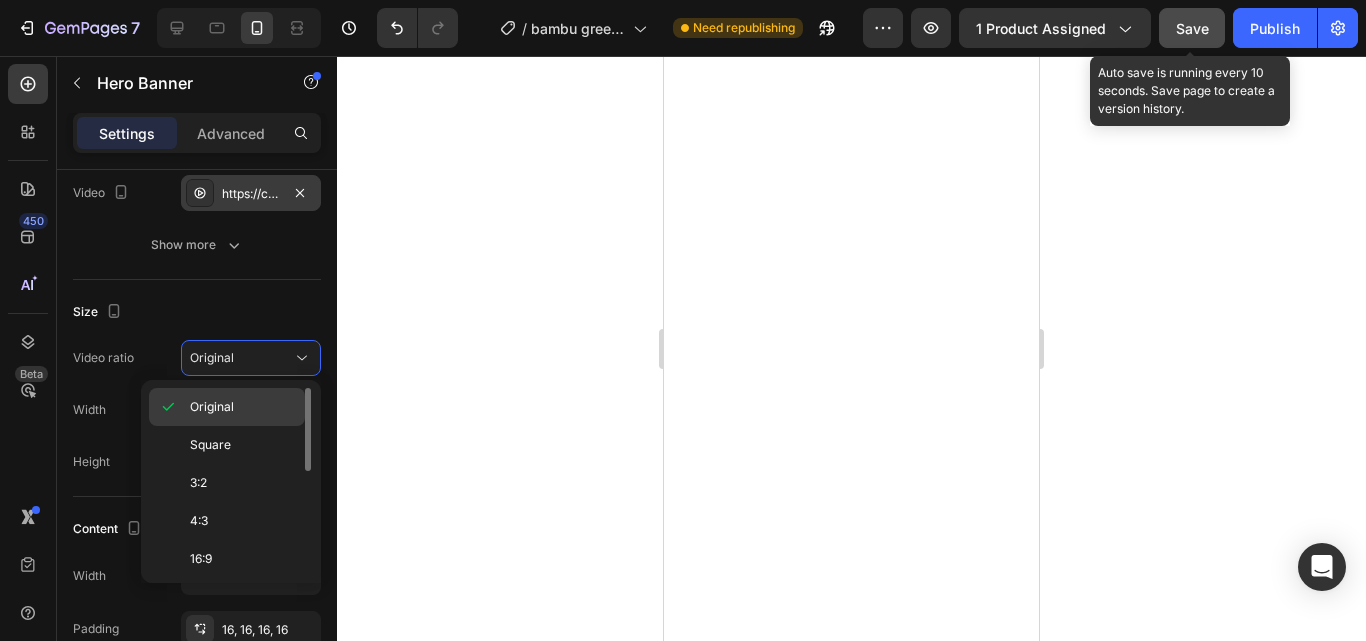 click on "Original" at bounding box center (243, 407) 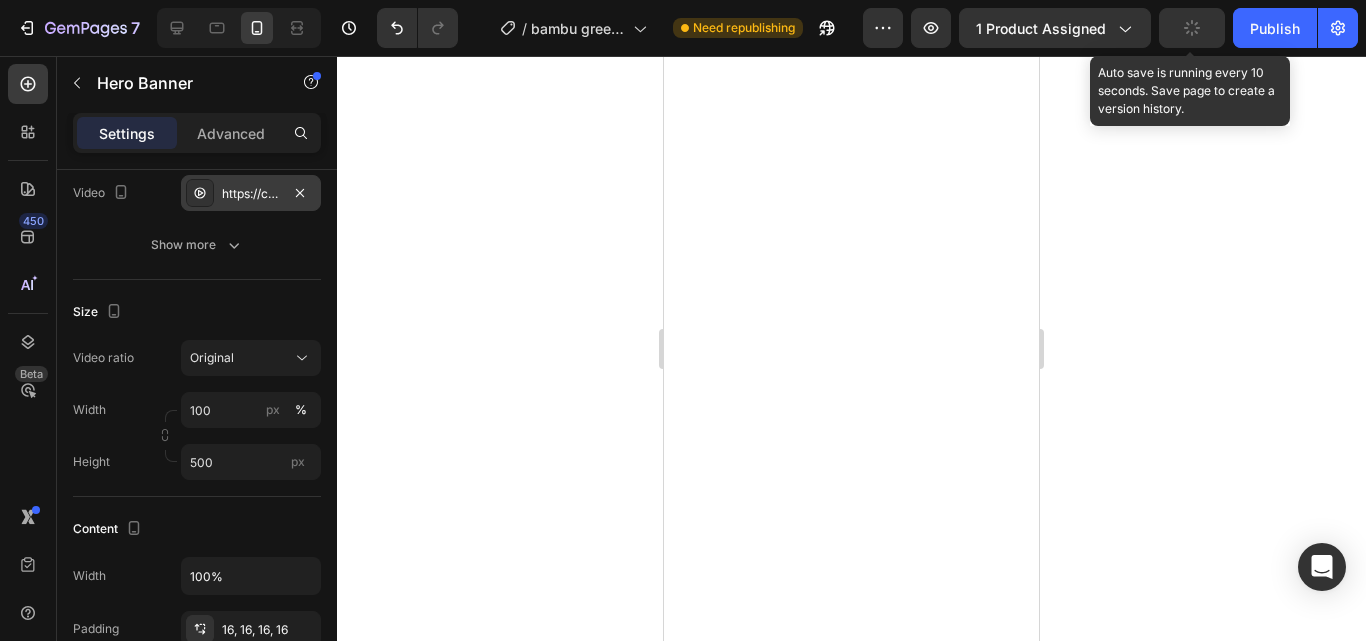 click 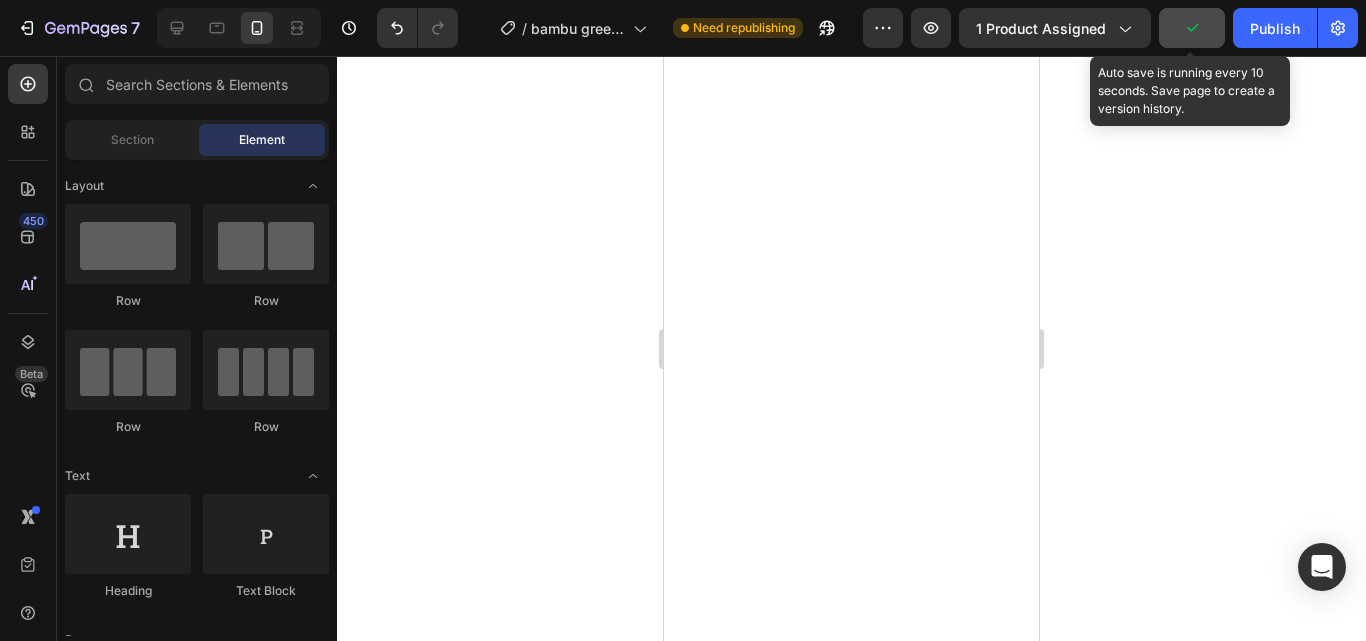 click at bounding box center (851, -206) 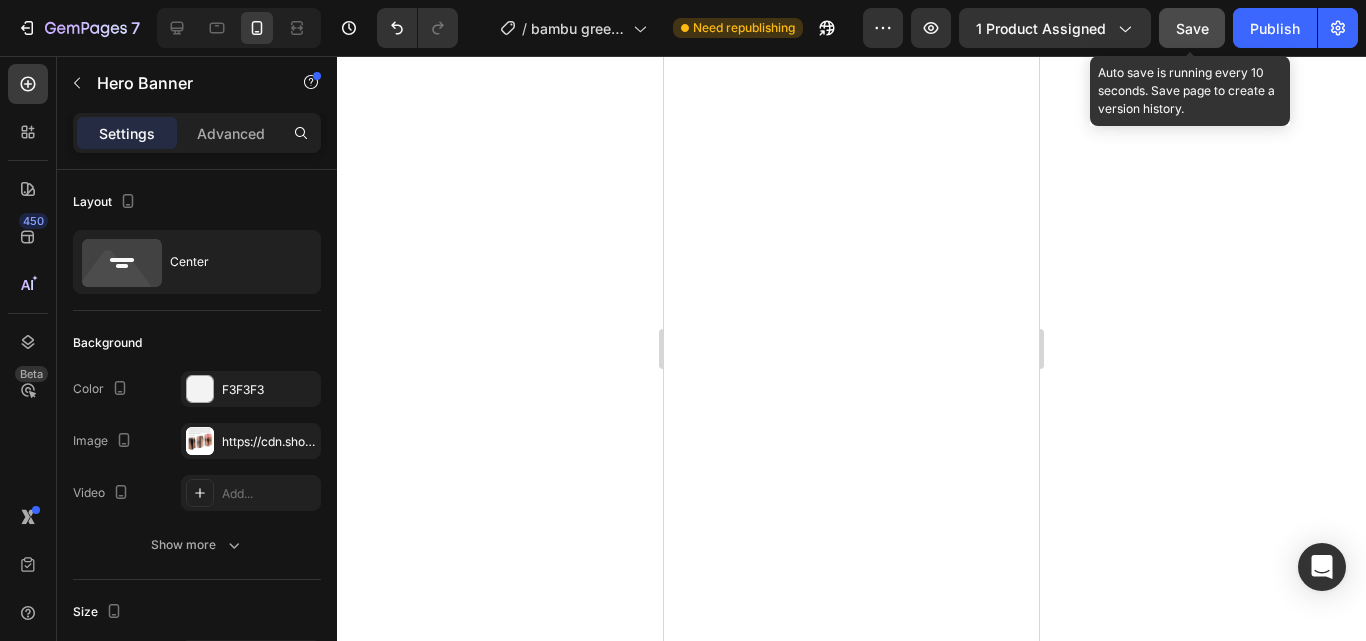 click on "Settings Advanced" at bounding box center [197, 133] 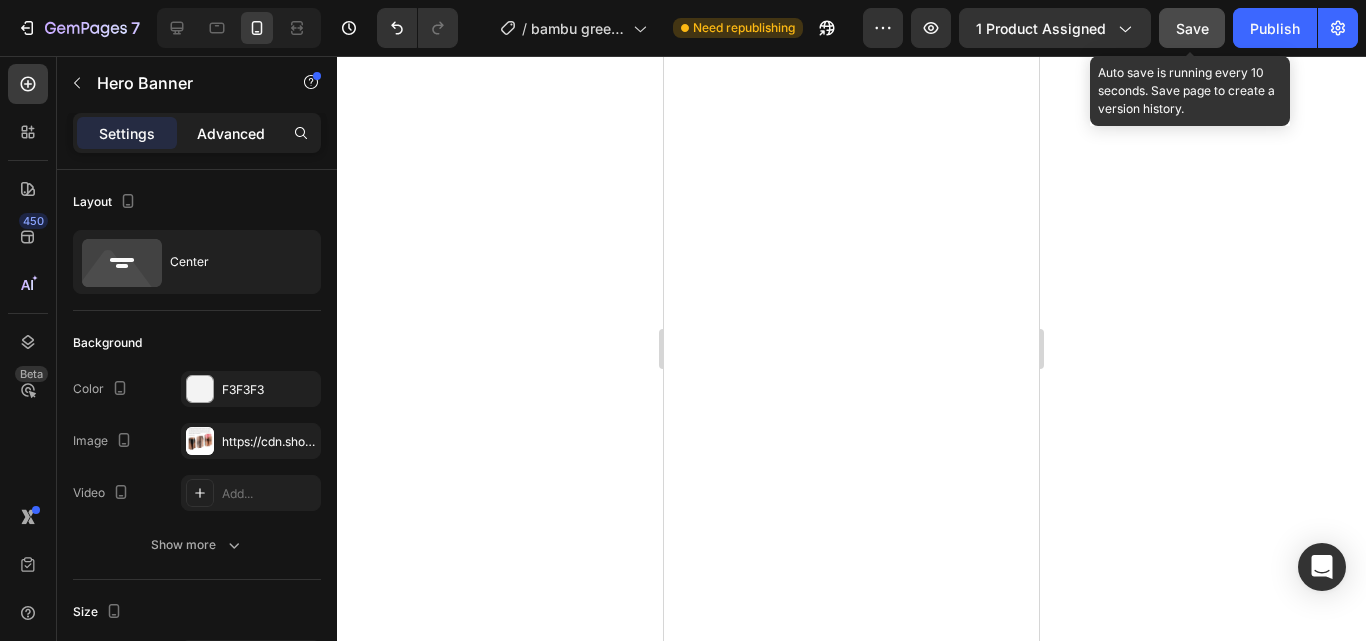 click on "Advanced" at bounding box center (231, 133) 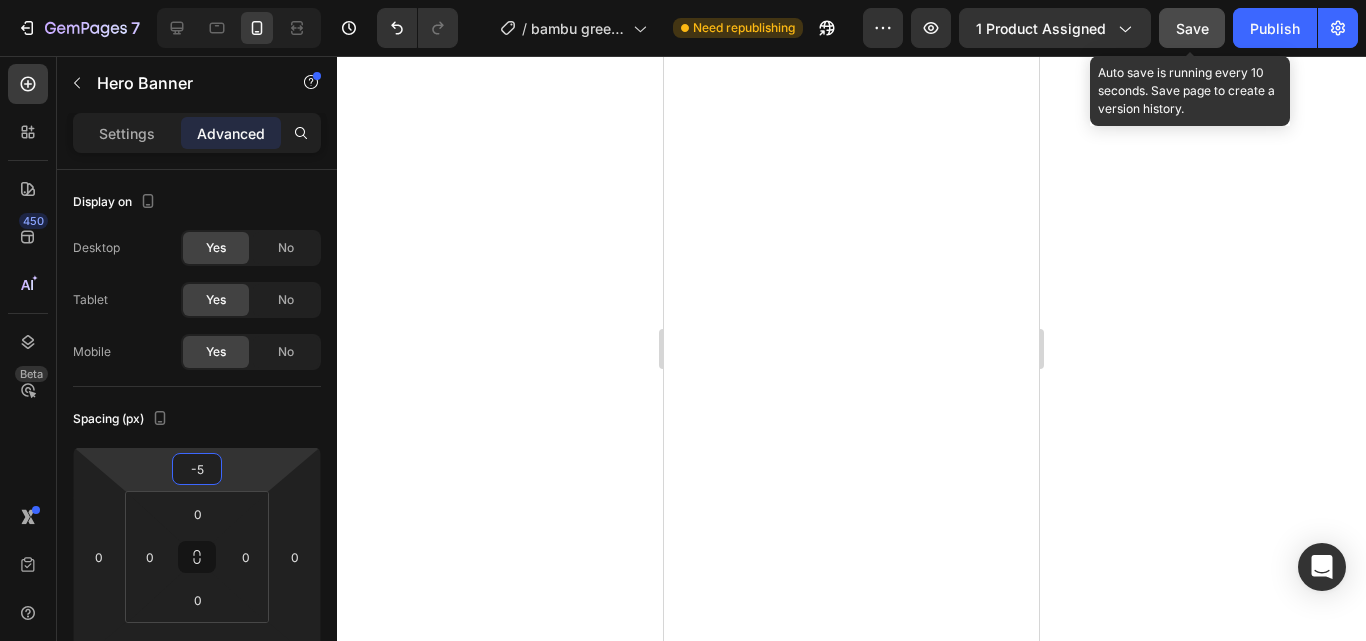 type on "-7" 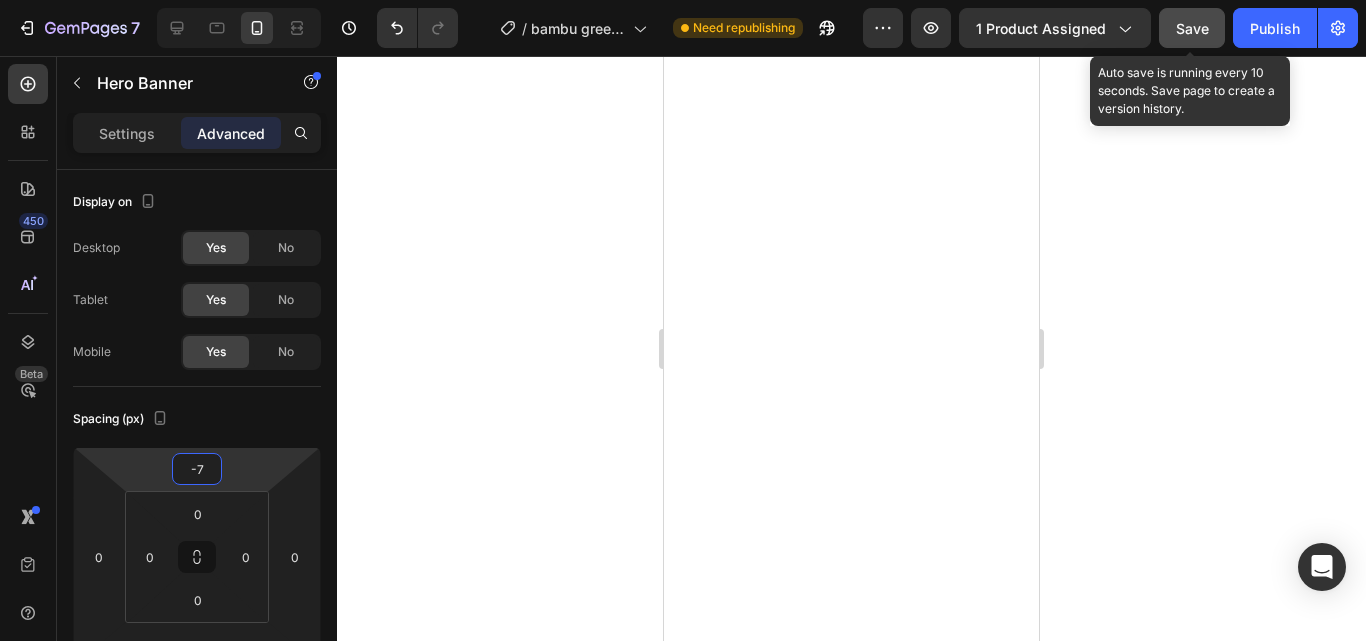 drag, startPoint x: 269, startPoint y: 453, endPoint x: 12, endPoint y: 126, distance: 415.90625 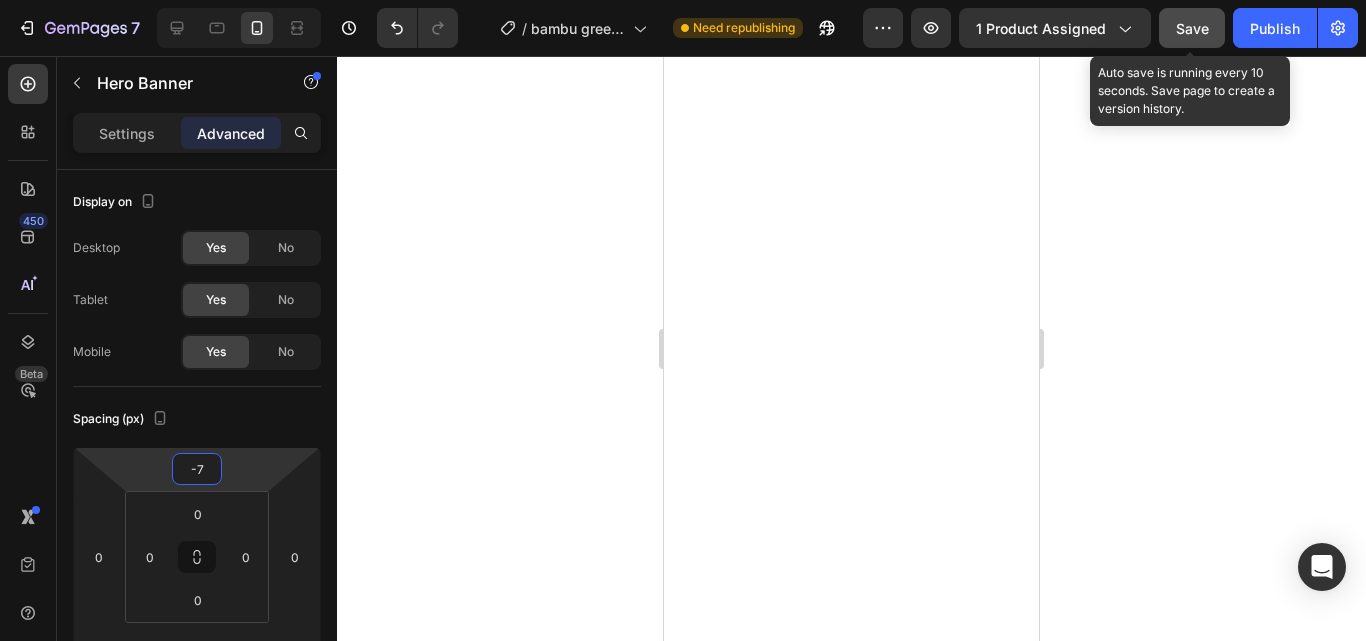 click on "7  Version history  /  bambu green y aloe 2 DE AGOSTO Need republishing Preview 1 product assigned  Save  Auto save is running every 10 seconds. Save page to create a version history.  Publish  450 Beta Sections(30) Elements(84) Section Element Hero Section Product Detail Brands Trusted Badges Guarantee Product Breakdown How to use Testimonials Compare Bundle FAQs Social Proof Brand Story Product List Collection Blog List Contact Sticky Add to Cart Custom Footer Browse Library 450 Layout
Row
Row
Row
Row Text
Heading
Text Block Button
Button
Button Media
Image" at bounding box center [683, 0] 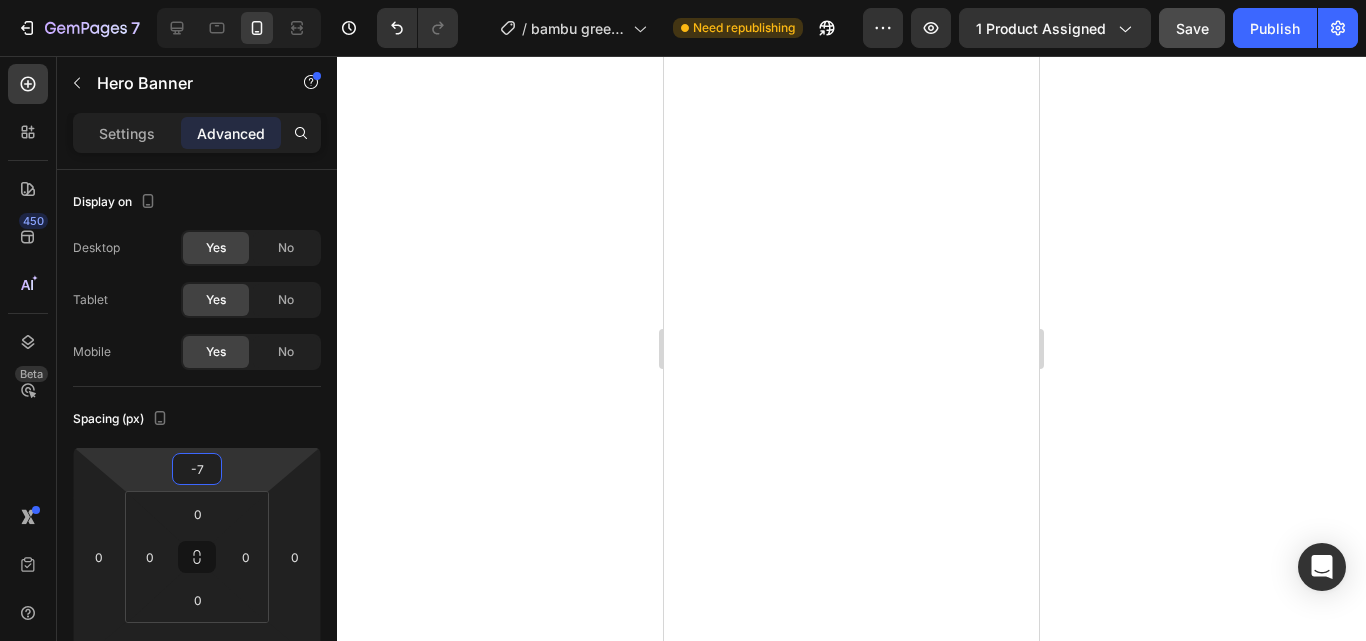 click at bounding box center (851, -218) 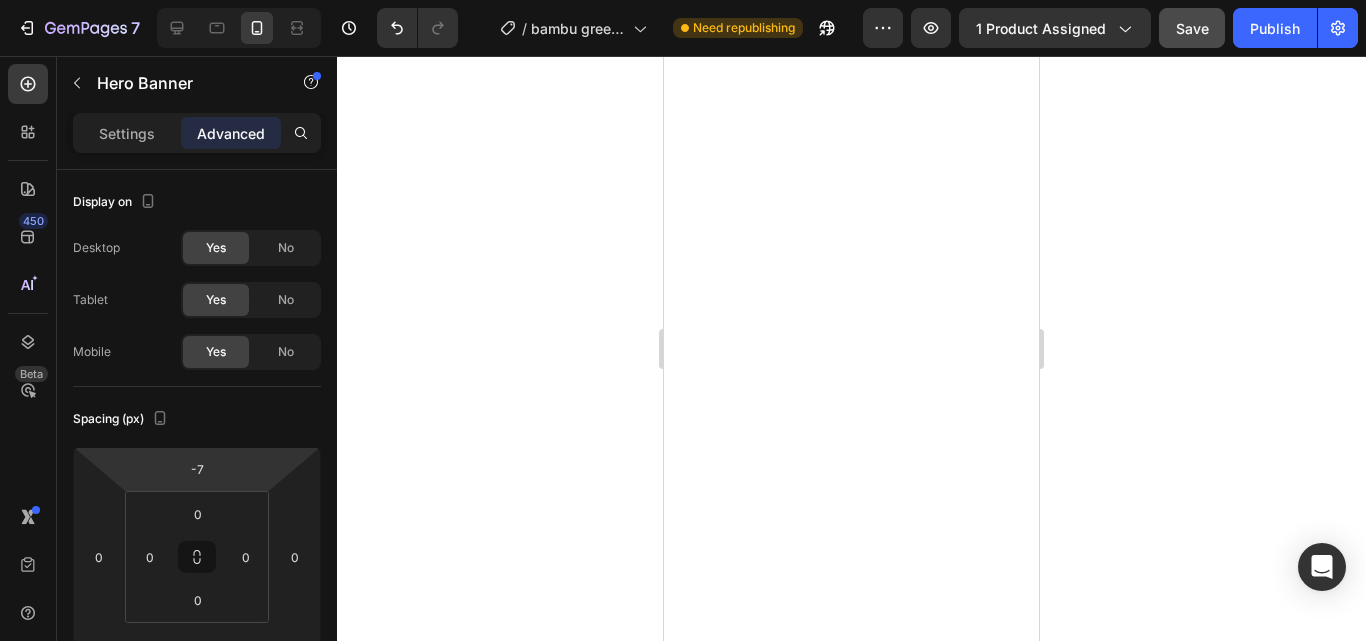 click at bounding box center [851, -648] 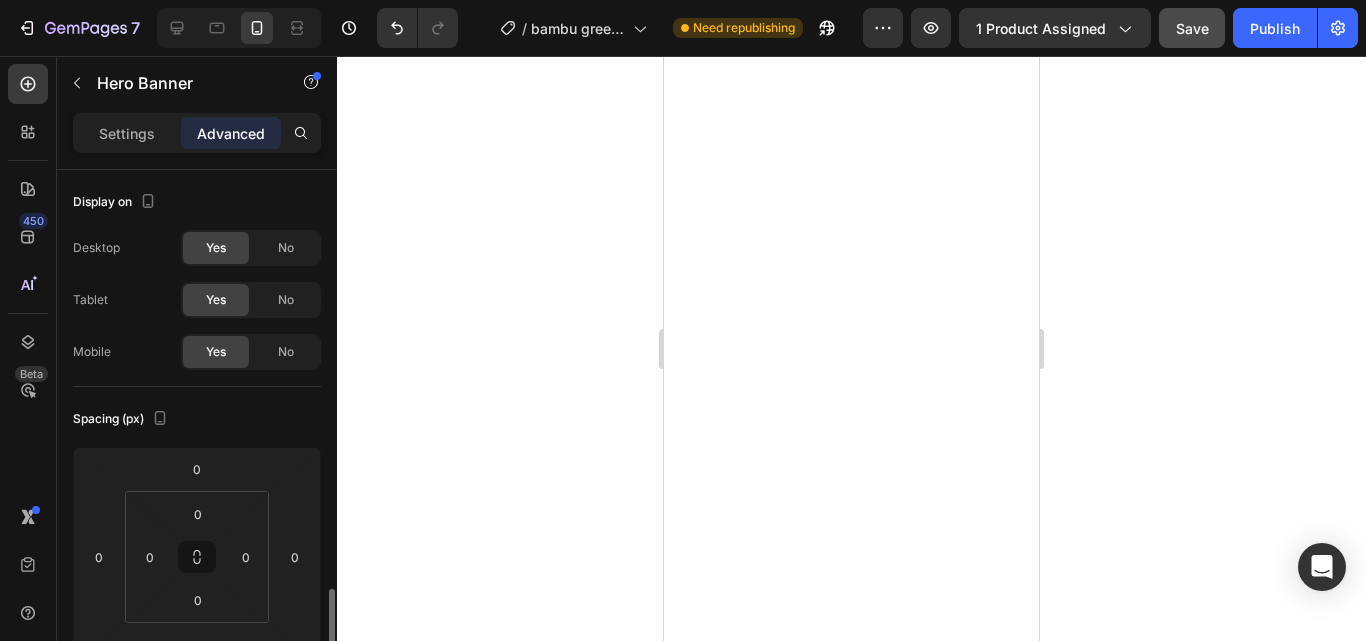 scroll, scrollTop: 300, scrollLeft: 0, axis: vertical 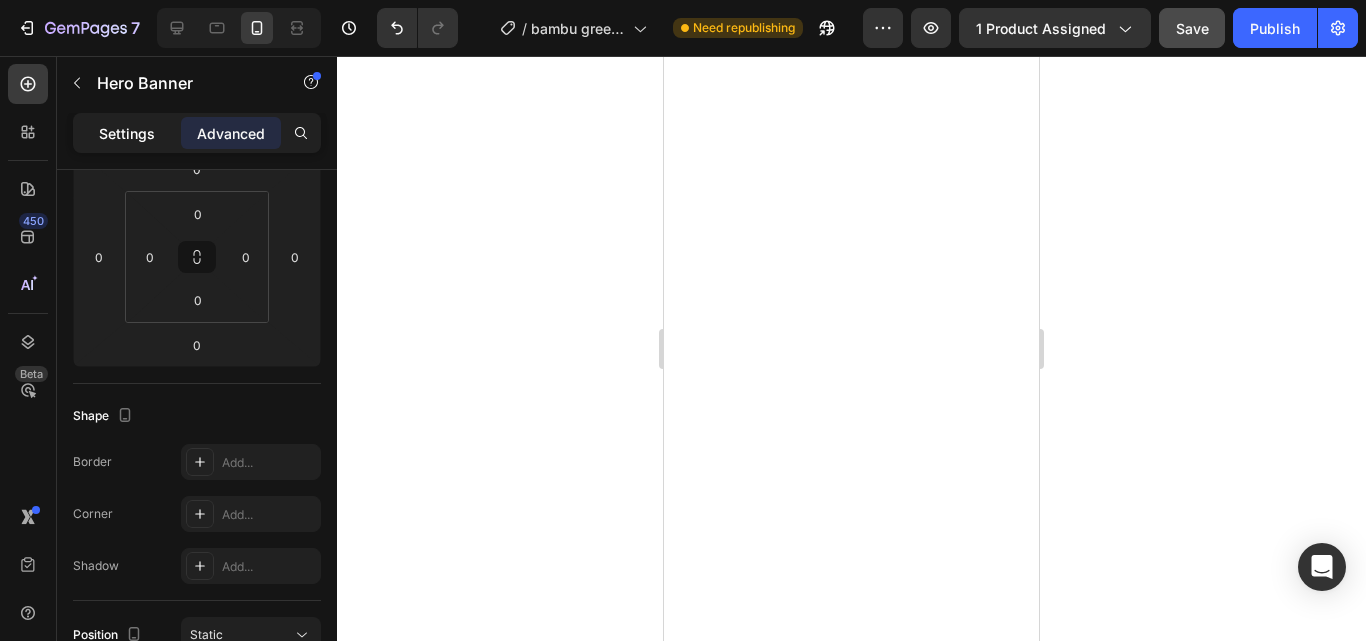 drag, startPoint x: 130, startPoint y: 123, endPoint x: 156, endPoint y: 139, distance: 30.528675 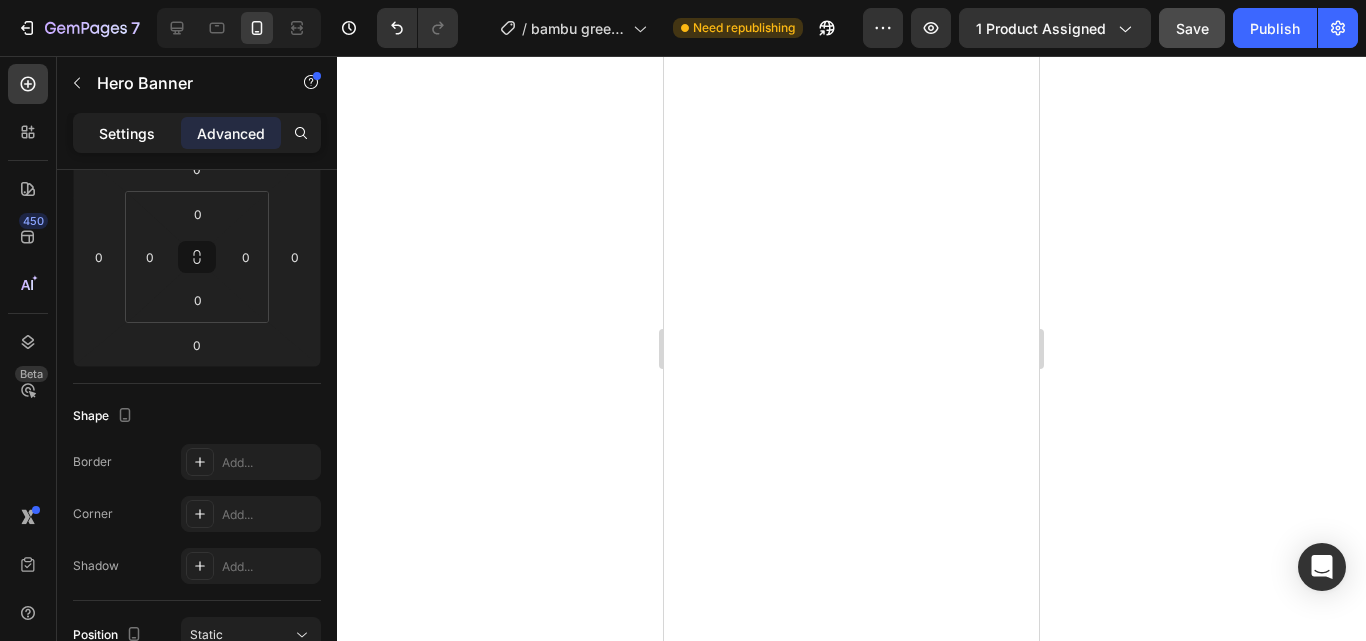 click on "Settings" at bounding box center (127, 133) 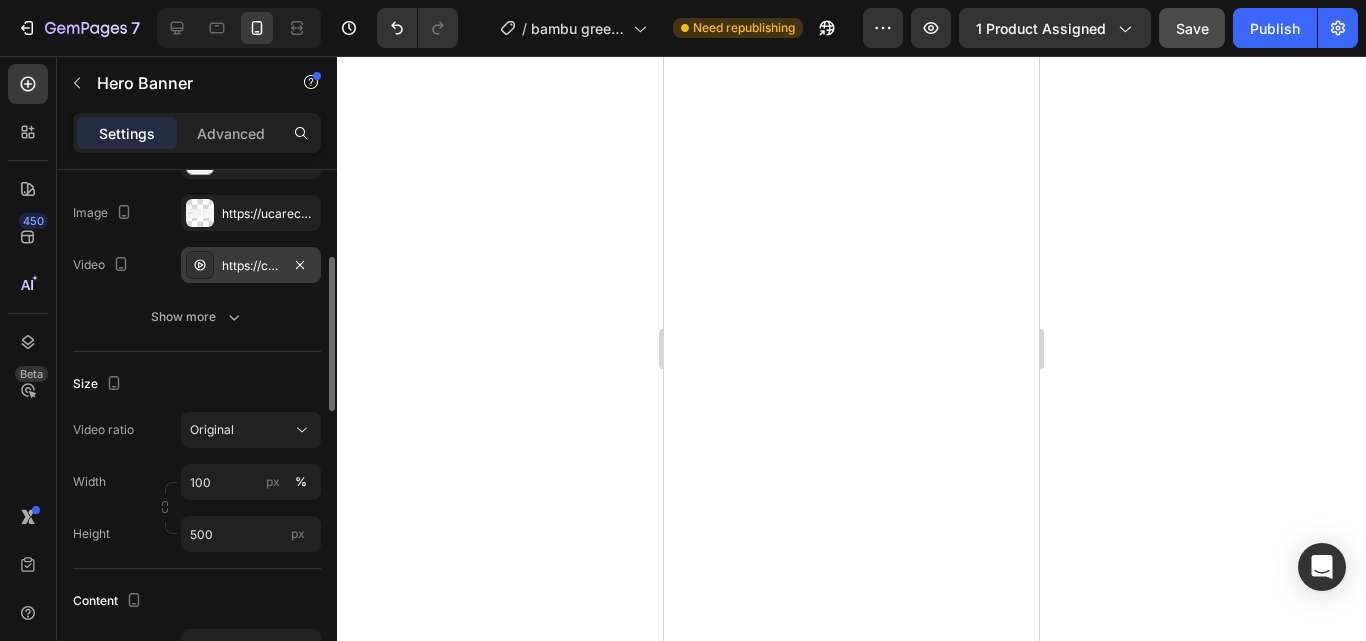click on "https://cdn.shopify.com/videos/c/o/v/3a217076f8ca46f78ac104527d4cf8bd.mp4" at bounding box center [251, 266] 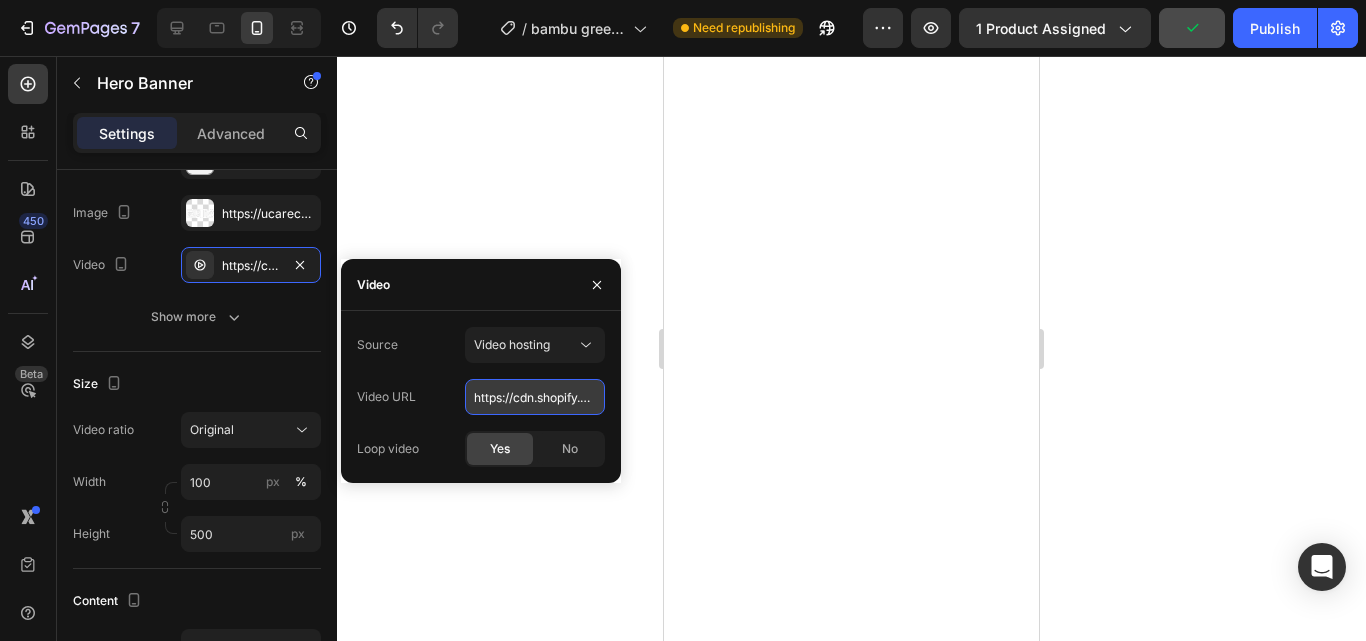 click on "https://cdn.shopify.com/videos/c/o/v/3a217076f8ca46f78ac104527d4cf8bd.mp4" at bounding box center [535, 397] 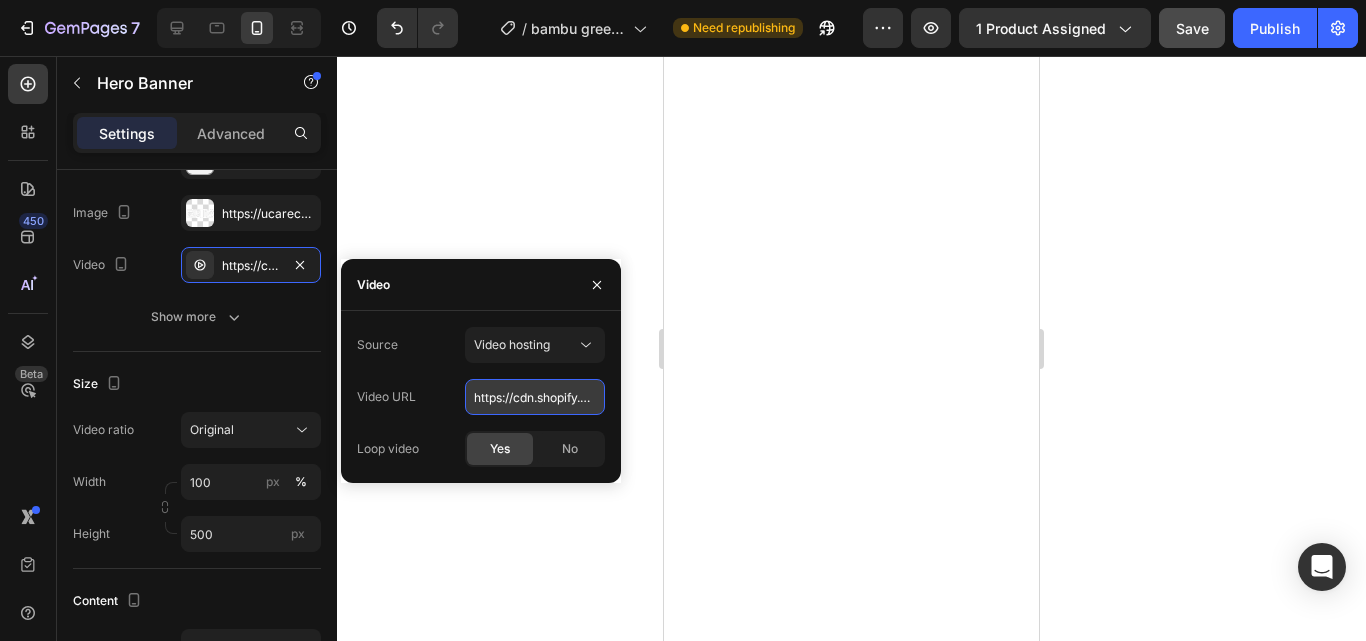paste on "9d61616f8ae844b396ea3e48c77830df" 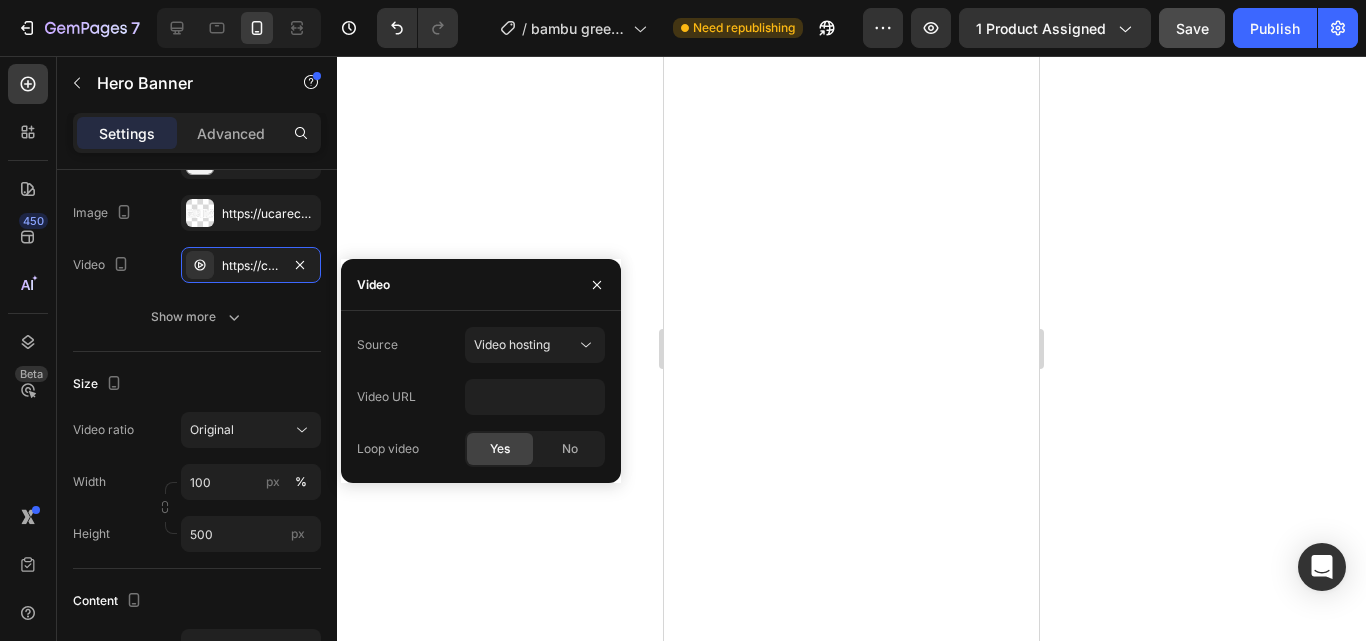 click 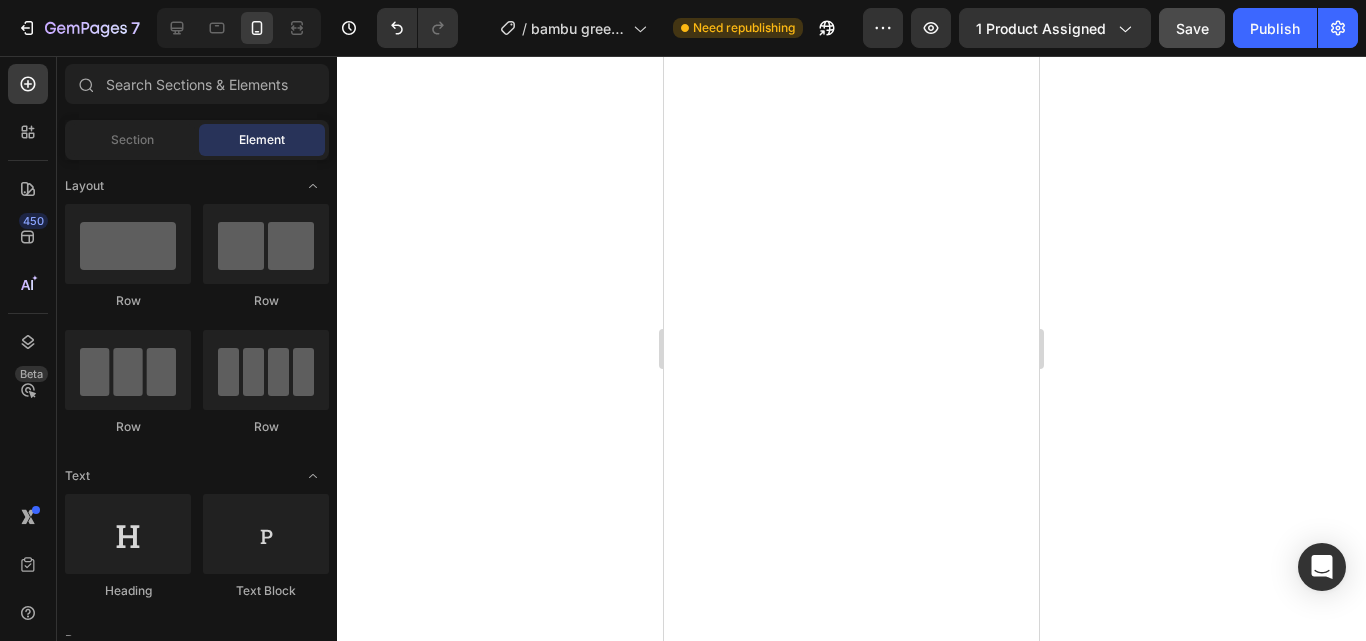 click 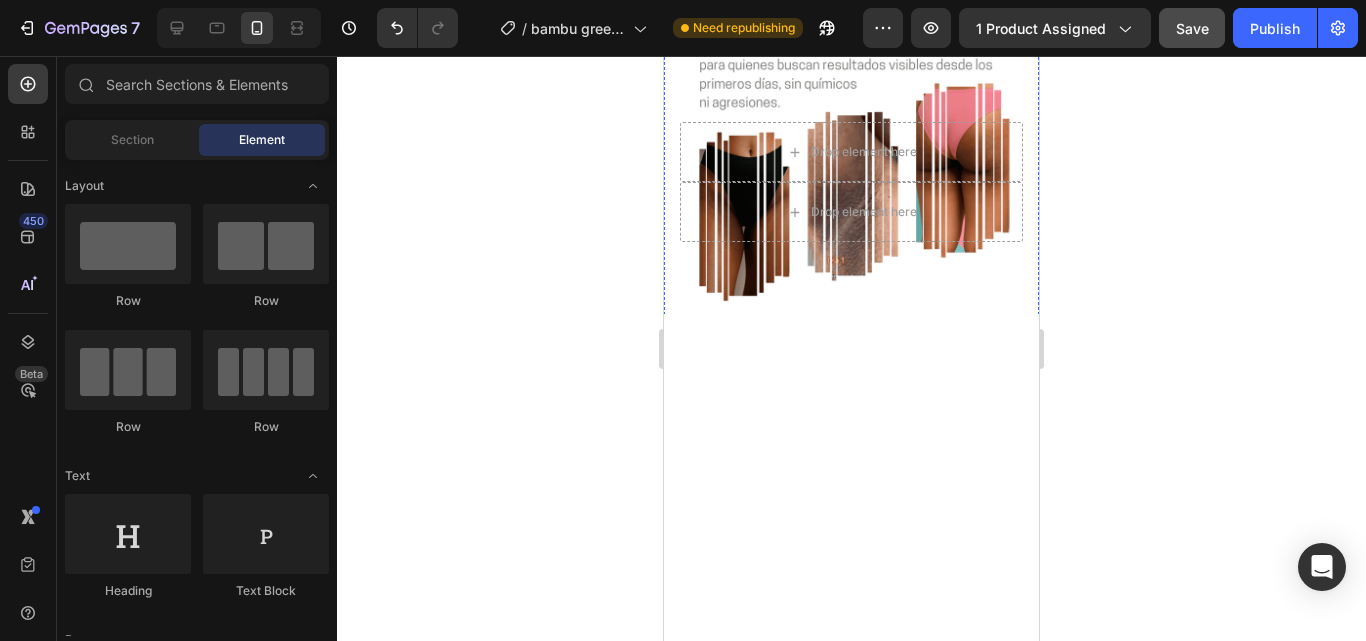 click at bounding box center (851, -248) 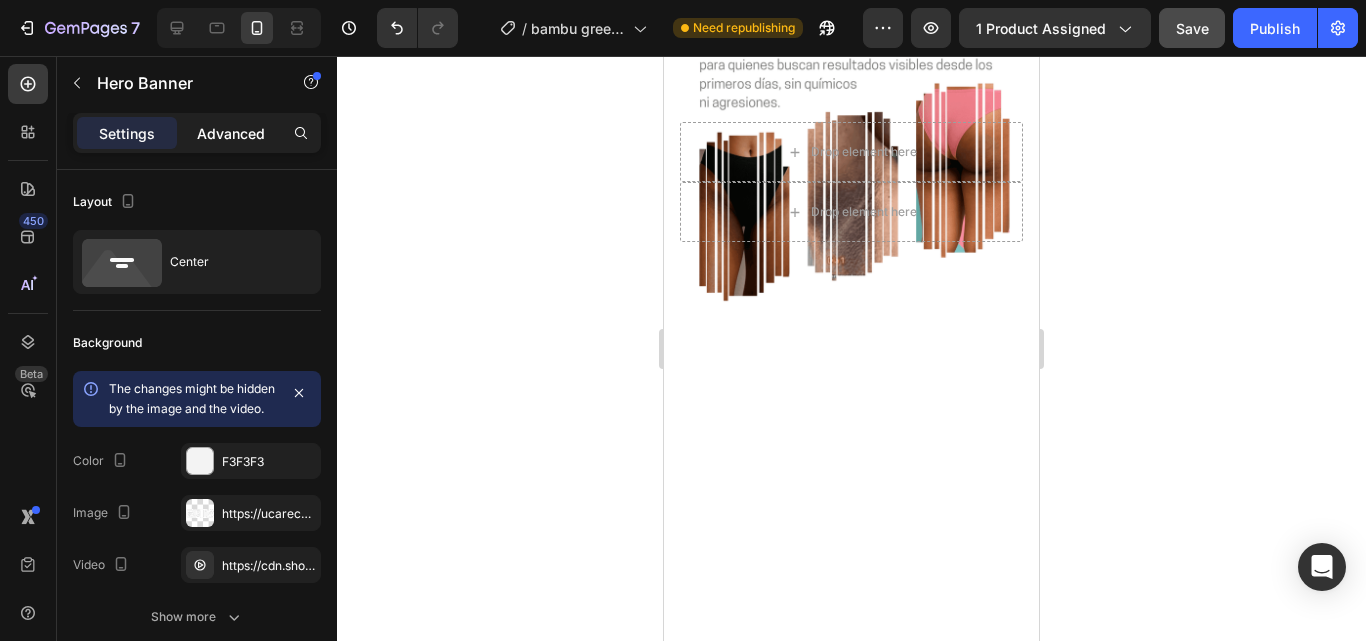 click on "Advanced" at bounding box center [231, 133] 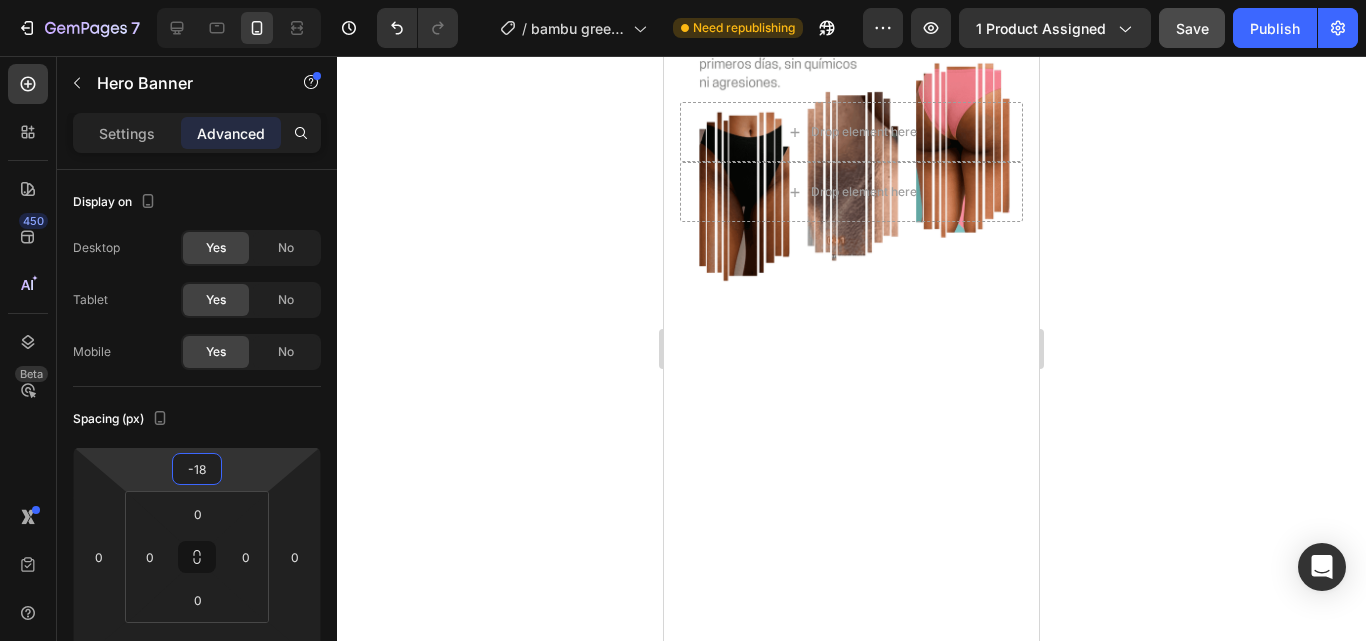 type on "-20" 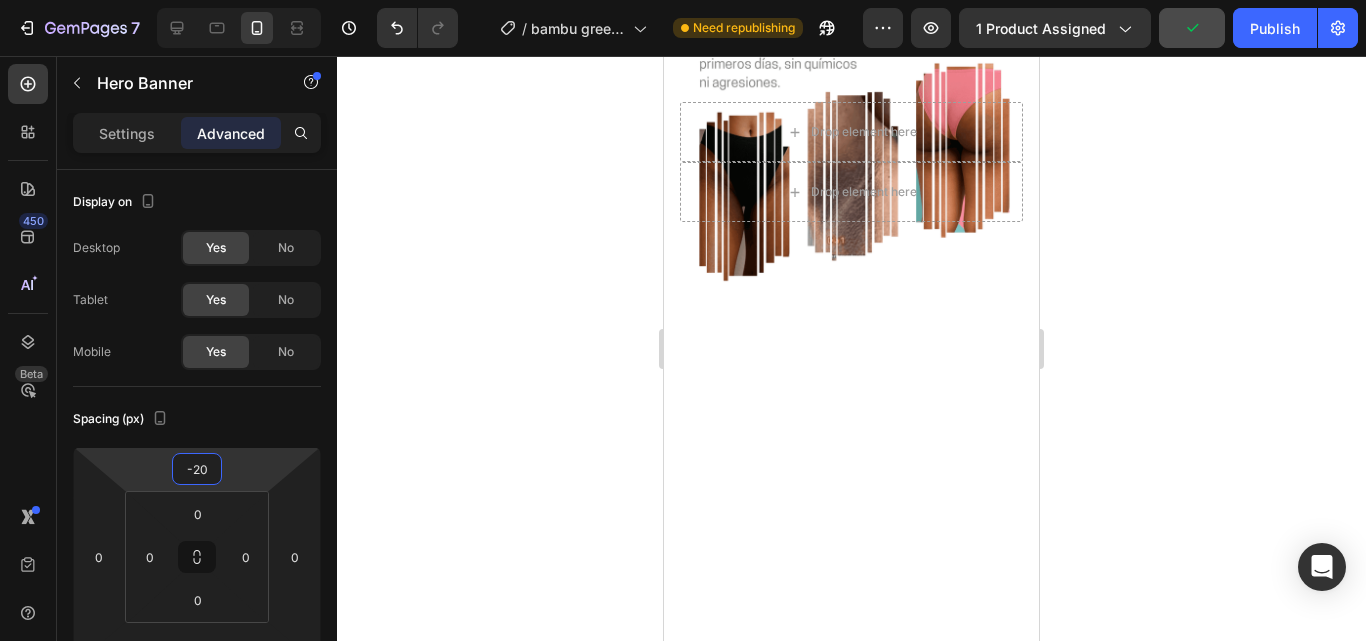 drag, startPoint x: 257, startPoint y: 451, endPoint x: 319, endPoint y: 287, distance: 175.32826 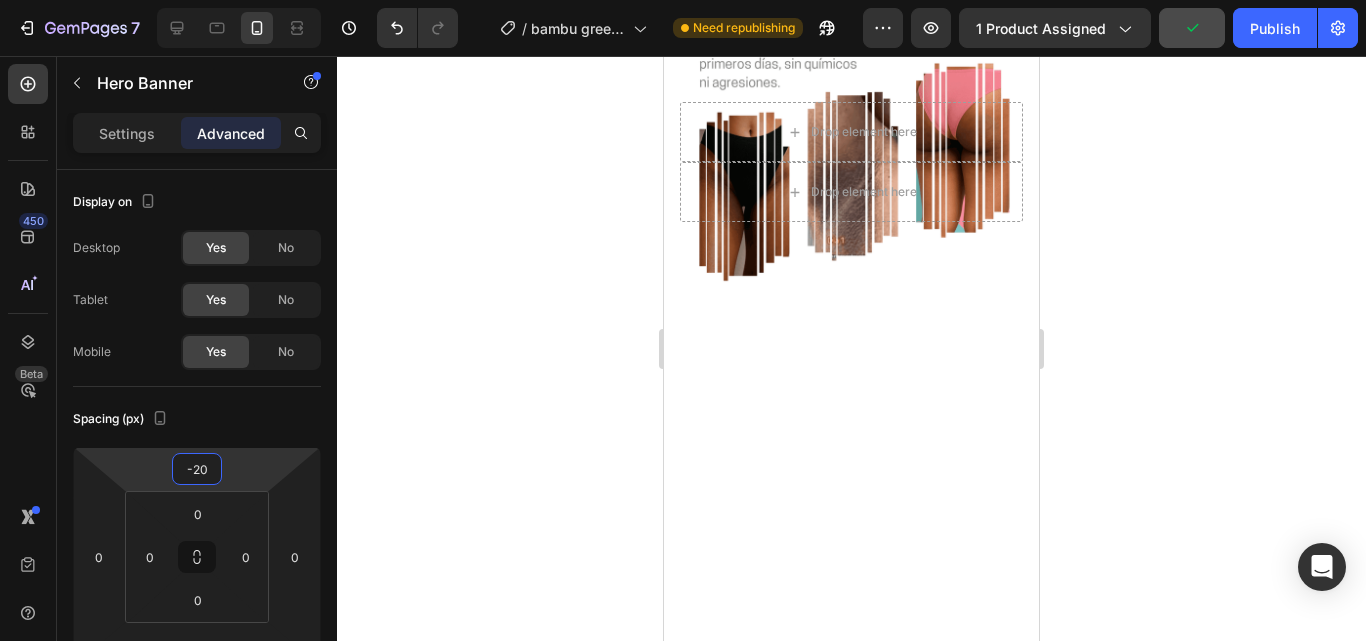 click on "7  Version history  /  bambu green y aloe 2 DE AGOSTO Need republishing Preview 1 product assigned  Publish  450 Beta Sections(30) Elements(84) Section Element Hero Section Product Detail Brands Trusted Badges Guarantee Product Breakdown How to use Testimonials Compare Bundle FAQs Social Proof Brand Story Product List Collection Blog List Contact Sticky Add to Cart Custom Footer Browse Library 450 Layout
Row
Row
Row
Row Text
Heading
Text Block Button
Button
Button Media
Image
Image" at bounding box center (683, 0) 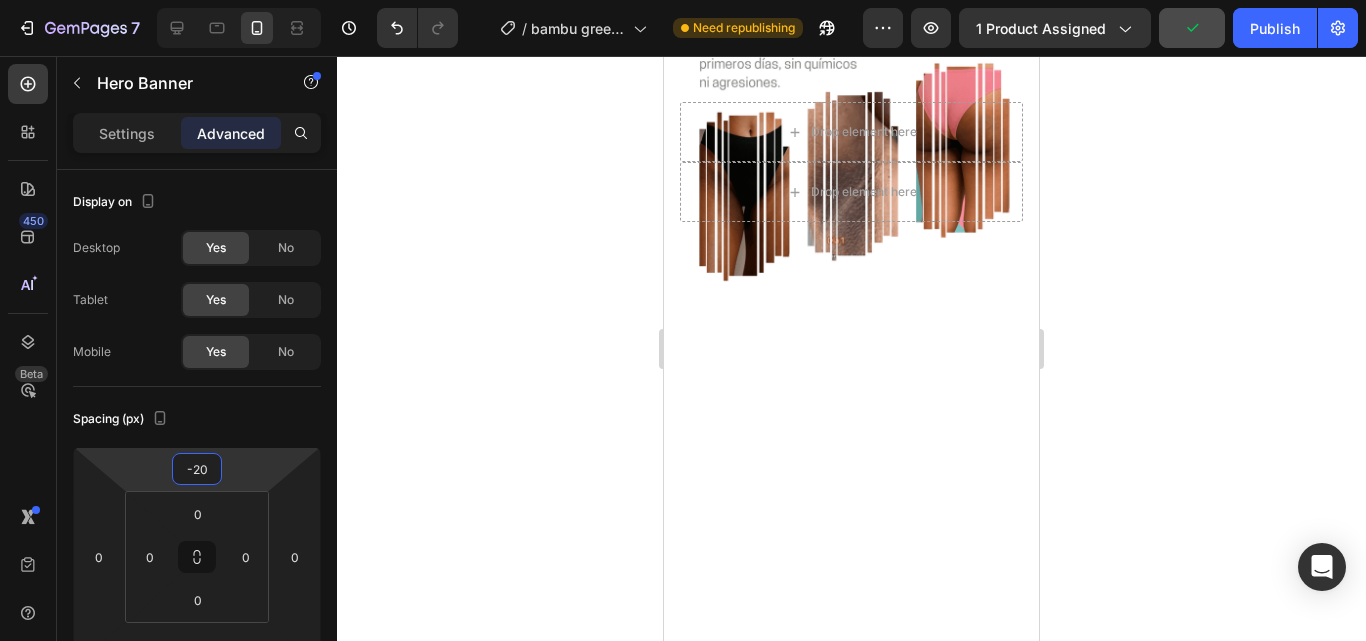 click 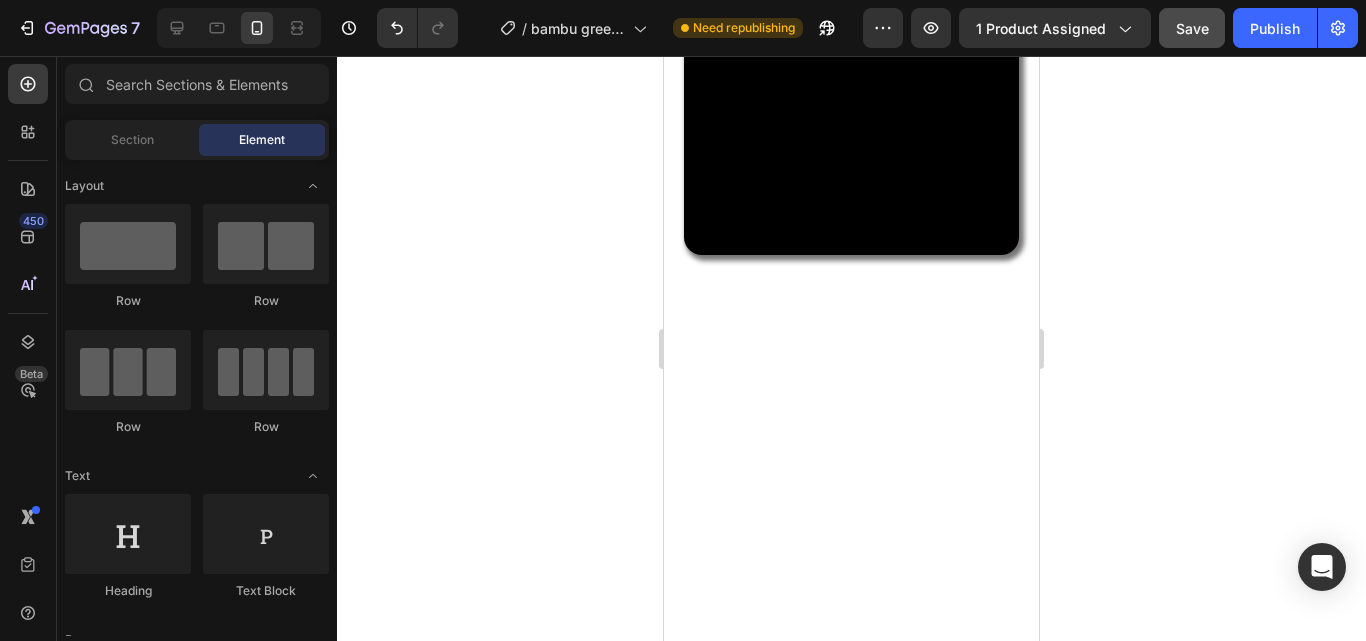 scroll, scrollTop: 1000, scrollLeft: 0, axis: vertical 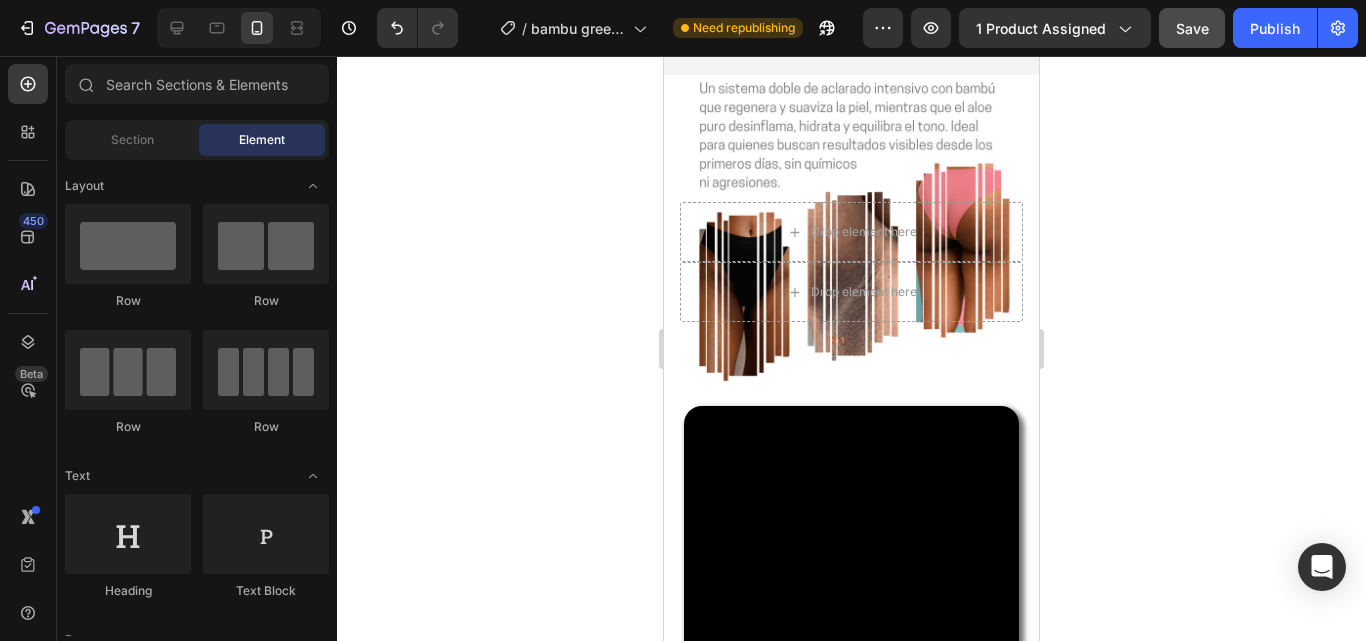 click 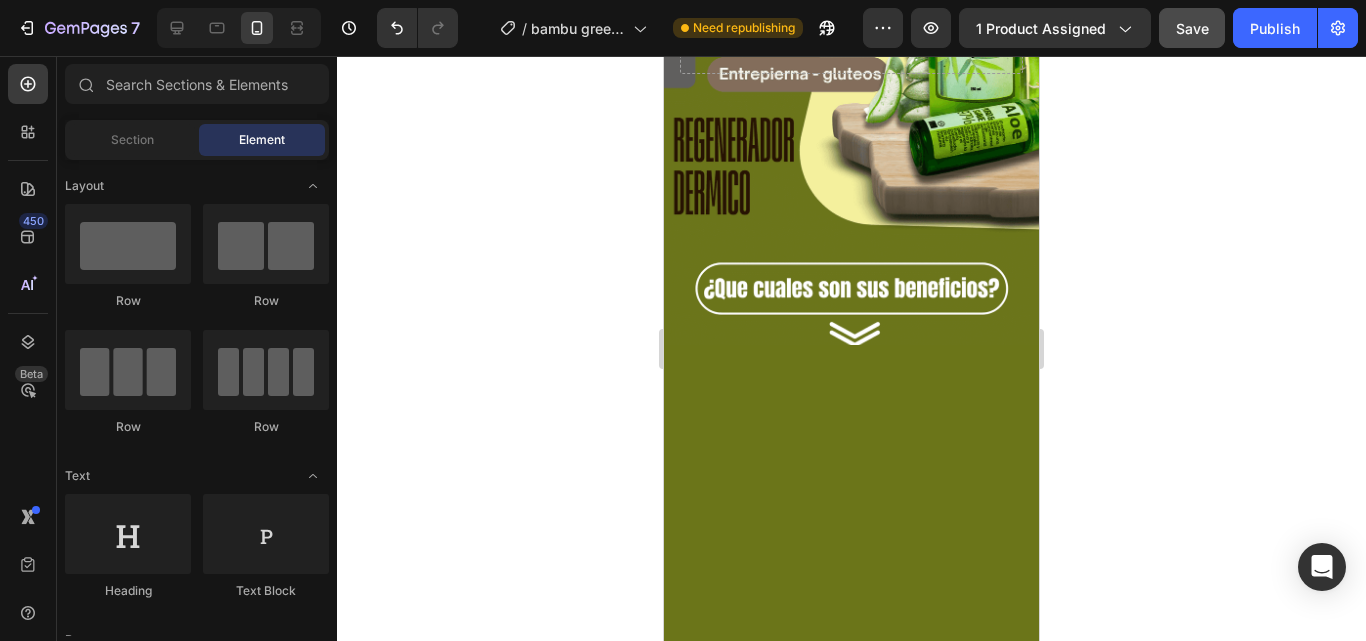 scroll, scrollTop: 2200, scrollLeft: 0, axis: vertical 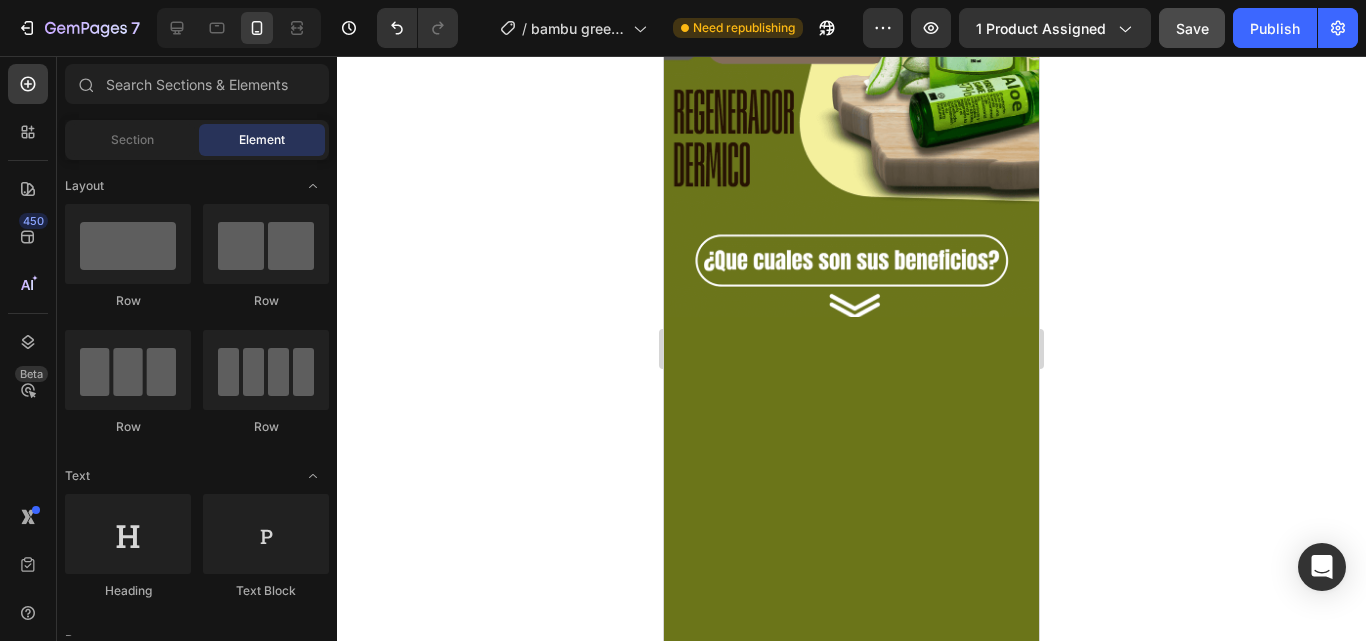 click on "Publish the page to see the content." at bounding box center (851, -399) 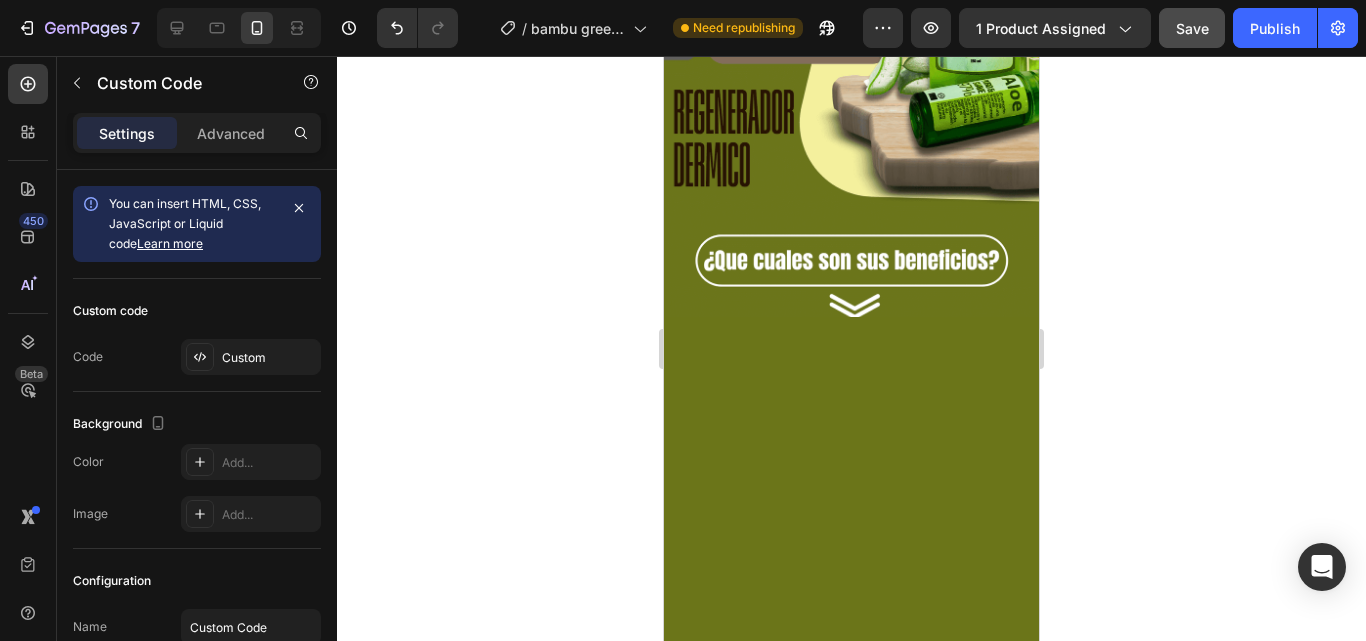 click on "Custom Code" at bounding box center (851, -425) 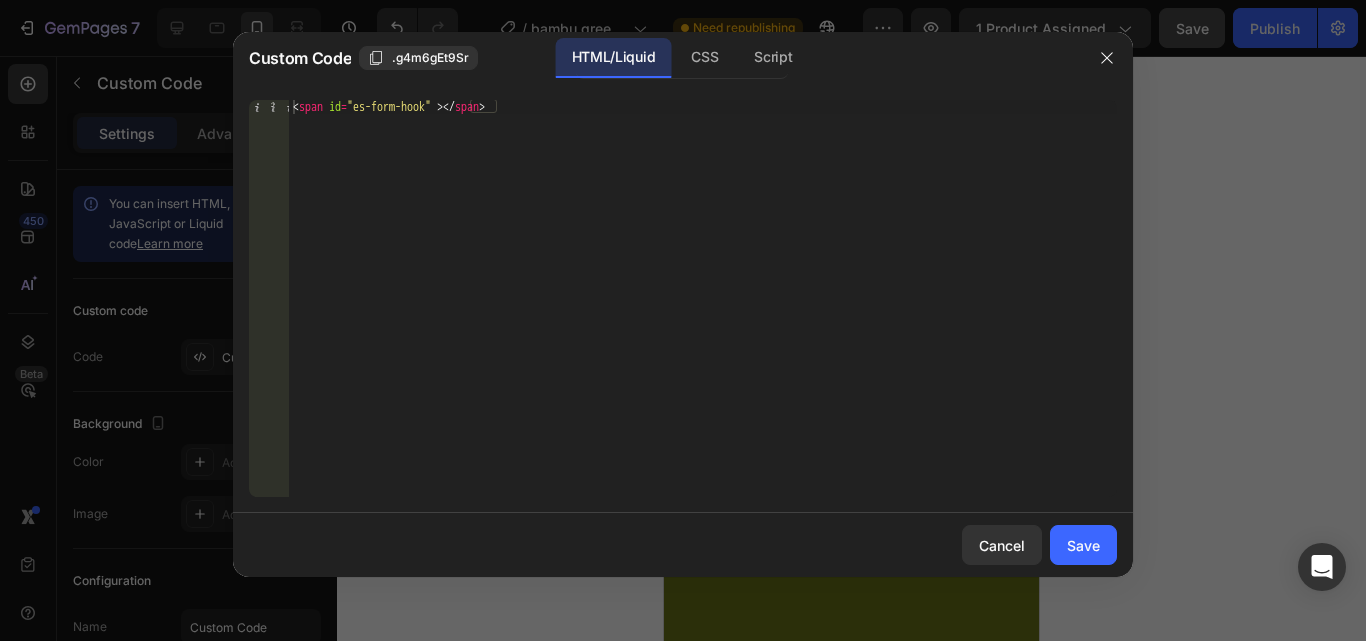 type on "<span id="es-form-hook" ></span>" 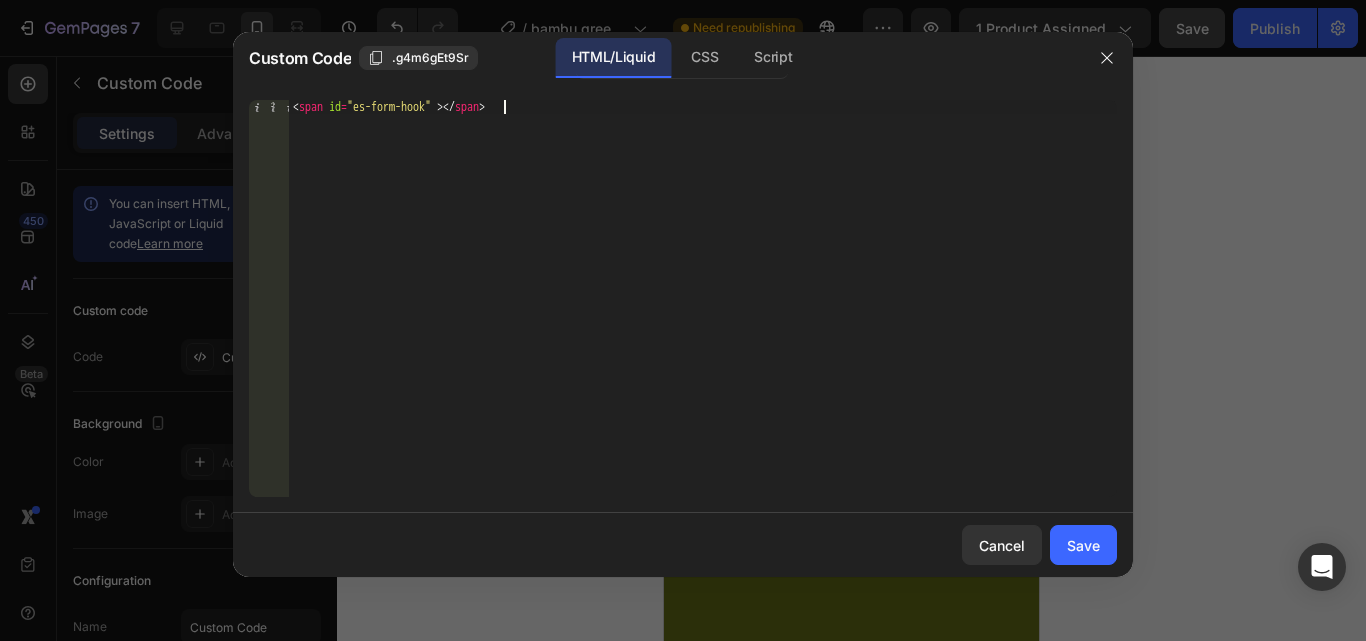 click on "< span   id = "es-form-hook"   > </ span >" at bounding box center (703, 312) 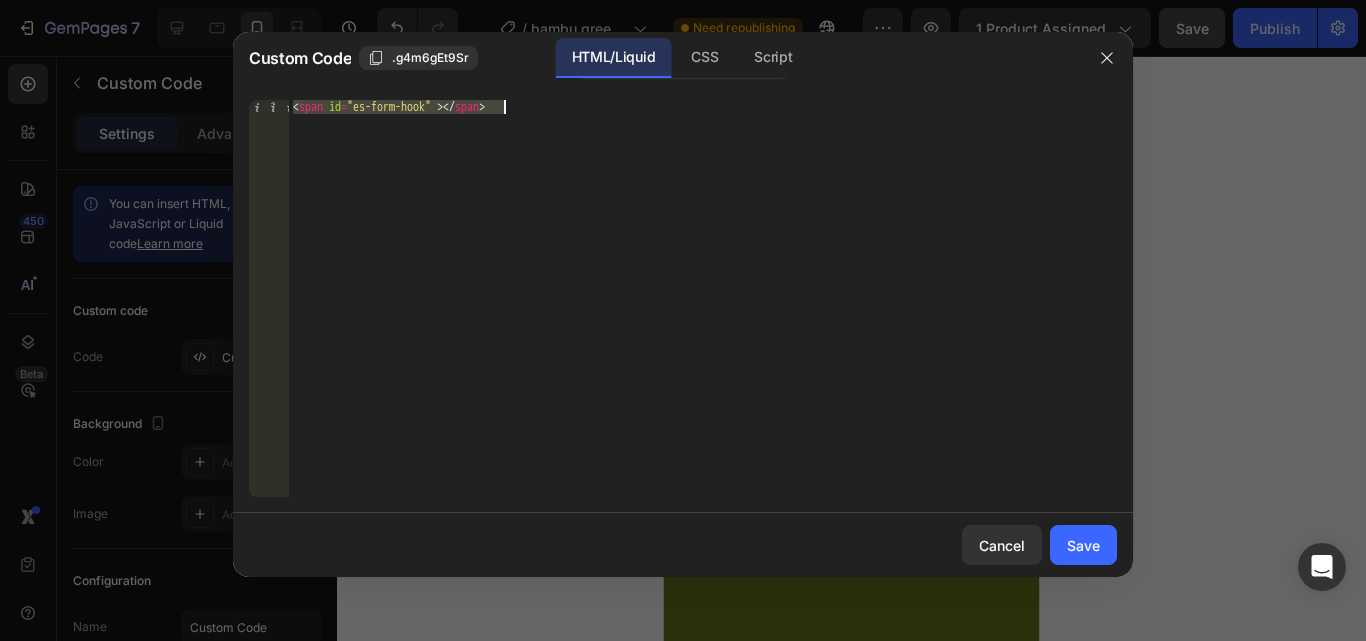 click on "< span   id = "es-form-hook"   > </ span >" at bounding box center [703, 312] 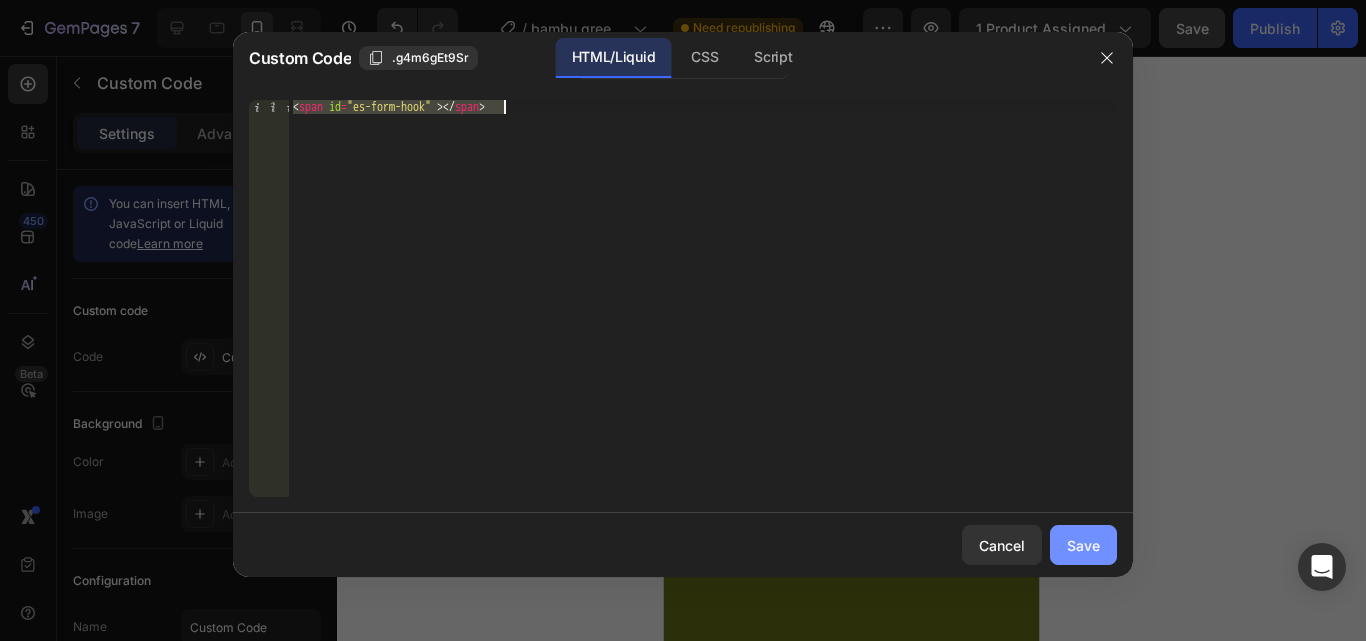 click on "Save" at bounding box center [1083, 545] 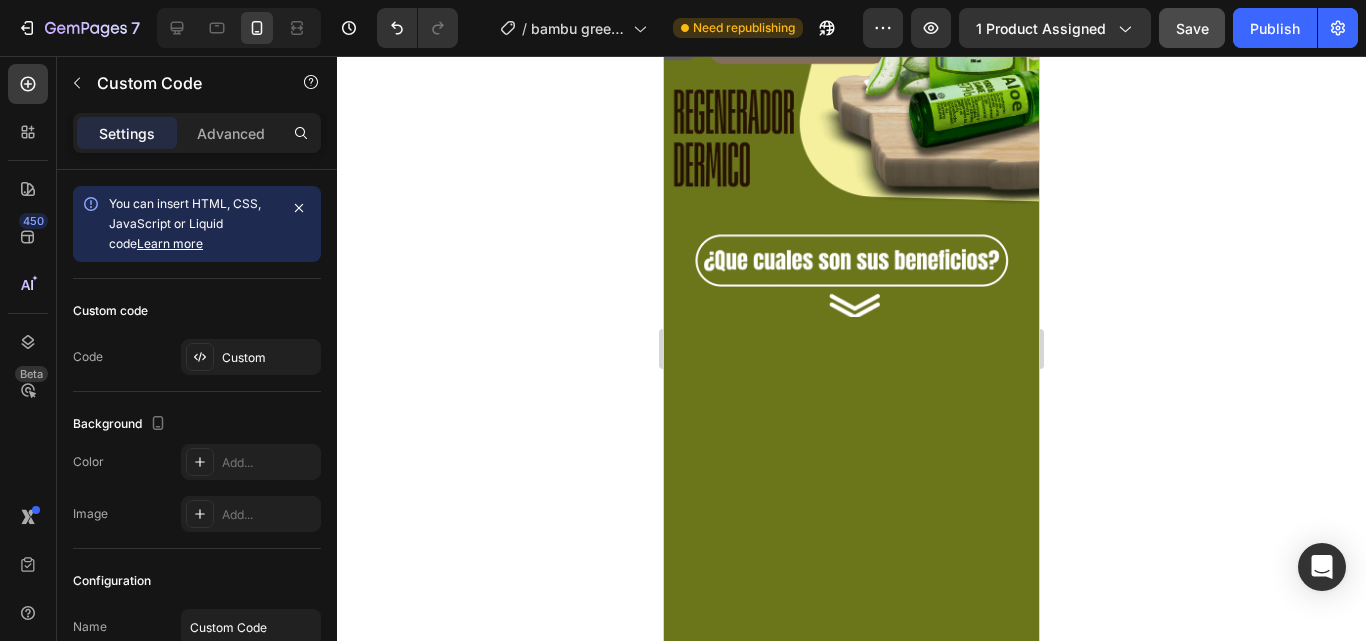 click on "Custom Code
Publish the page to see the content.
Custom Code   0 ¡En este momento PIDES 1 RECIBES HASTA 3! Heading" at bounding box center [851, -403] 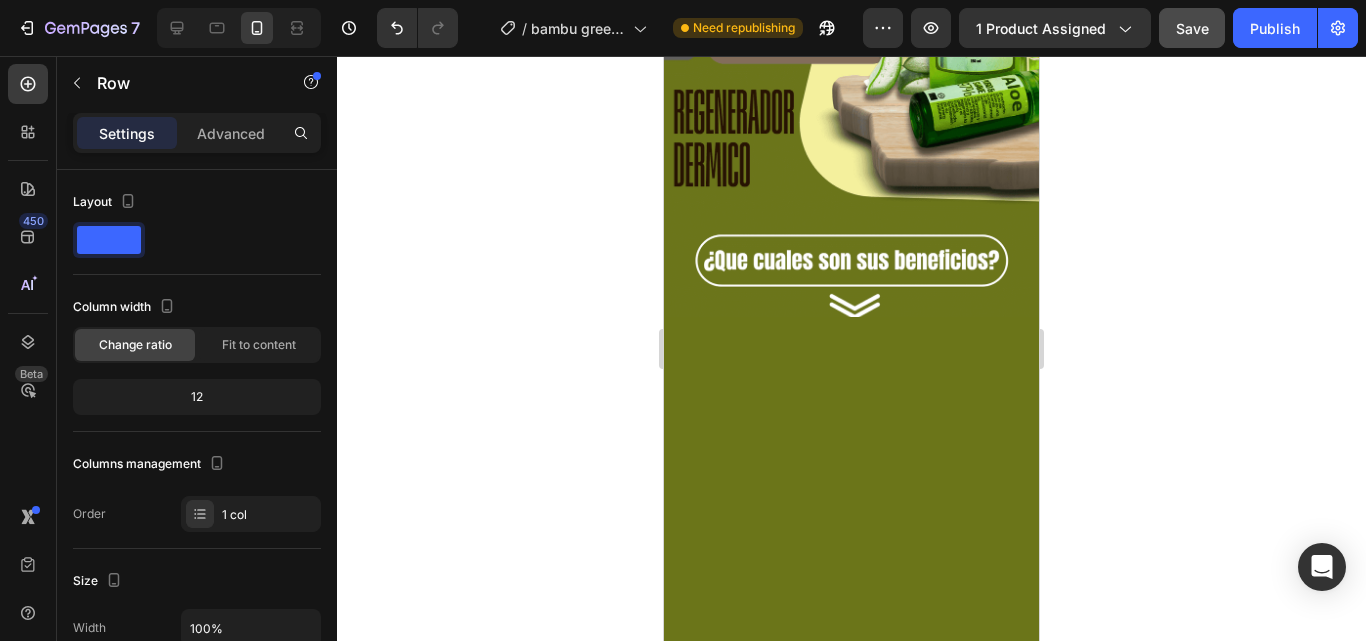 click 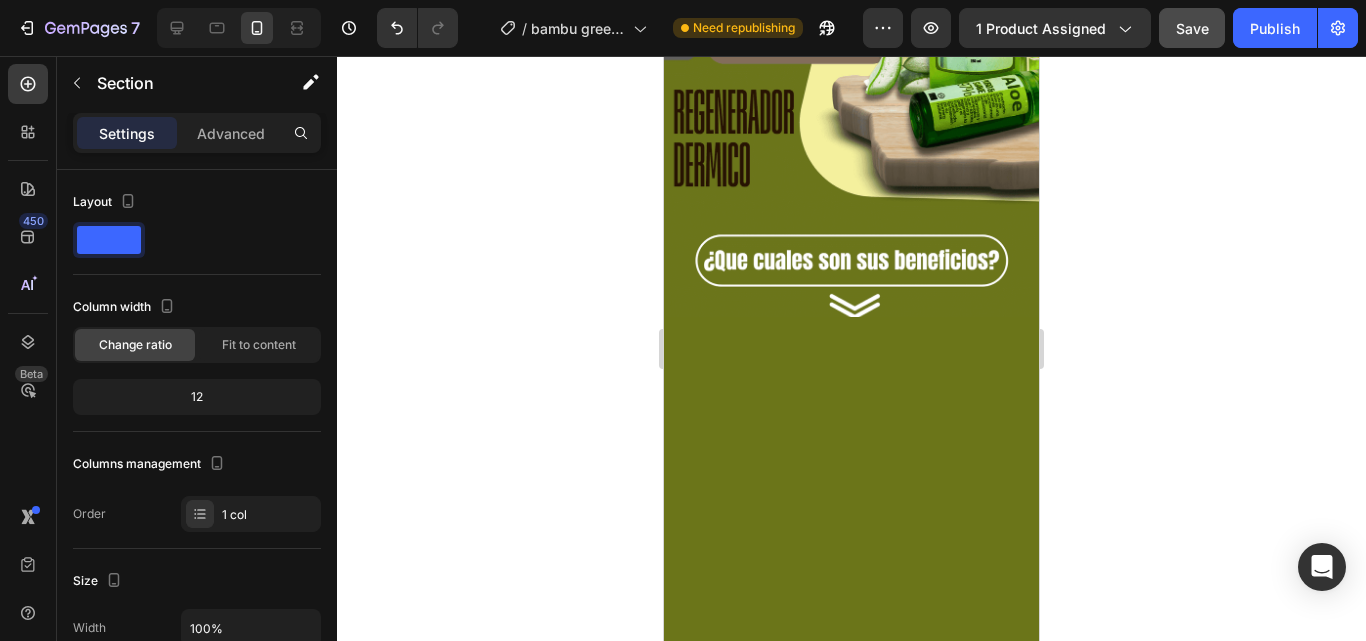drag, startPoint x: 983, startPoint y: 355, endPoint x: 852, endPoint y: 507, distance: 200.6614 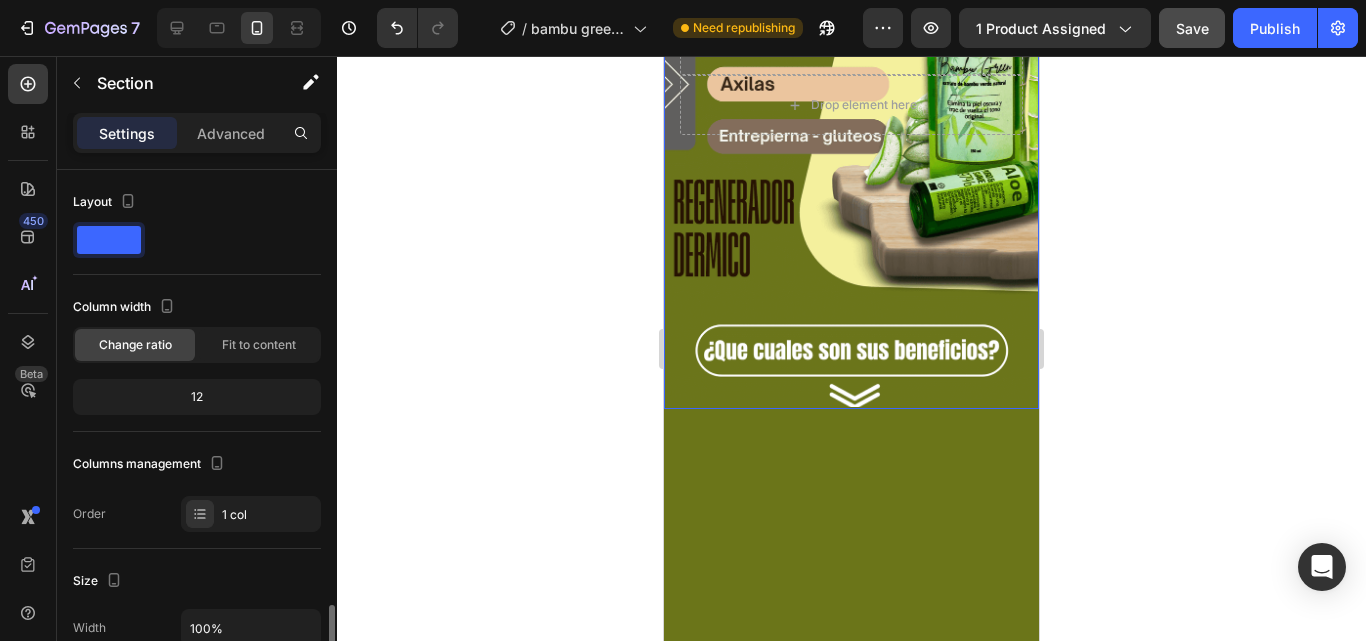 scroll, scrollTop: 300, scrollLeft: 0, axis: vertical 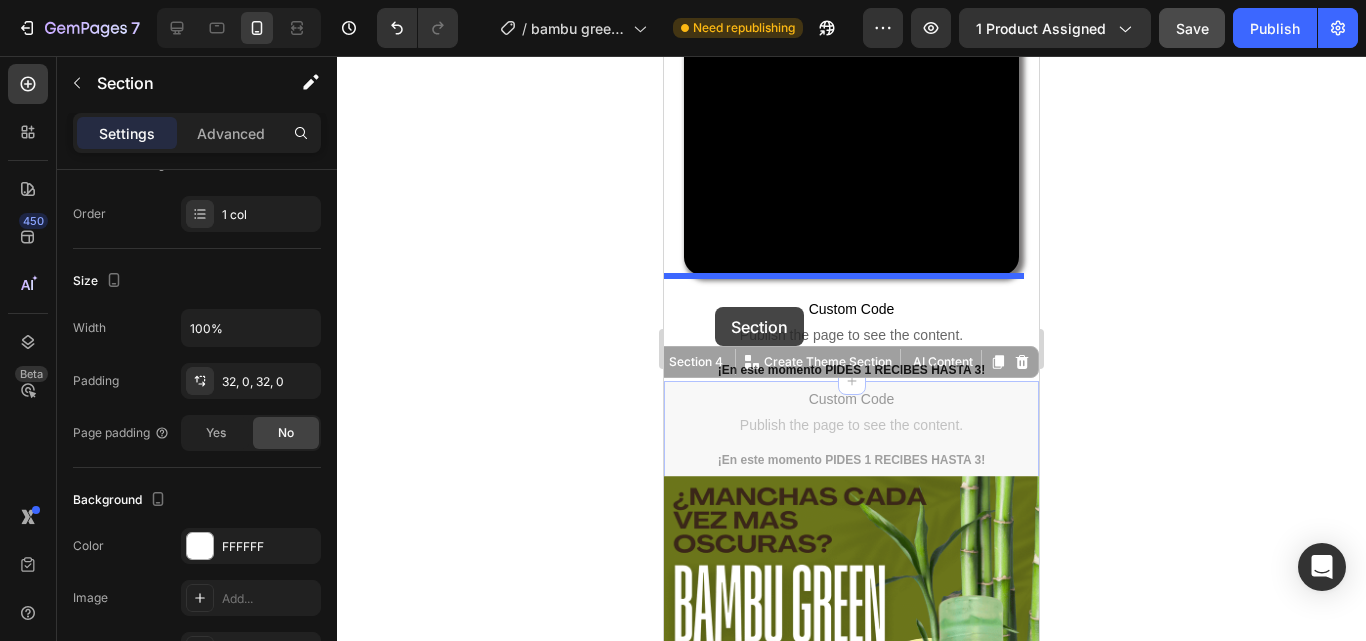 drag, startPoint x: 682, startPoint y: 446, endPoint x: 715, endPoint y: 307, distance: 142.86357 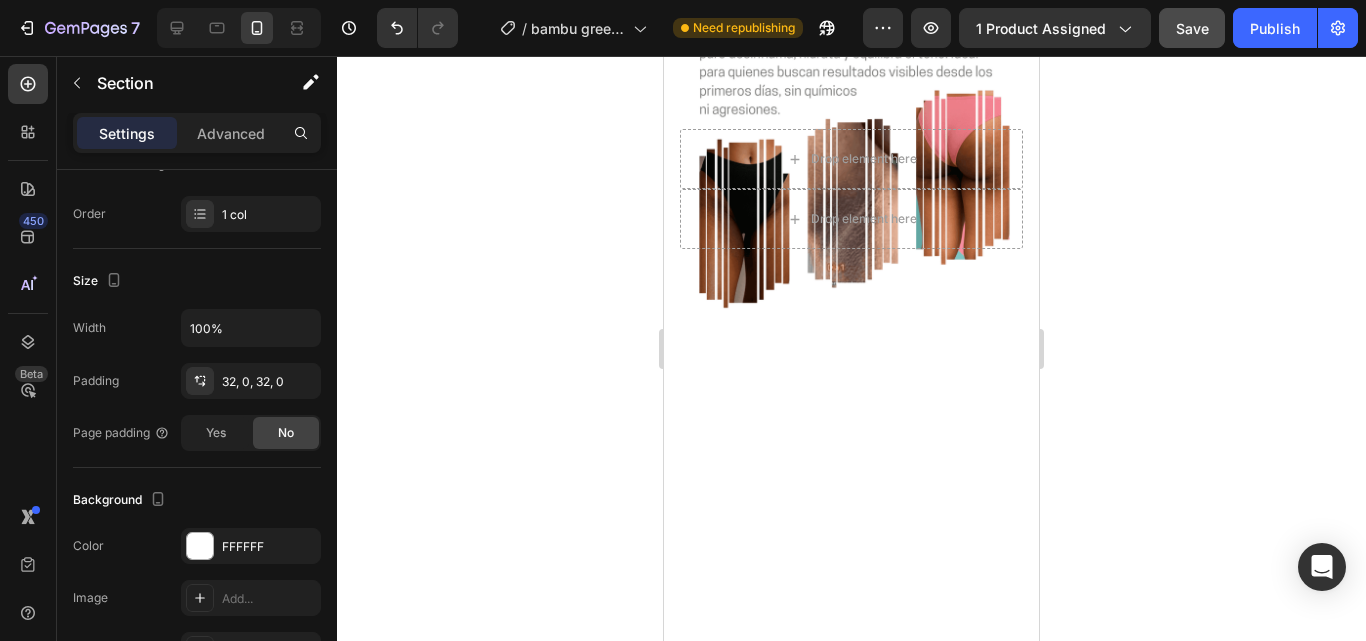 scroll, scrollTop: 1072, scrollLeft: 0, axis: vertical 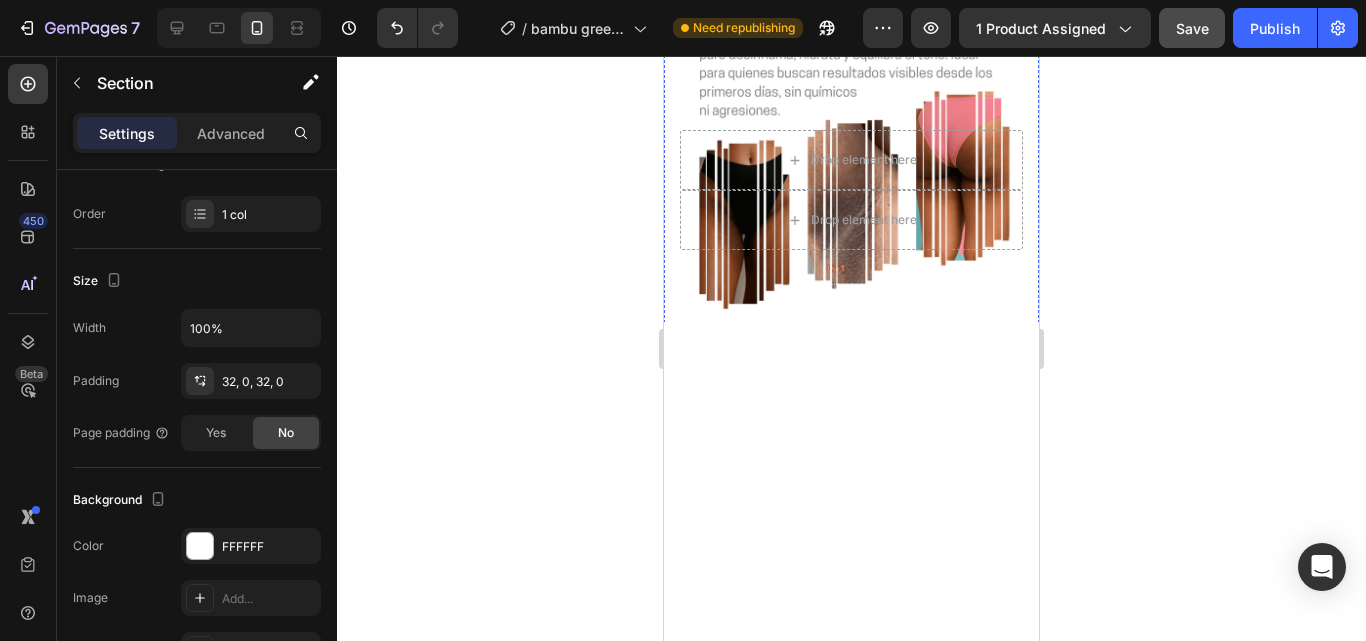 click at bounding box center [851, -240] 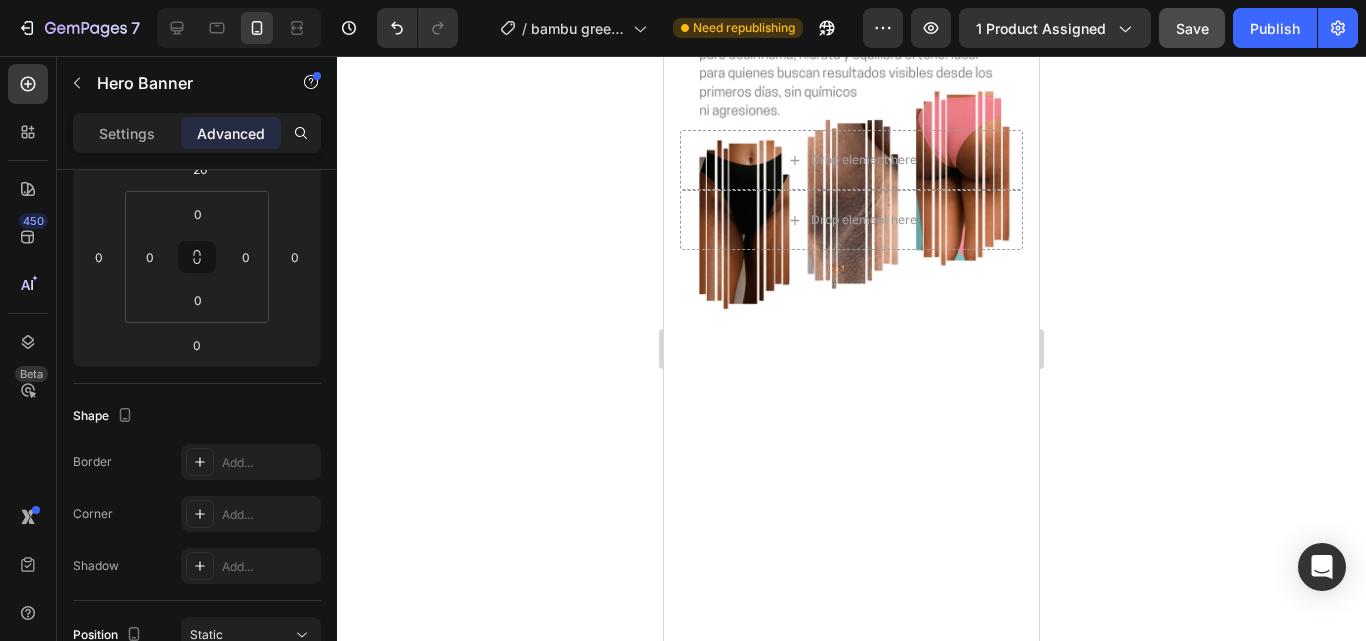 scroll, scrollTop: 0, scrollLeft: 0, axis: both 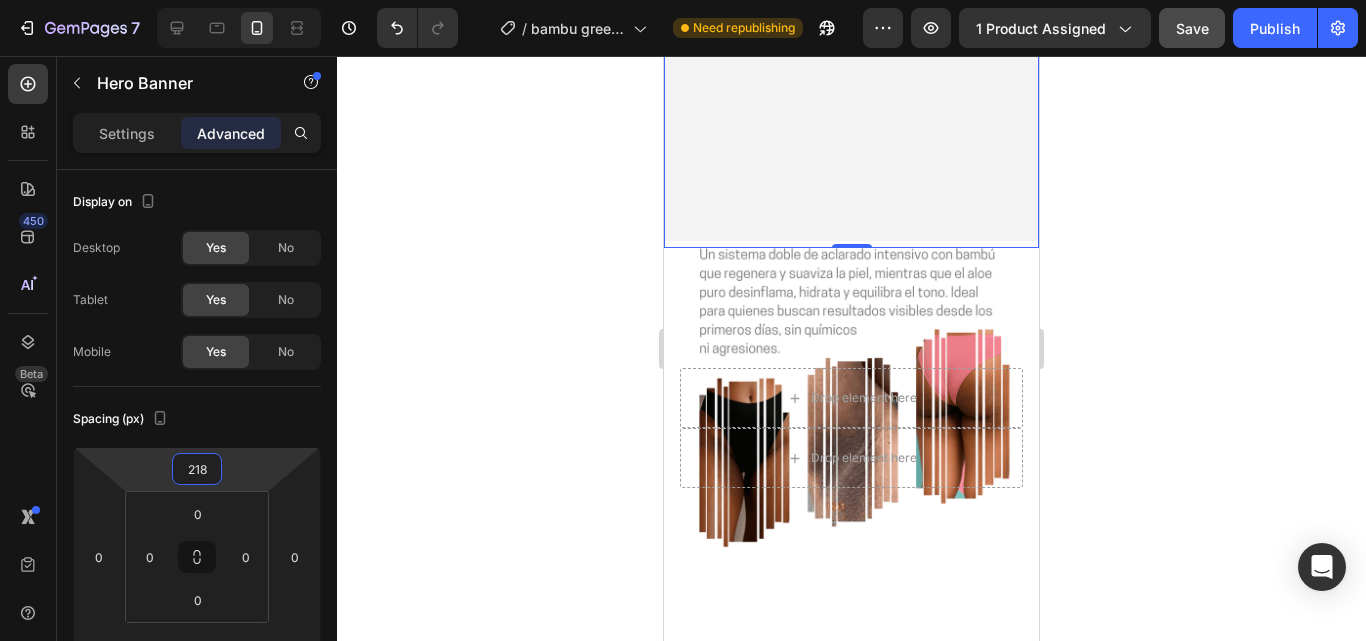 type on "220" 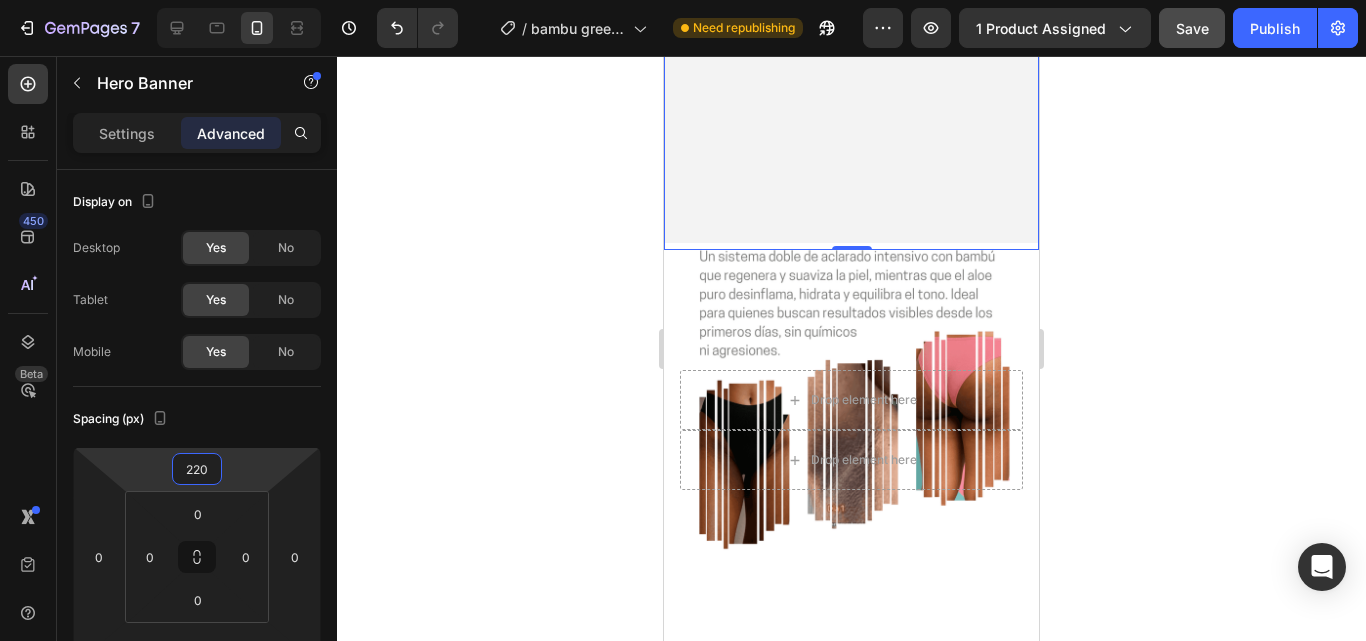drag, startPoint x: 256, startPoint y: 465, endPoint x: 293, endPoint y: 345, distance: 125.57468 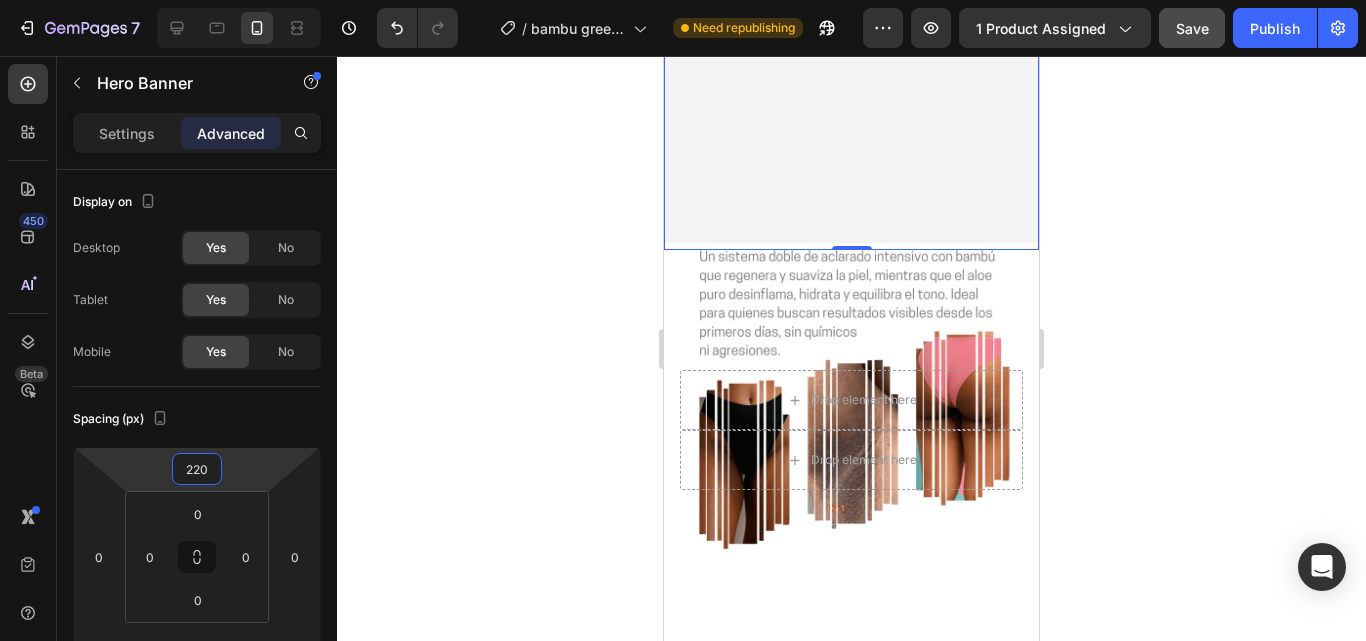click on "7  Version history  /  bambu green y aloe 2 DE AGOSTO Need republishing Preview 1 product assigned  Save   Publish  450 Beta Sections(30) Elements(84) Section Element Hero Section Product Detail Brands Trusted Badges Guarantee Product Breakdown How to use Testimonials Compare Bundle FAQs Social Proof Brand Story Product List Collection Blog List Contact Sticky Add to Cart Custom Footer Browse Library 450 Layout
Row
Row
Row
Row Text
Heading
Text Block Button
Button
Button Media
Image
Image" at bounding box center (683, 0) 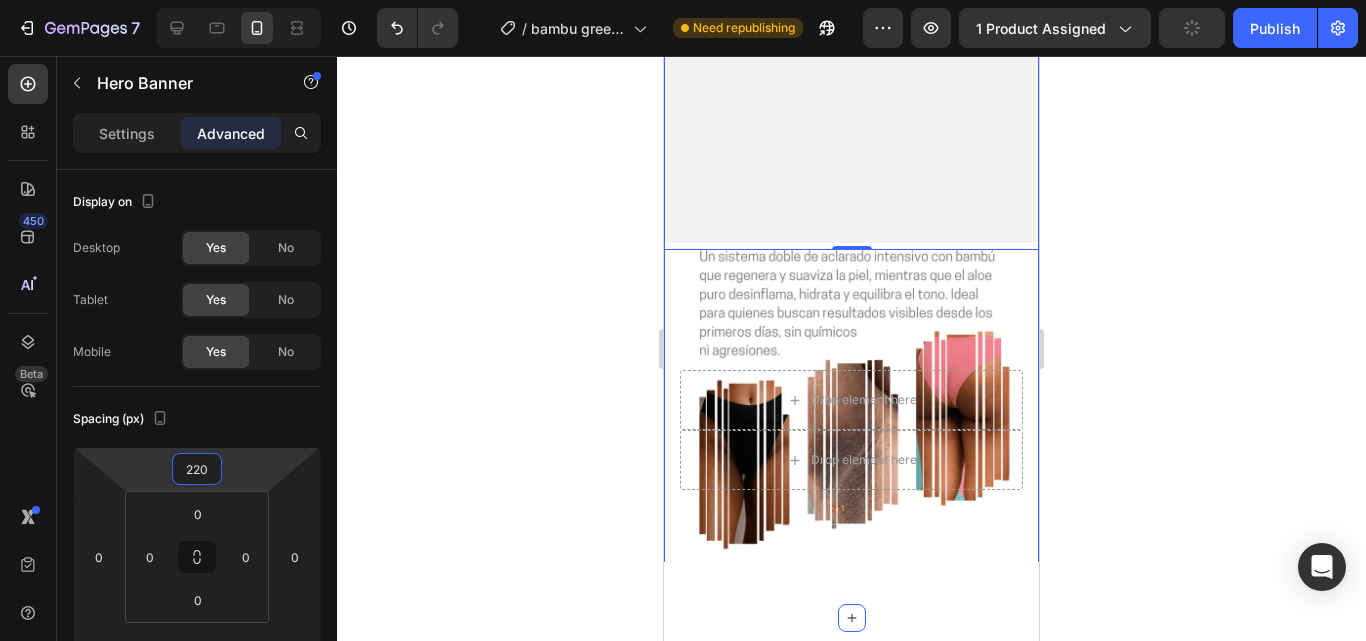click on "felicidades estas entre los 99 ganadores de esta megaoferta Heading Esta pagina desaparecera en: Heading 59 Minutos 54 Segundos Countdown Timer Row Esto es lo que estan diciendo los que ya lo probaron: Heading Video Row Video Row Video Row
Drop element here Hero Banner   0
Drop element here
Drop element here Hero Banner" at bounding box center [851, -179] 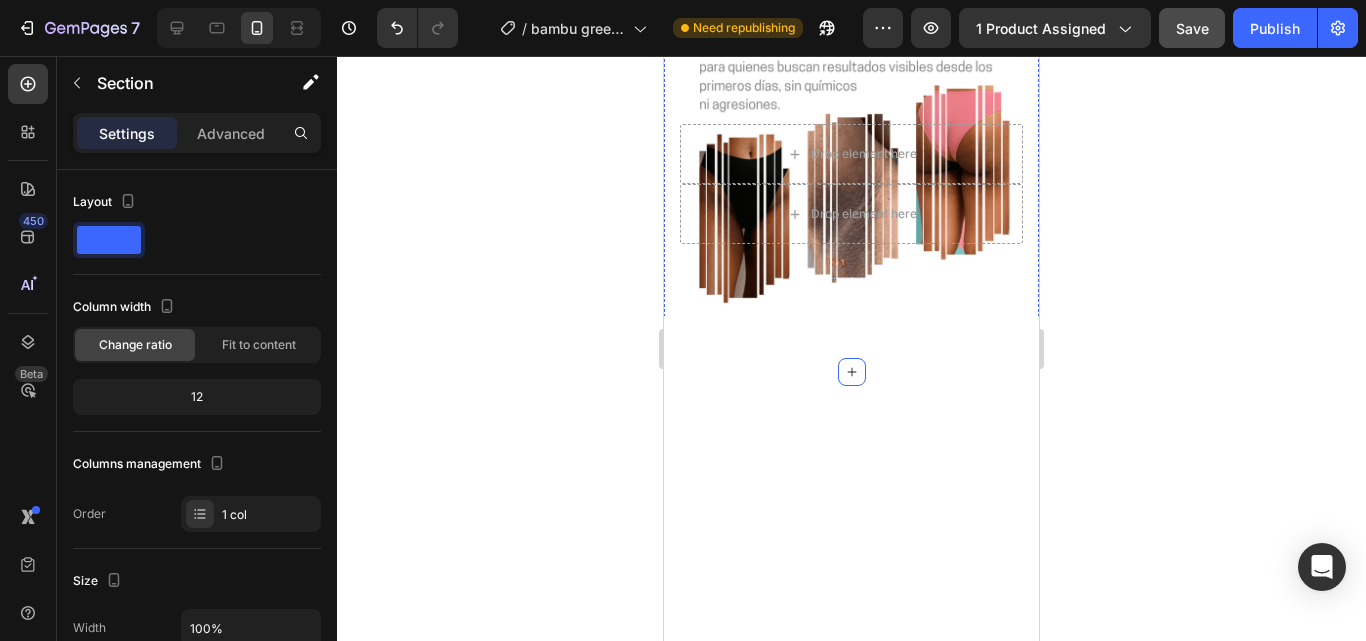 scroll, scrollTop: 1400, scrollLeft: 0, axis: vertical 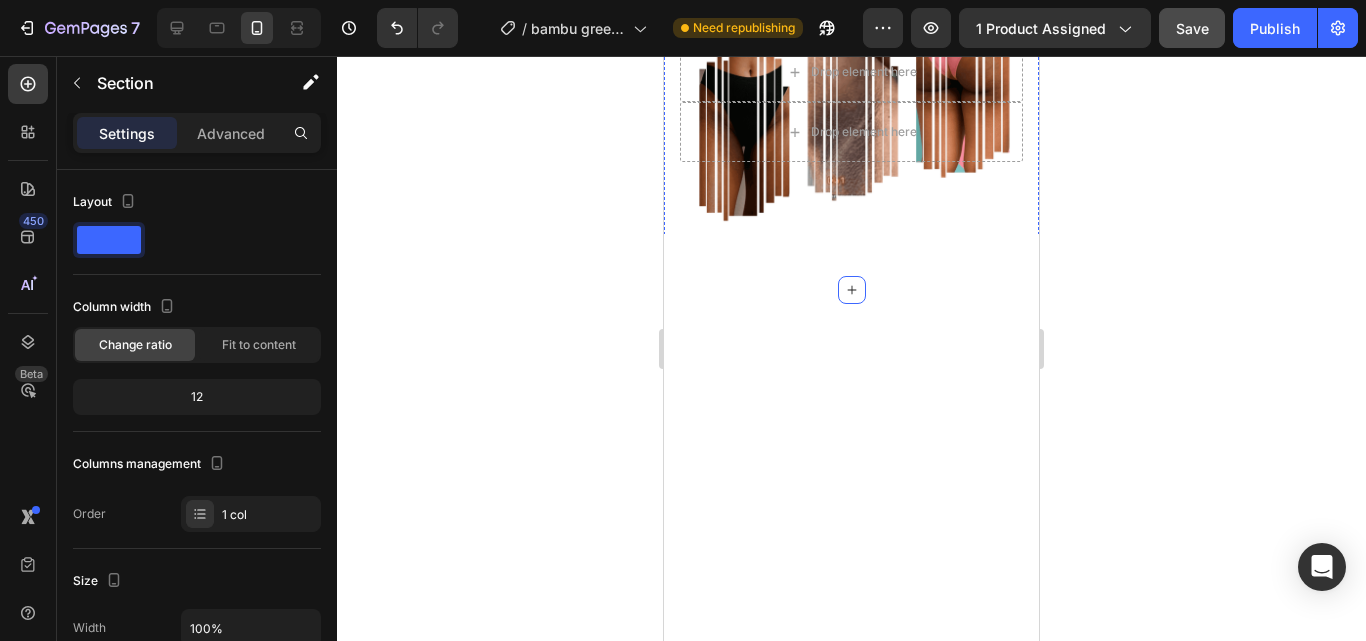 click at bounding box center [851, -328] 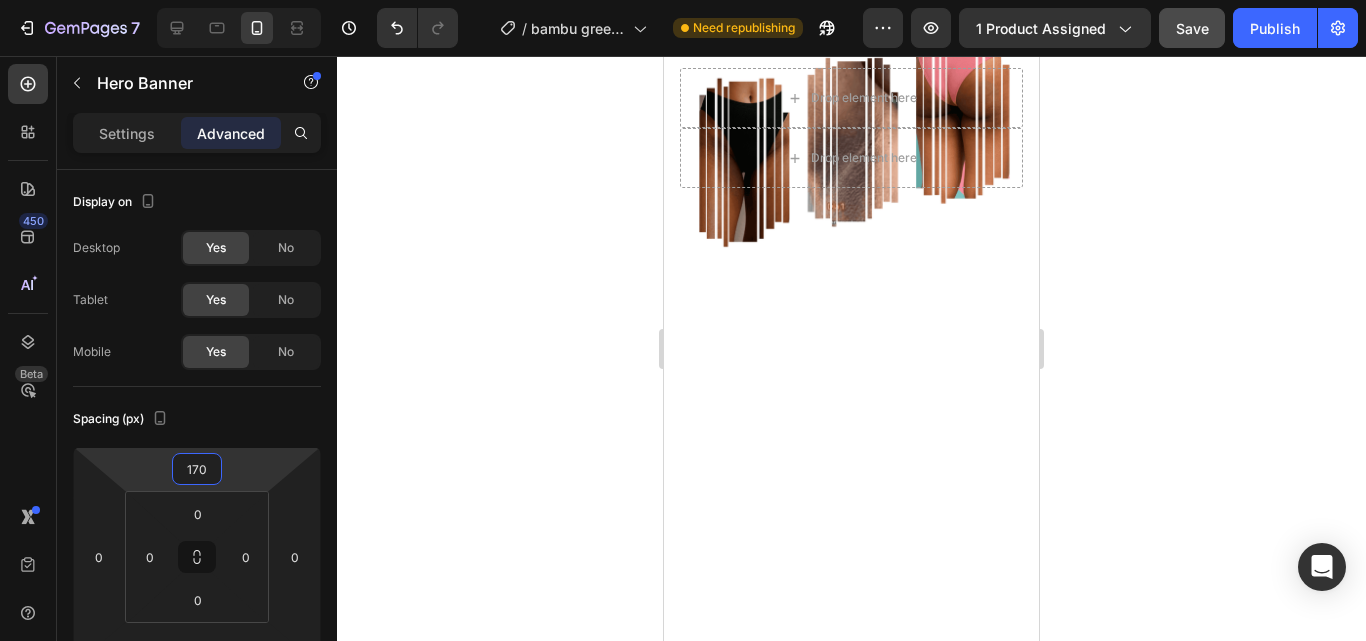 drag, startPoint x: 263, startPoint y: 460, endPoint x: 421, endPoint y: 494, distance: 161.61684 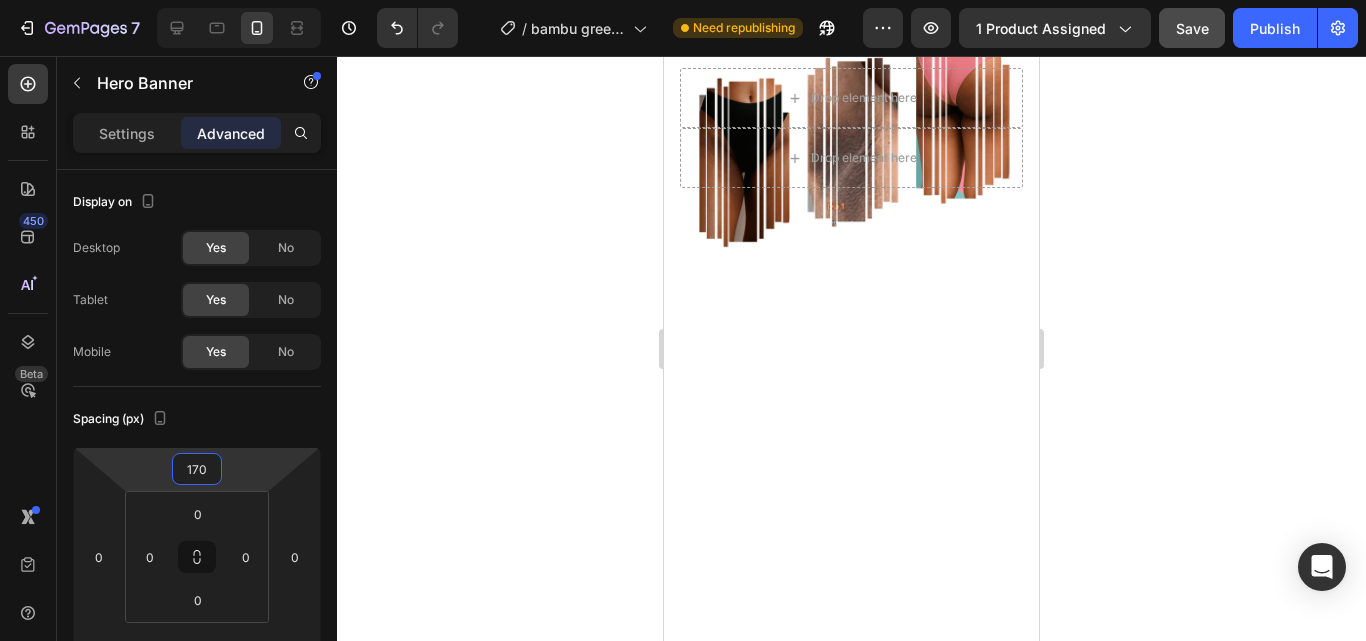 click on "7  Version history  /  bambu green y aloe 2 DE AGOSTO Need republishing Preview 1 product assigned  Save   Publish  450 Beta Sections(30) Elements(84) Section Element Hero Section Product Detail Brands Trusted Badges Guarantee Product Breakdown How to use Testimonials Compare Bundle FAQs Social Proof Brand Story Product List Collection Blog List Contact Sticky Add to Cart Custom Footer Browse Library 450 Layout
Row
Row
Row
Row Text
Heading
Text Block Button
Button
Button Media
Image
Image
Video" 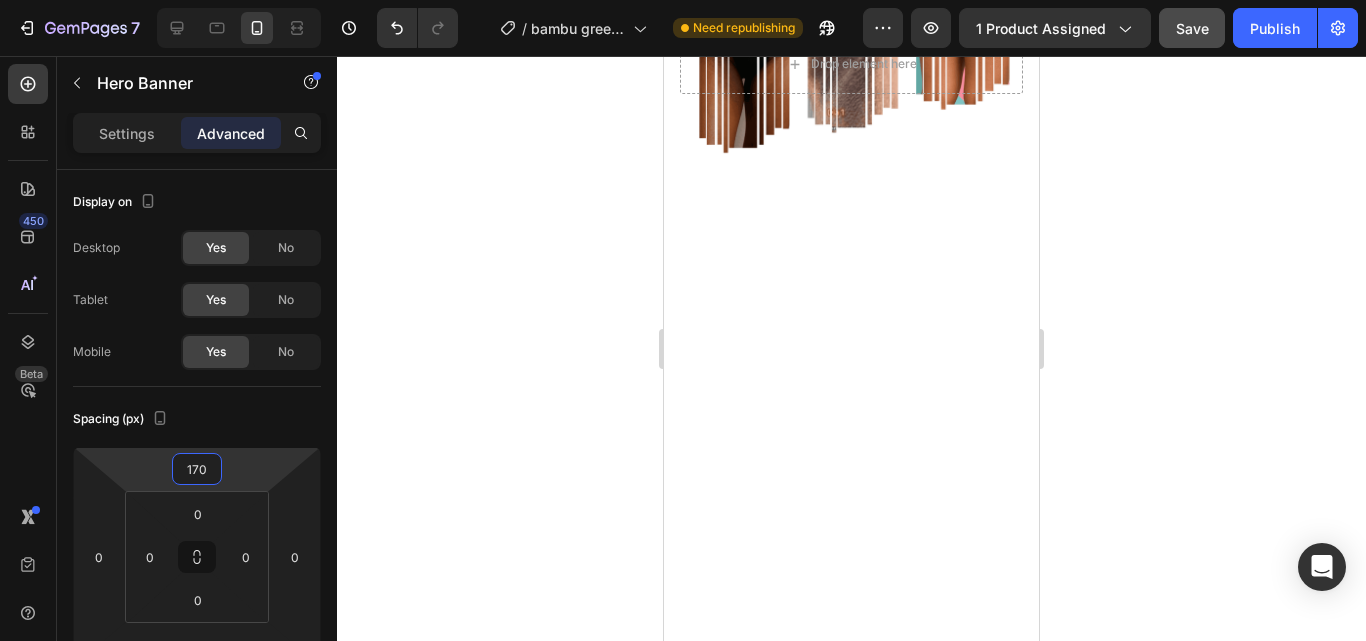 type on "152" 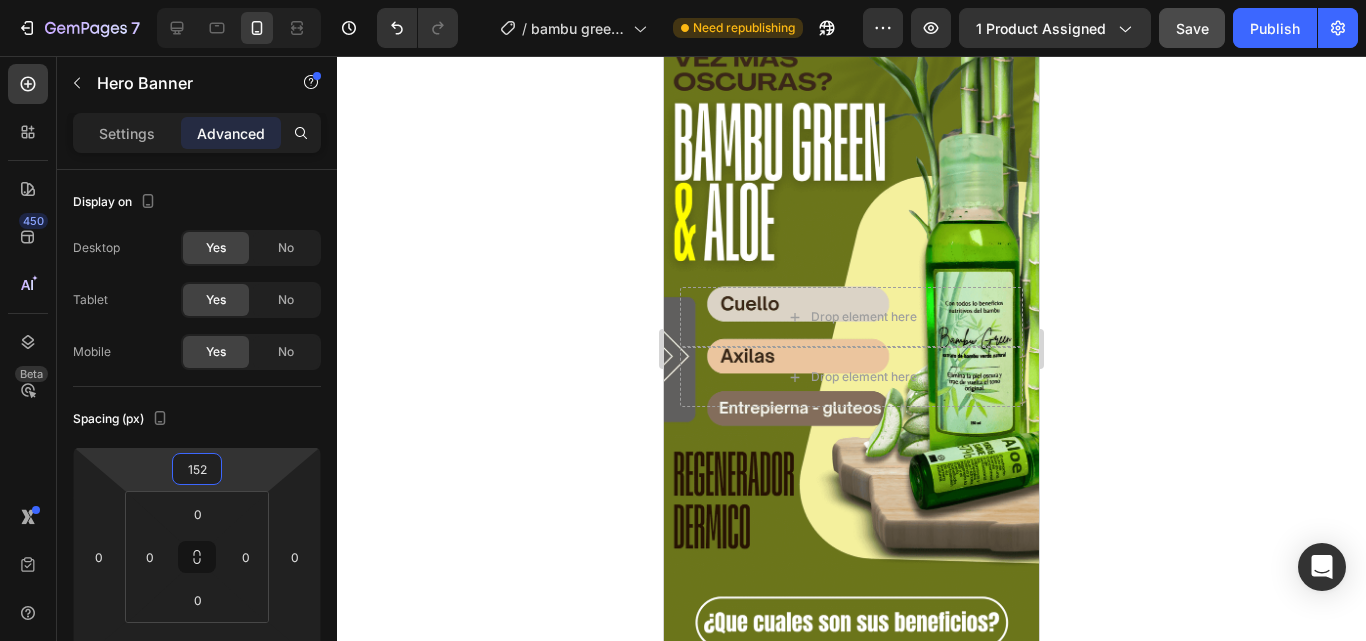 scroll, scrollTop: 2400, scrollLeft: 0, axis: vertical 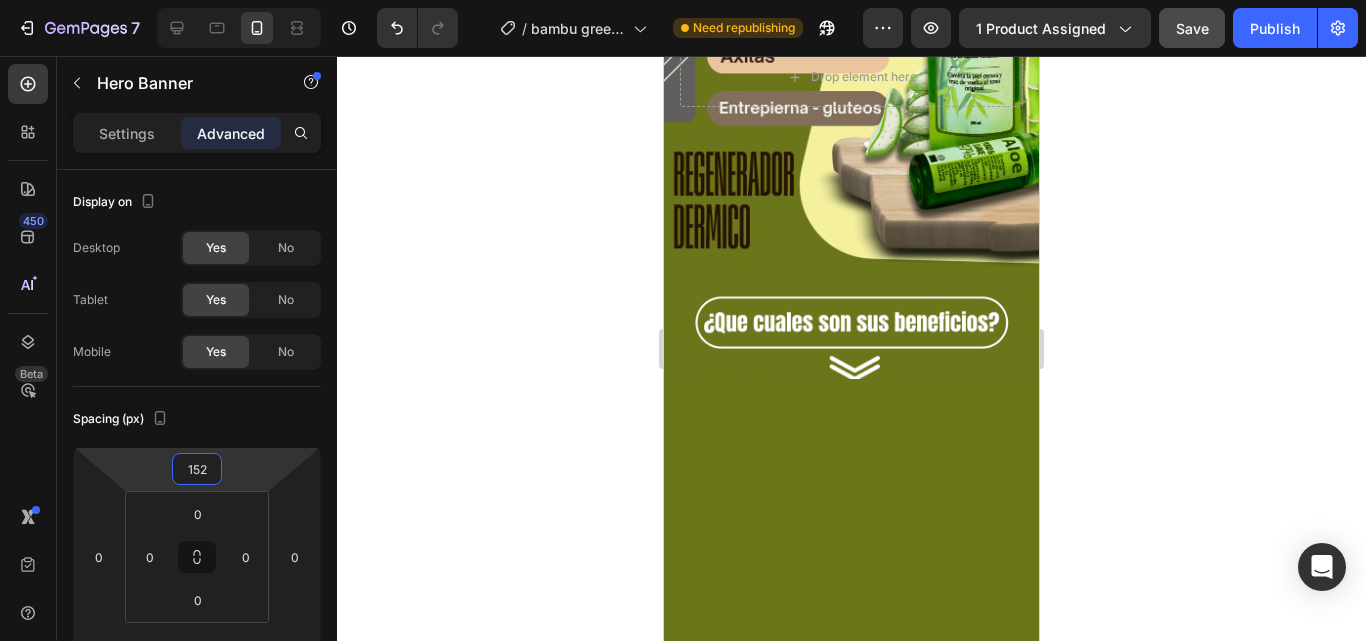 click on "Custom Code
Publish the page to see the content.
Custom Code ¡En este momento PIDES 1 RECIBES HASTA 3! Heading" at bounding box center [851, -342] 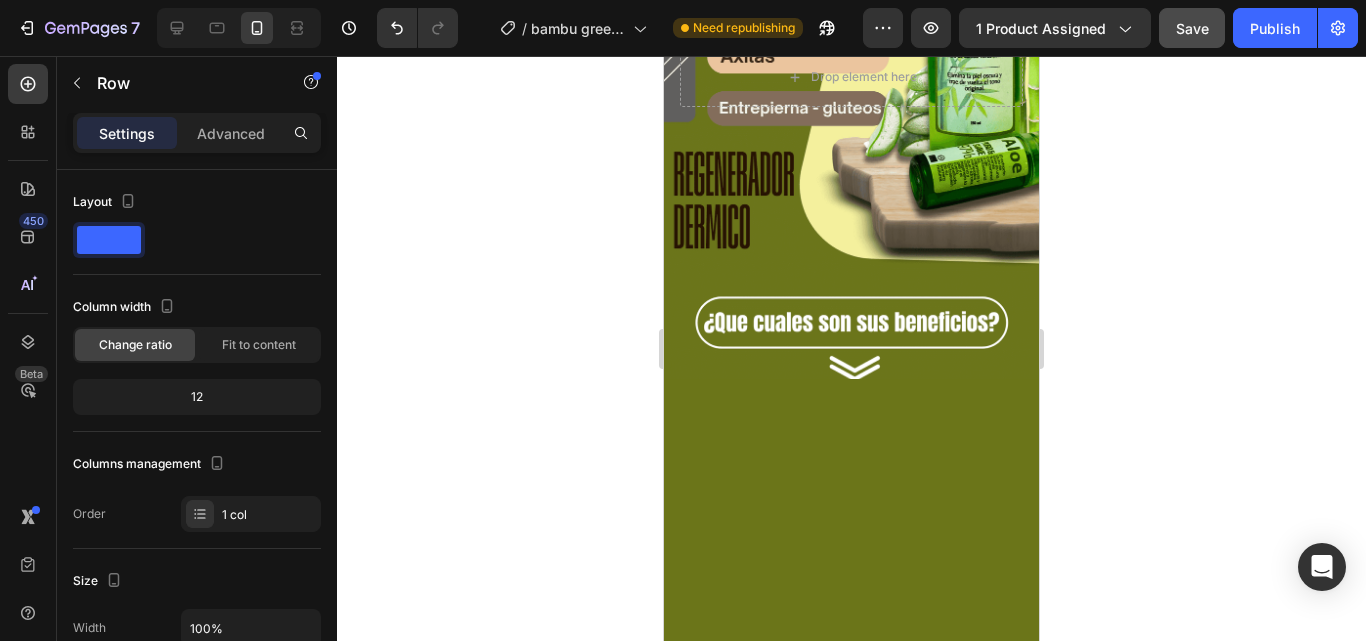 click 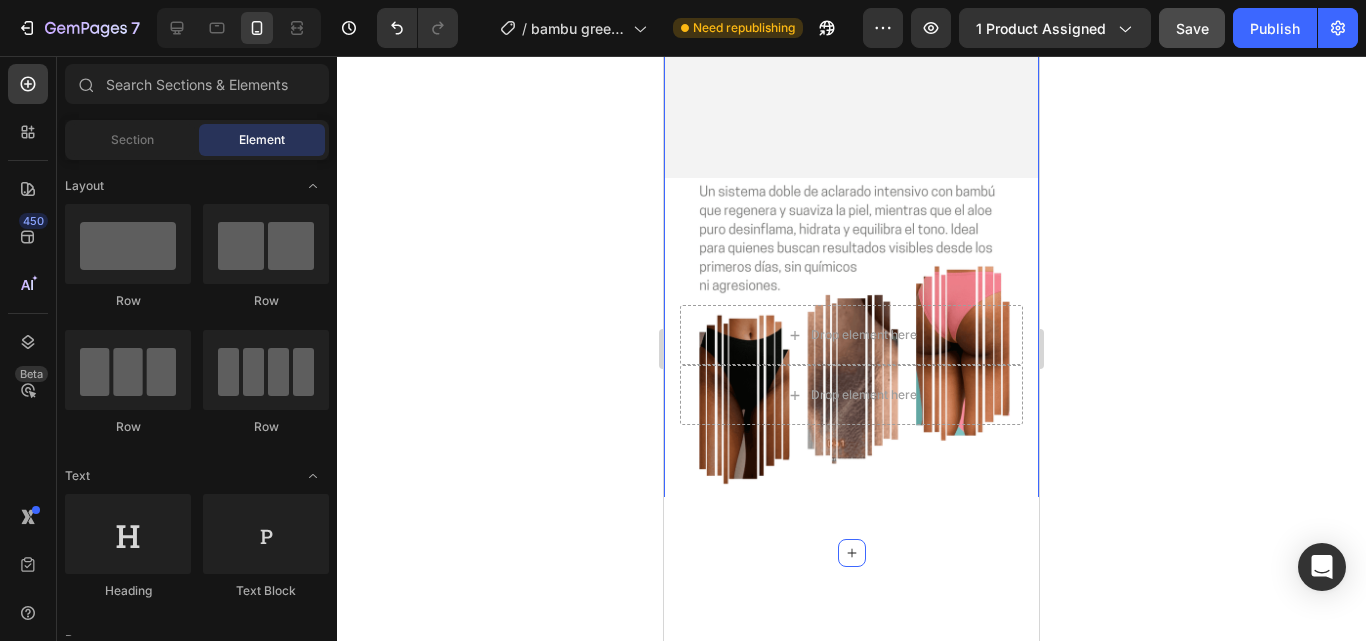 scroll, scrollTop: 1000, scrollLeft: 0, axis: vertical 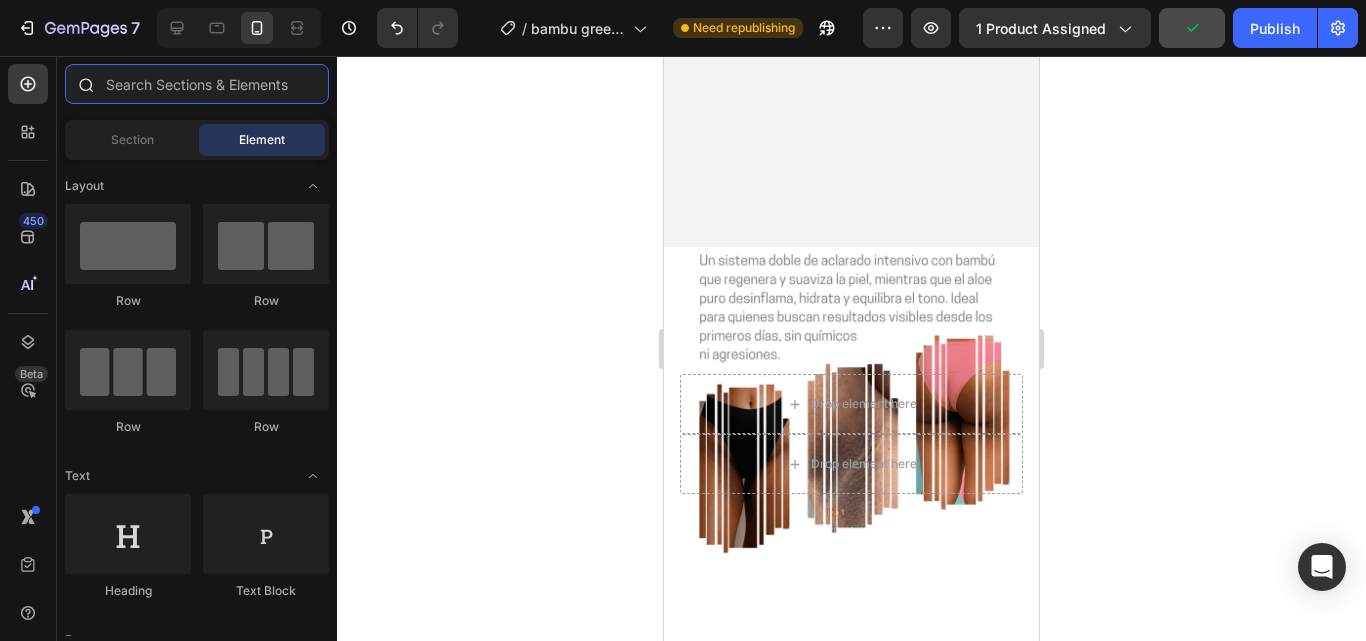 click at bounding box center [197, 84] 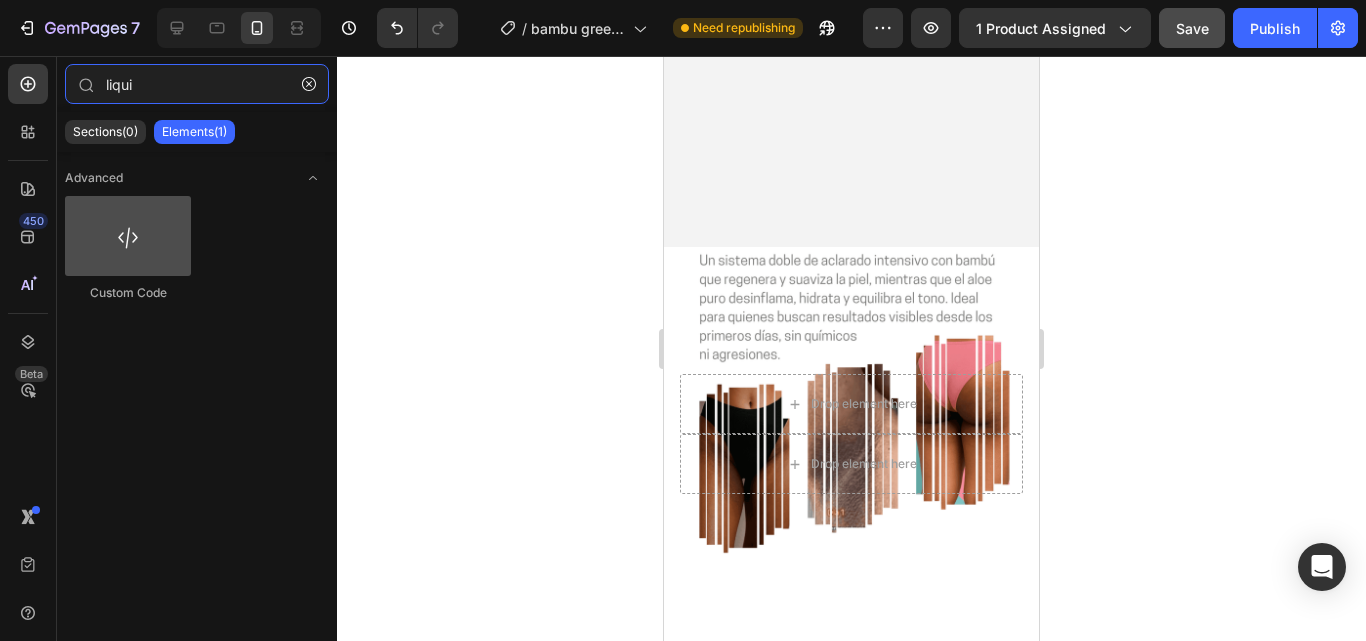 type on "liqui" 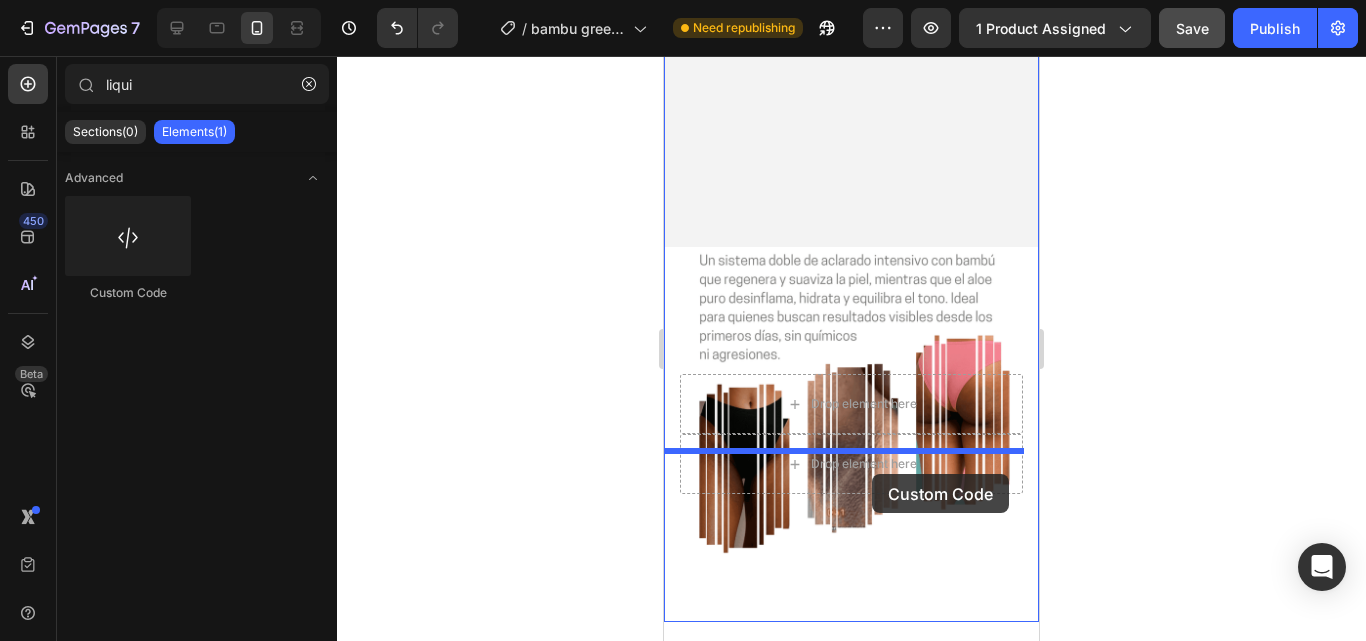 drag, startPoint x: 785, startPoint y: 308, endPoint x: 872, endPoint y: 474, distance: 187.41664 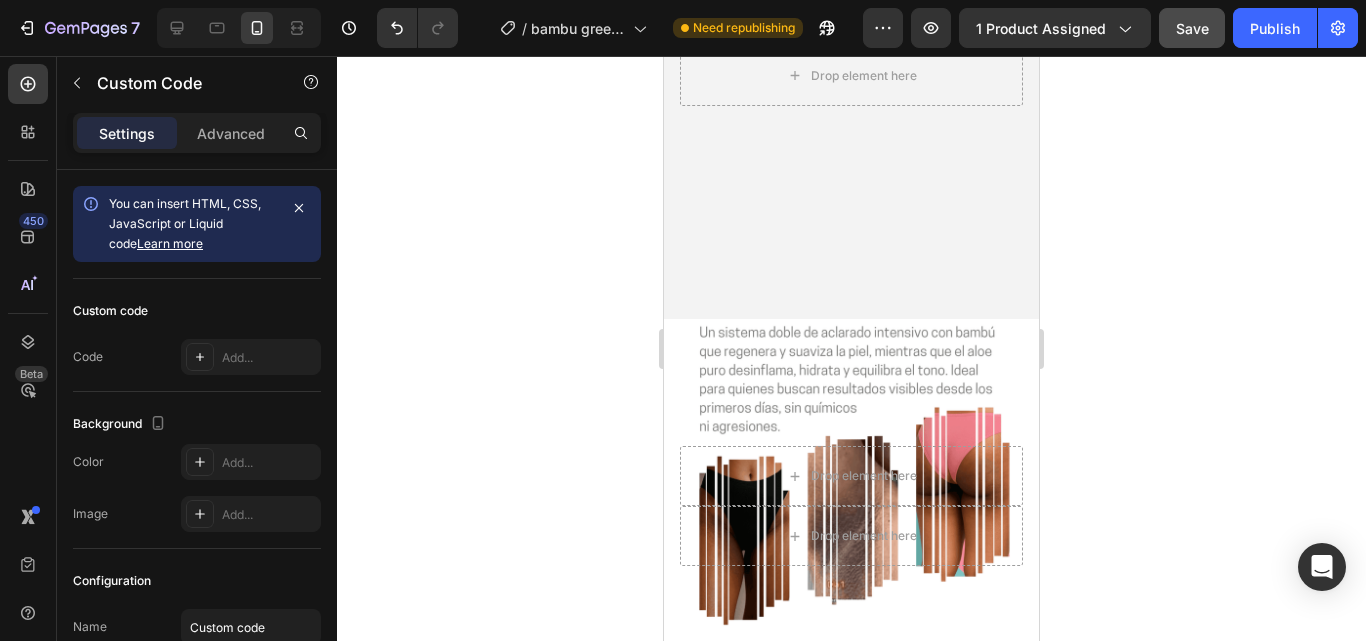 click on "Custom code" at bounding box center (851, -370) 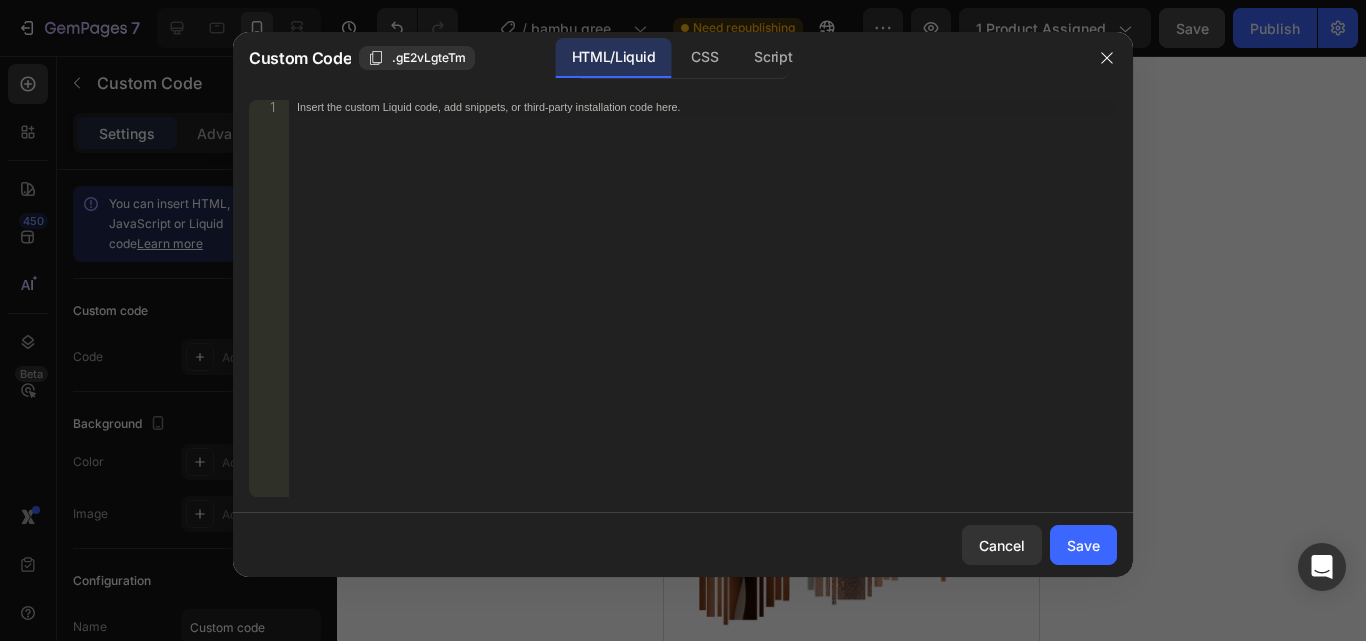click on "Insert the custom Liquid code, add snippets, or third-party installation code here." at bounding box center [703, 312] 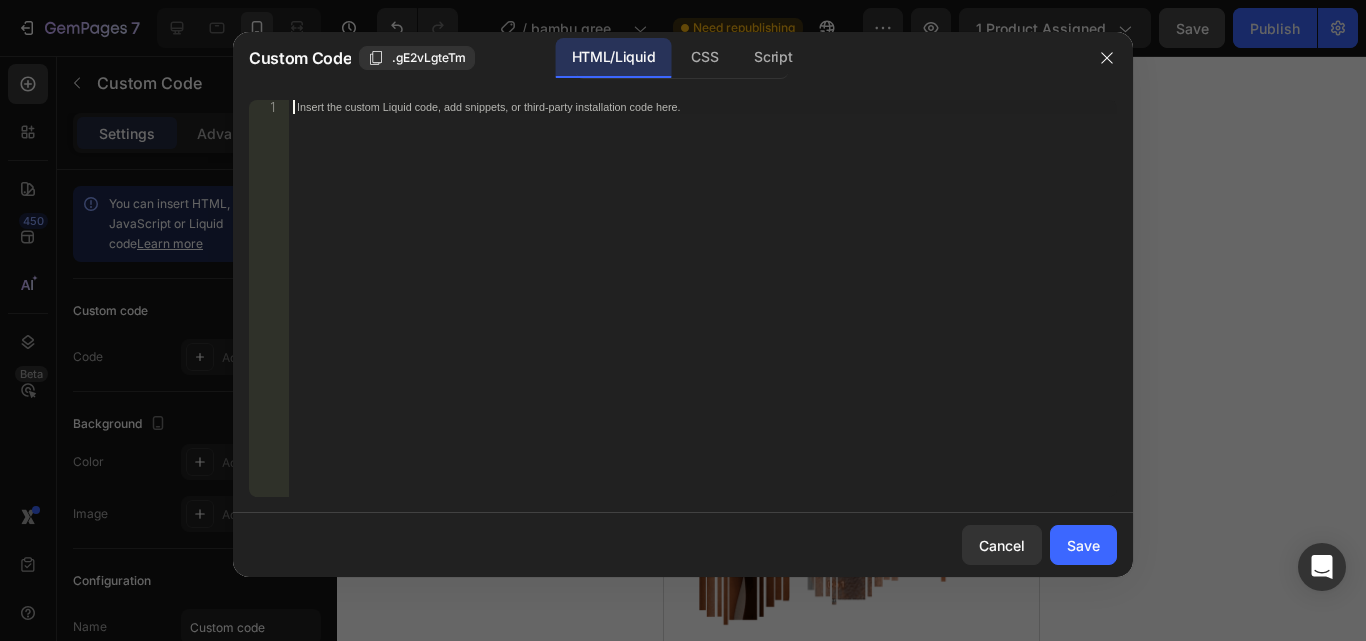 click on "Insert the custom Liquid code, add snippets, or third-party installation code here." at bounding box center [703, 312] 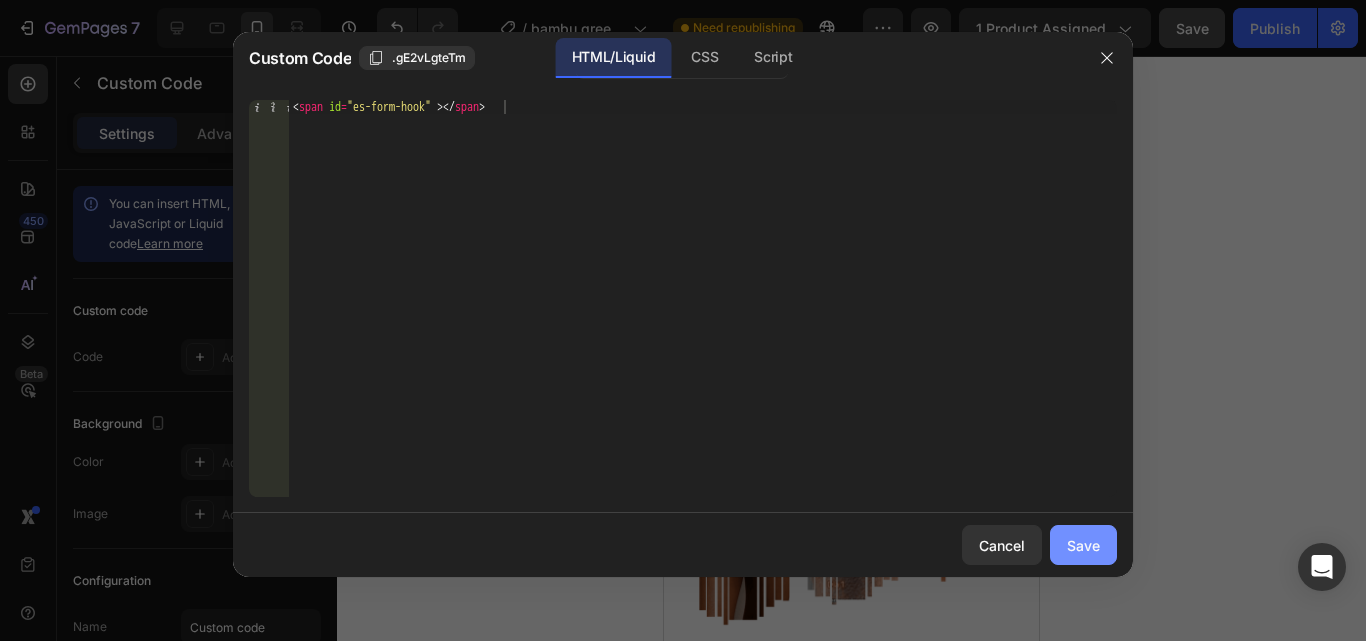 click on "Save" at bounding box center (1083, 545) 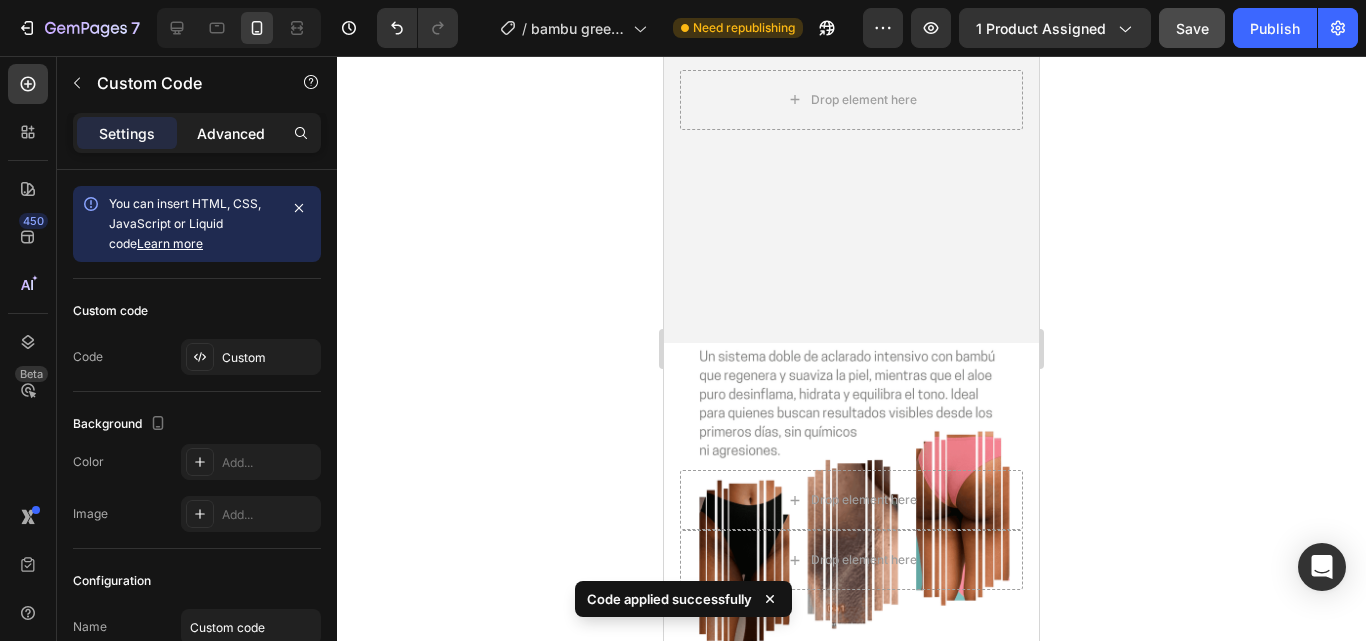 click on "Advanced" at bounding box center [231, 133] 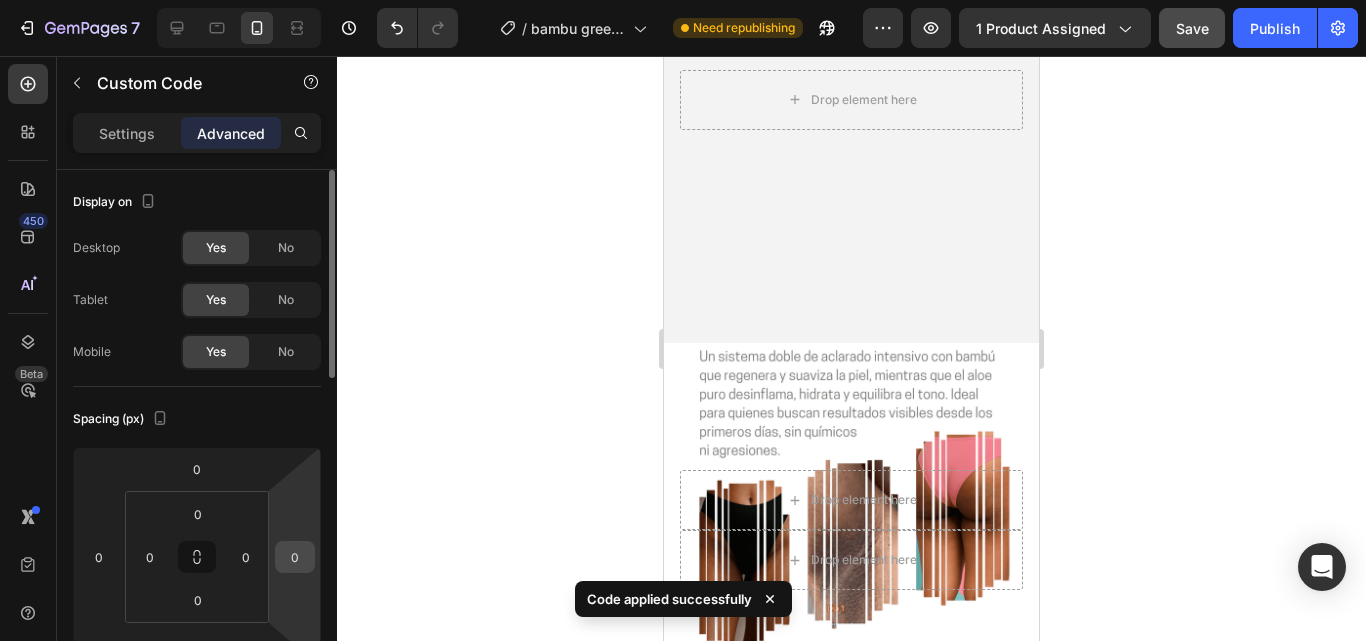 click on "0" at bounding box center [295, 557] 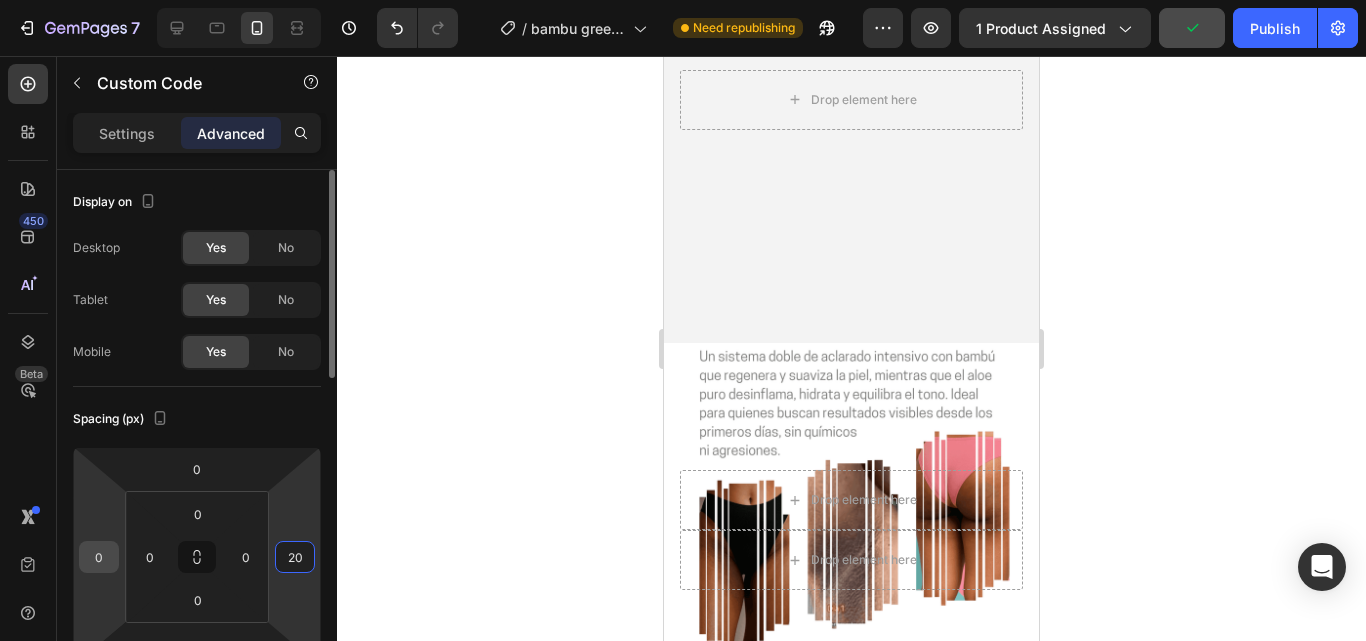 type on "20" 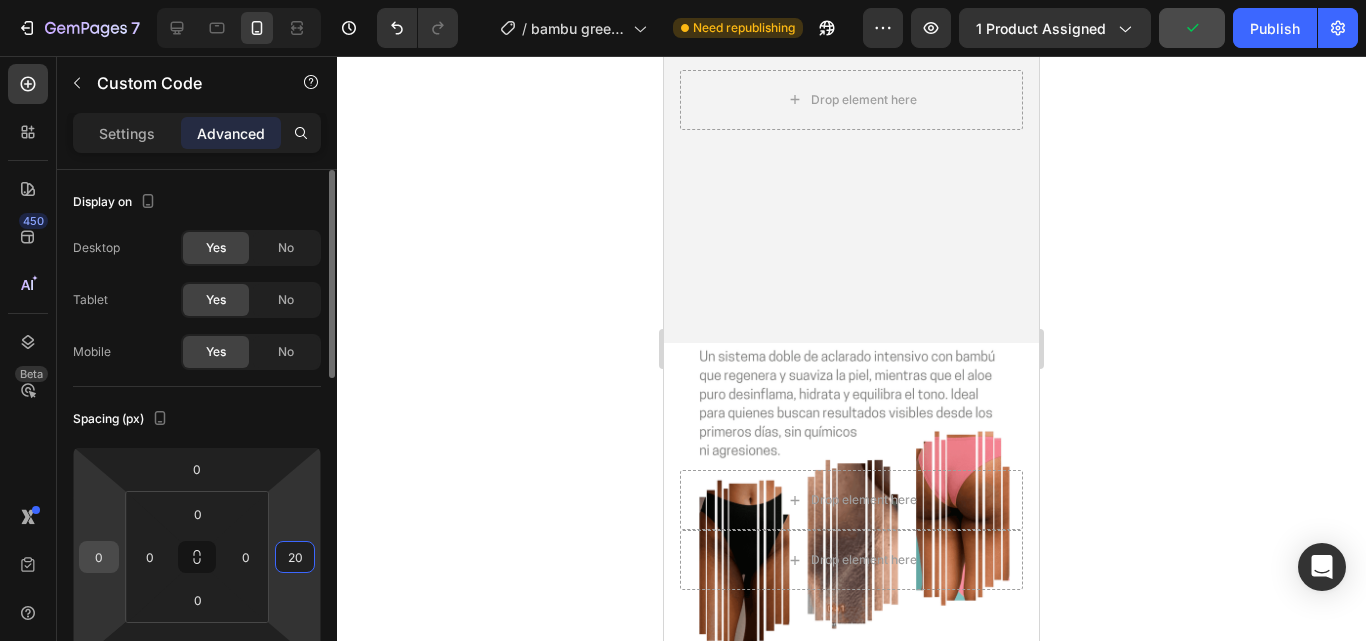 click on "0" at bounding box center (99, 557) 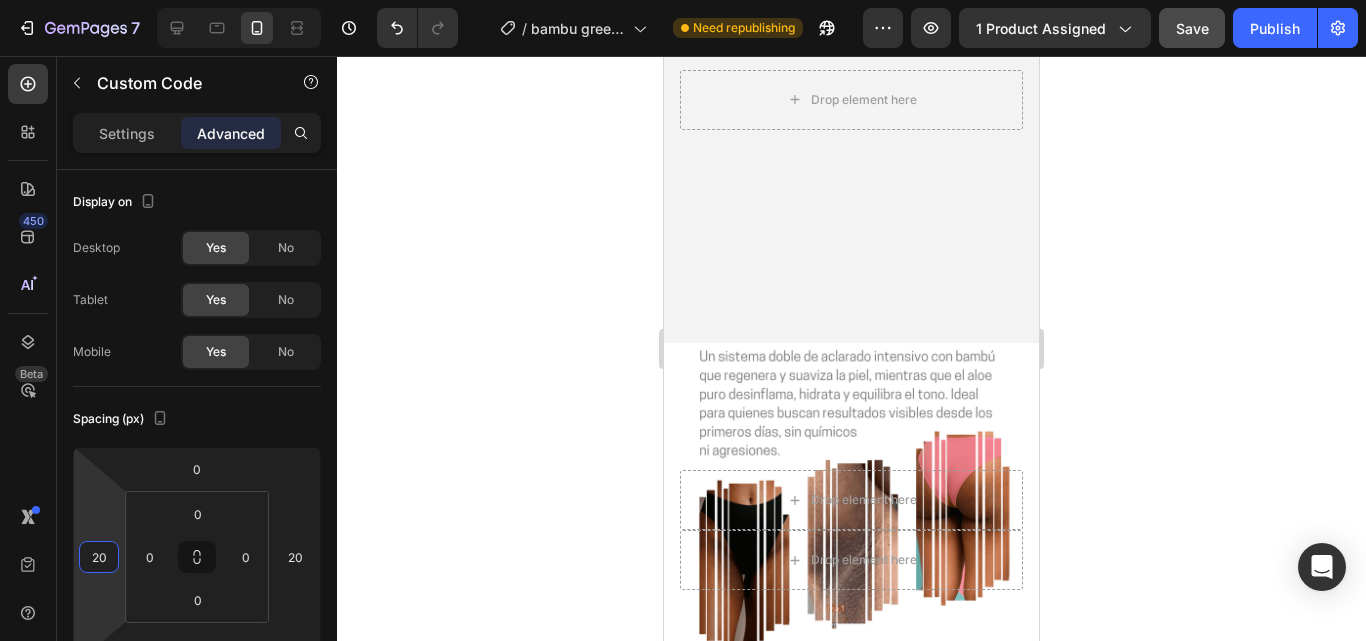 type on "20" 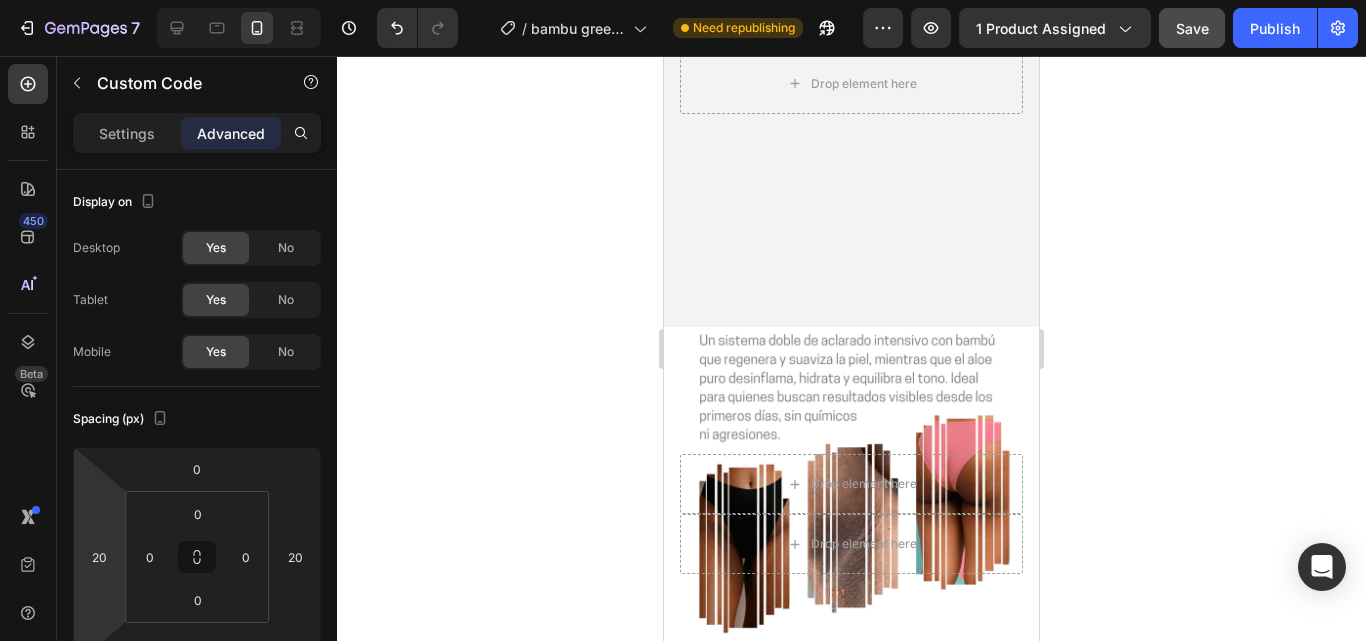 drag, startPoint x: 842, startPoint y: 543, endPoint x: 828, endPoint y: 518, distance: 28.653097 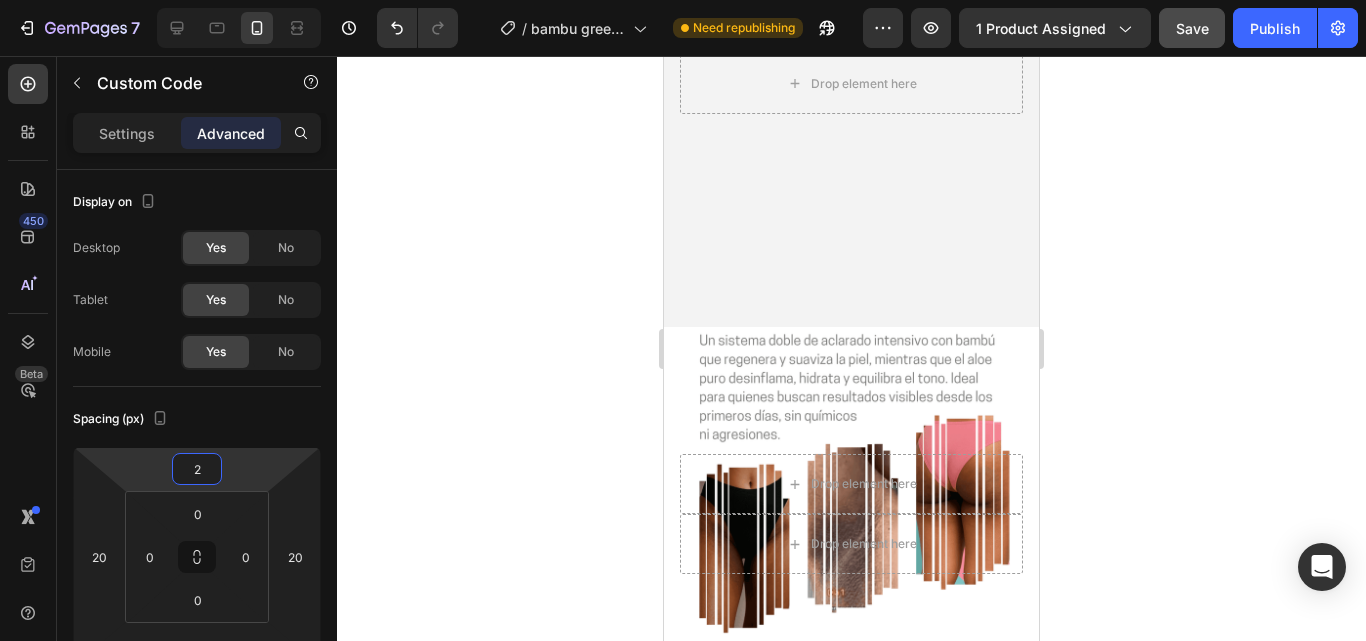 type on "24" 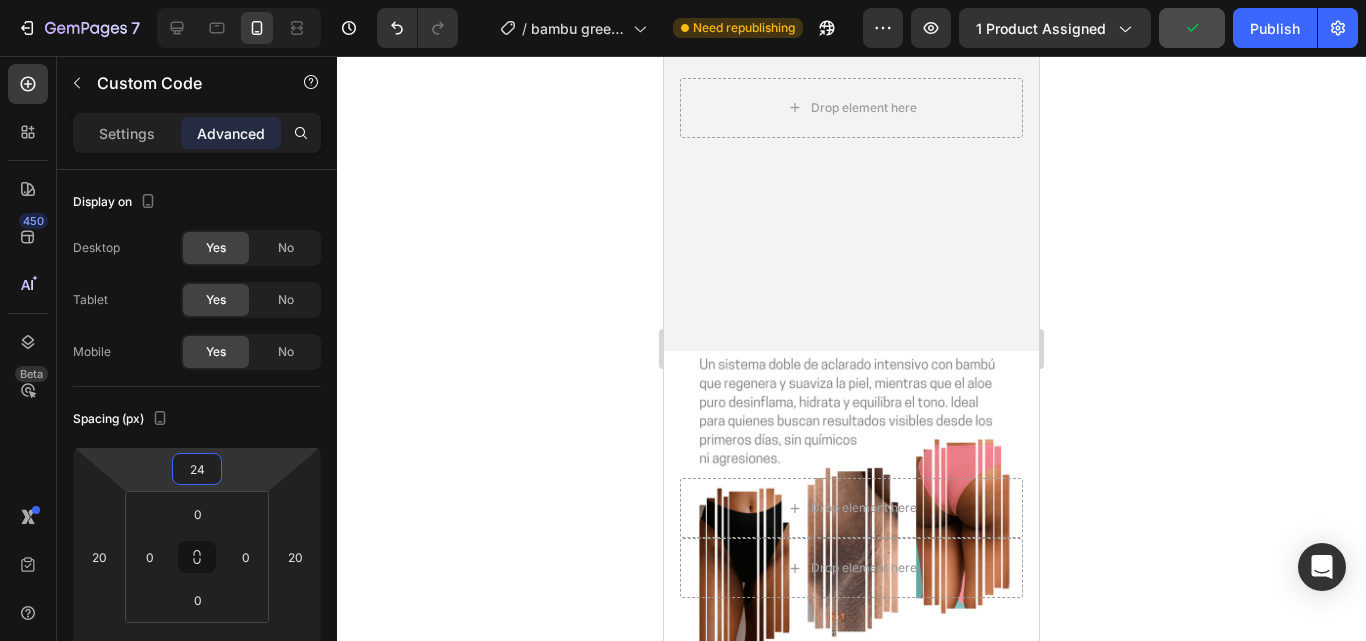 drag, startPoint x: 254, startPoint y: 453, endPoint x: 0, endPoint y: 391, distance: 261.45746 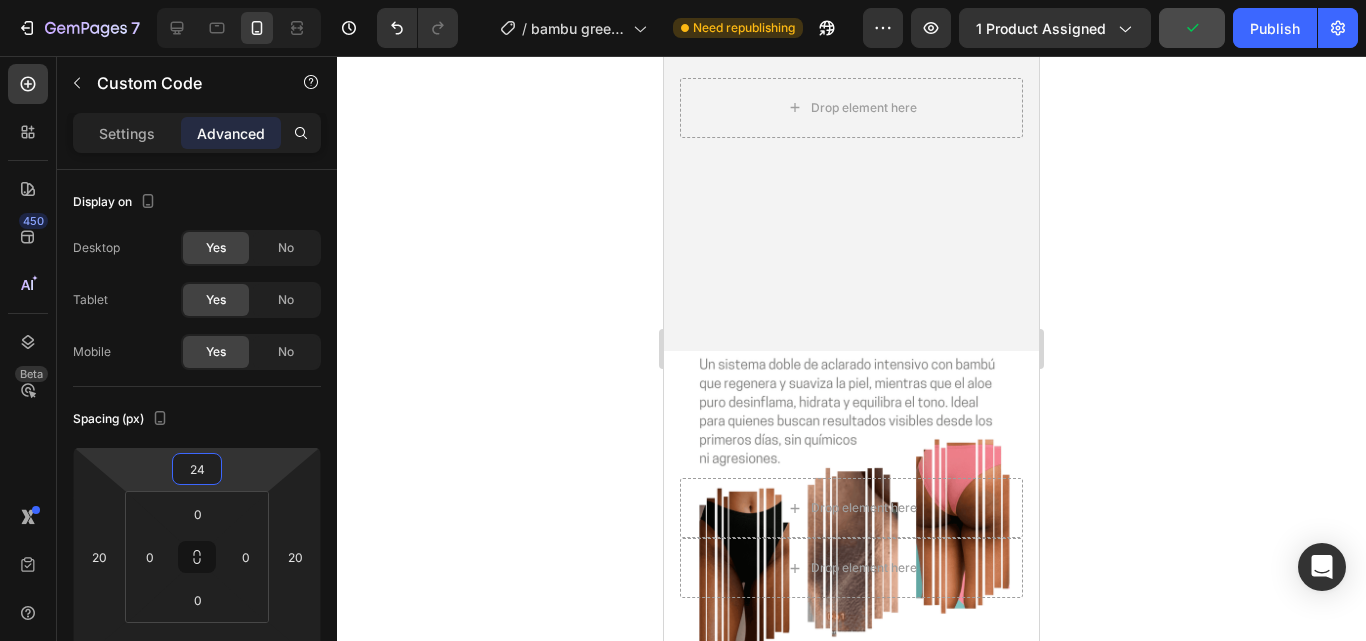 click on "7  Version history  /  bambu green y aloe 2 DE AGOSTO Need republishing Preview 1 product assigned  Publish  450 Beta liqui Sections(0) Elements(1)  We couldn’t find any matches for “liqui” Suggestions: Check your search for any typos Try different keywords  Looking for templates? Have a look in  our libraries Advanced
Custom Code Custom Code Settings Advanced Display on Desktop Yes No Tablet Yes No Mobile Yes No Spacing (px) 24 20 0 20 0 0 0 0 Shape Border Add... Corner Add... Shadow Add... Position Static Opacity 100% Animation Interaction Upgrade to Optimize plan  to unlock Interaction & other premium features. CSS class Delete element 333333 100 % 333333 100 % We recommend editing on a screen 1024px+ for efficient experience. You can zoom out the browser for more working space. Save Preview View live page View history Rename page
Clone to other page type
All Home" at bounding box center (683, 0) 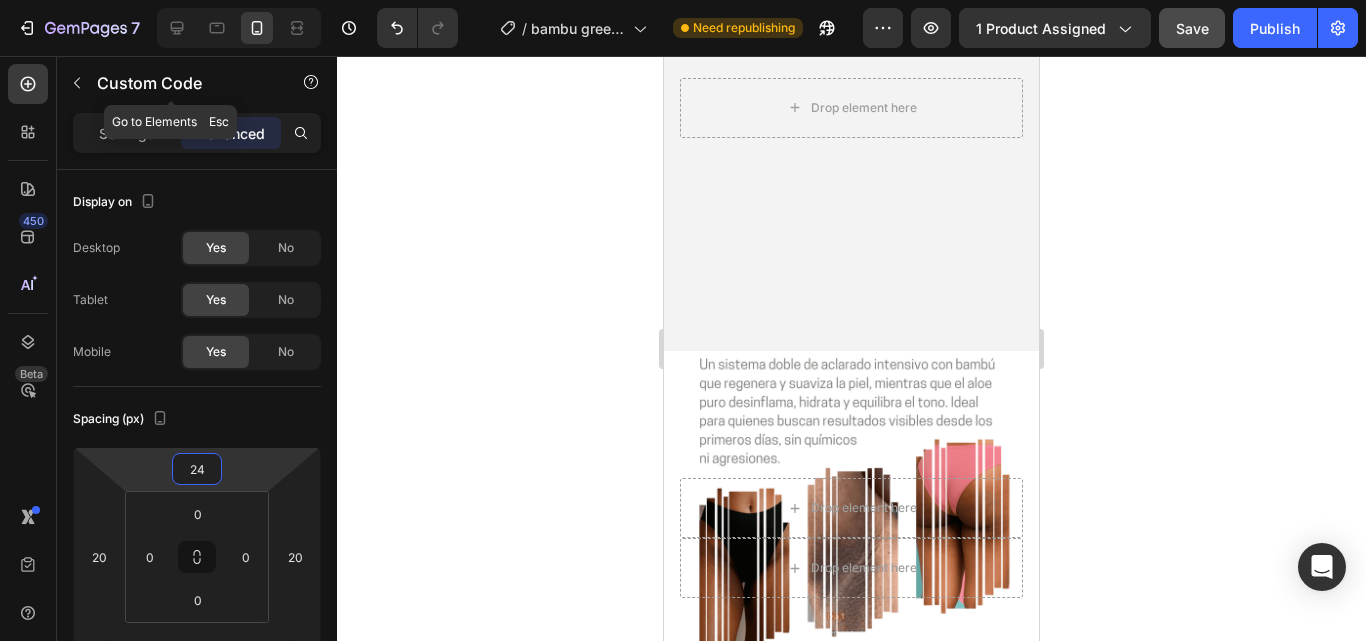 click 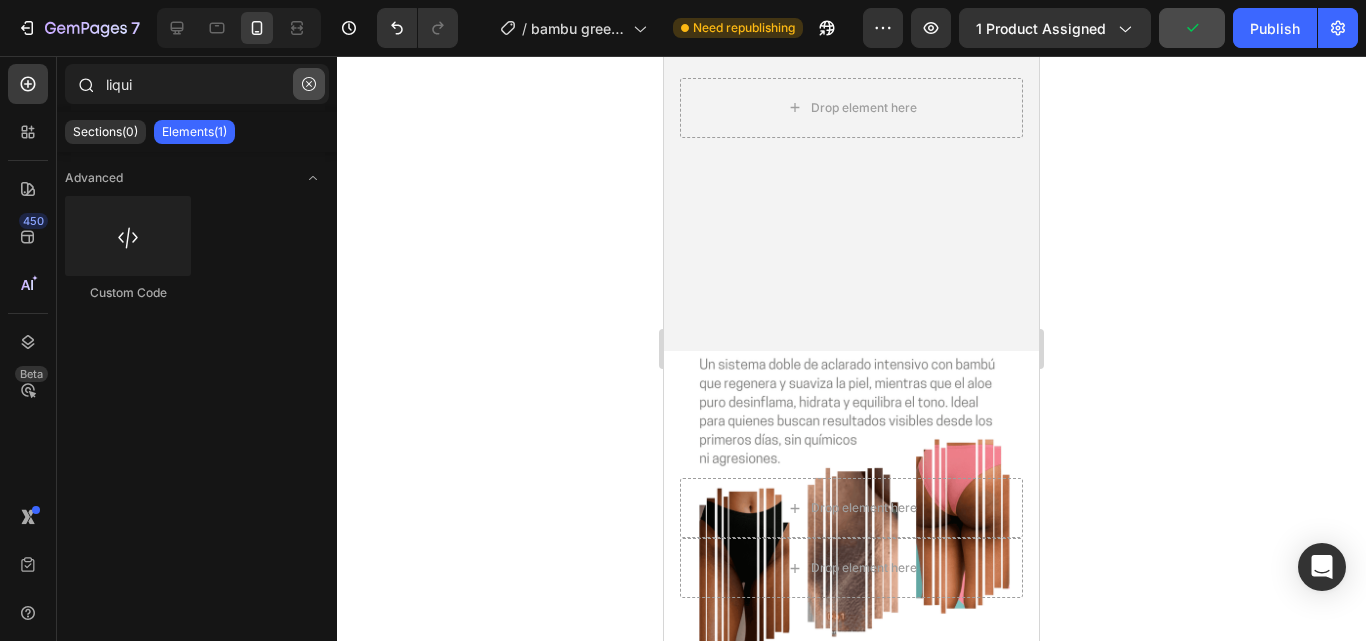 click 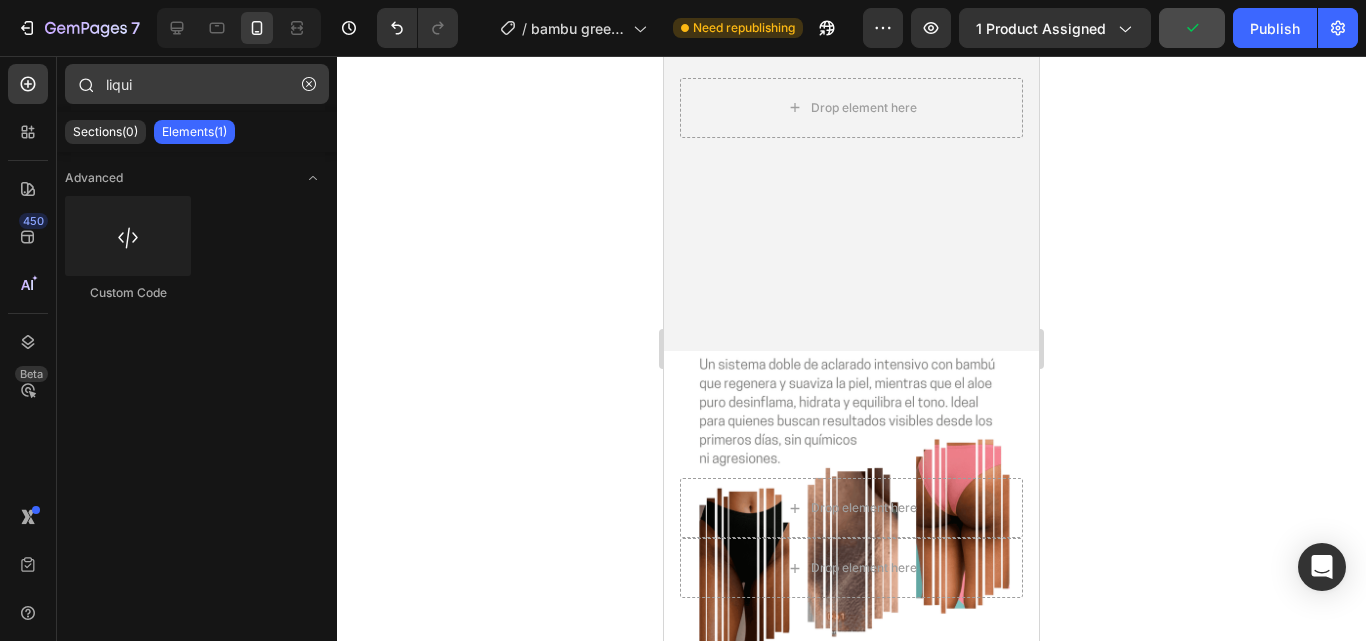 type 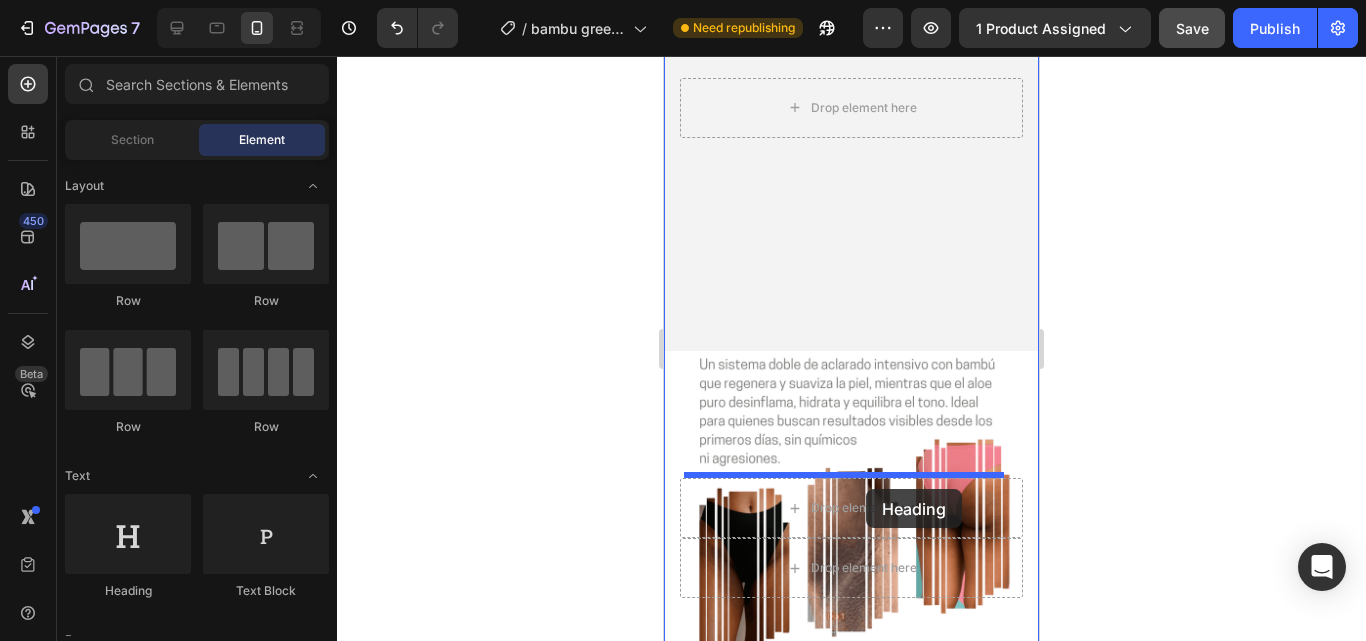 drag, startPoint x: 818, startPoint y: 602, endPoint x: 866, endPoint y: 489, distance: 122.77215 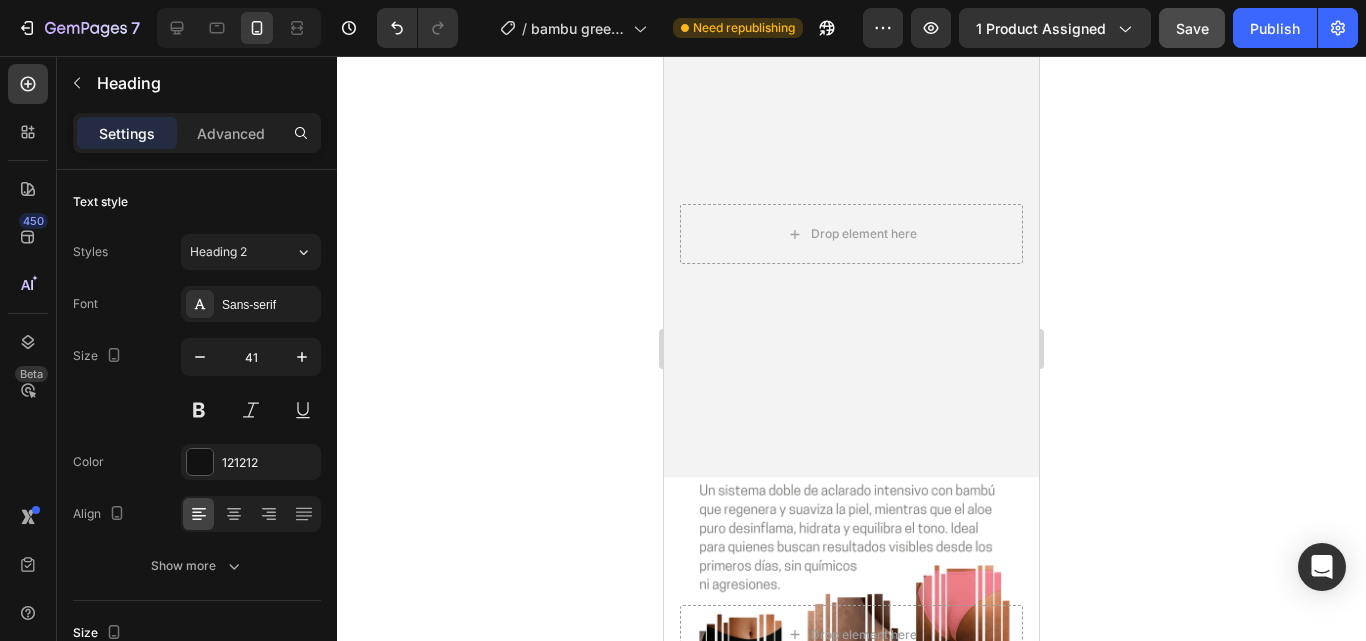 click on "Your heading text goes here" at bounding box center [851, -343] 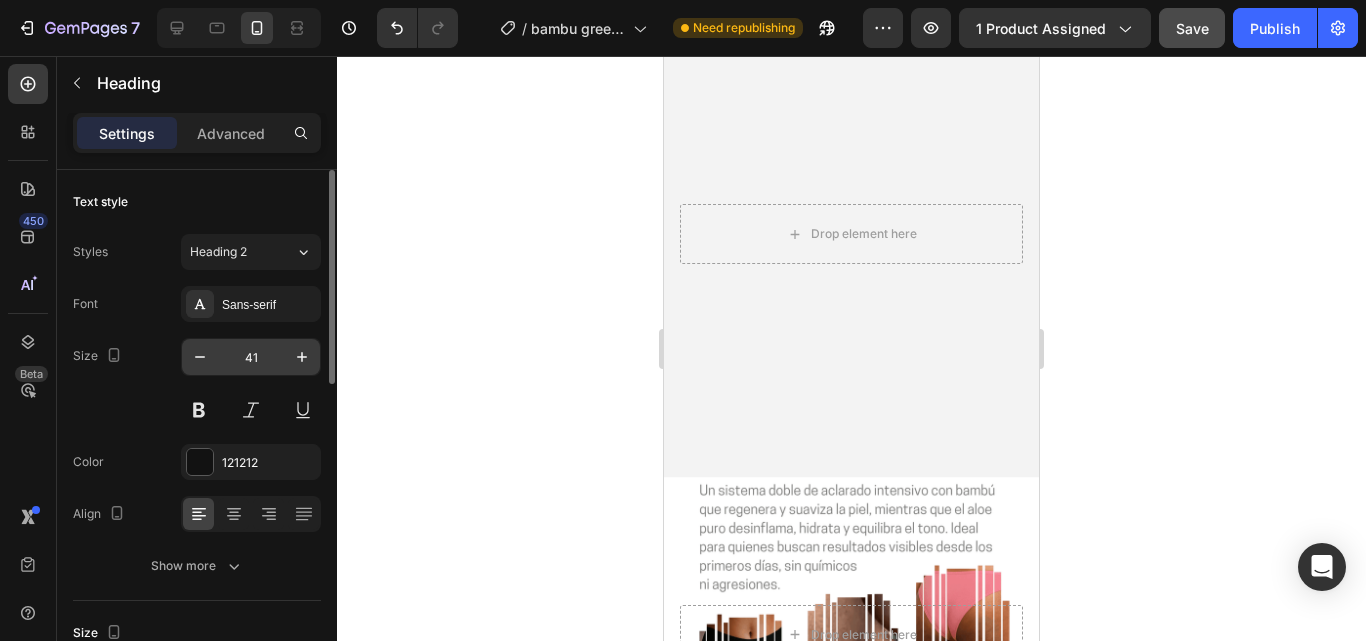 click on "41" at bounding box center [251, 357] 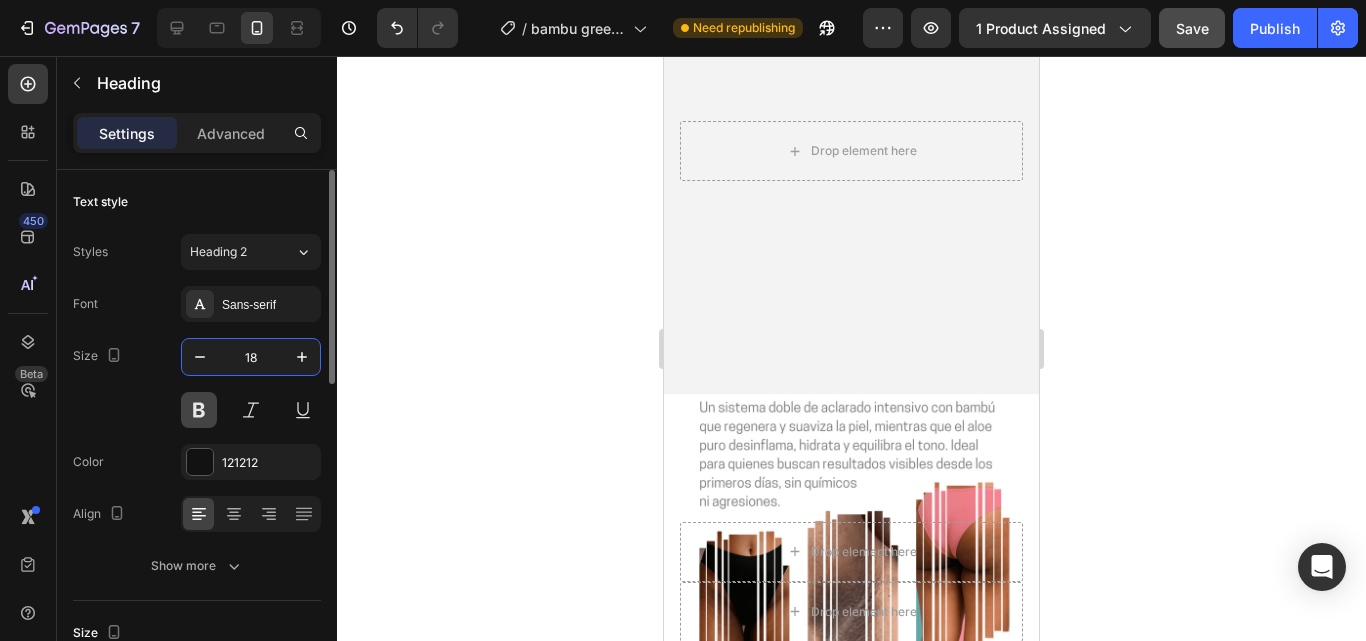 click at bounding box center [199, 410] 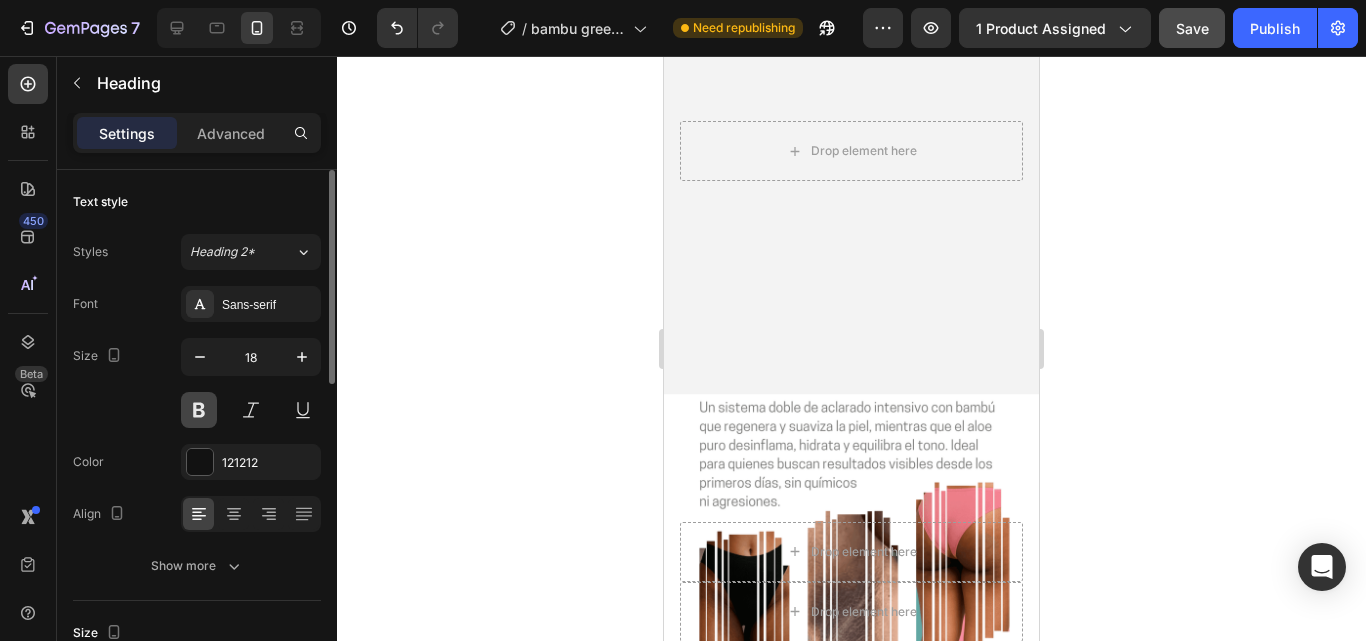 click at bounding box center [199, 410] 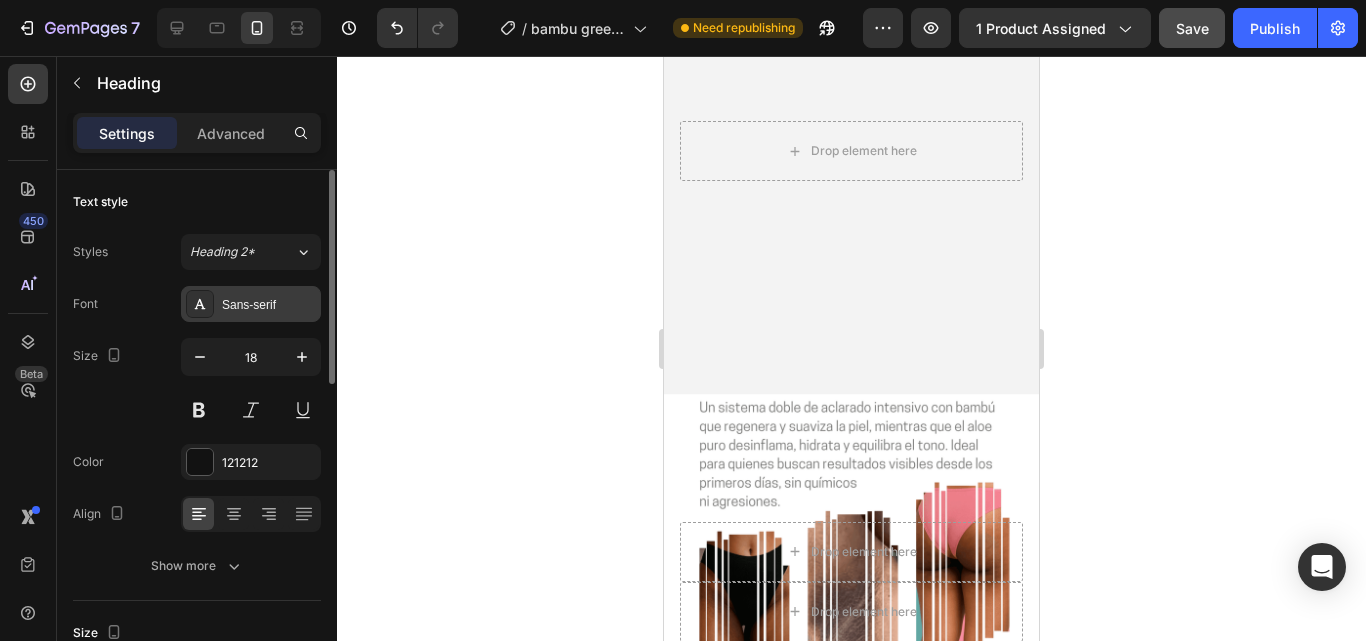 click on "Sans-serif" at bounding box center [269, 305] 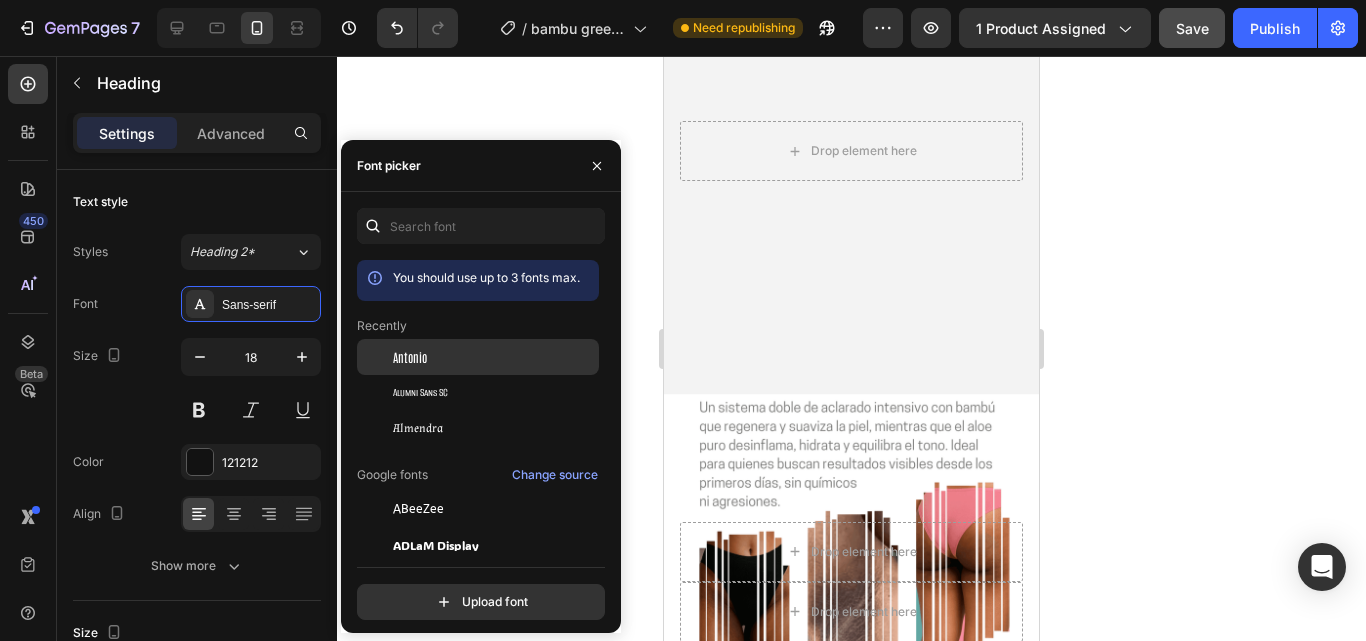 click on "Antonio" at bounding box center [494, 357] 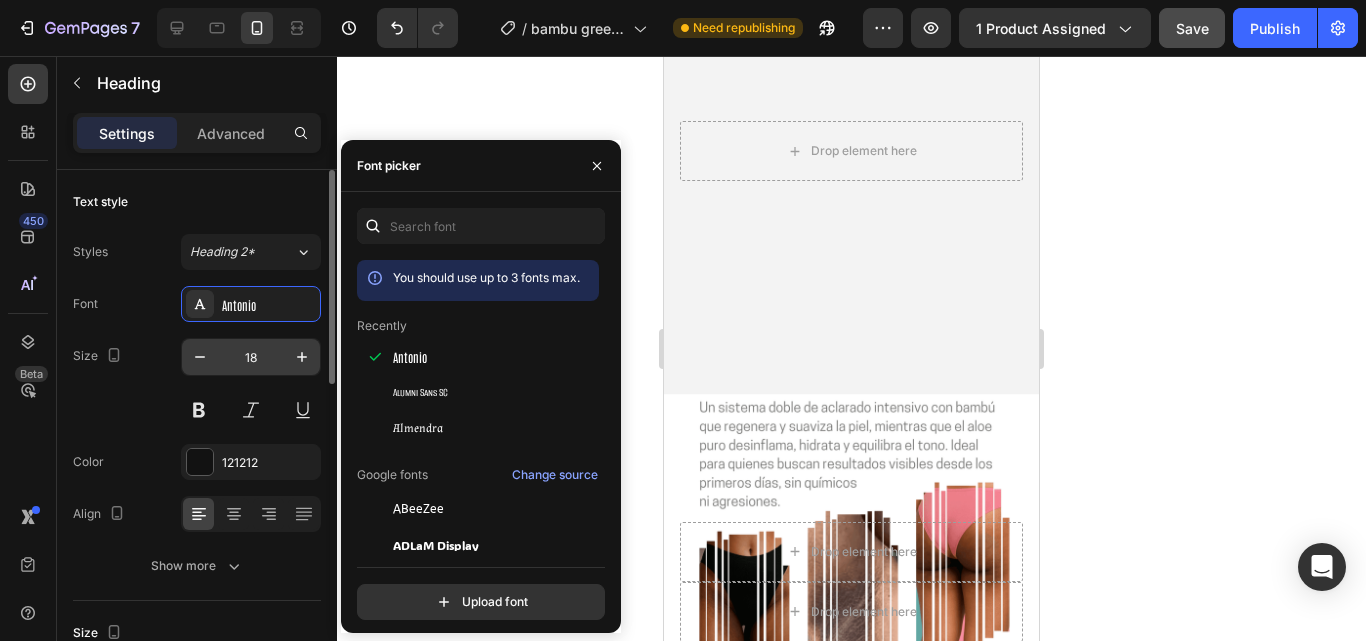 click on "18" at bounding box center [251, 357] 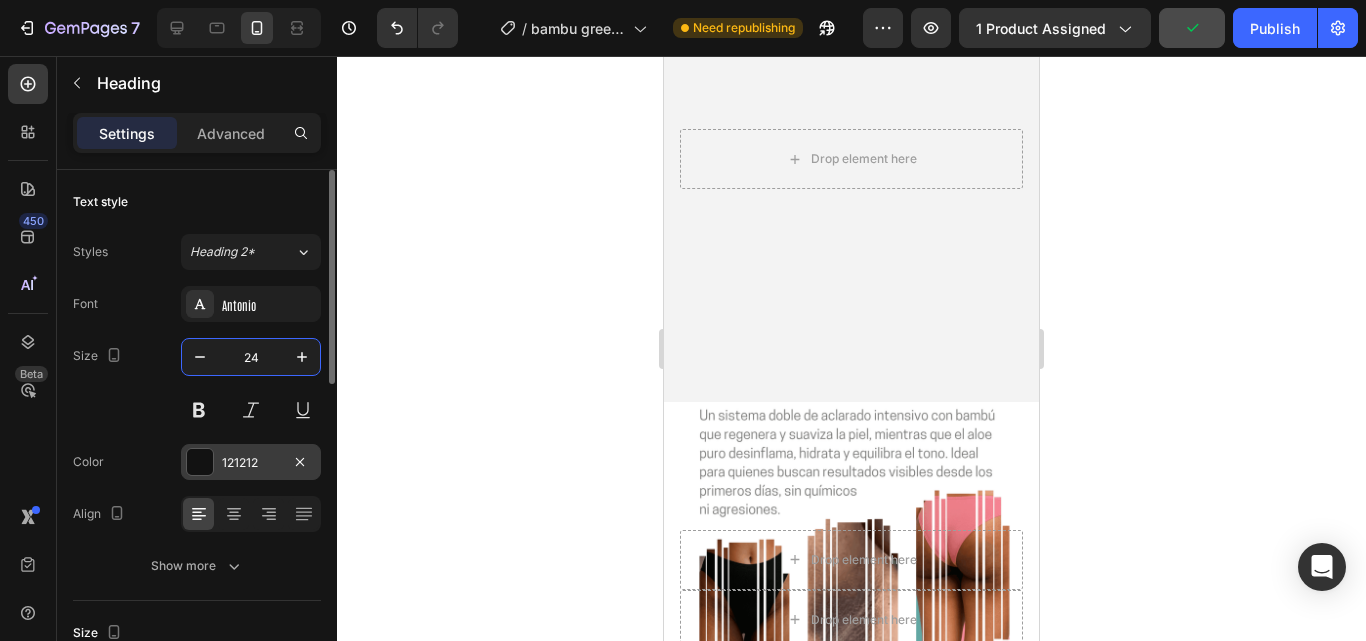 type on "24" 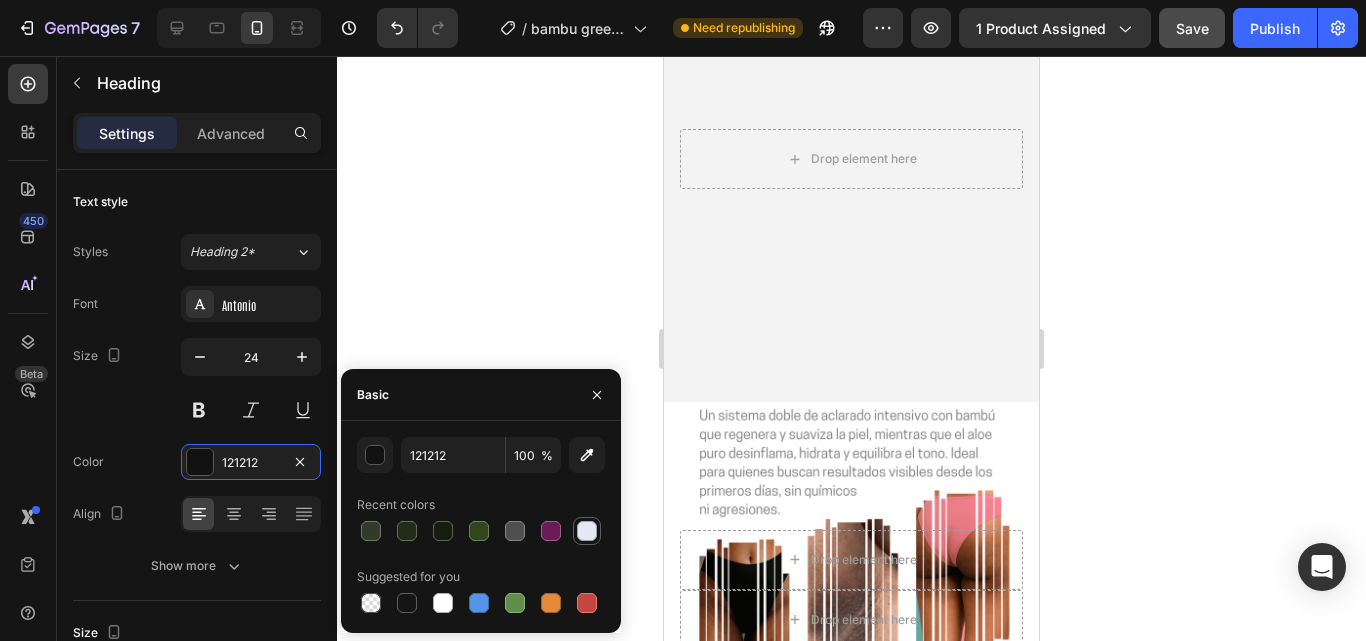 click at bounding box center [587, 531] 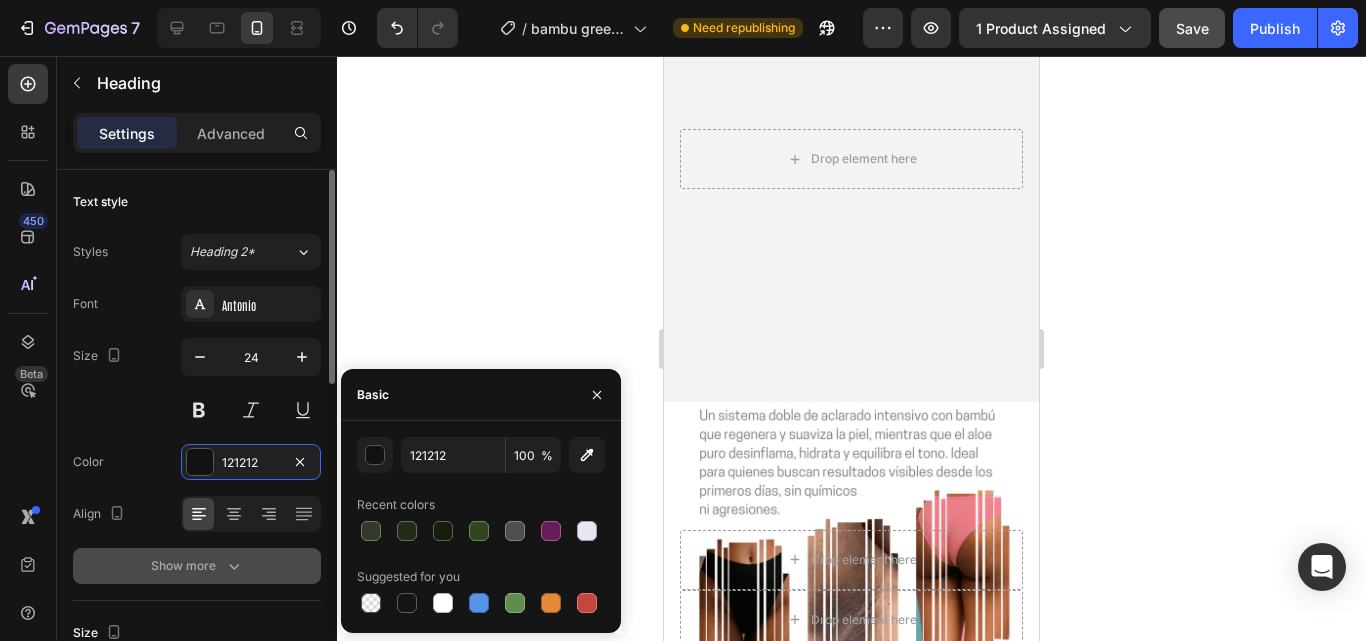 type on "E5E7F2" 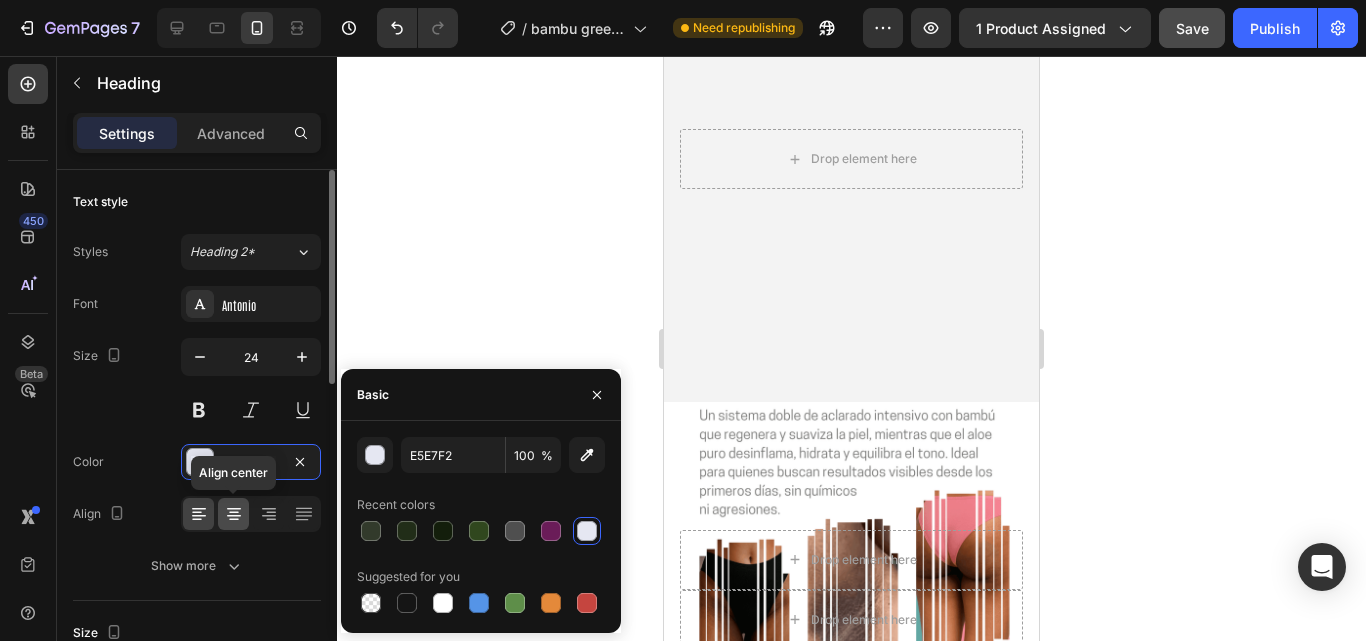 click 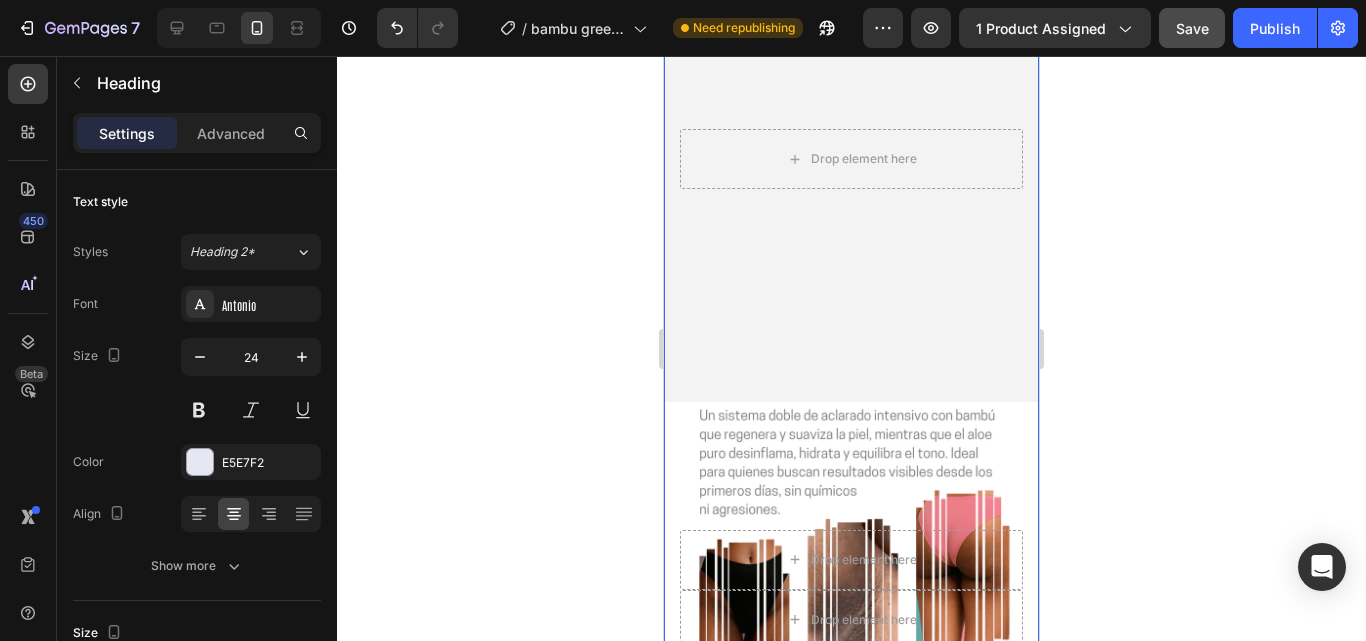 click on "felicidades estas entre los 99 ganadores de esta megaoferta Heading Esta pagina desaparecera en: Heading 58 Minutos 03 Segundos Countdown Timer Row Esto es lo que estan diciendo los que ya lo probaron: Heading Video Row Video Row Video Row ¿Estas cansad@ de esto? Heading   16
Custom code
Publish the page to see the content.
Custom Code
Drop element here Hero Banner
Drop element here
Drop element here Hero Banner" at bounding box center (851, -63) 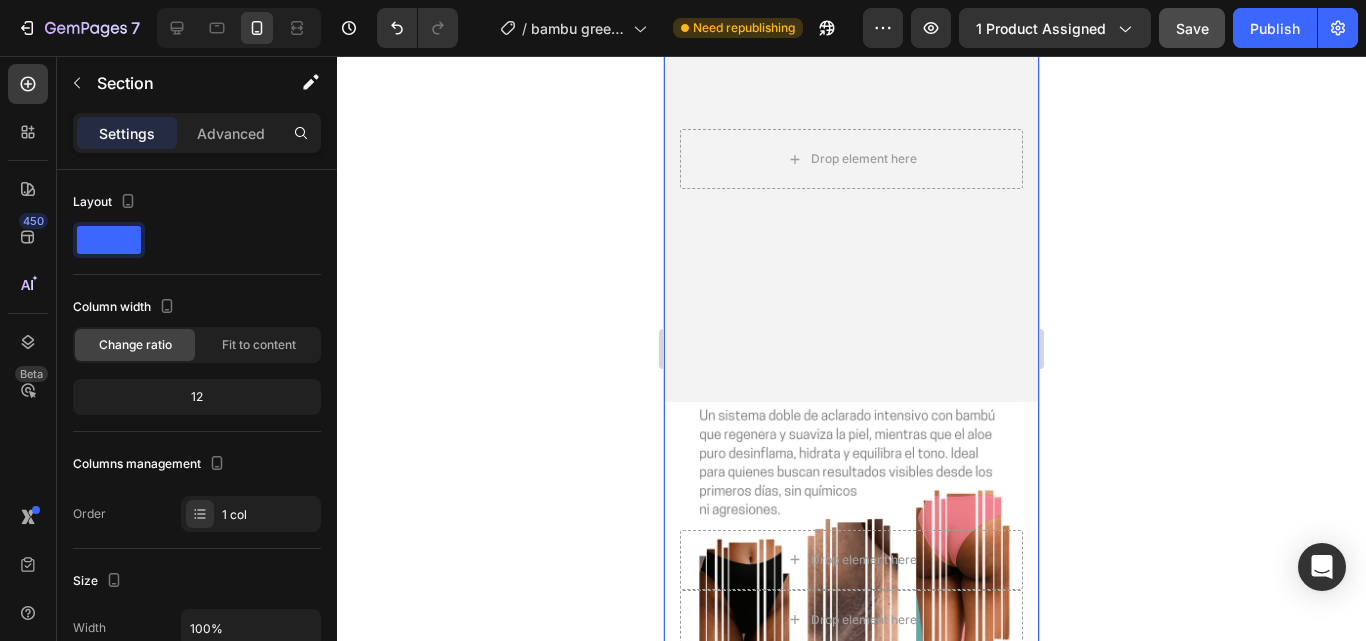 click 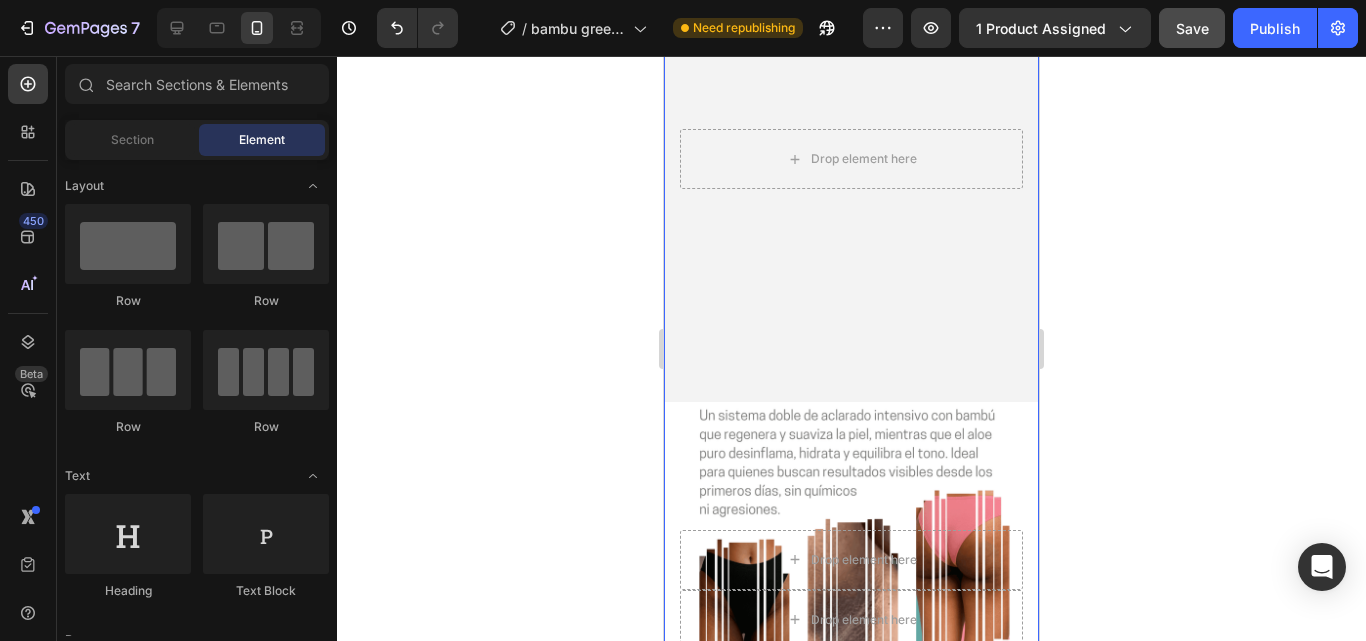 click on "¿Estas cansad@ de esto?" at bounding box center [851, -381] 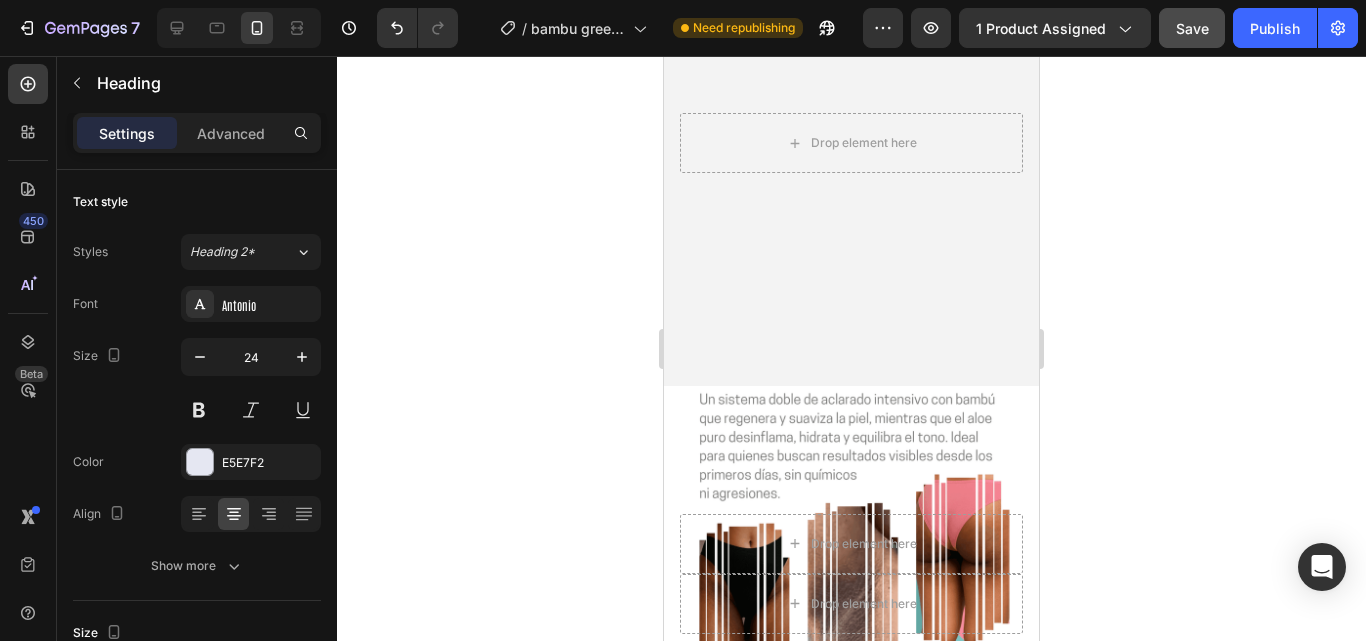 drag, startPoint x: 833, startPoint y: 501, endPoint x: 794, endPoint y: 549, distance: 61.846584 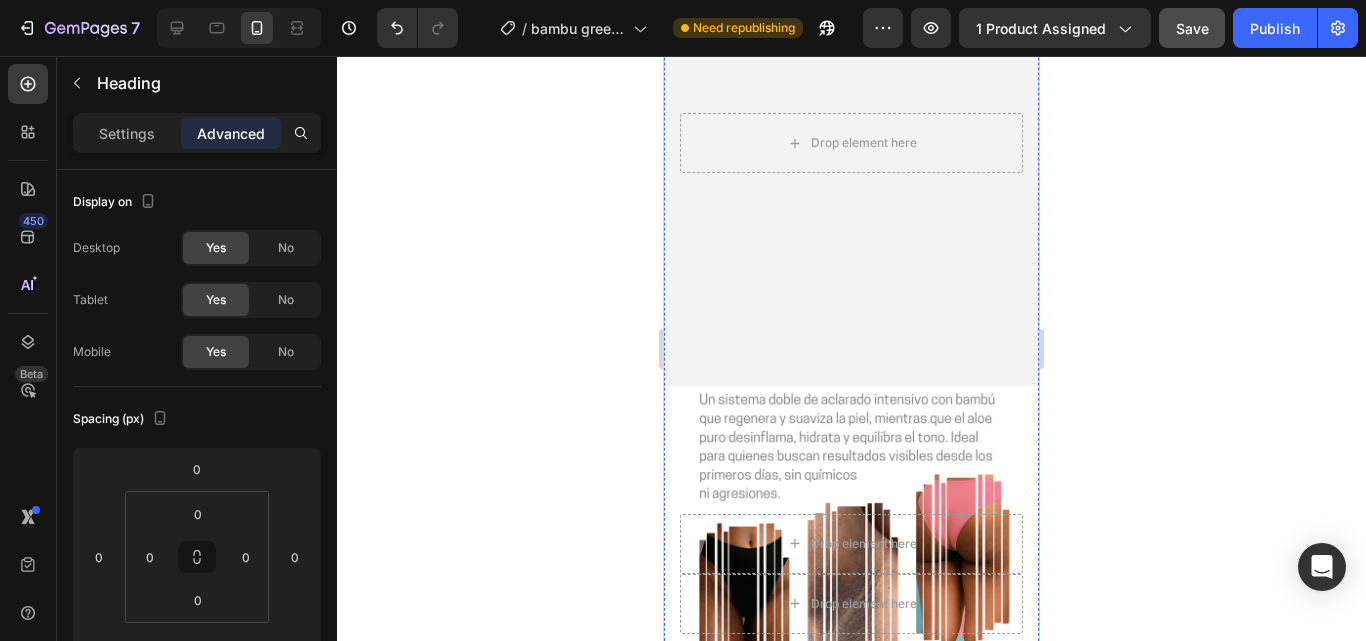 click on "Custom code" at bounding box center [851, -311] 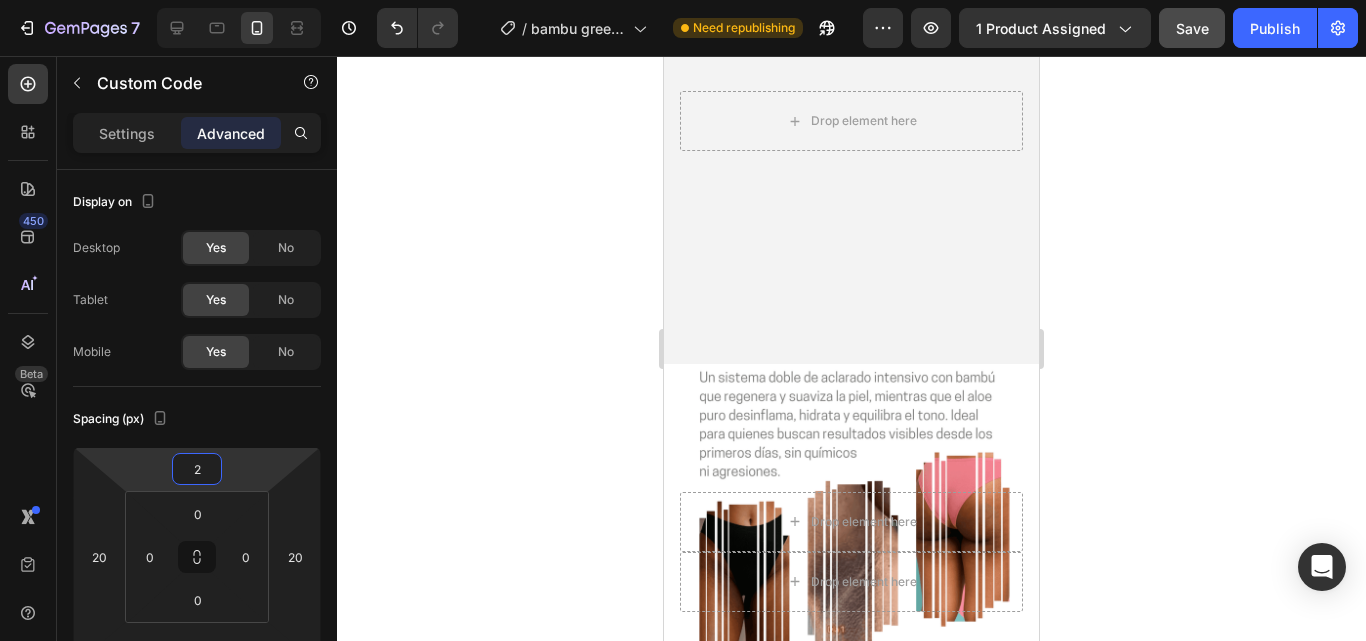 type on "6" 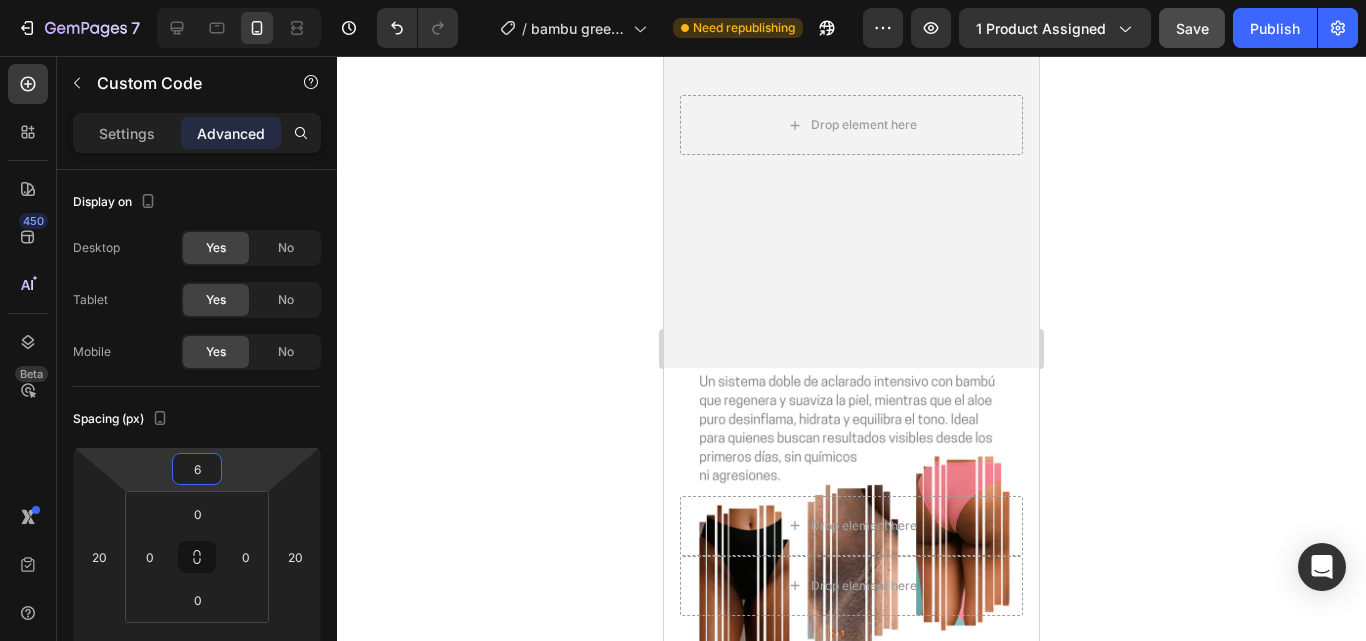 drag, startPoint x: 270, startPoint y: 457, endPoint x: 287, endPoint y: 466, distance: 19.235384 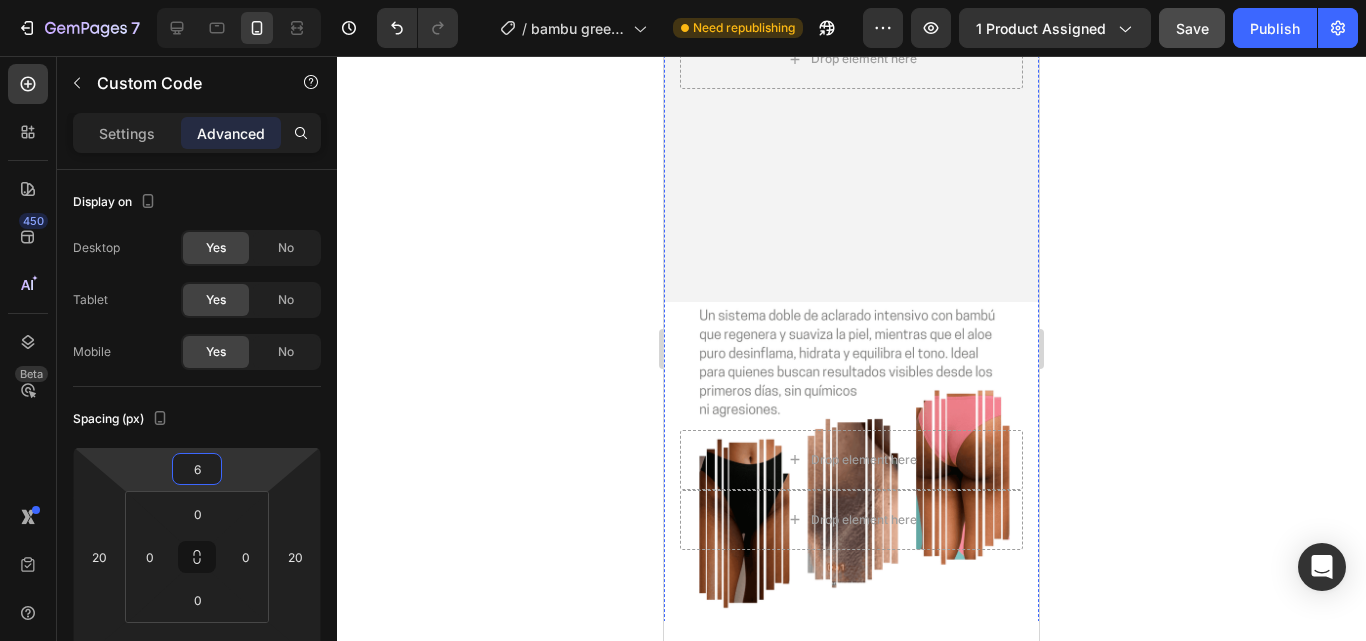 scroll, scrollTop: 1100, scrollLeft: 0, axis: vertical 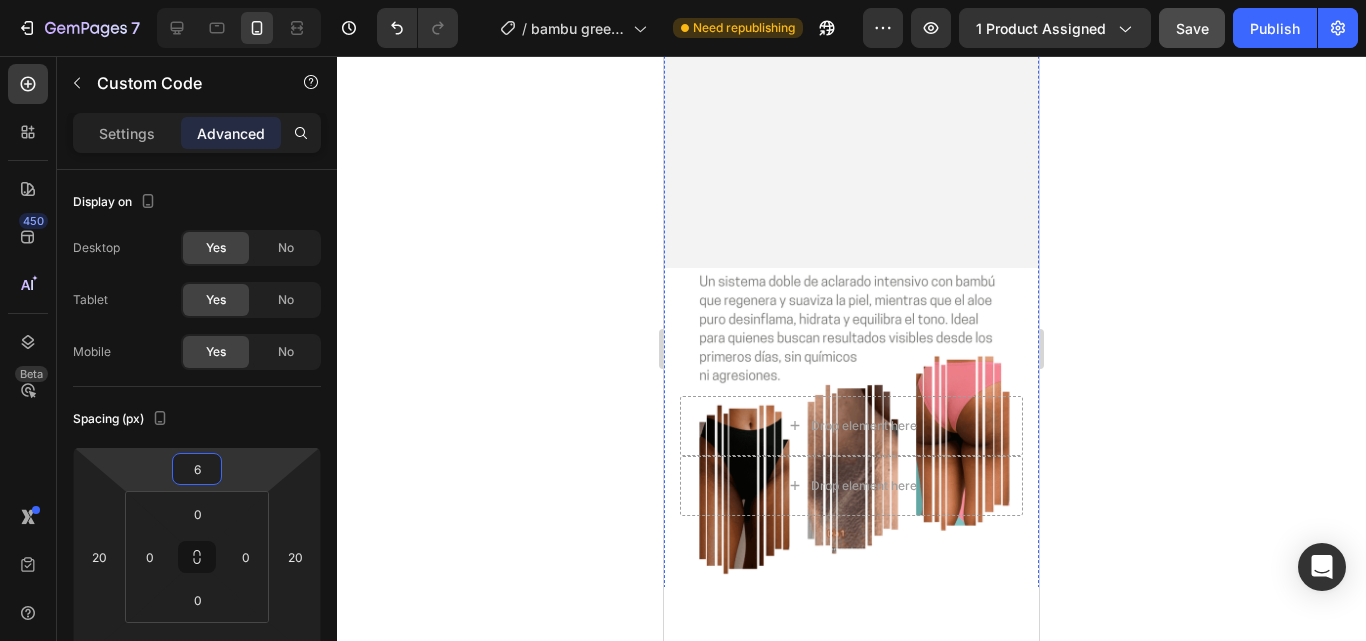 click on "Video Row" at bounding box center [851, -563] 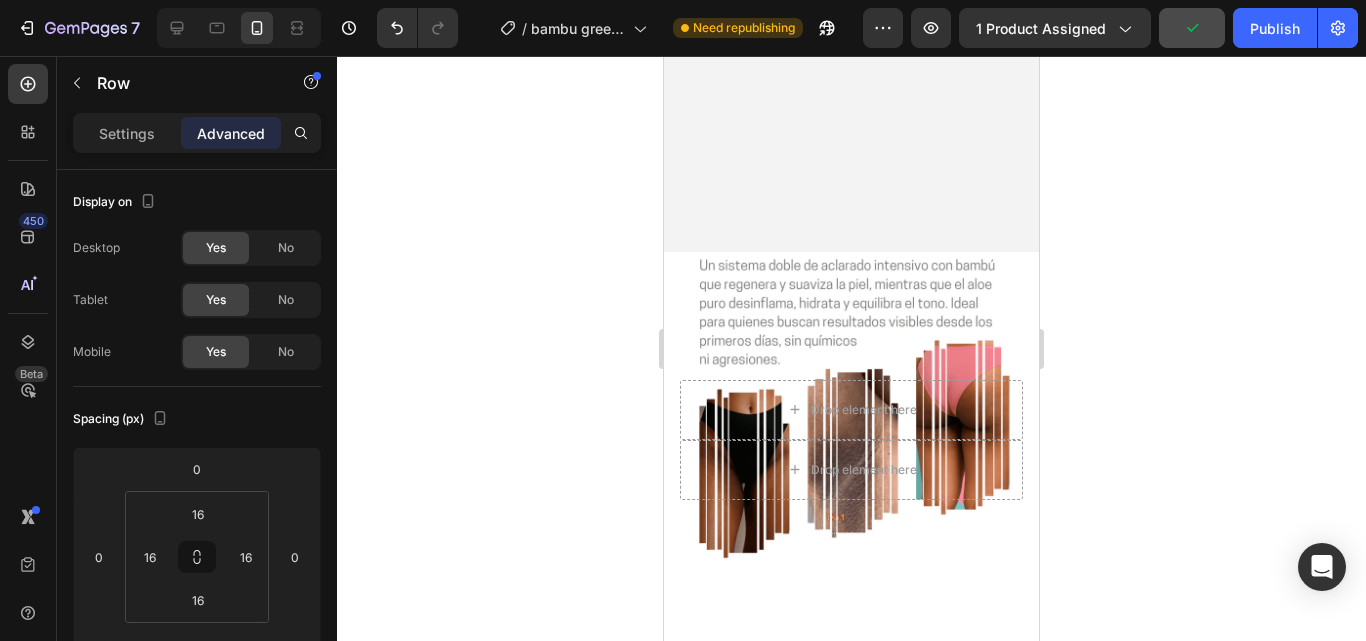 drag, startPoint x: 856, startPoint y: 350, endPoint x: 850, endPoint y: 327, distance: 23.769728 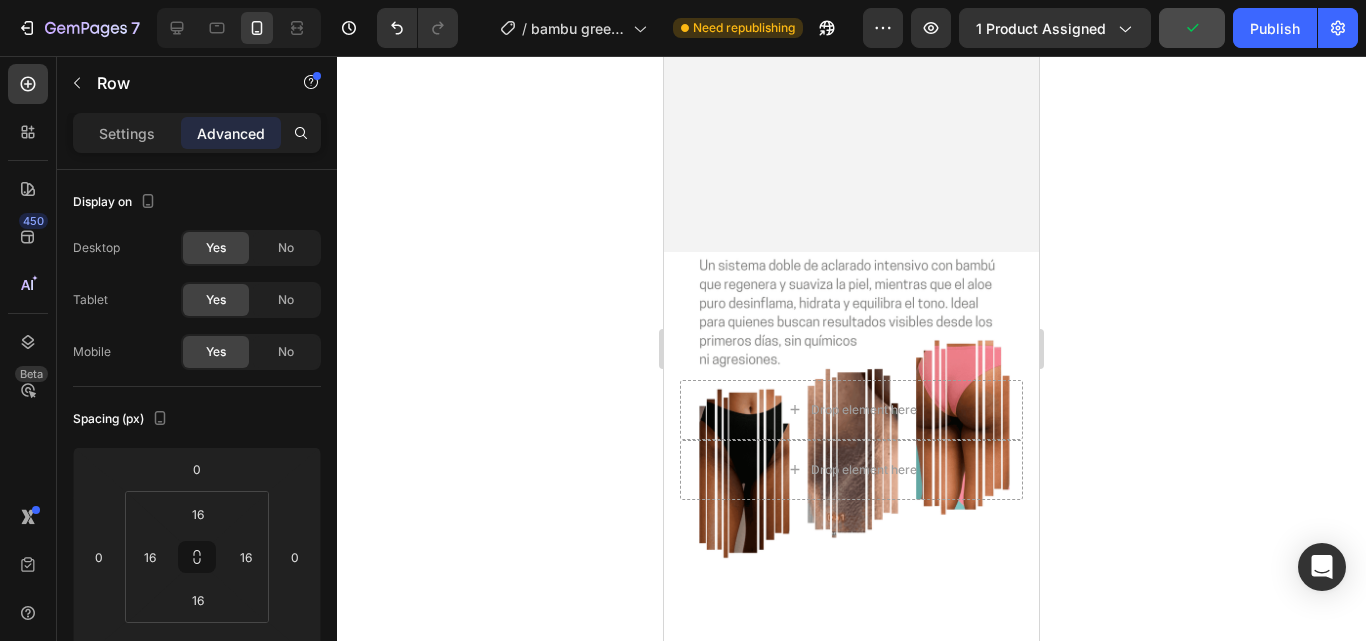 click on "Video Row   0" at bounding box center (851, -563) 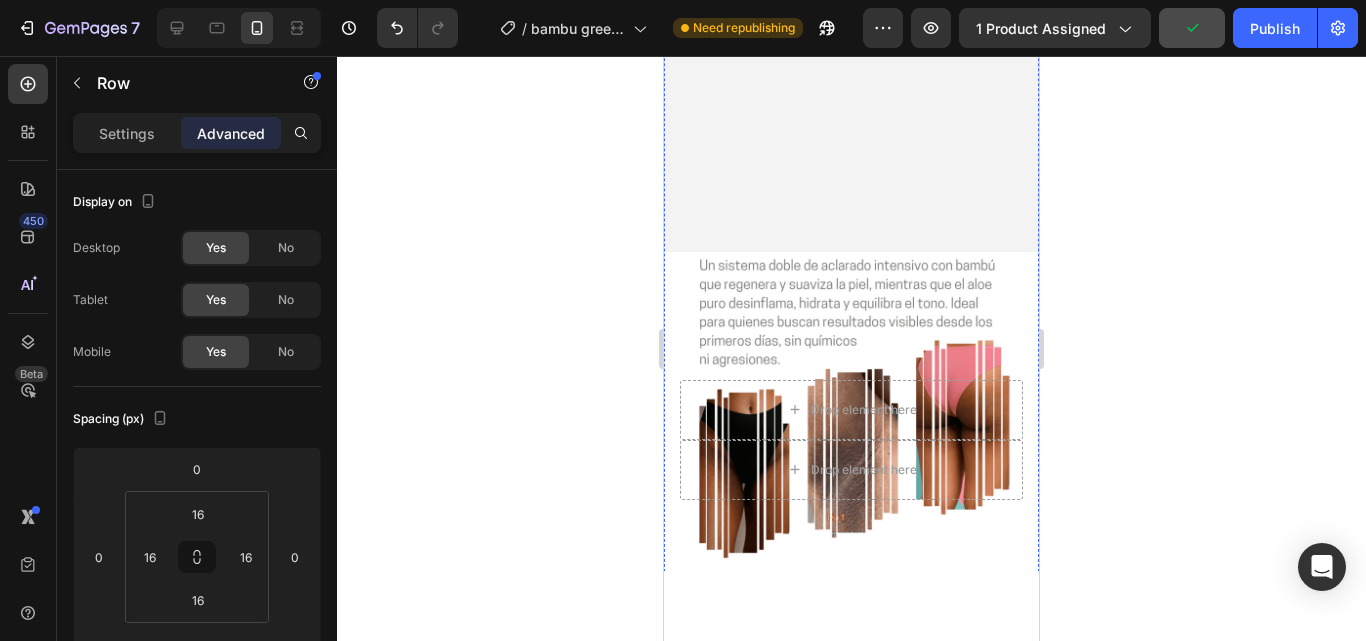 click on "¿Estas cansad@ de esto?" at bounding box center [851, -497] 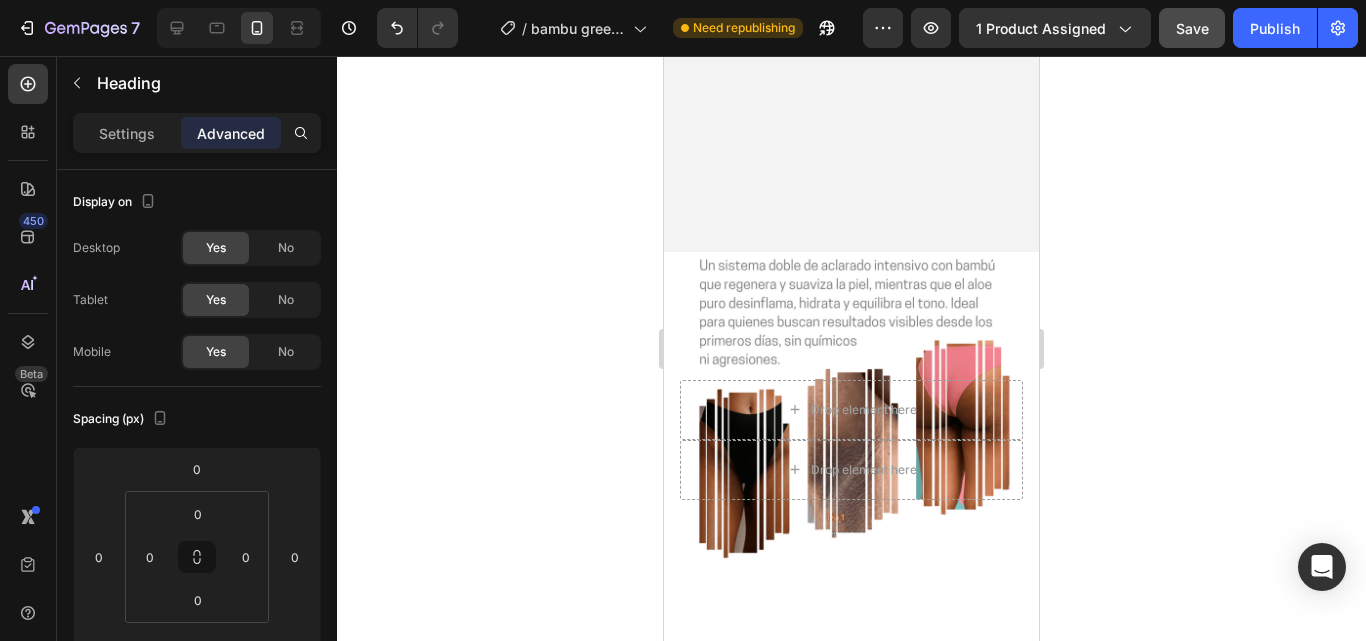 click 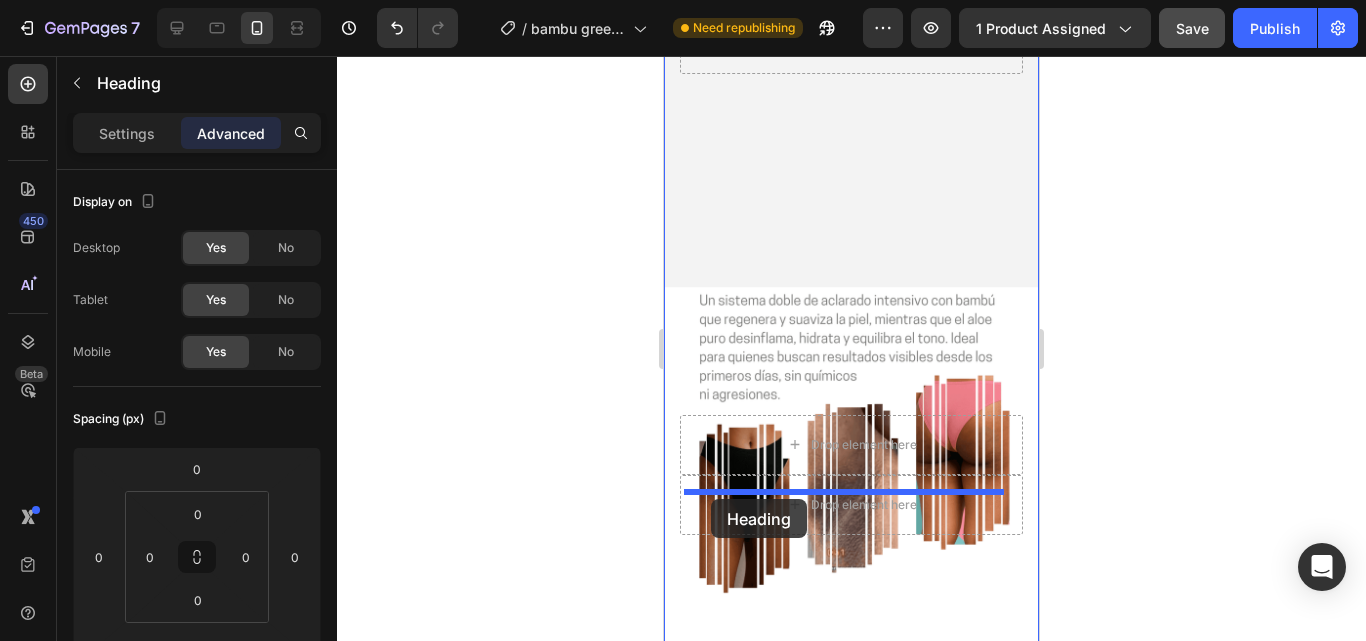 drag, startPoint x: 687, startPoint y: 353, endPoint x: 711, endPoint y: 499, distance: 147.95946 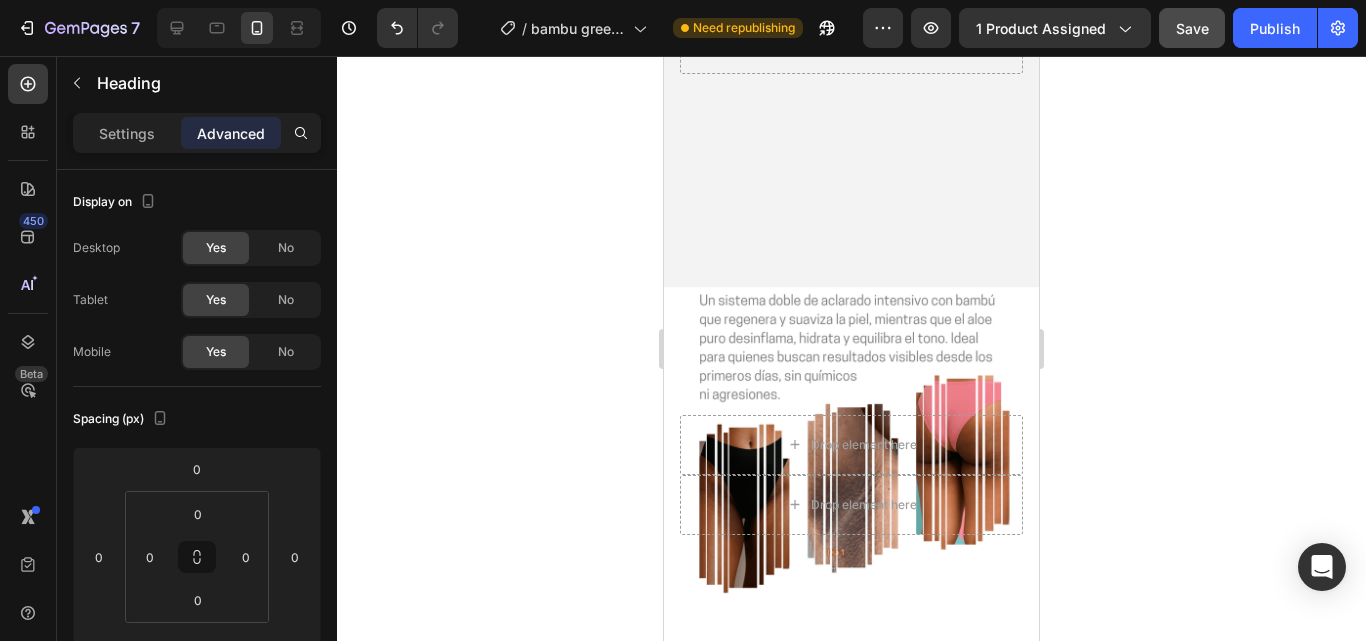 click on "¿Estas cansad@ de esto?" at bounding box center [851, -376] 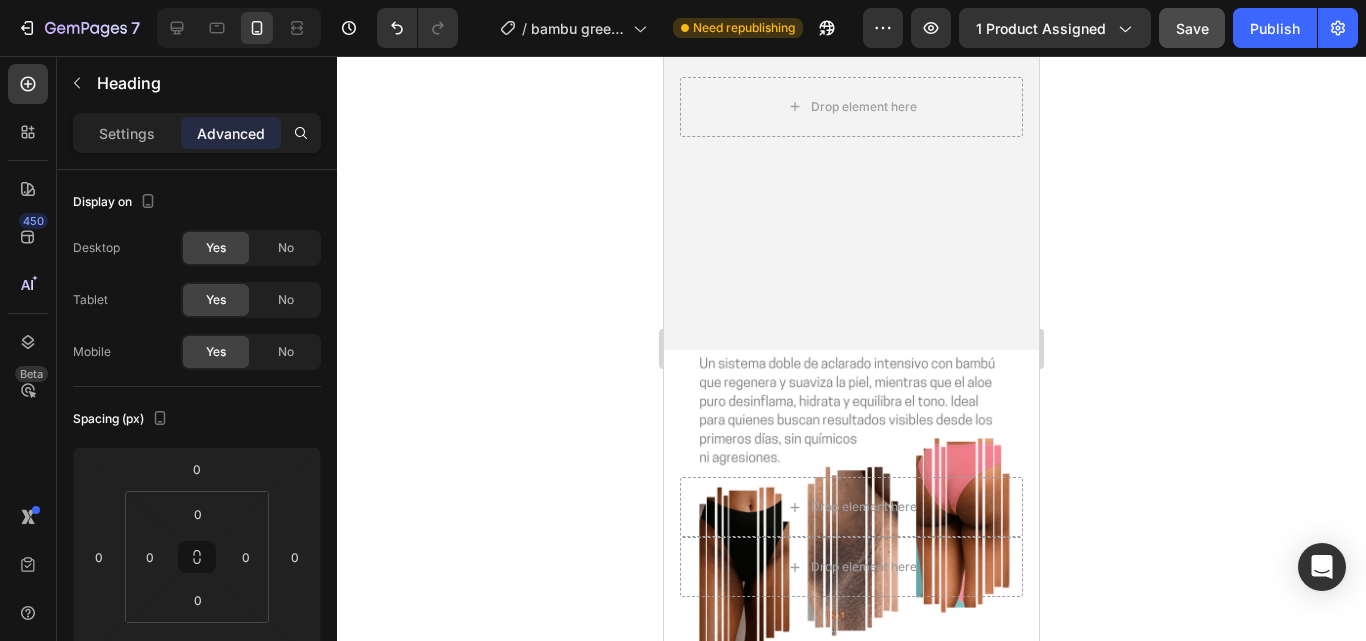 click on "¡En este momento duplicamos o triplicamos tu pedido!" at bounding box center [851, -344] 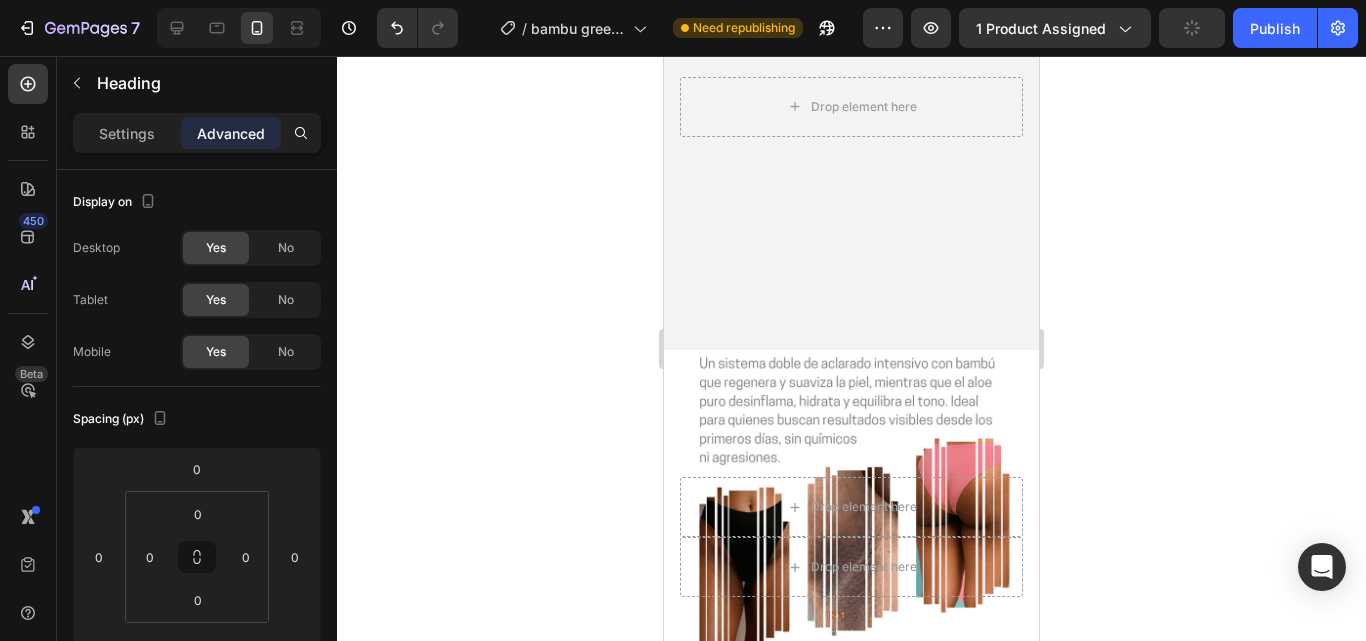 drag, startPoint x: 1177, startPoint y: 452, endPoint x: 1159, endPoint y: 466, distance: 22.803509 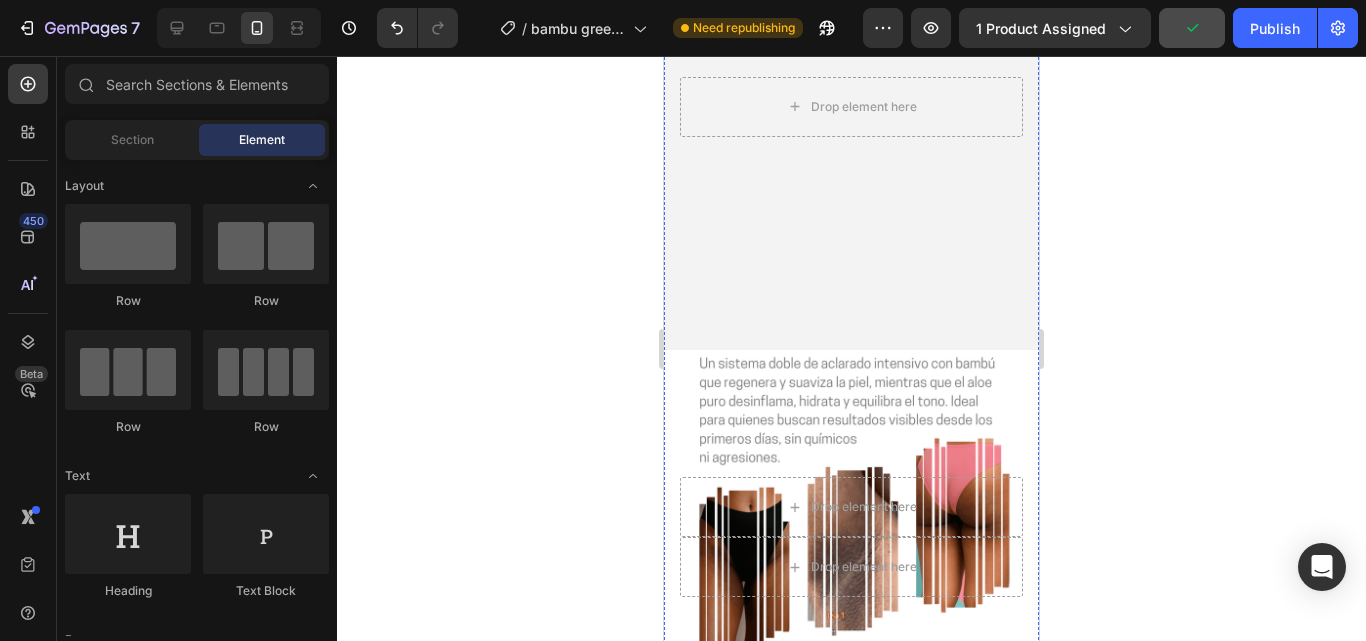 click on "⁠⁠⁠⁠⁠⁠⁠ ¡En este momento duplicamos o triplicamos tu pedido!" at bounding box center (851, -344) 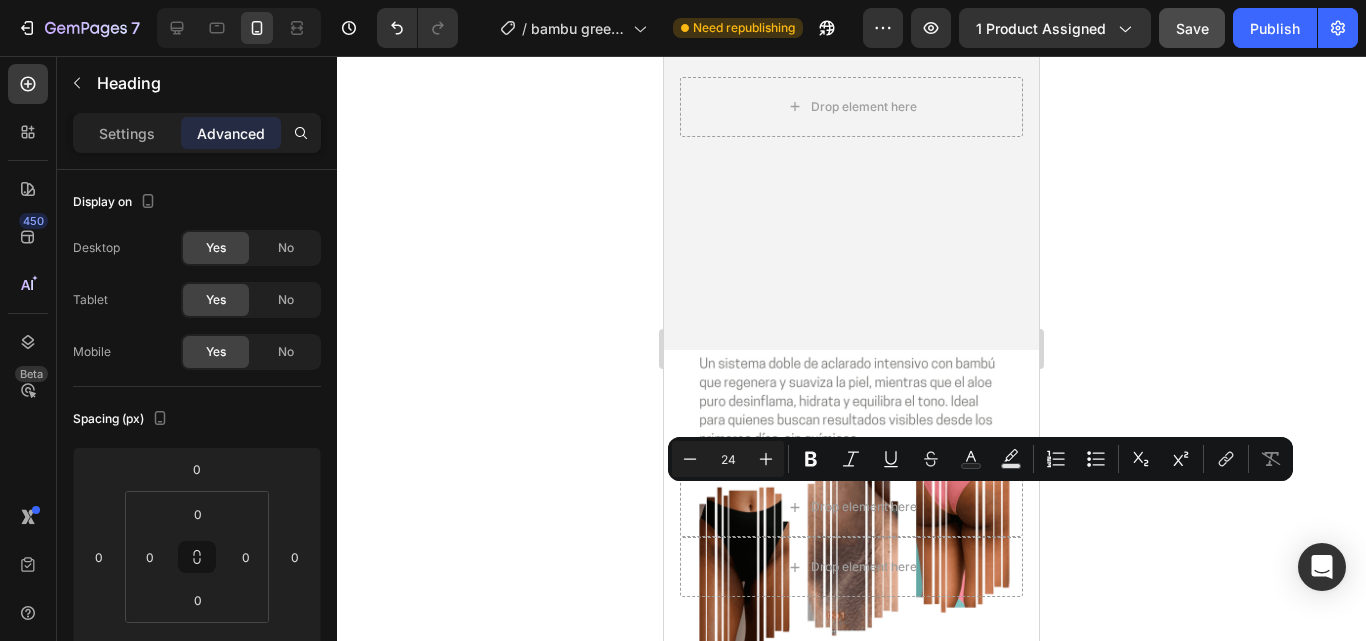 click on "¡En este momento duplicamos o triplicamos tu pedido!" at bounding box center [851, -344] 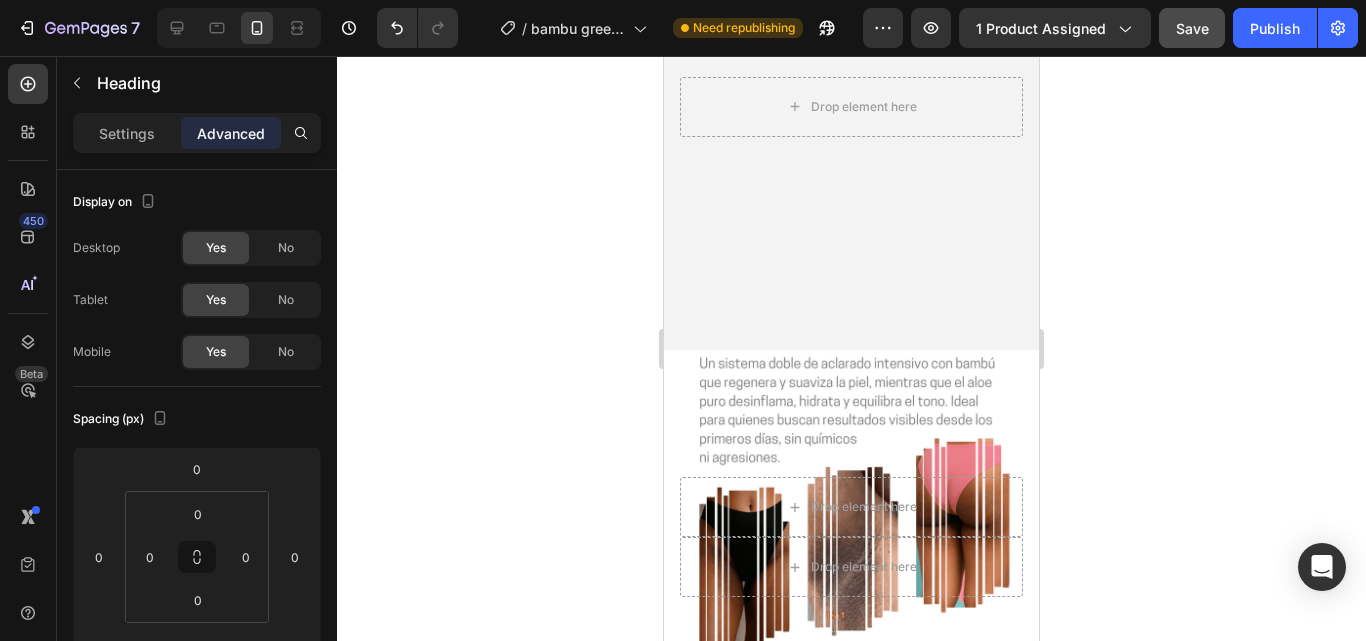 click on "¡En este momento duplicamos o triplicamos tu pedido!" at bounding box center (851, -344) 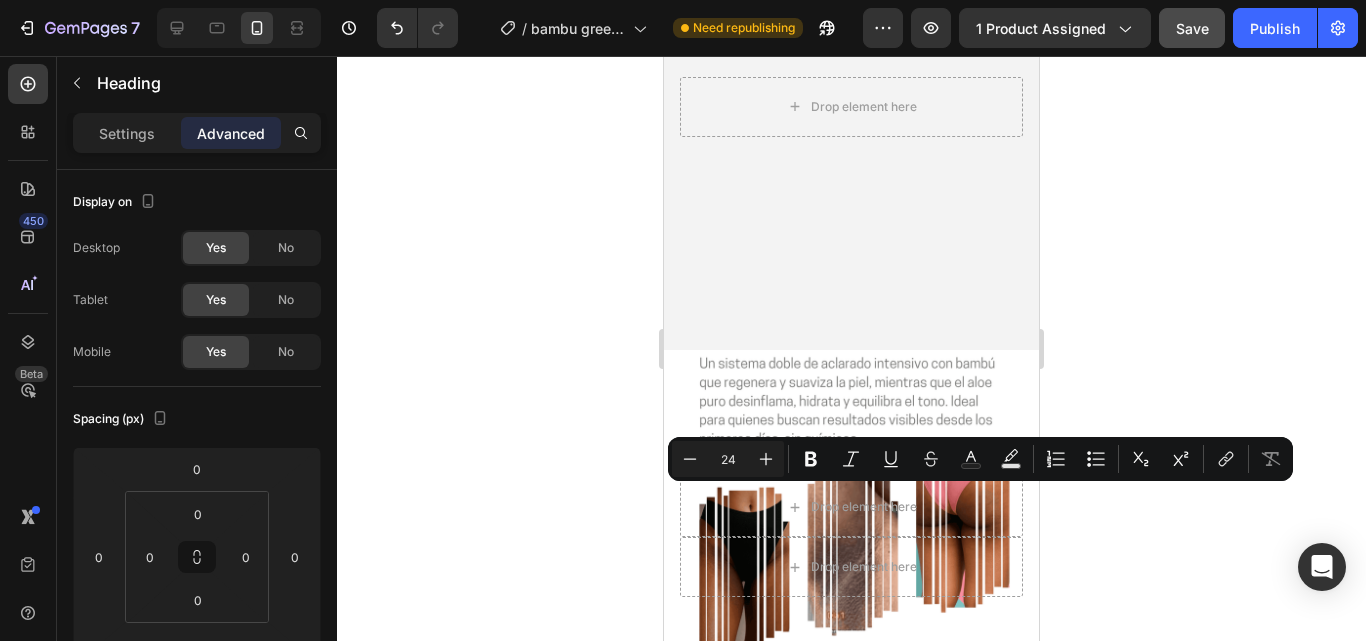 drag, startPoint x: 594, startPoint y: 525, endPoint x: 637, endPoint y: 523, distance: 43.046486 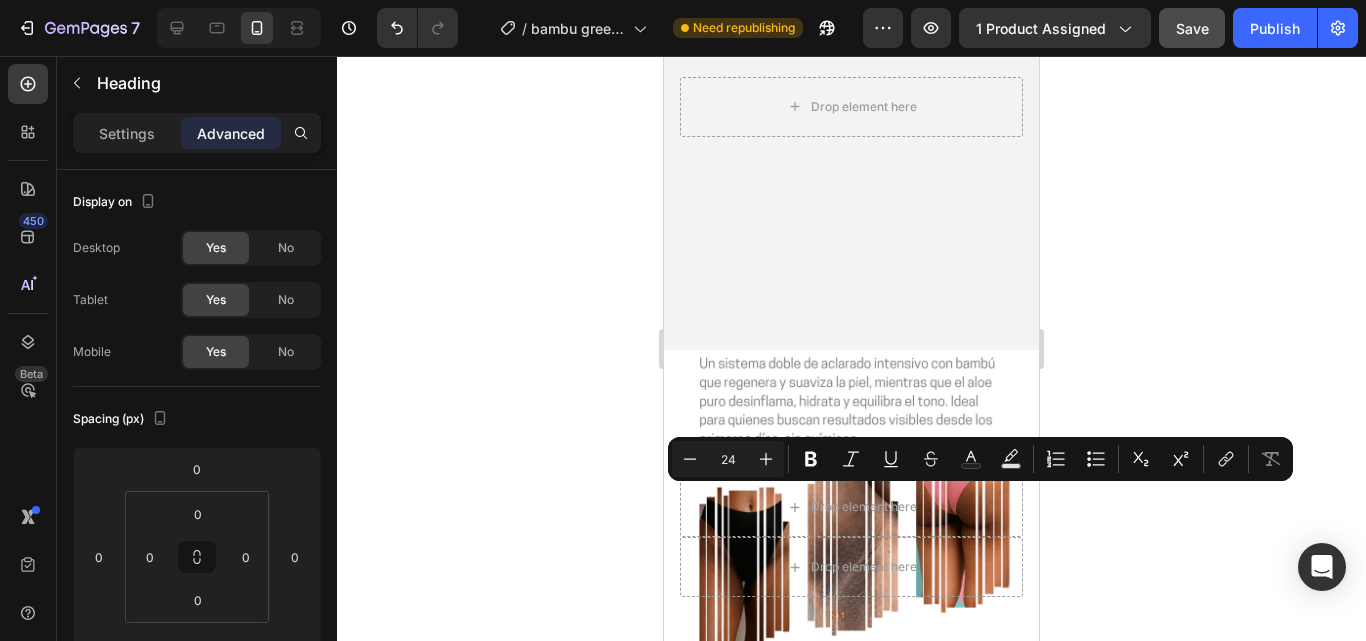 click 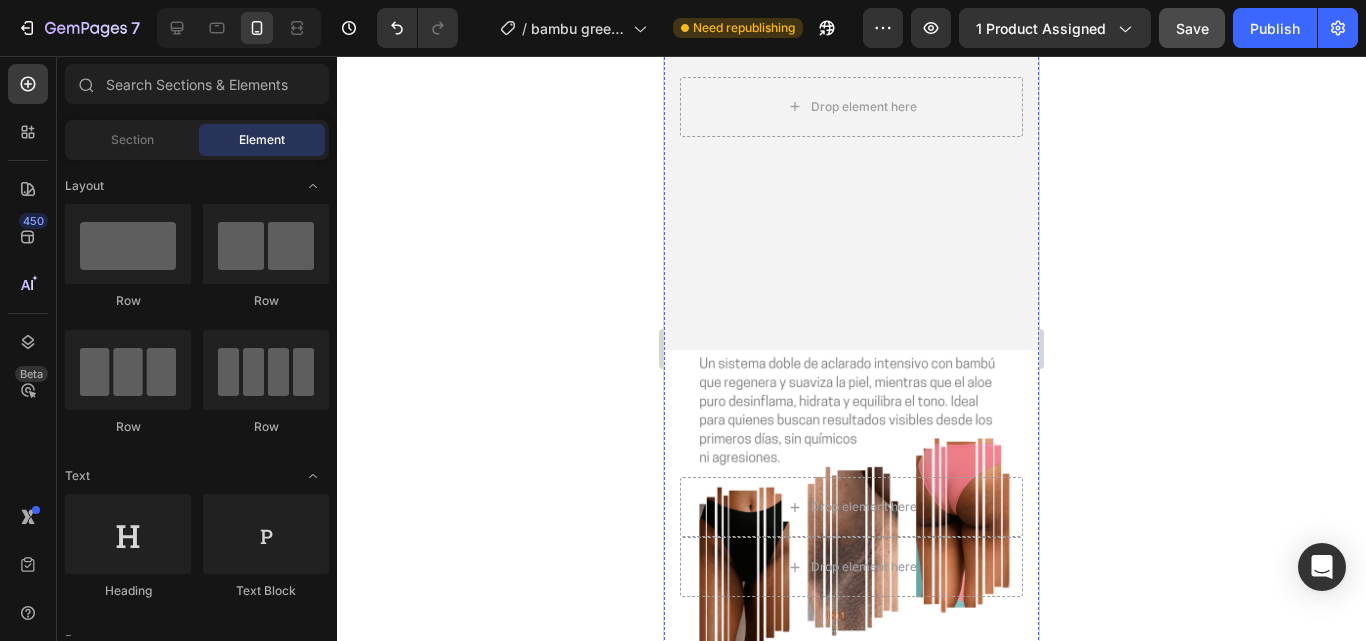 click on "⁠⁠⁠⁠⁠⁠⁠ ¡En este momento duplicamos o triplicamos tu pedido!" at bounding box center [851, -344] 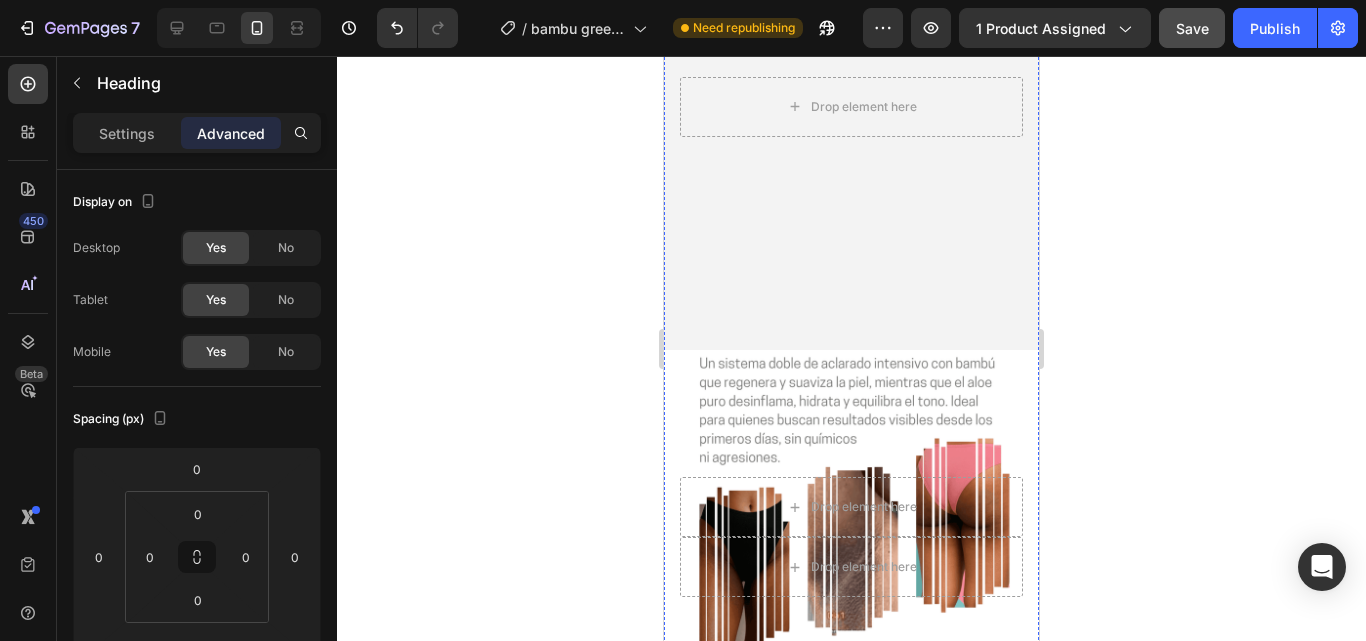 click on "Custom code" at bounding box center [851, -445] 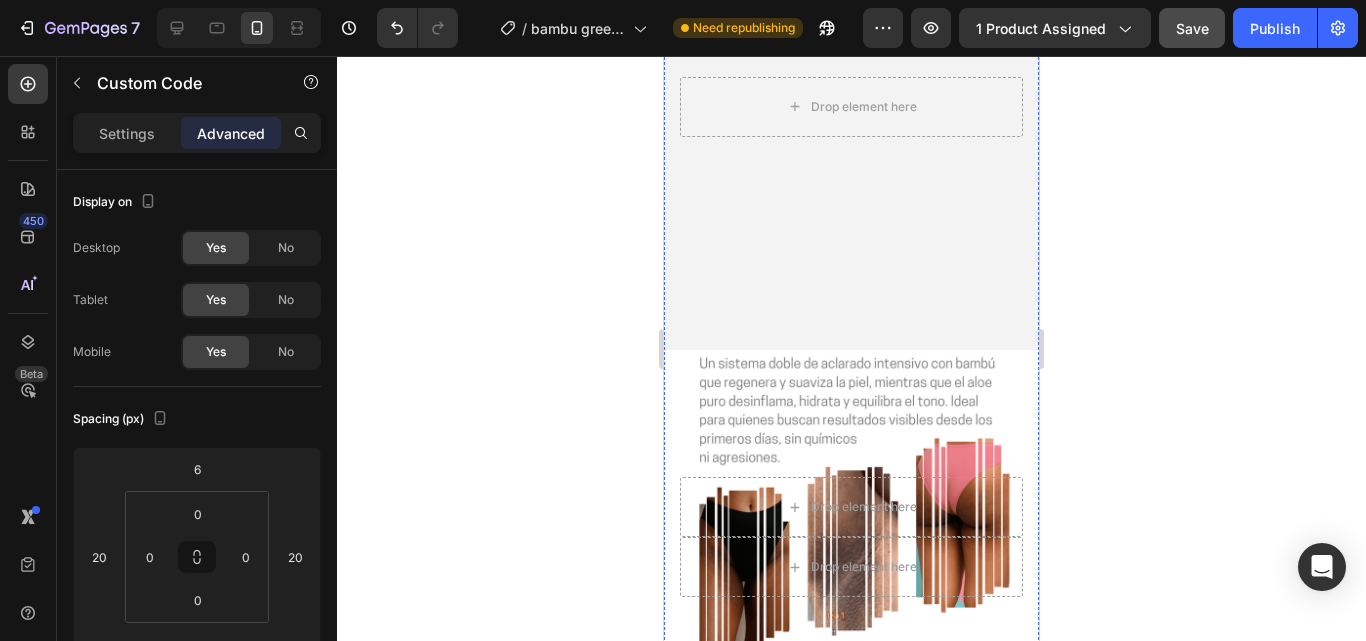 drag, startPoint x: 899, startPoint y: 475, endPoint x: 821, endPoint y: 517, distance: 88.588936 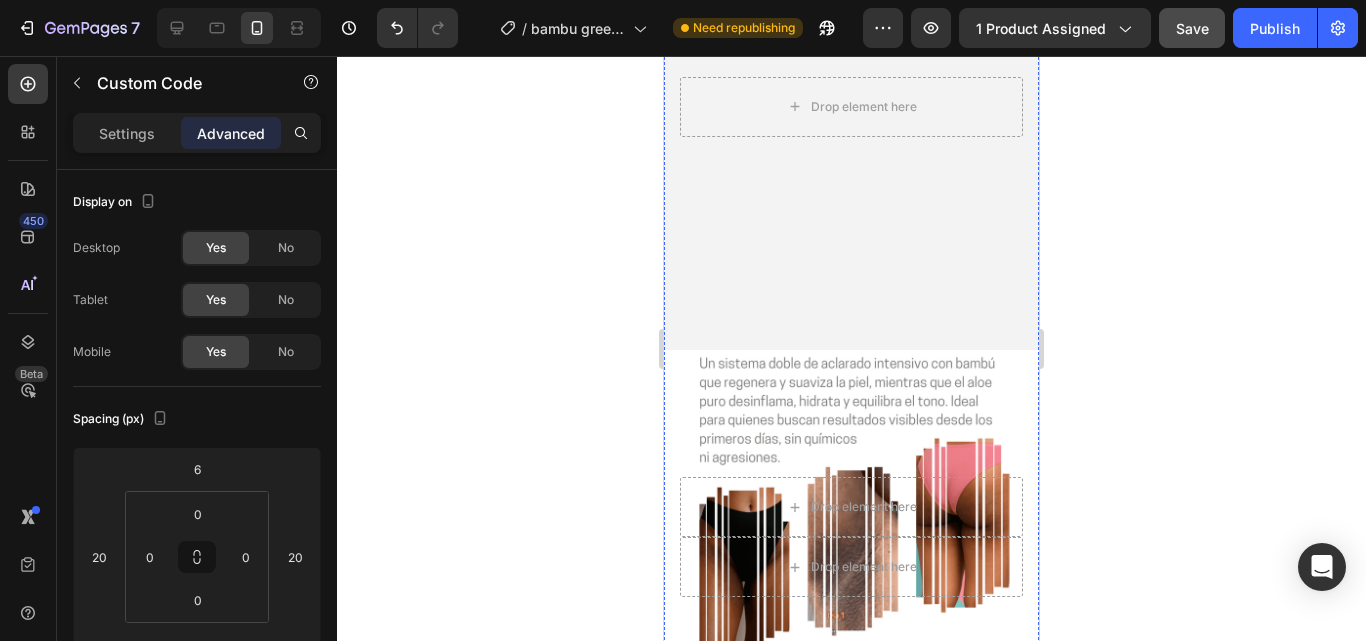 click on "⁠⁠⁠⁠⁠⁠⁠ ¡En este momento duplicamos o triplicamos tu pedido!" at bounding box center (851, -344) 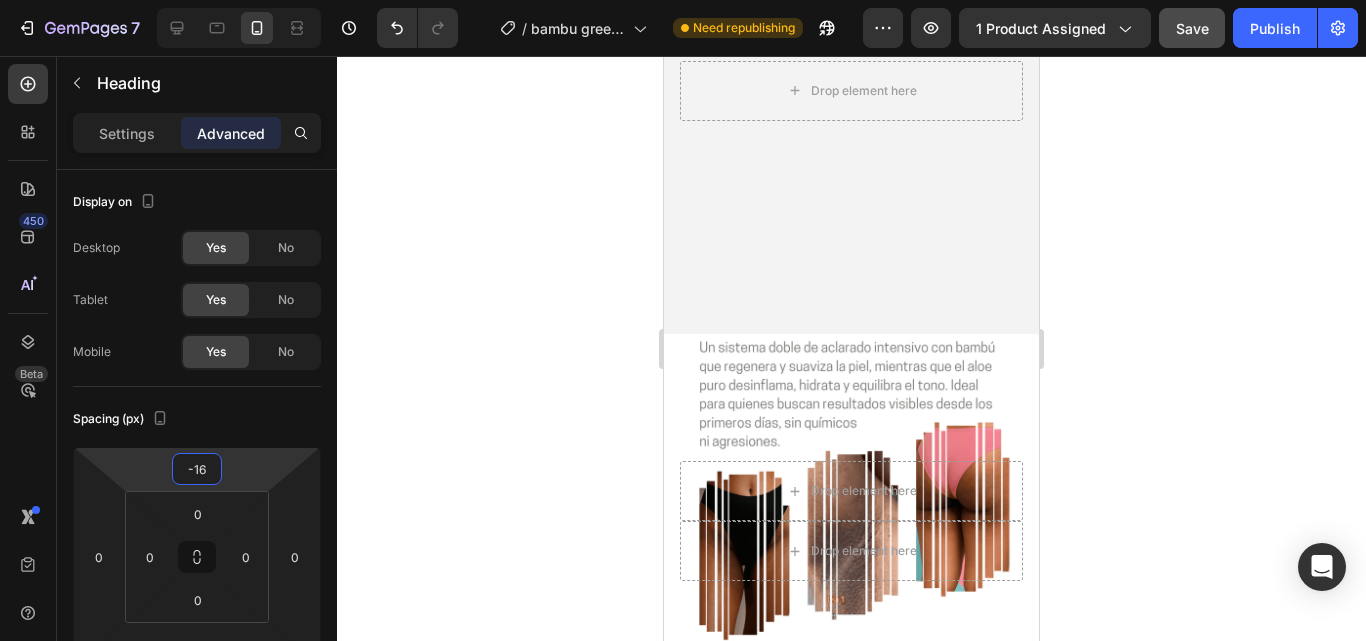 drag, startPoint x: 246, startPoint y: 453, endPoint x: 269, endPoint y: 461, distance: 24.351591 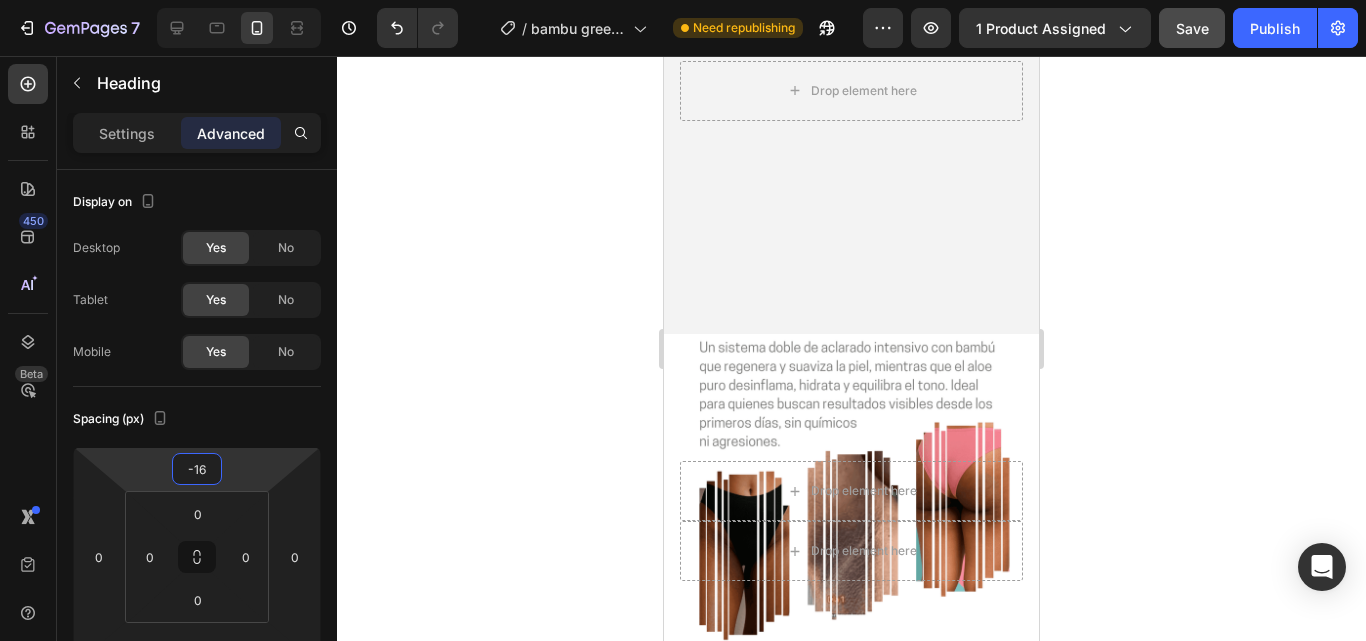 click on "7  Version history  /  bambu green y aloe 2 DE AGOSTO Need republishing Preview 1 product assigned  Save   Publish  450 Beta Sections(30) Elements(84) Section Element Hero Section Product Detail Brands Trusted Badges Guarantee Product Breakdown How to use Testimonials Compare Bundle FAQs Social Proof Brand Story Product List Collection Blog List Contact Sticky Add to Cart Custom Footer Browse Library 450 Layout
Row
Row
Row
Row Text
Heading
Text Block Button
Button
Button Media
Image
Image" at bounding box center [683, 0] 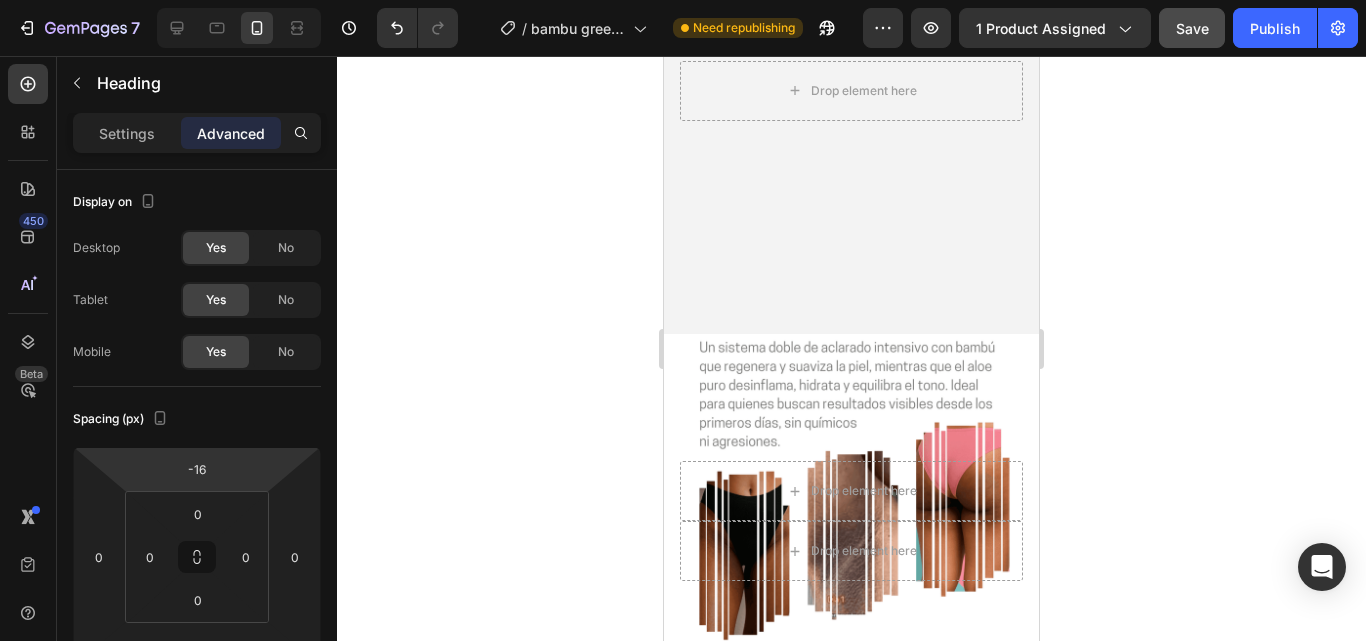 type on "-20" 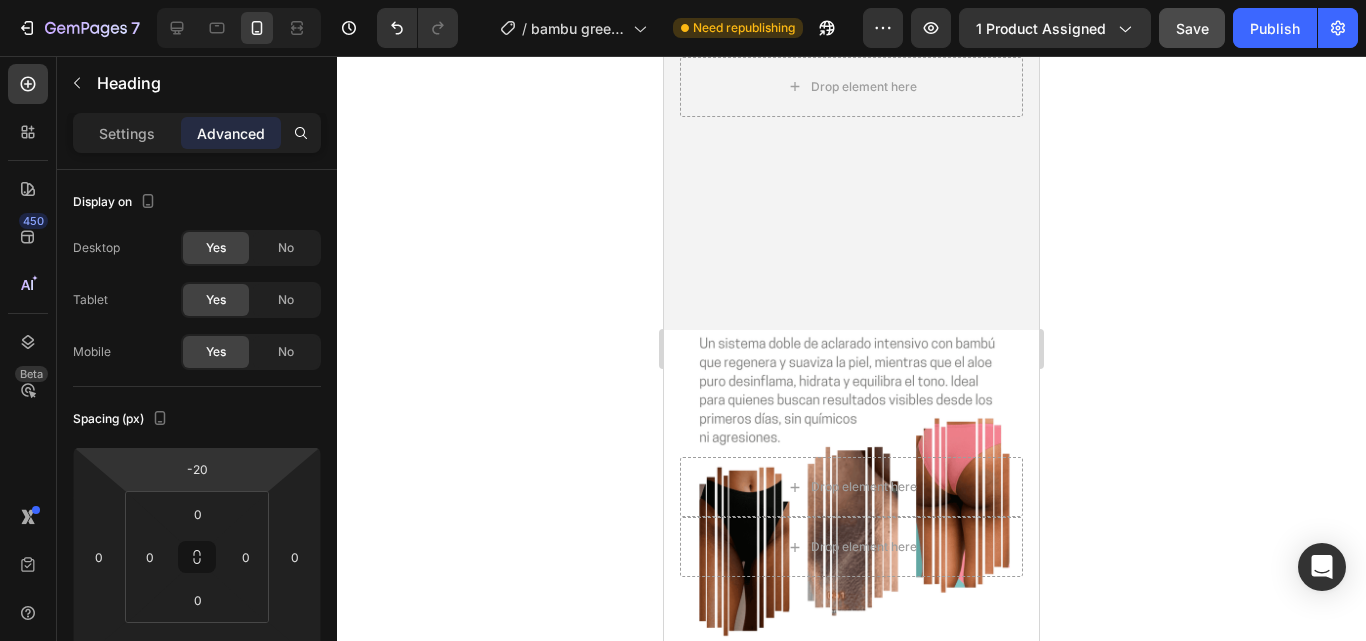 click on "7  Version history  /  bambu green y aloe 2 DE AGOSTO Need republishing Preview 1 product assigned  Save   Publish  450 Beta Sections(30) Elements(84) Section Element Hero Section Product Detail Brands Trusted Badges Guarantee Product Breakdown How to use Testimonials Compare Bundle FAQs Social Proof Brand Story Product List Collection Blog List Contact Sticky Add to Cart Custom Footer Browse Library 450 Layout
Row
Row
Row
Row Text
Heading
Text Block Button
Button
Button Media
Image
Image" at bounding box center (683, 0) 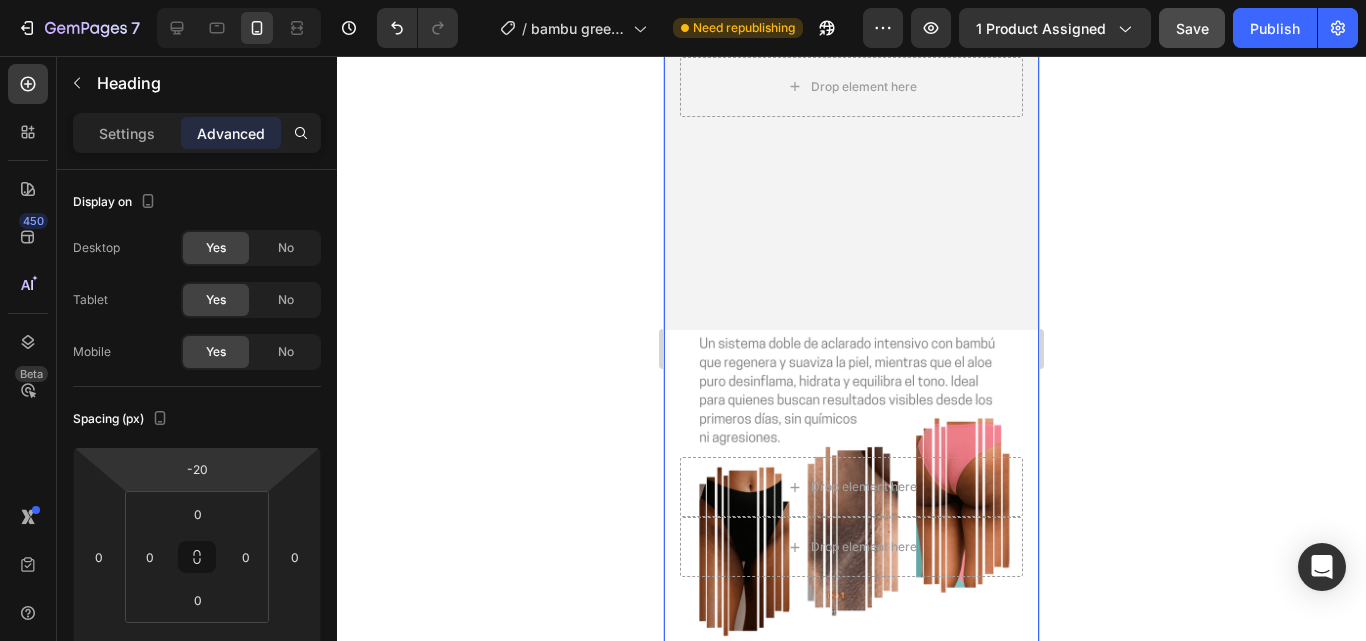 scroll, scrollTop: 1300, scrollLeft: 0, axis: vertical 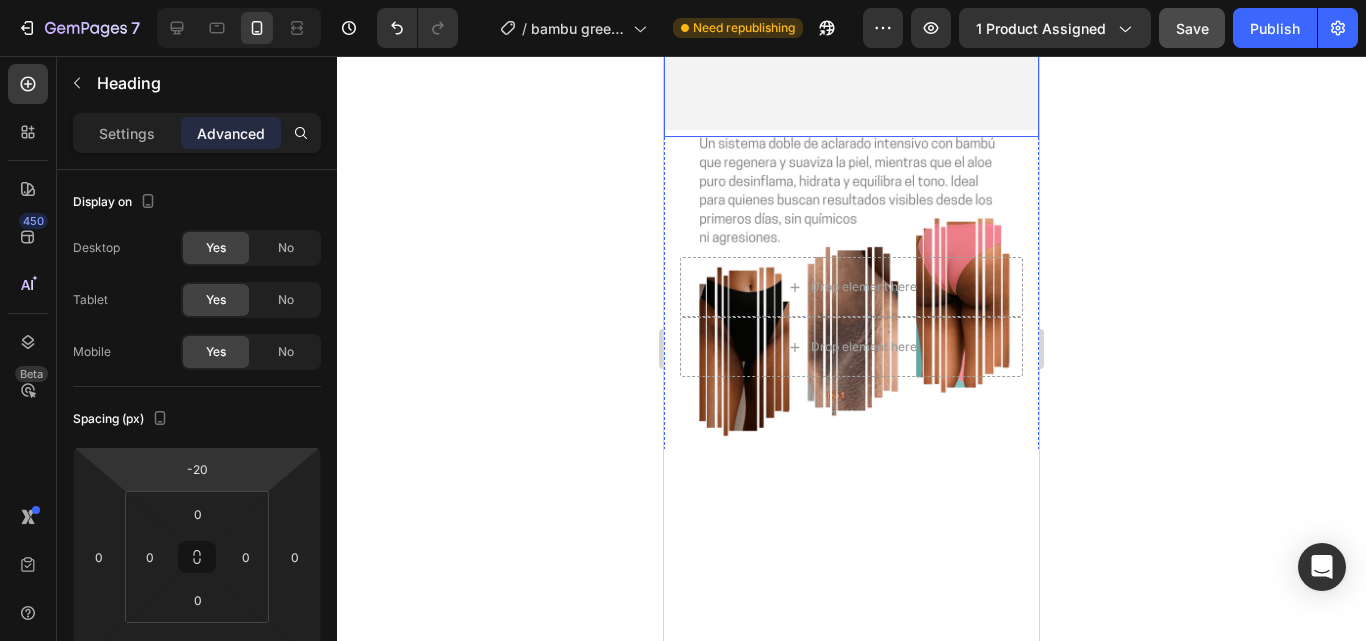 click at bounding box center [851, -113] 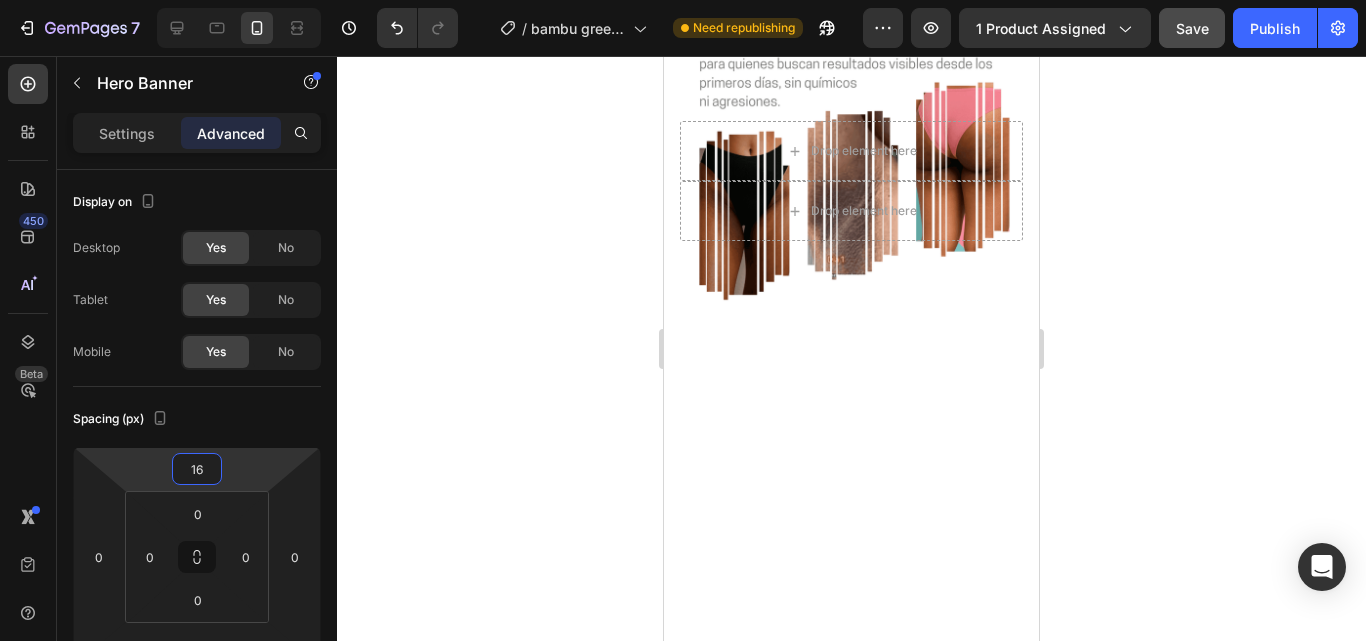 type on "6" 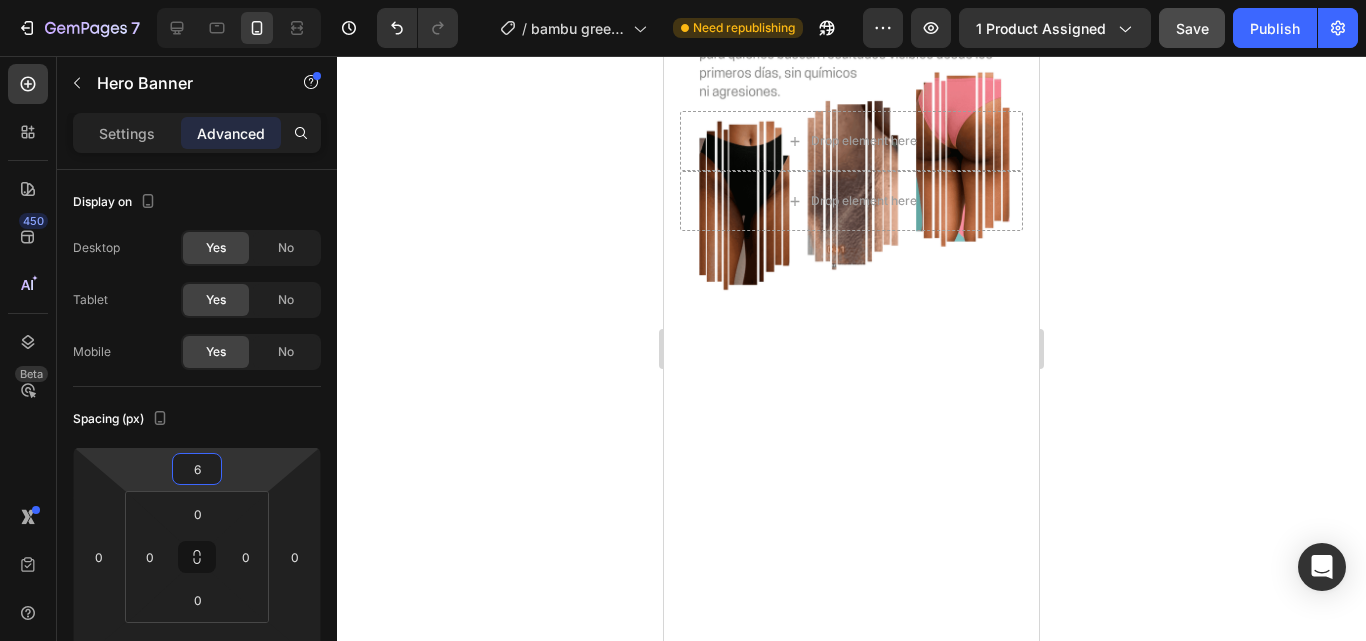 drag, startPoint x: 293, startPoint y: 499, endPoint x: 124, endPoint y: 82, distance: 449.94443 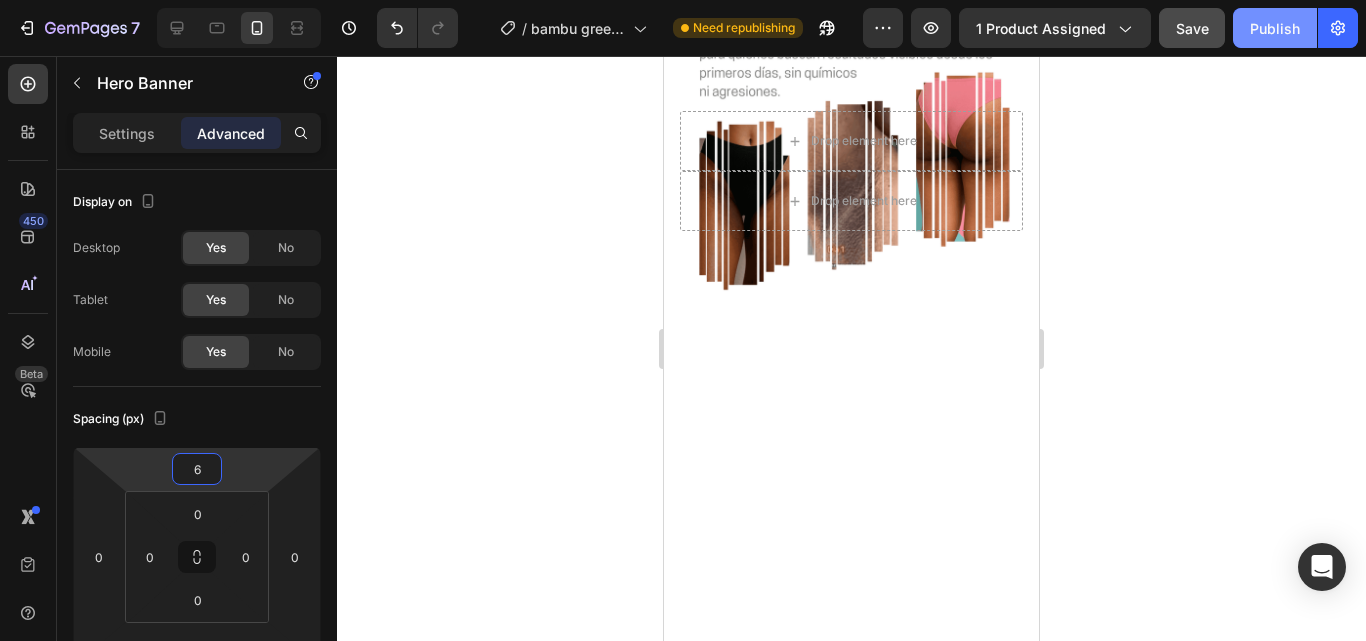 click on "Save" 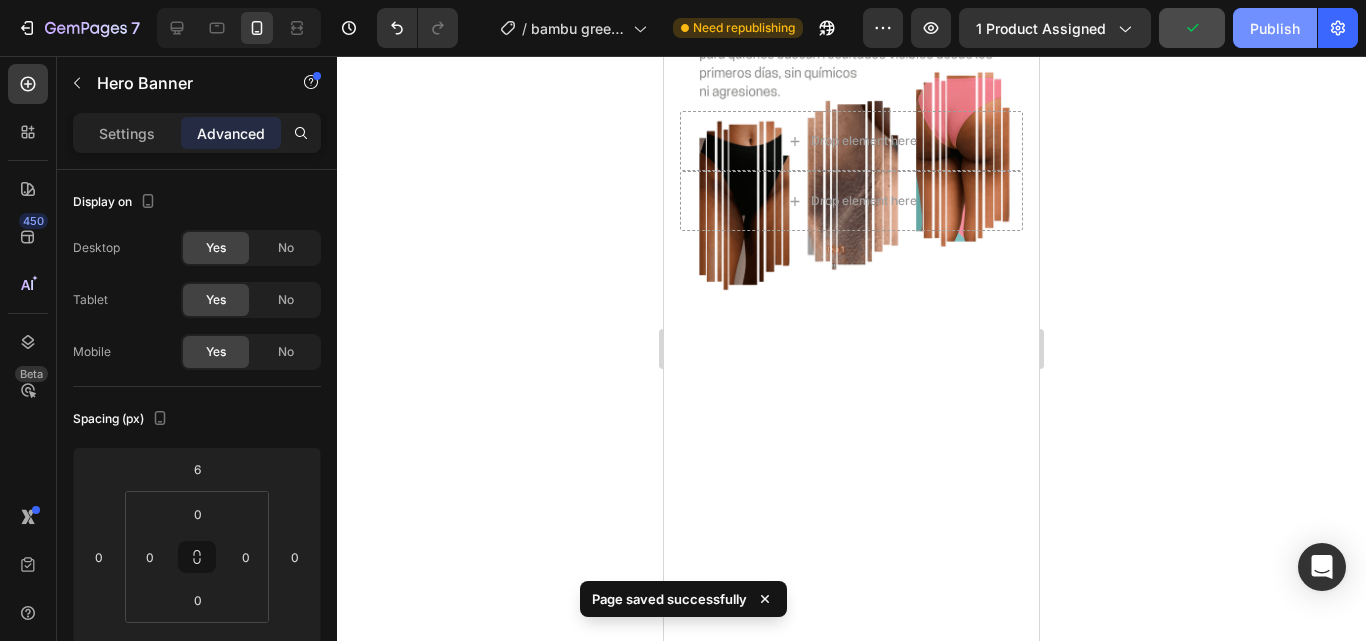click on "Publish" at bounding box center (1275, 28) 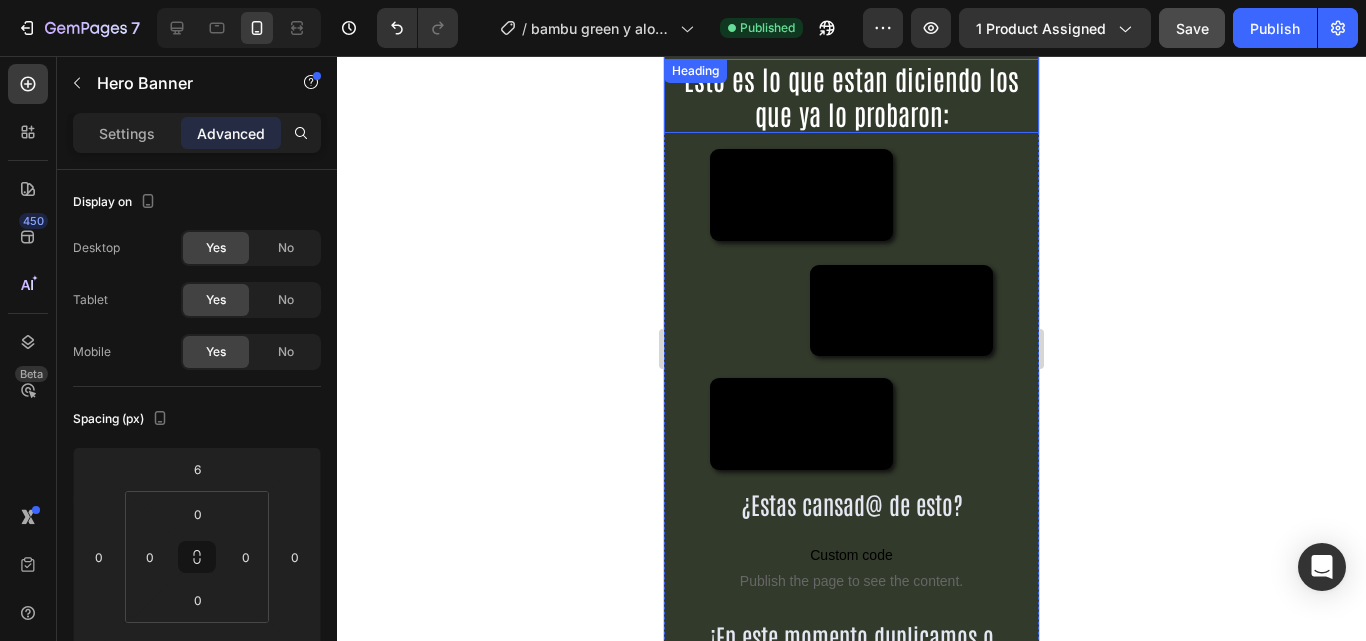 scroll, scrollTop: 0, scrollLeft: 0, axis: both 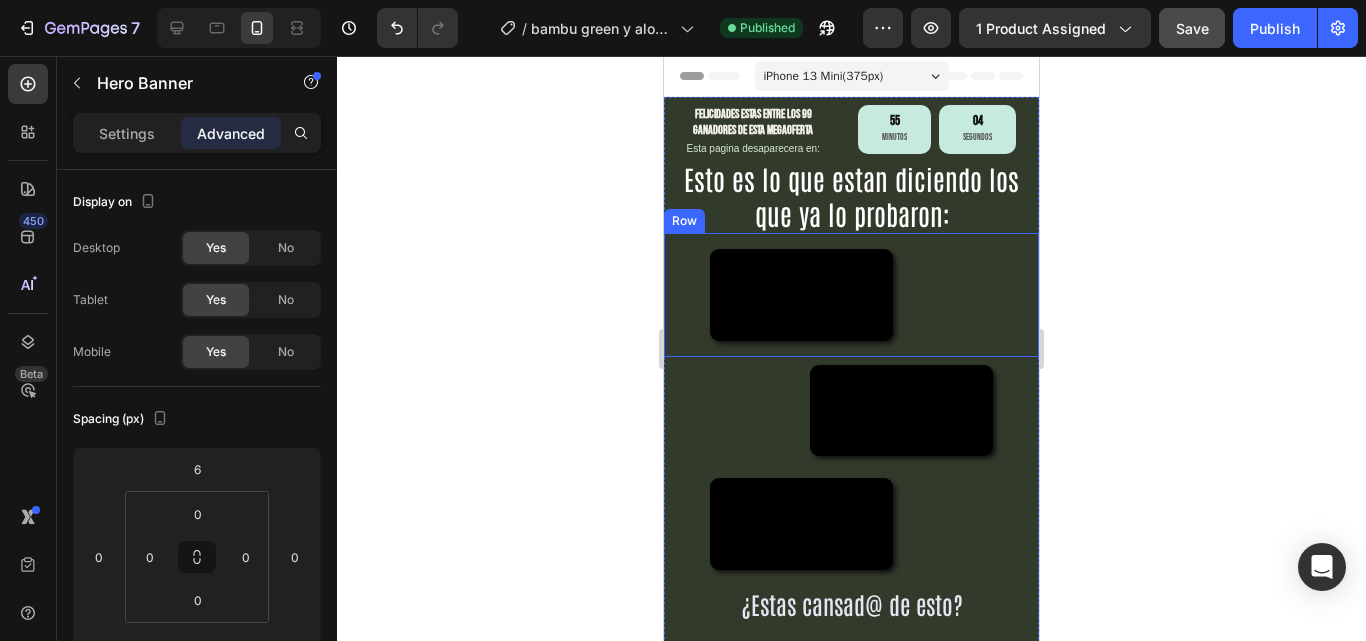 click on "Video" at bounding box center [851, 295] 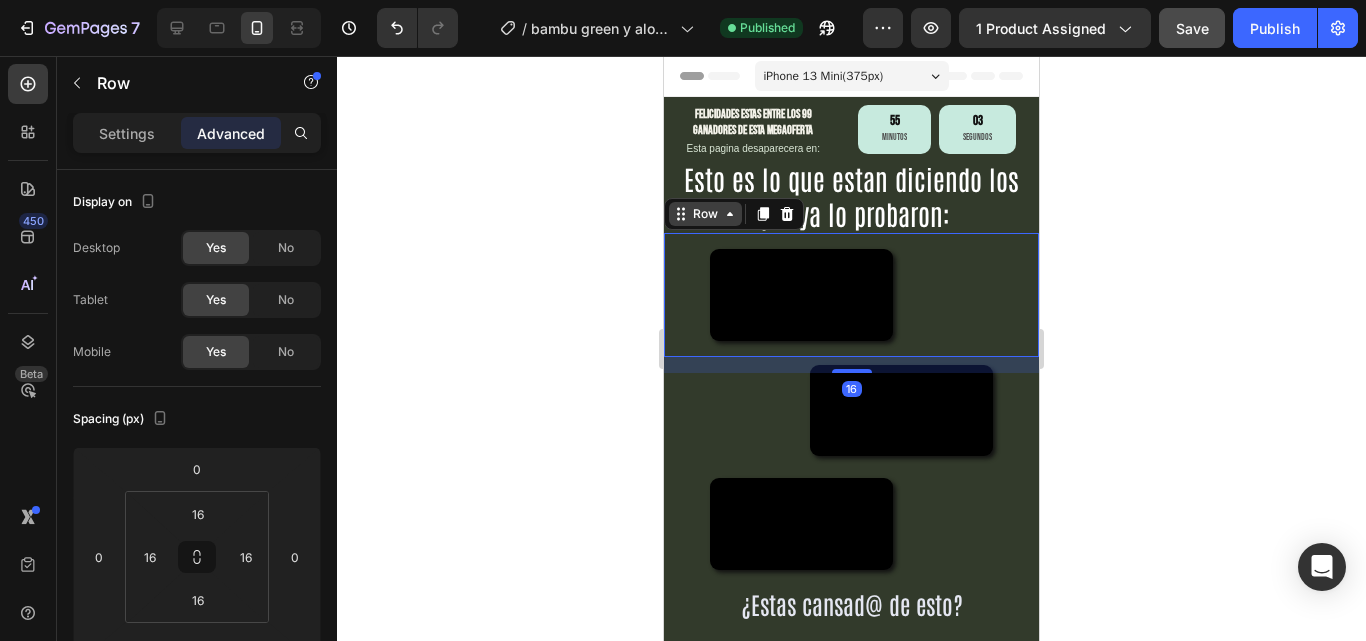 click 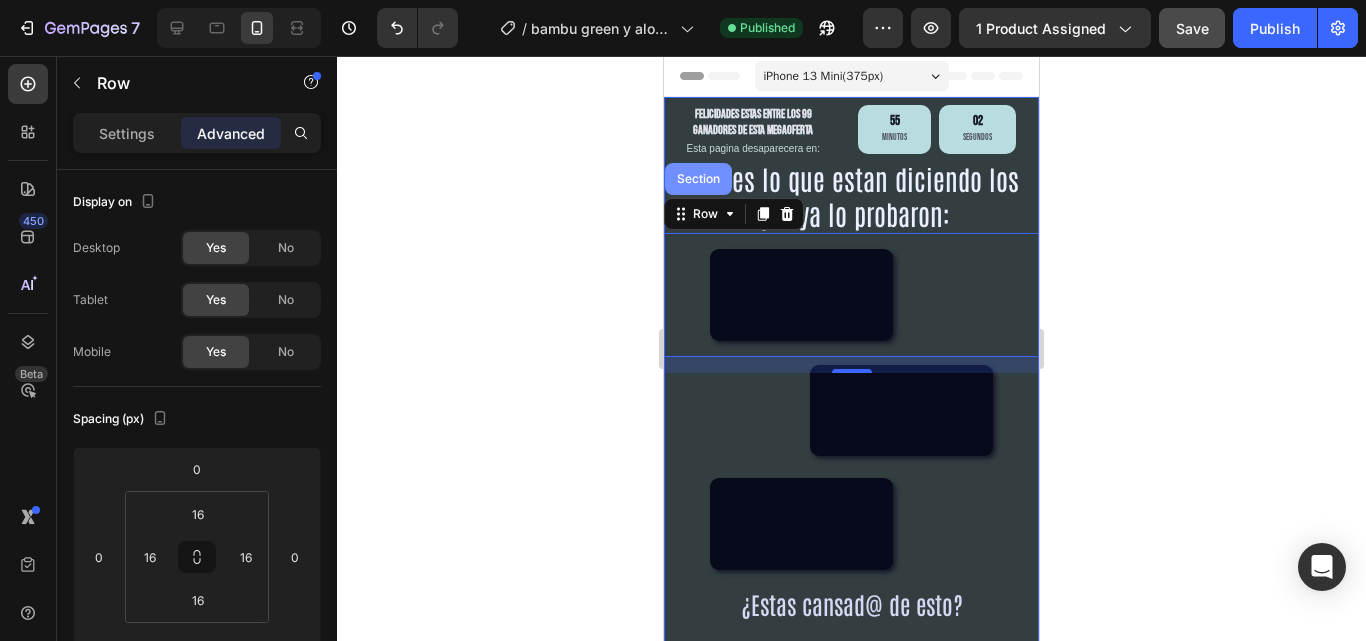 click on "Section" at bounding box center [698, 179] 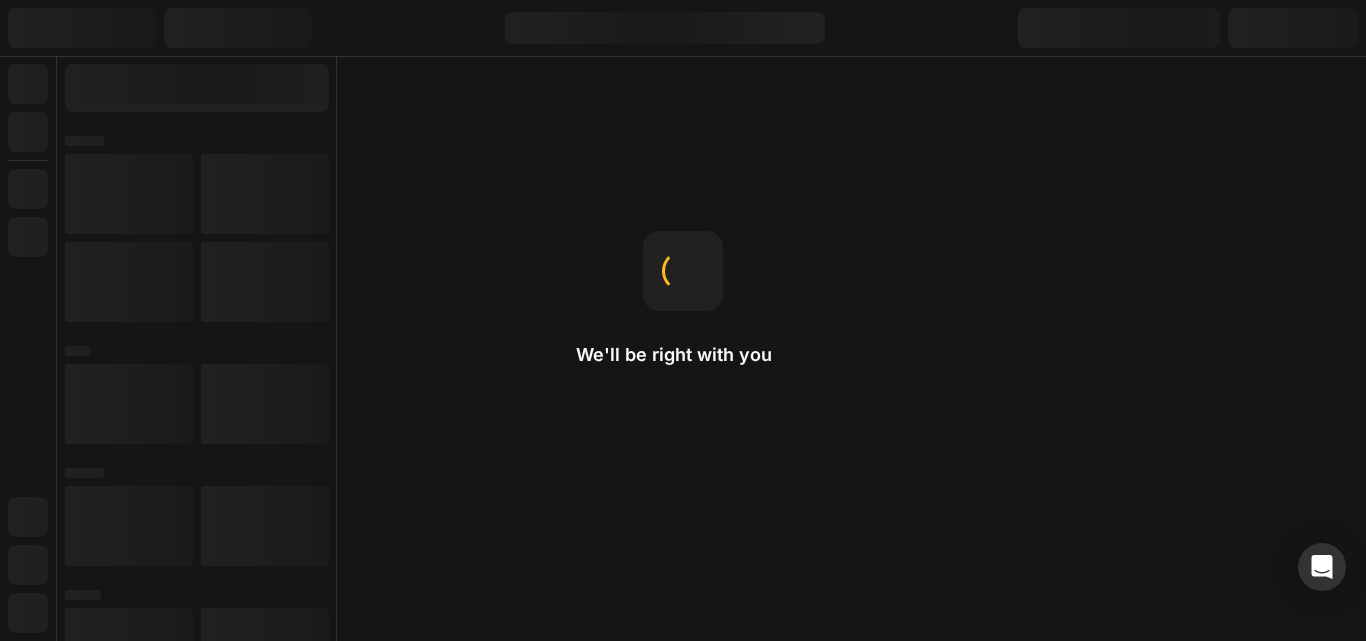scroll, scrollTop: 0, scrollLeft: 0, axis: both 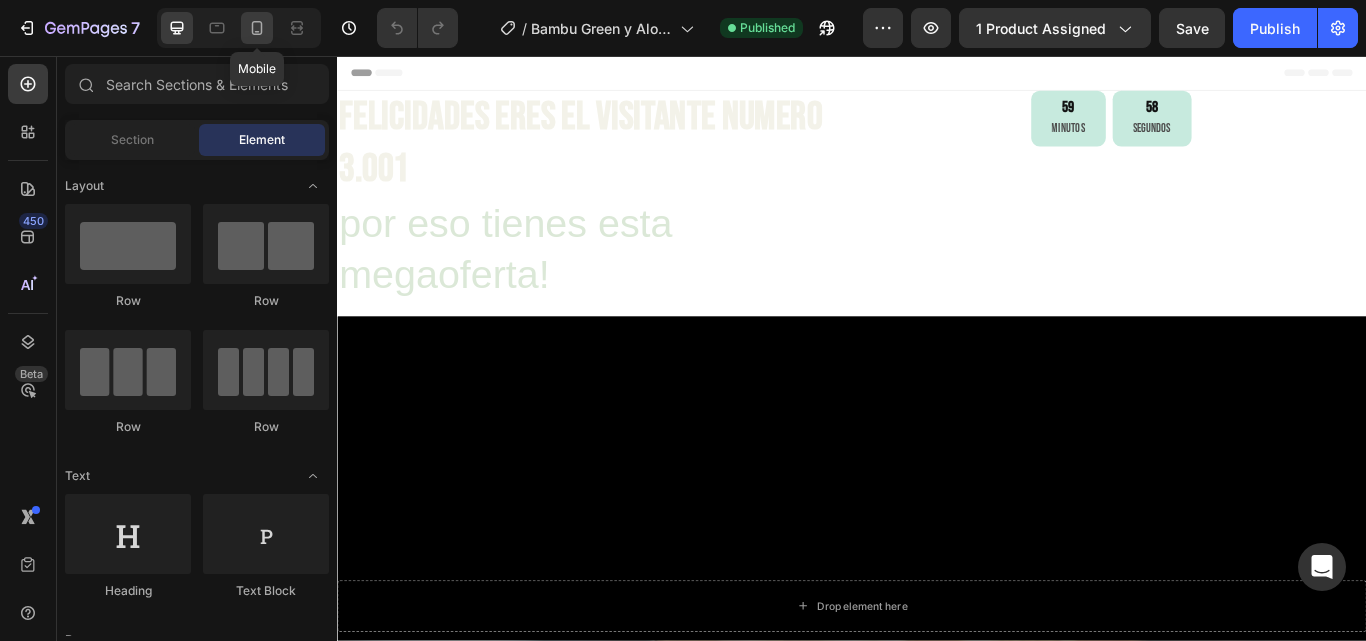 click 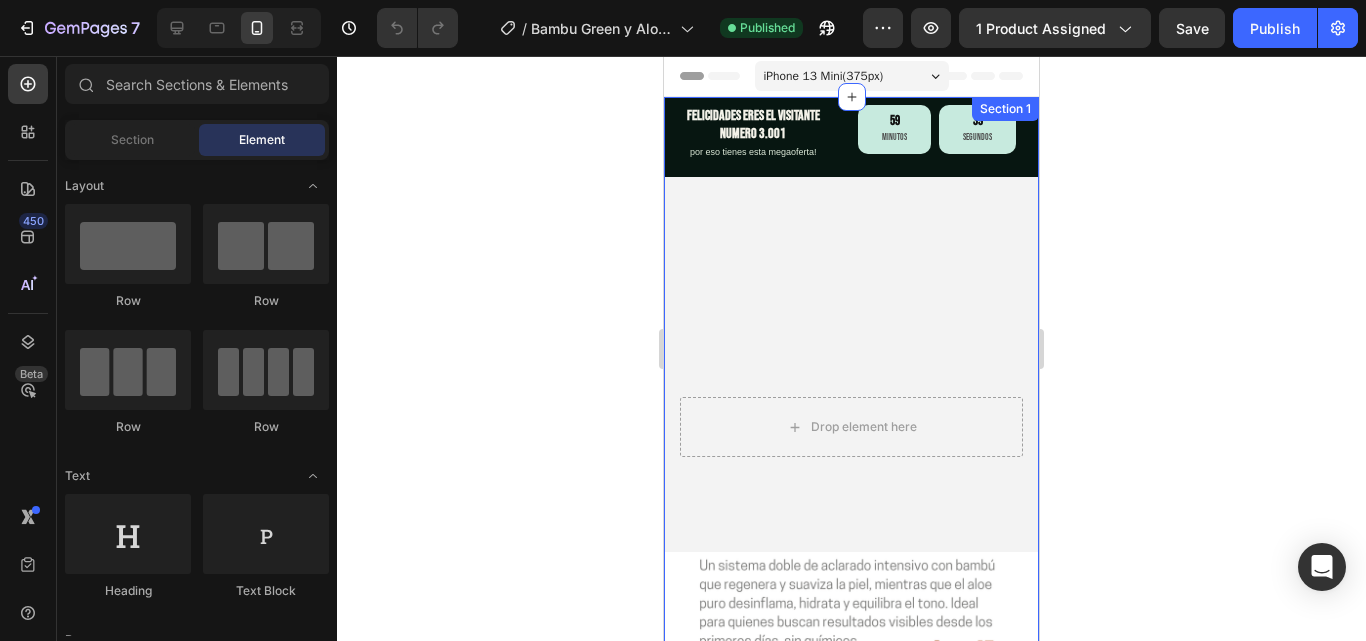 click on "FELICIDADES ERES EL VISITANTE NUMERO 3.001 Heading por eso tienes esta megaoferta! Heading 59 Minutos 39 Segundos Countdown Timer Row
Drop element here Hero Banner
Drop element here
Drop element here Hero Banner" at bounding box center [851, 512] 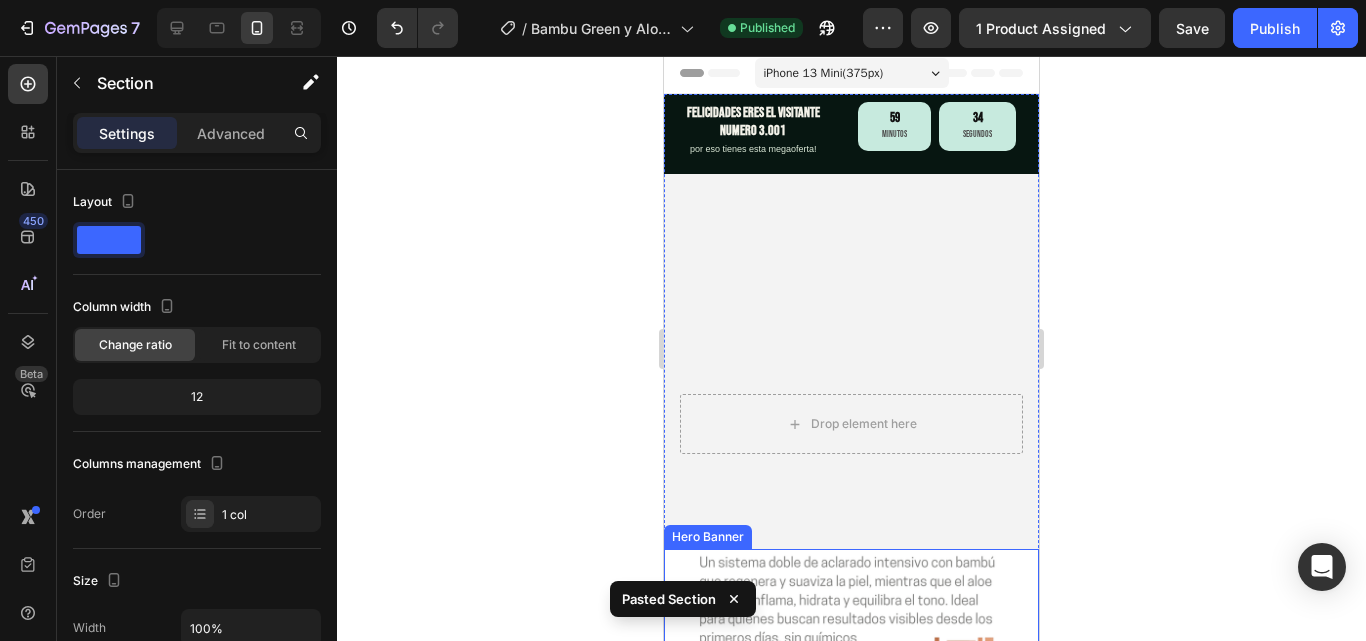 scroll, scrollTop: 0, scrollLeft: 0, axis: both 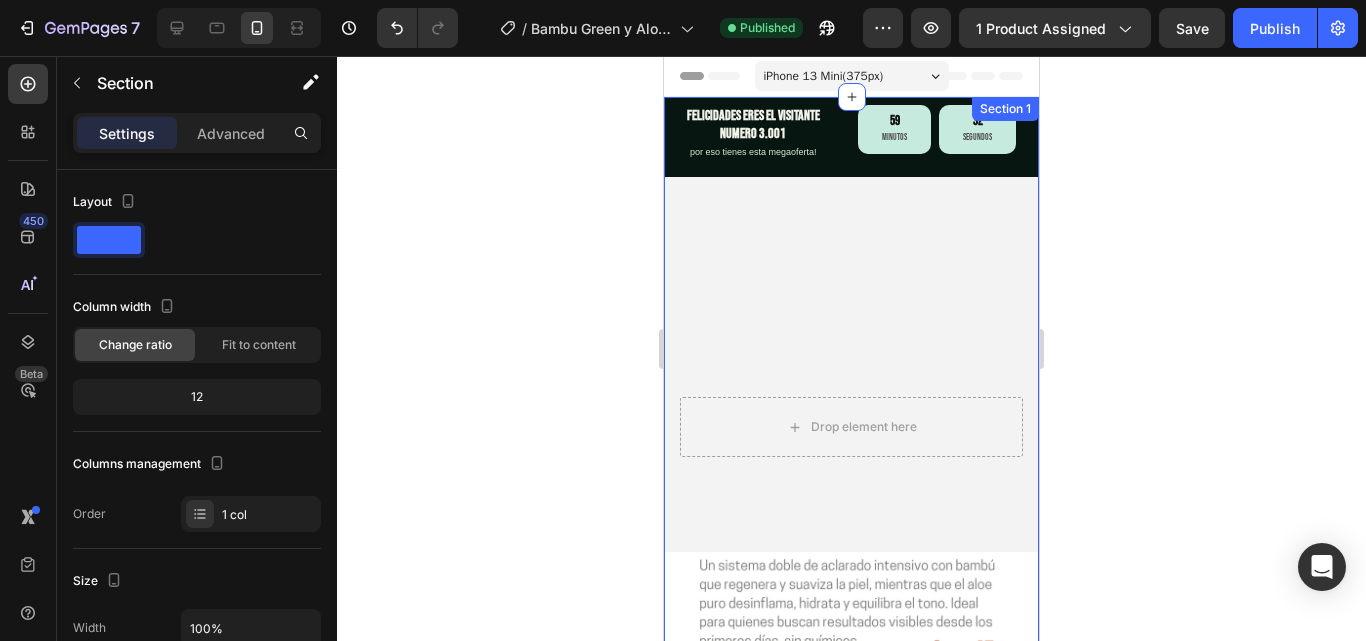 click on "FELICIDADES ERES EL VISITANTE NUMERO 3.001 Heading por eso tienes esta megaoferta! Heading 59 Minutos 32 Segundos Countdown Timer Row
Drop element here Hero Banner
Drop element here
Drop element here Hero Banner" at bounding box center (851, 512) 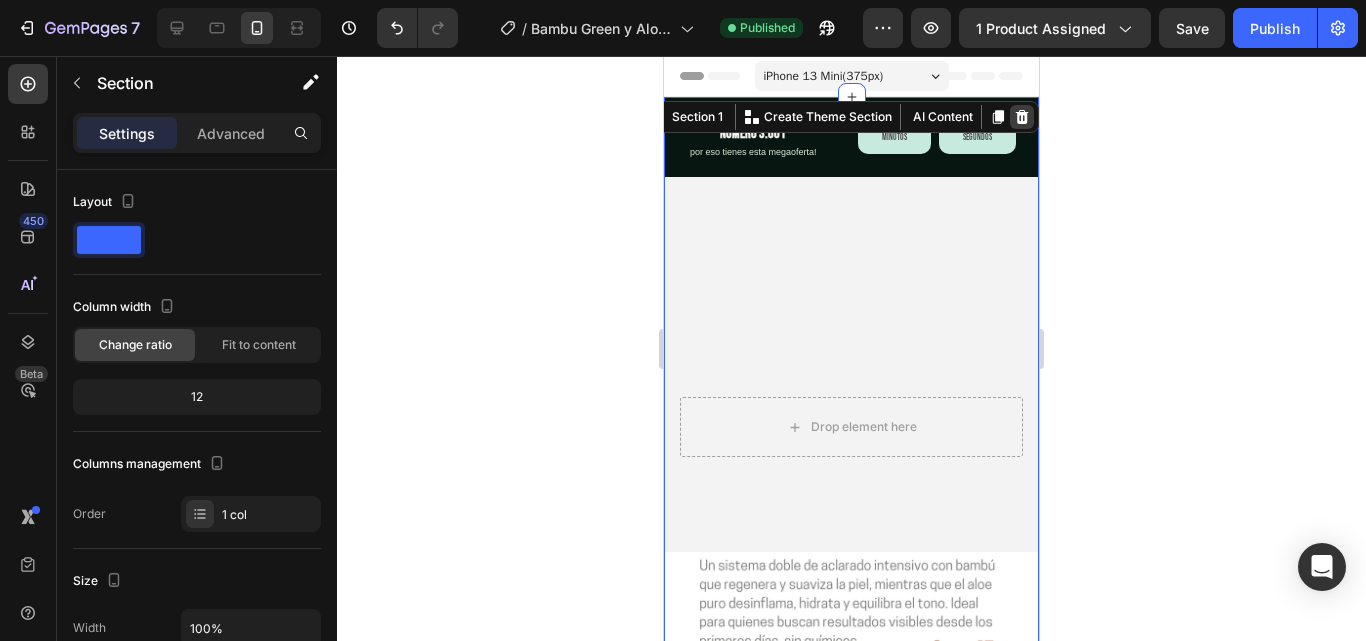 click 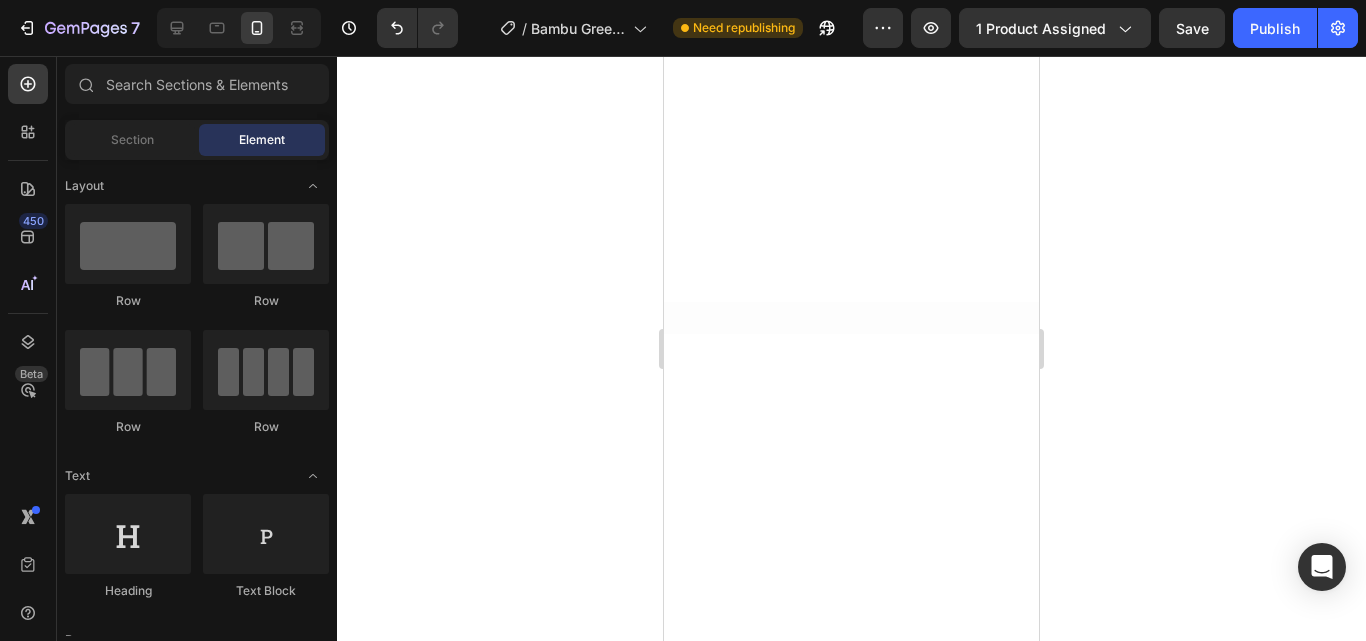 scroll, scrollTop: 1700, scrollLeft: 0, axis: vertical 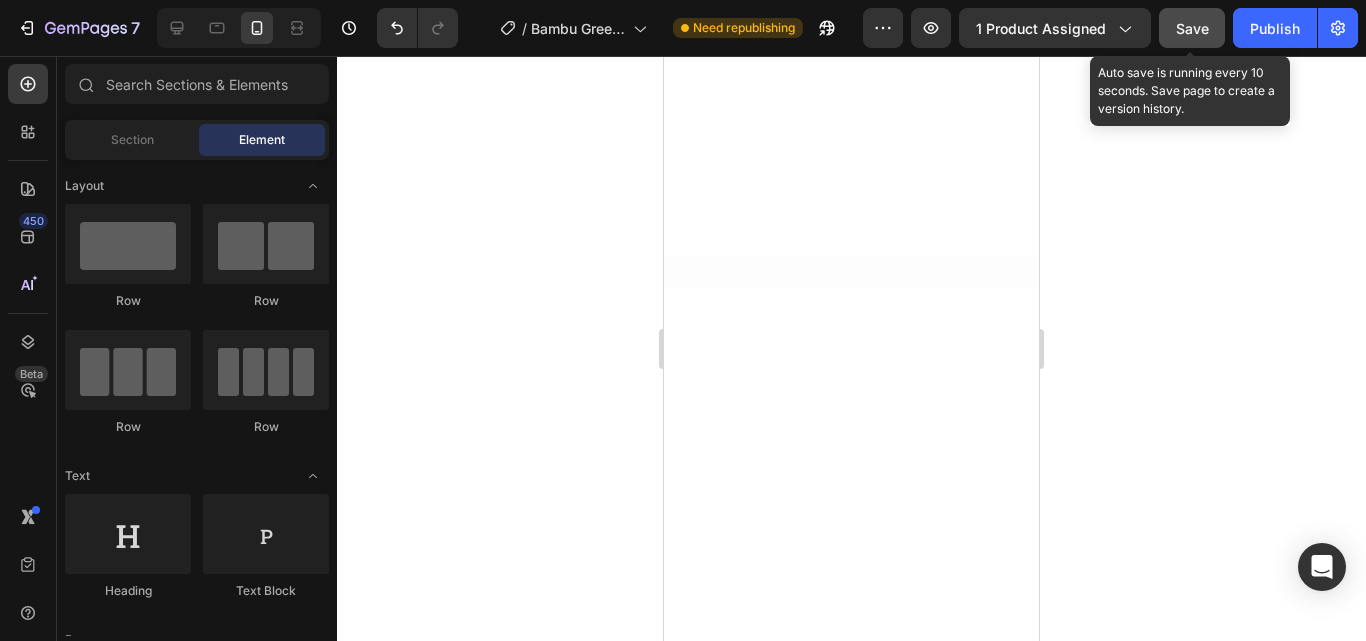 click on "Save" at bounding box center [1192, 28] 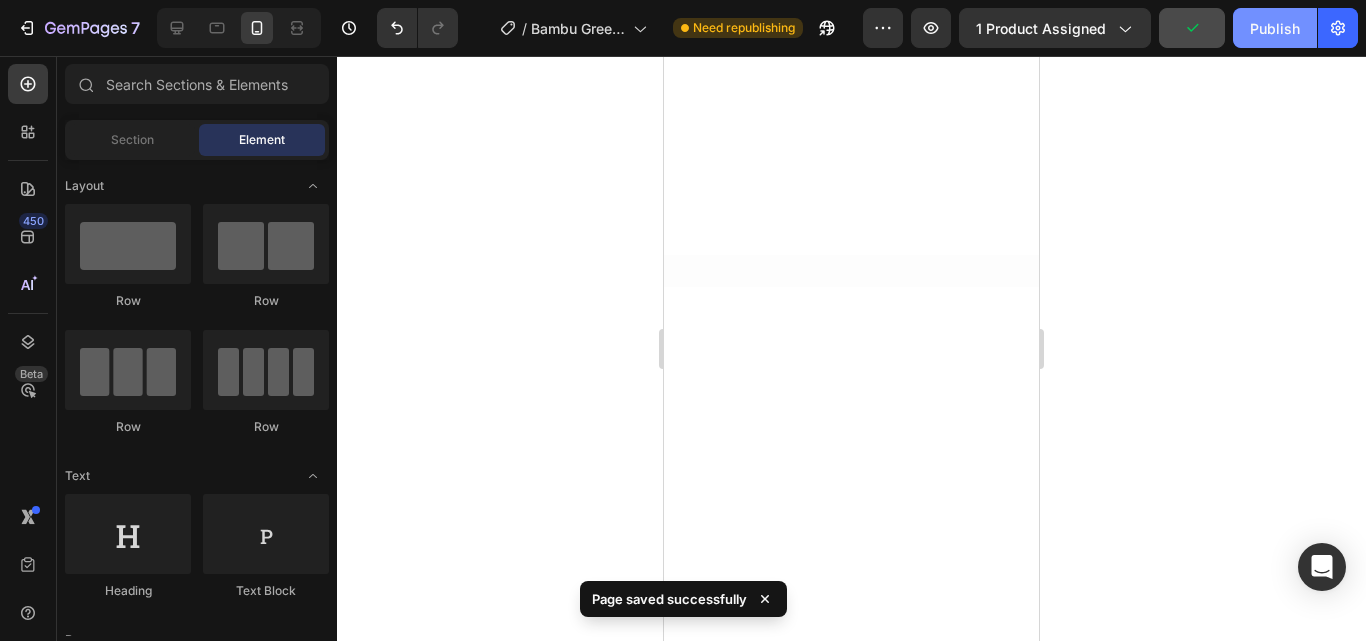 click on "Publish" 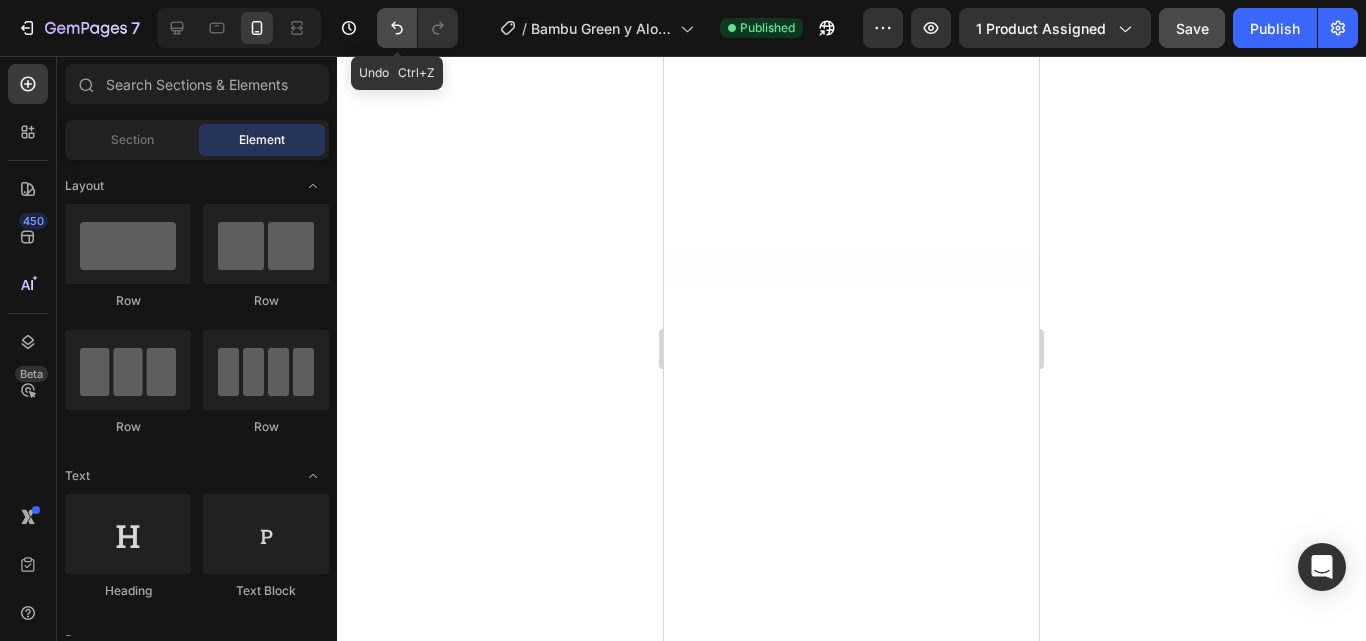 click 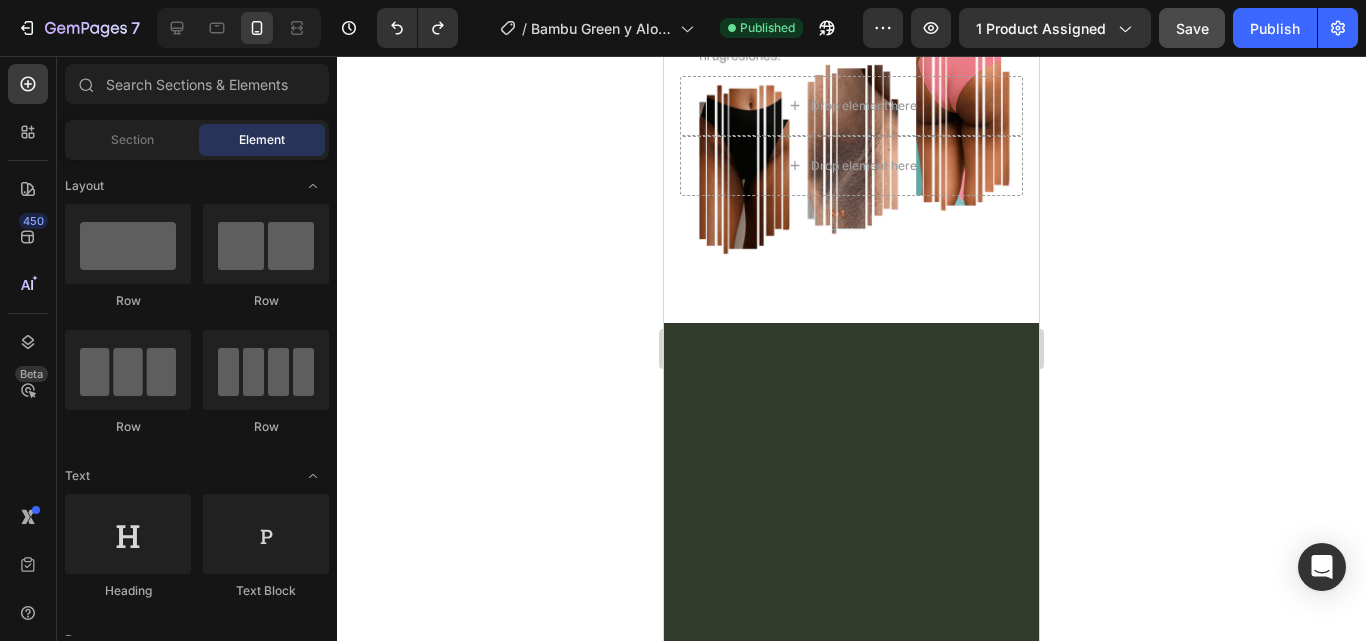 scroll, scrollTop: 15, scrollLeft: 0, axis: vertical 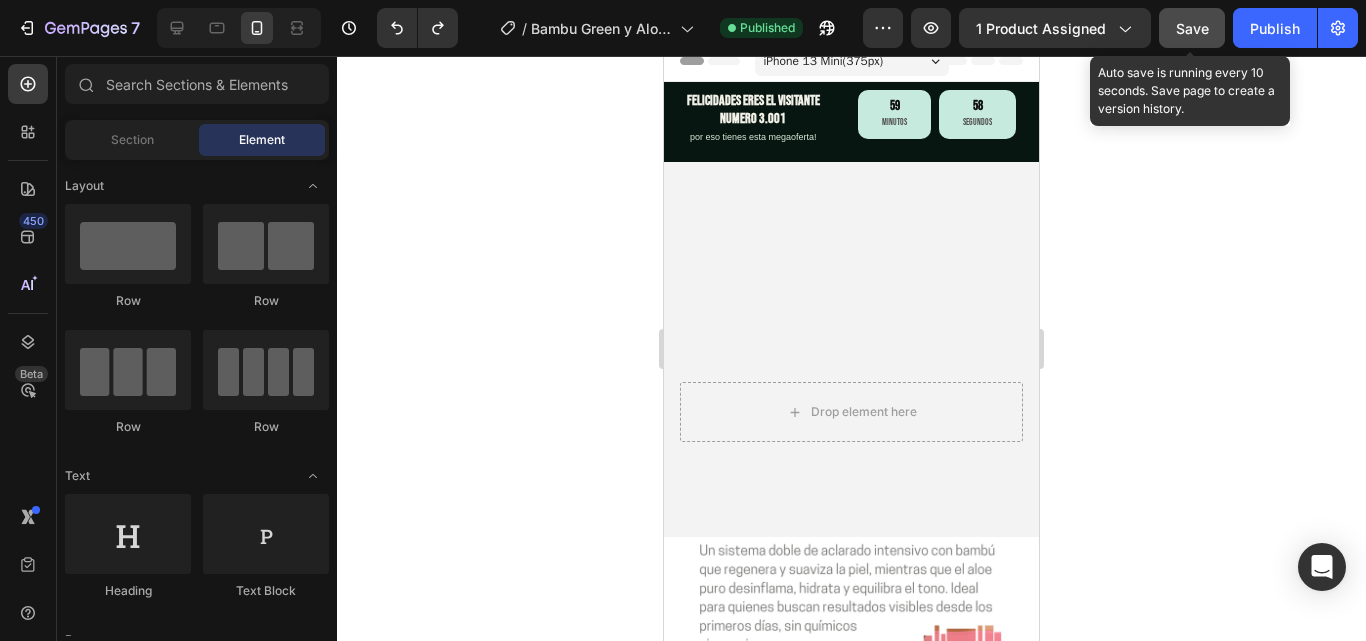 click on "Save" at bounding box center (1192, 28) 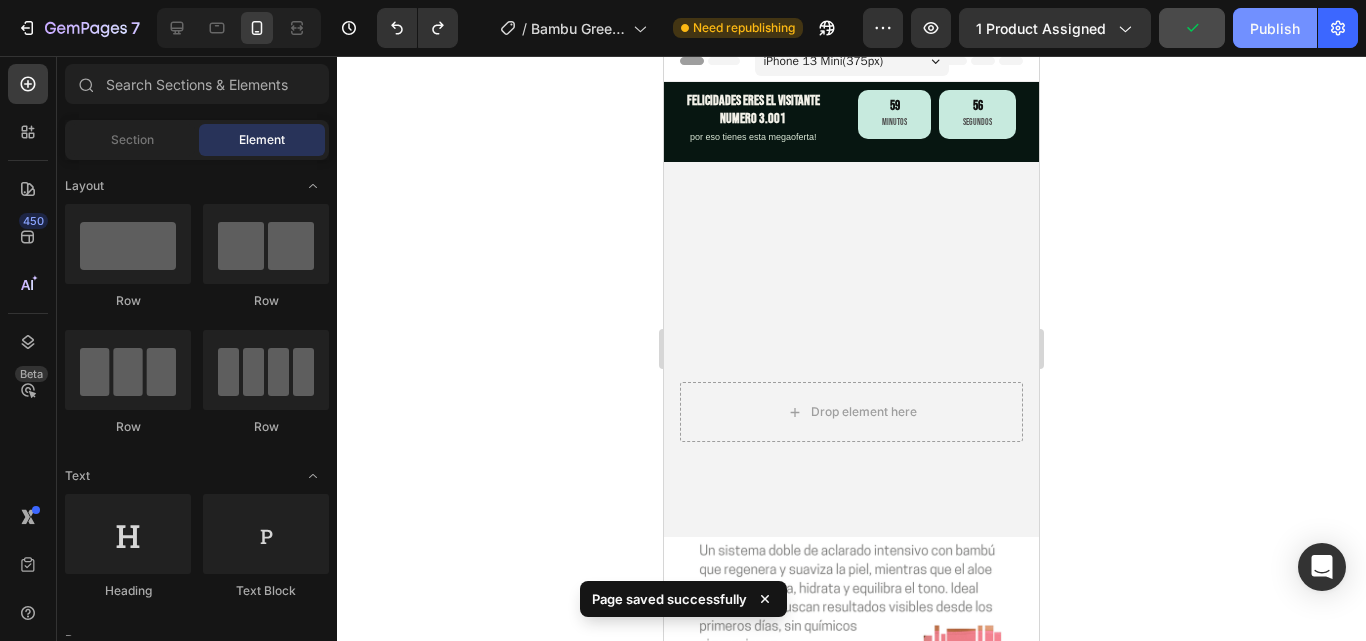 click on "Publish" at bounding box center [1275, 28] 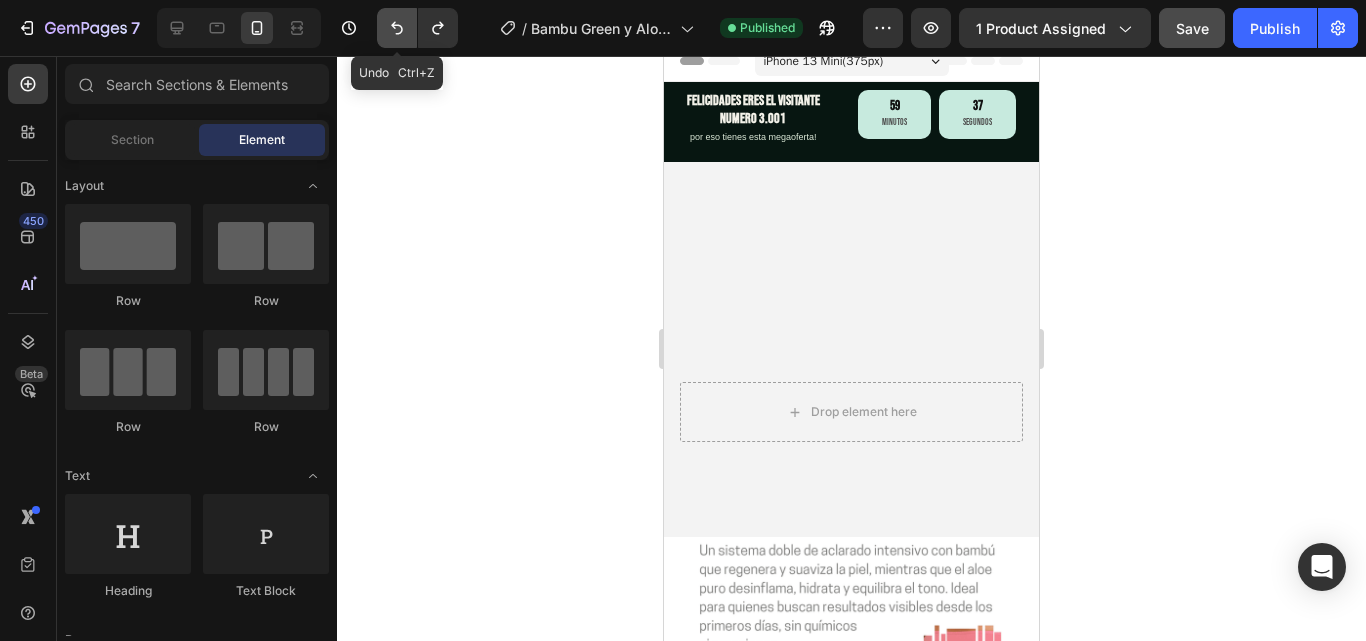 click 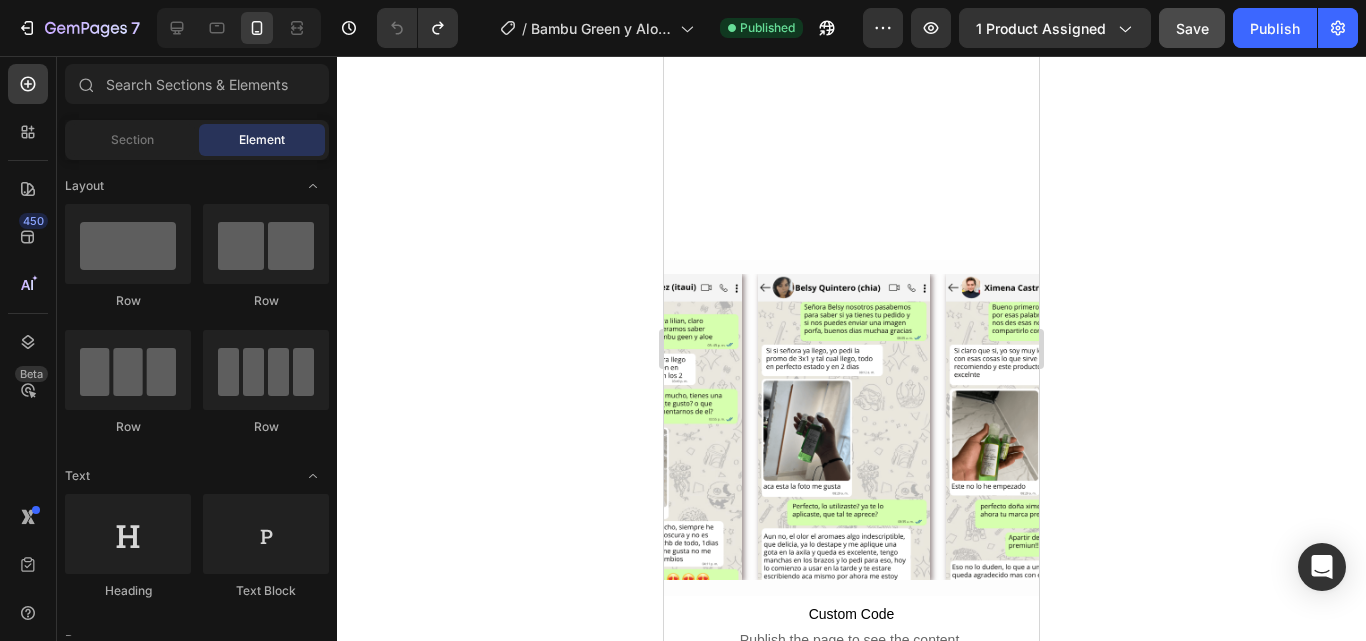 scroll, scrollTop: 1515, scrollLeft: 0, axis: vertical 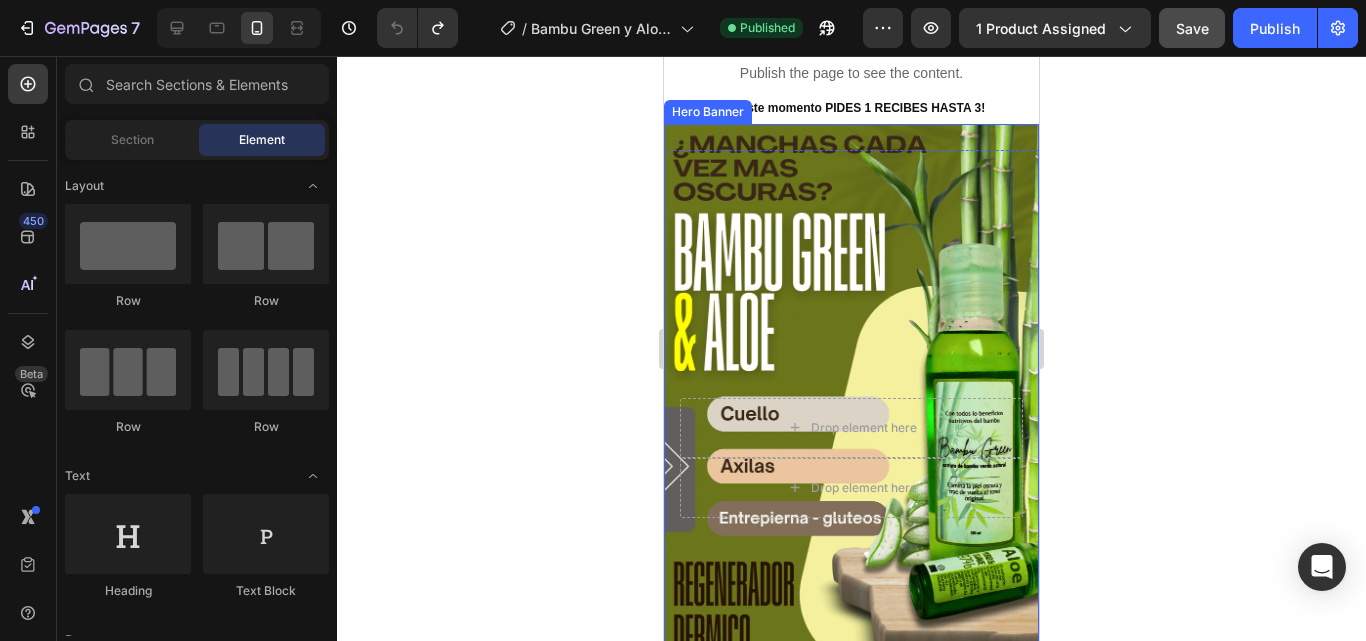 click on "Save" at bounding box center [1192, 28] 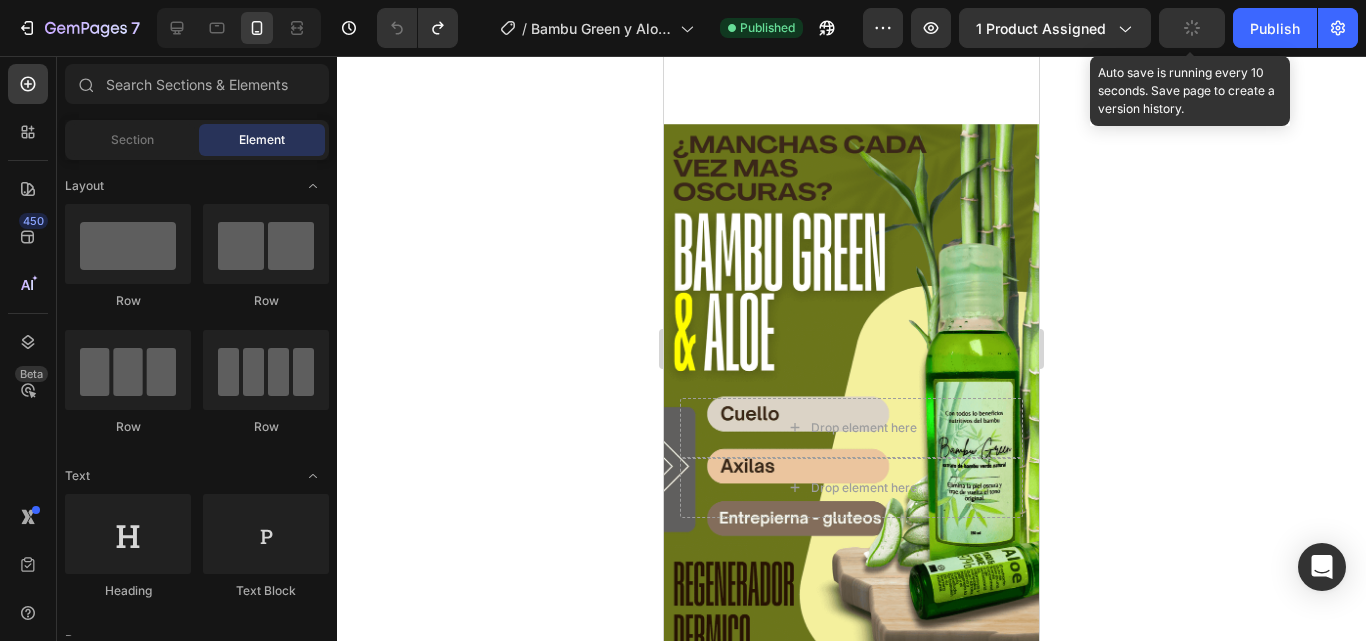 scroll, scrollTop: 2215, scrollLeft: 0, axis: vertical 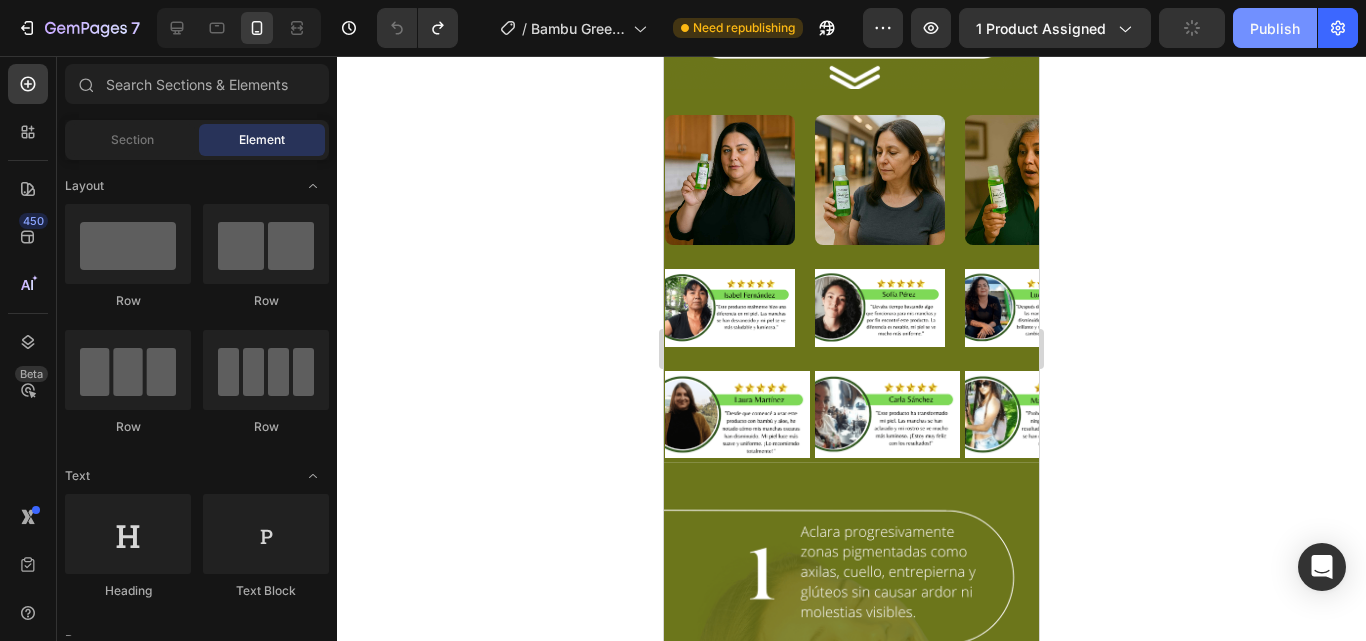 click on "Publish" 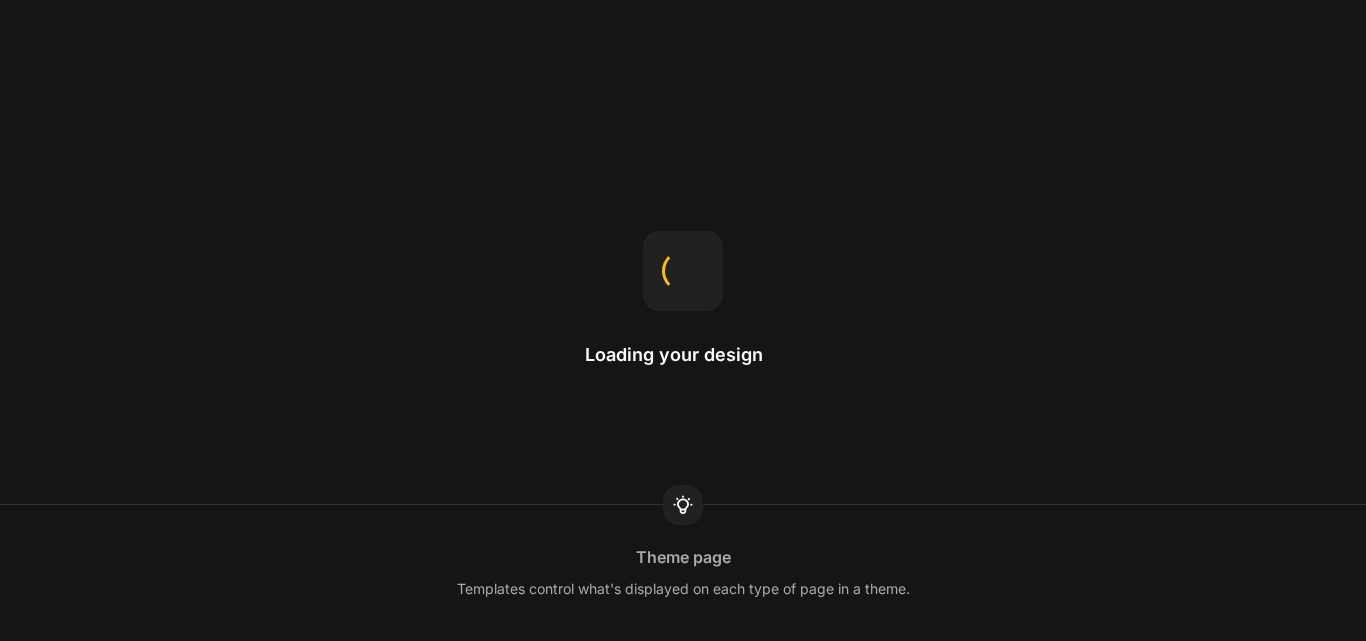 scroll, scrollTop: 0, scrollLeft: 0, axis: both 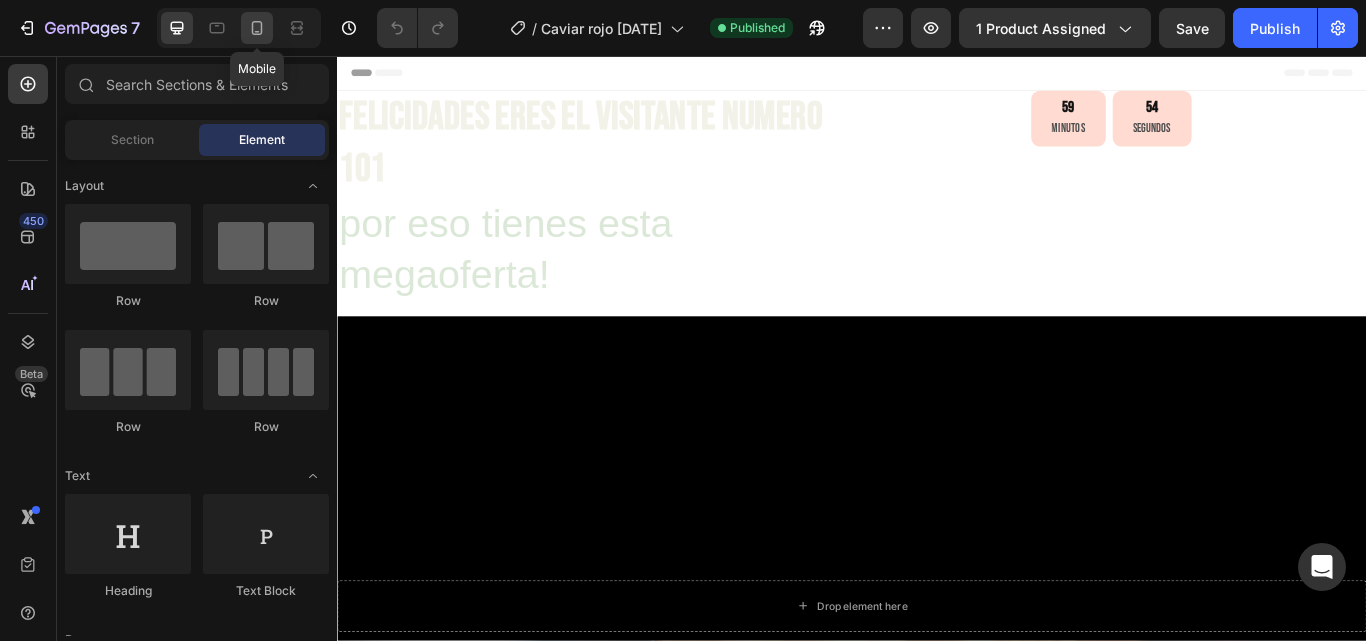 click 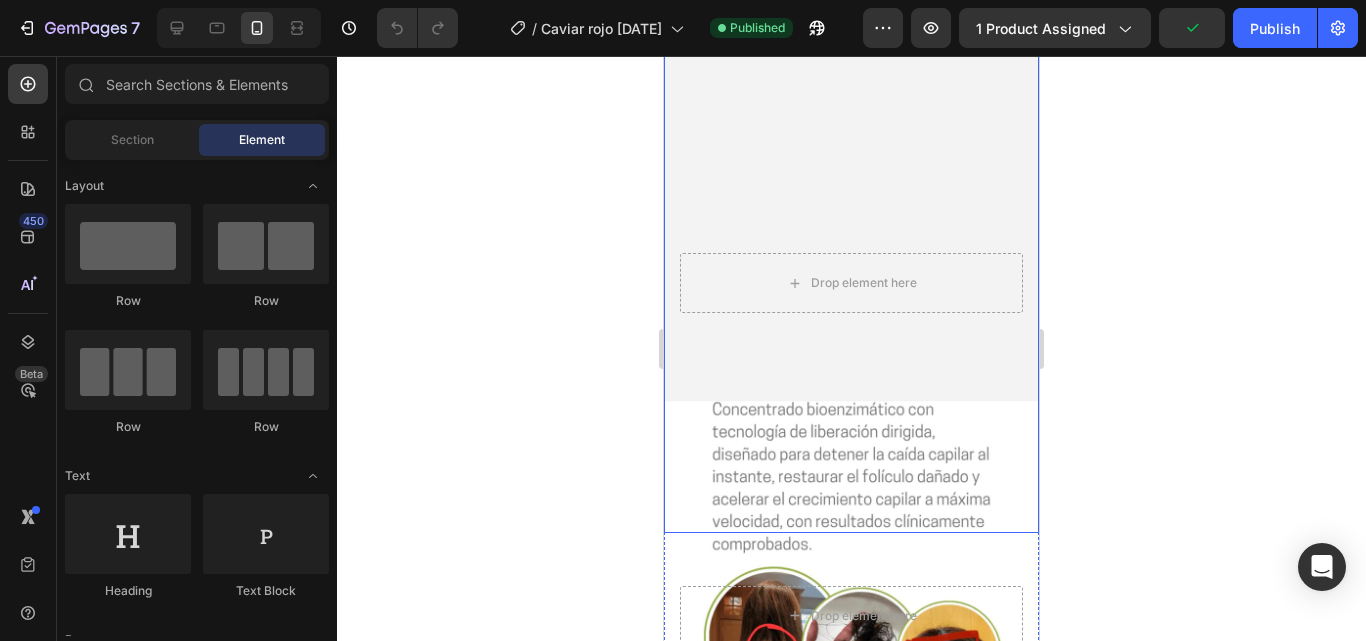scroll, scrollTop: 0, scrollLeft: 0, axis: both 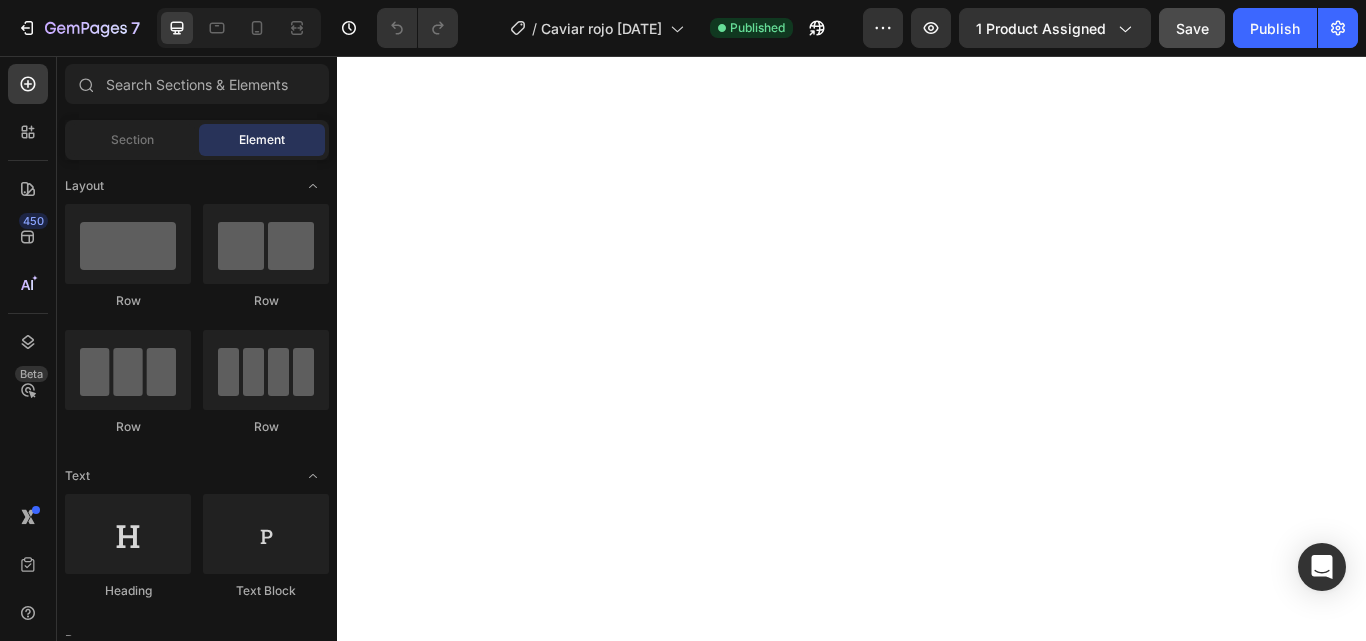 click on "Save" 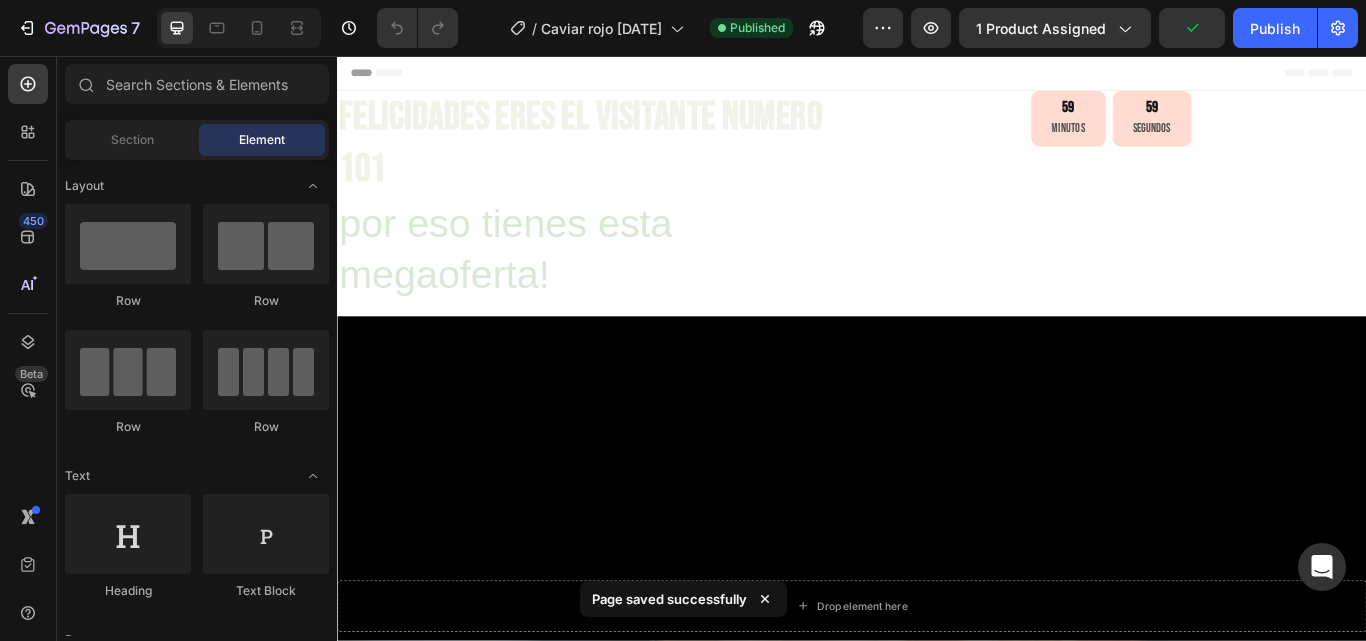 scroll, scrollTop: 0, scrollLeft: 0, axis: both 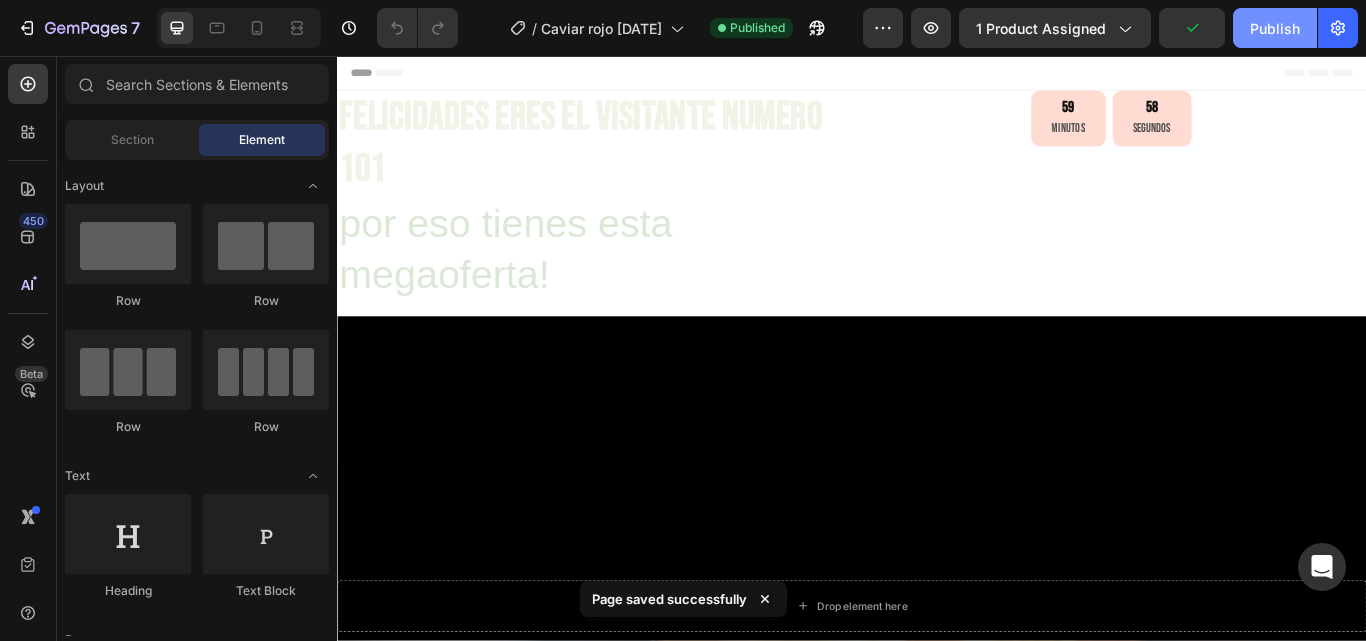click on "Publish" at bounding box center [1275, 28] 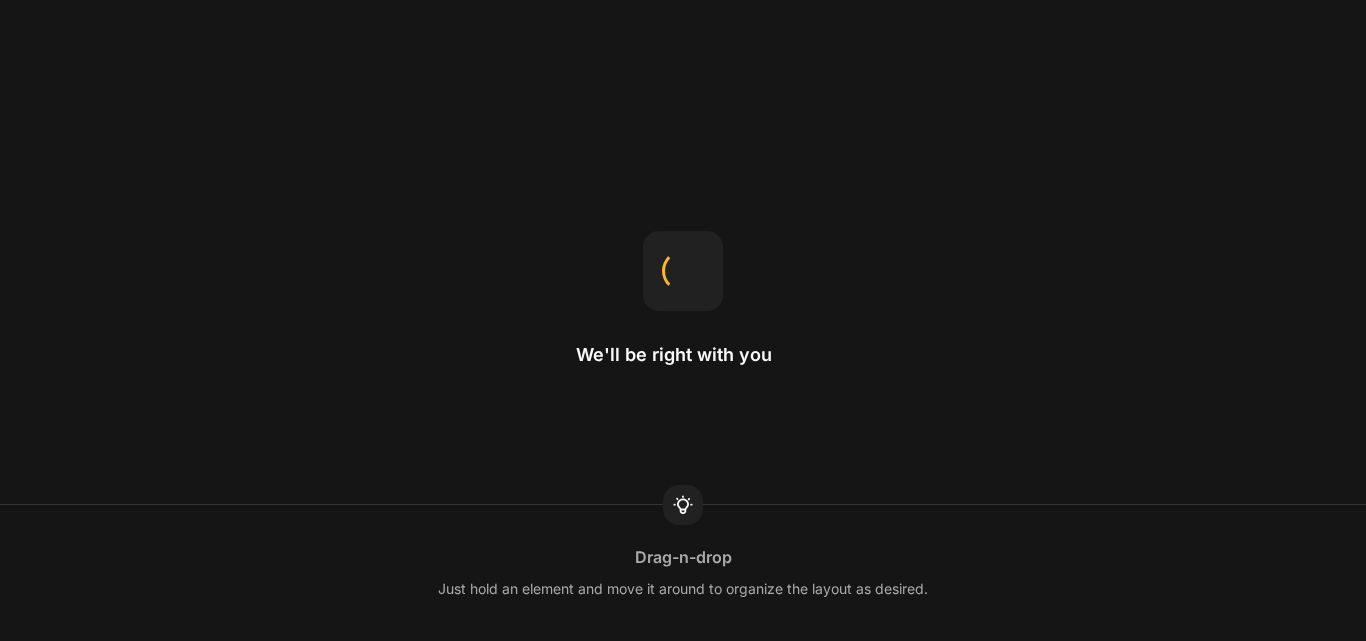 scroll, scrollTop: 0, scrollLeft: 0, axis: both 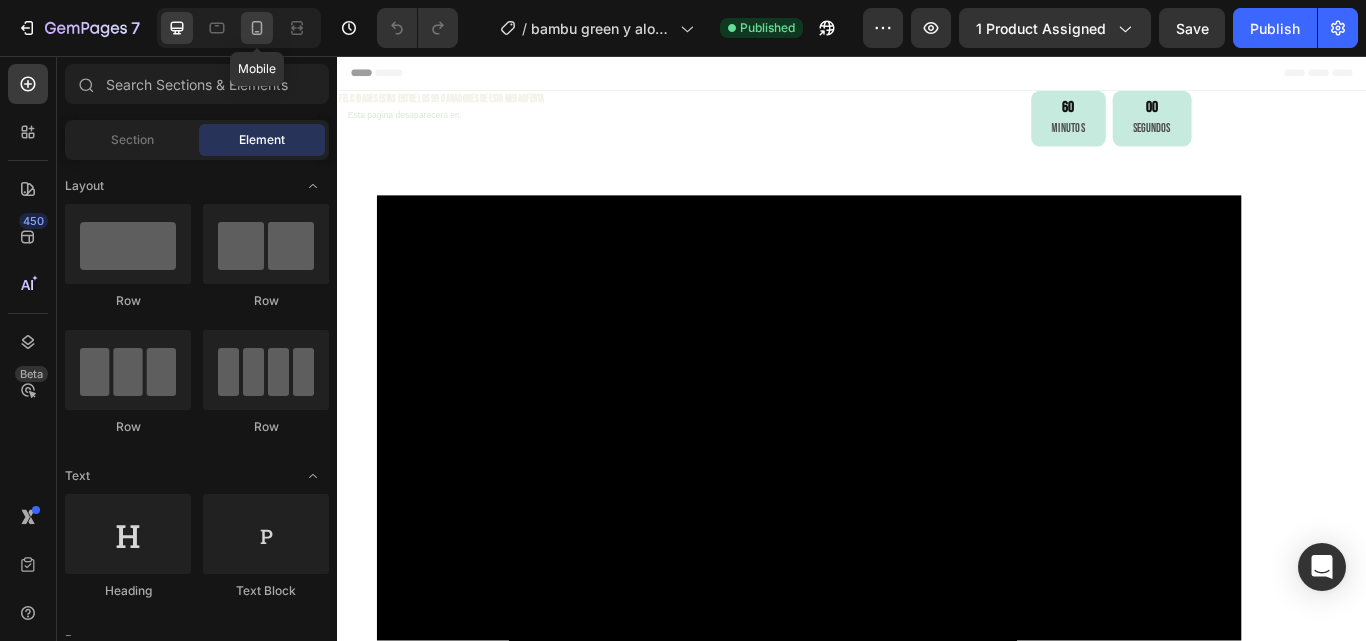 click 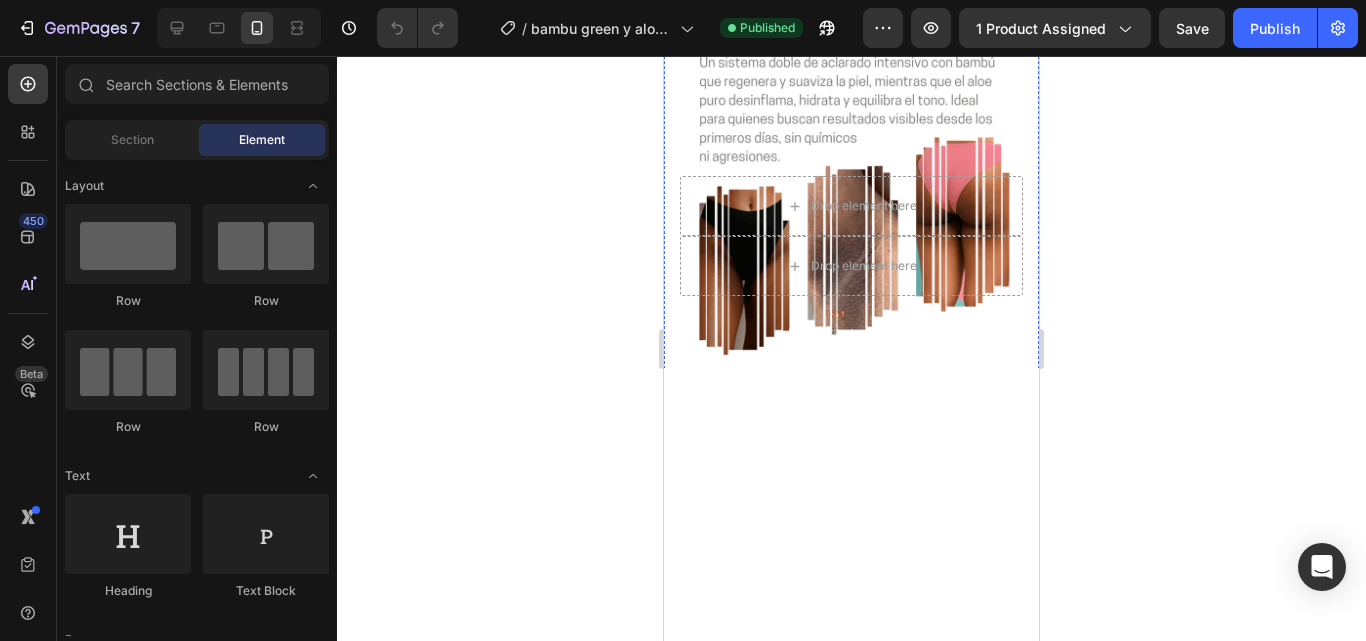 scroll, scrollTop: 1200, scrollLeft: 0, axis: vertical 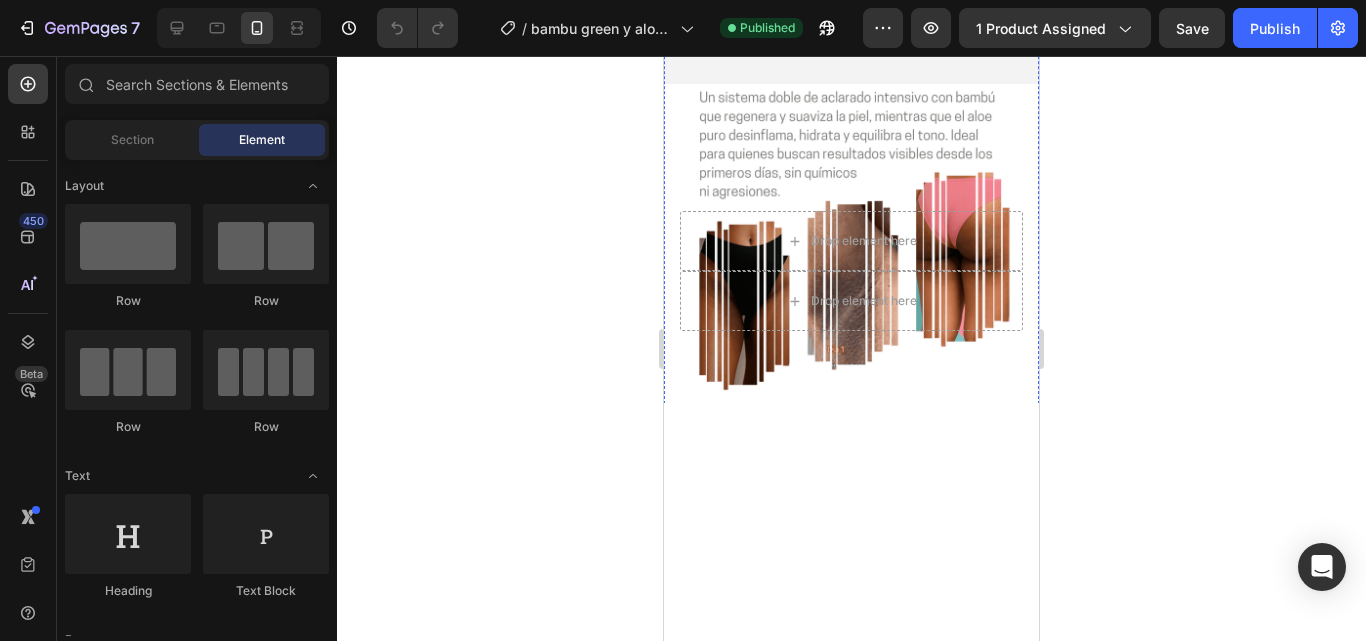 click on "Custom code" at bounding box center [851, -545] 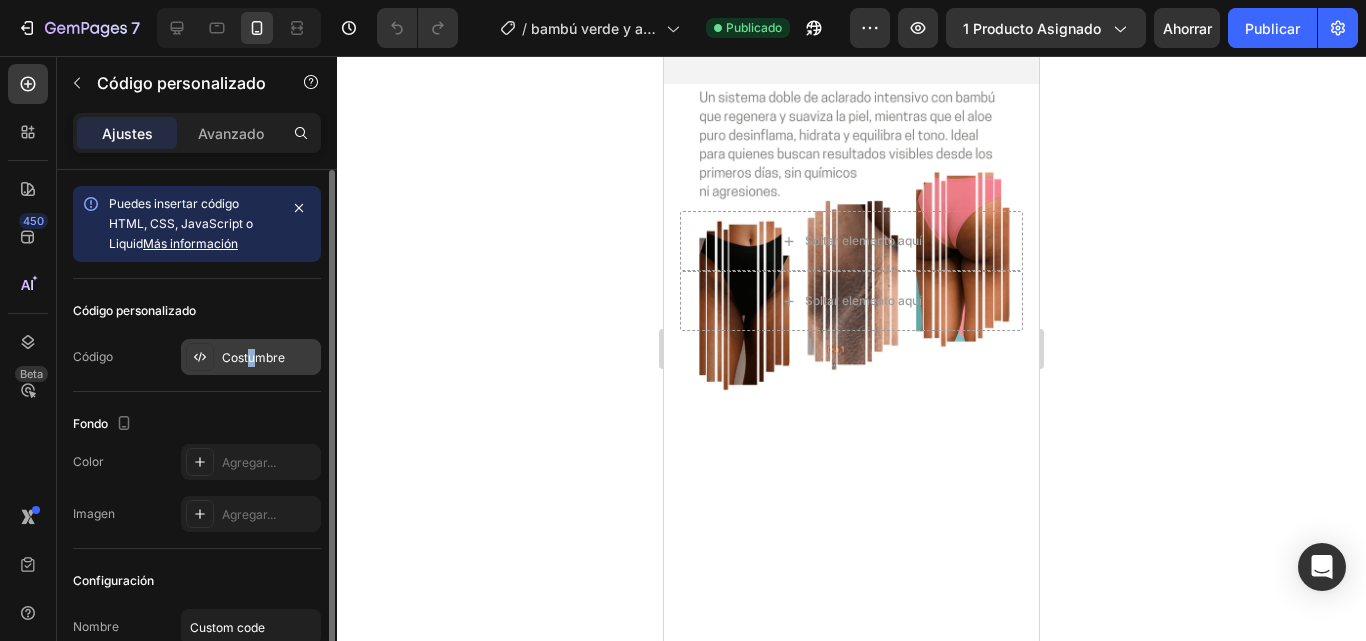 click on "Costumbre" at bounding box center [251, 357] 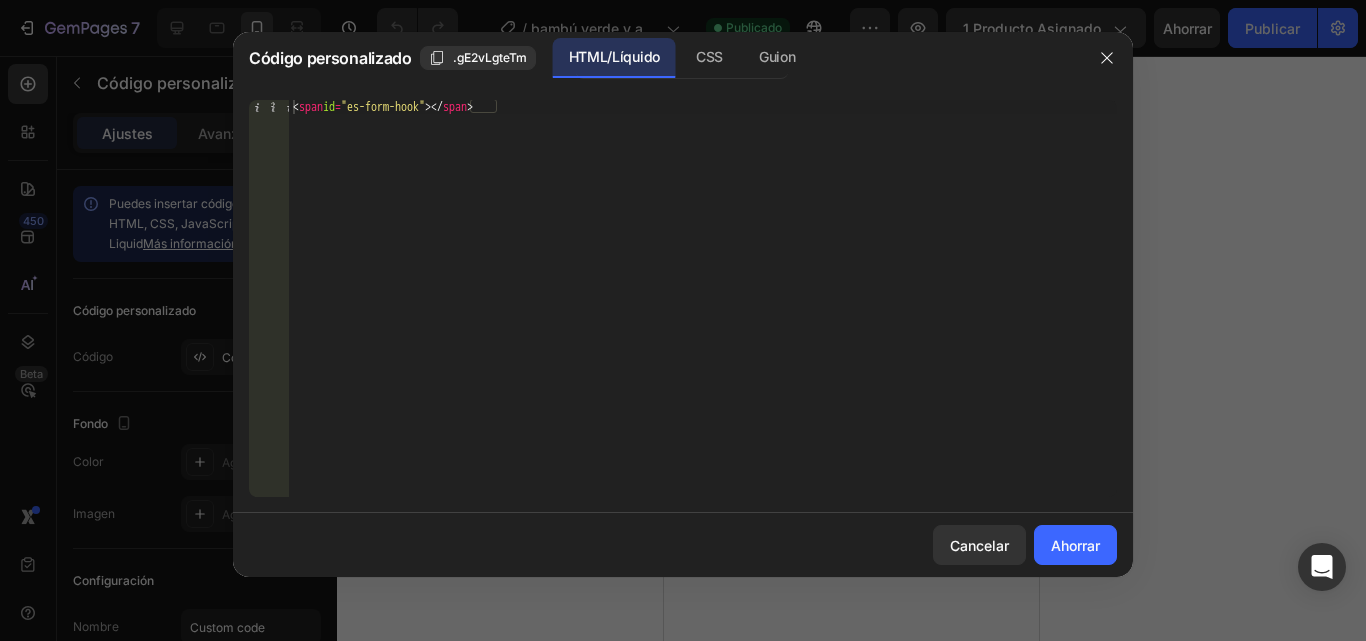 type on "<span id="es-form-hook" ></span>" 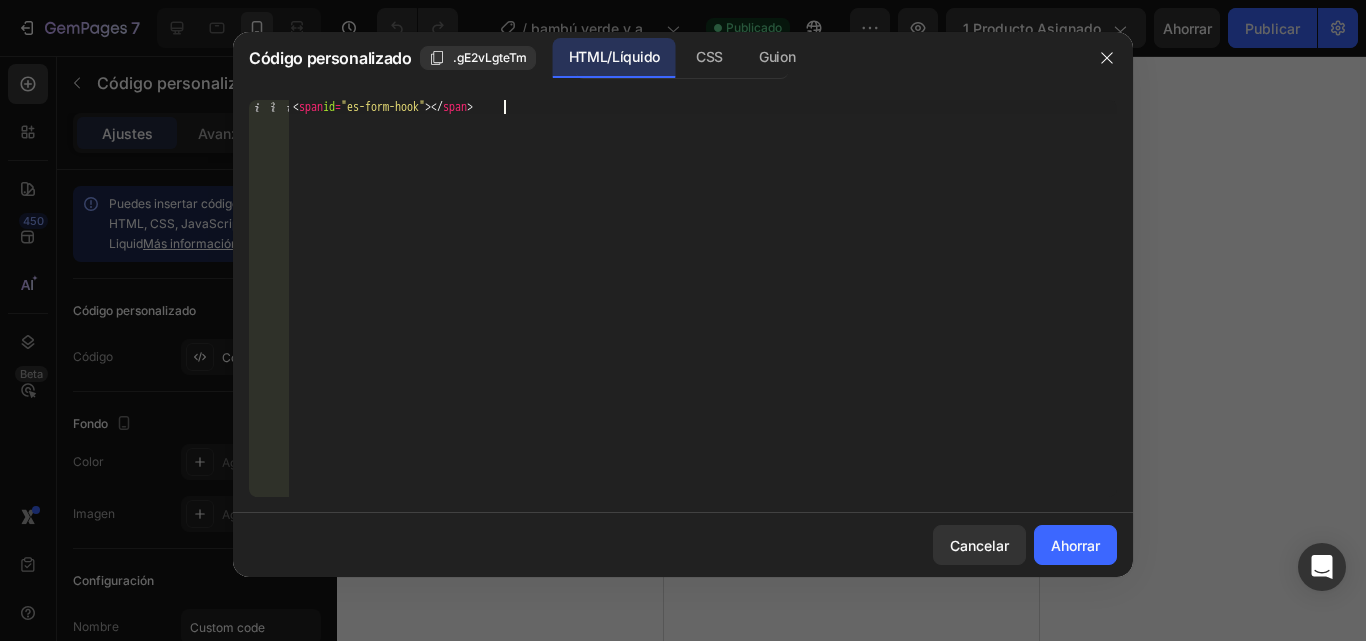 click on "<  span  id  =  "es-form-hook"  >  </  span  >" at bounding box center (703, 312) 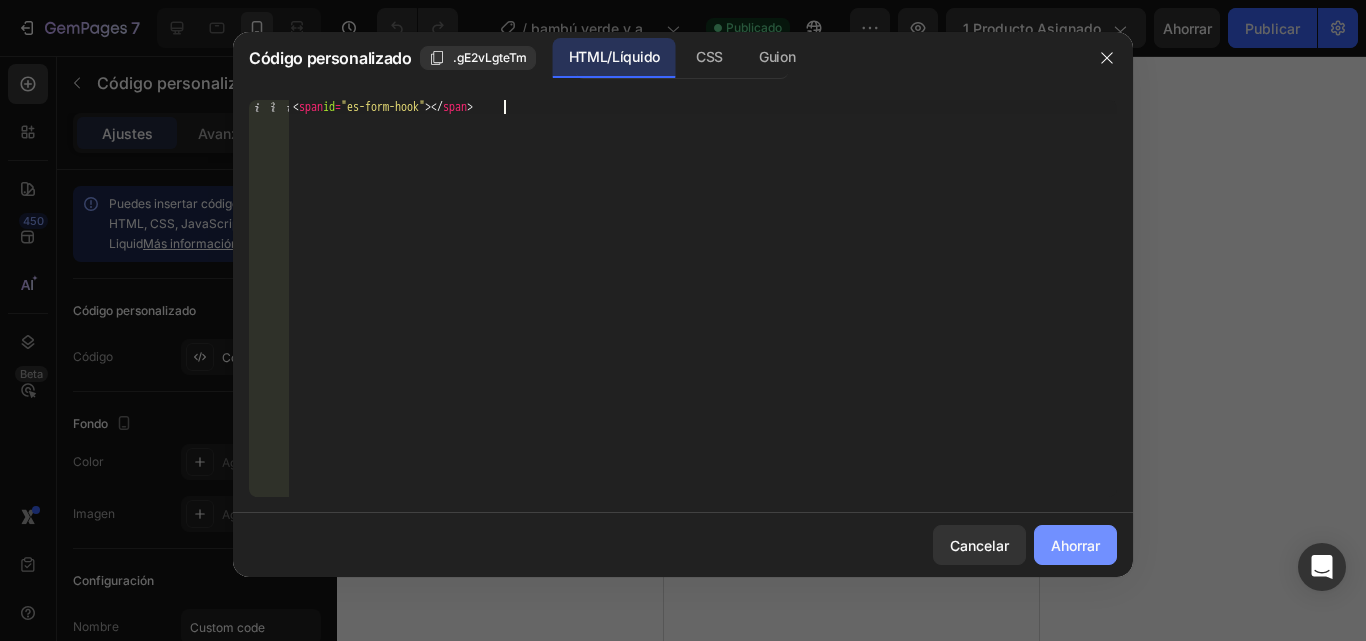 click on "Ahorrar" at bounding box center (1075, 545) 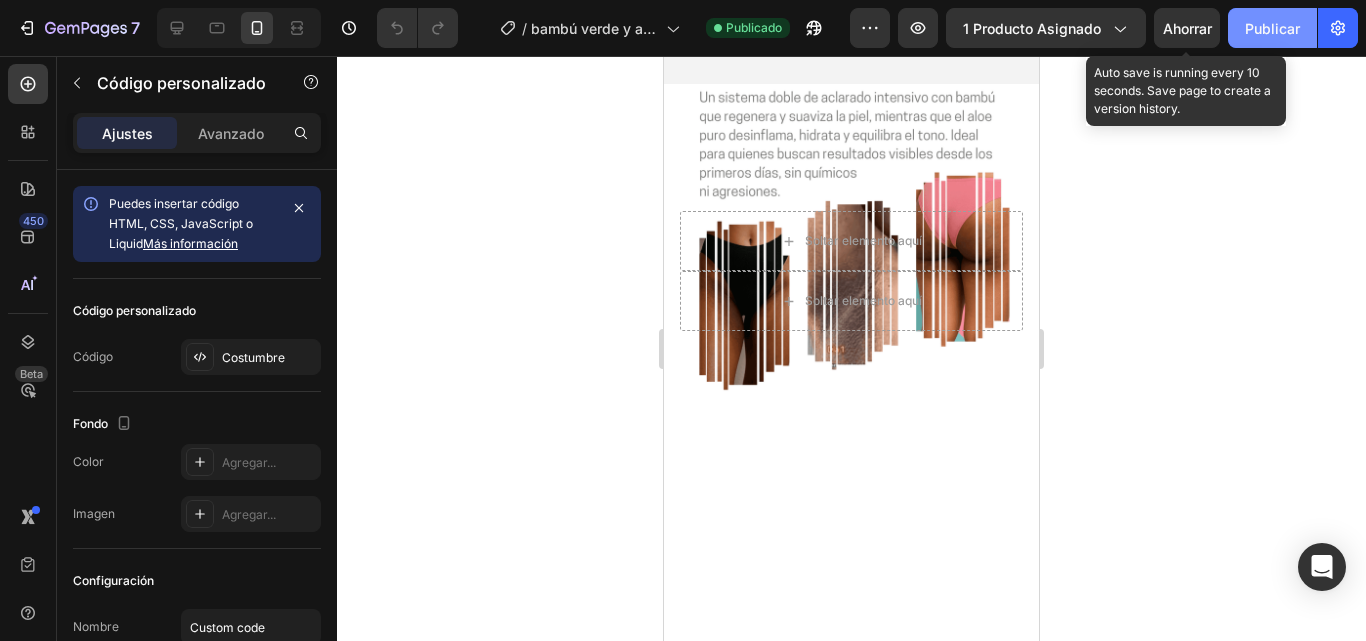 click on "Ahorrar" at bounding box center [1187, 28] 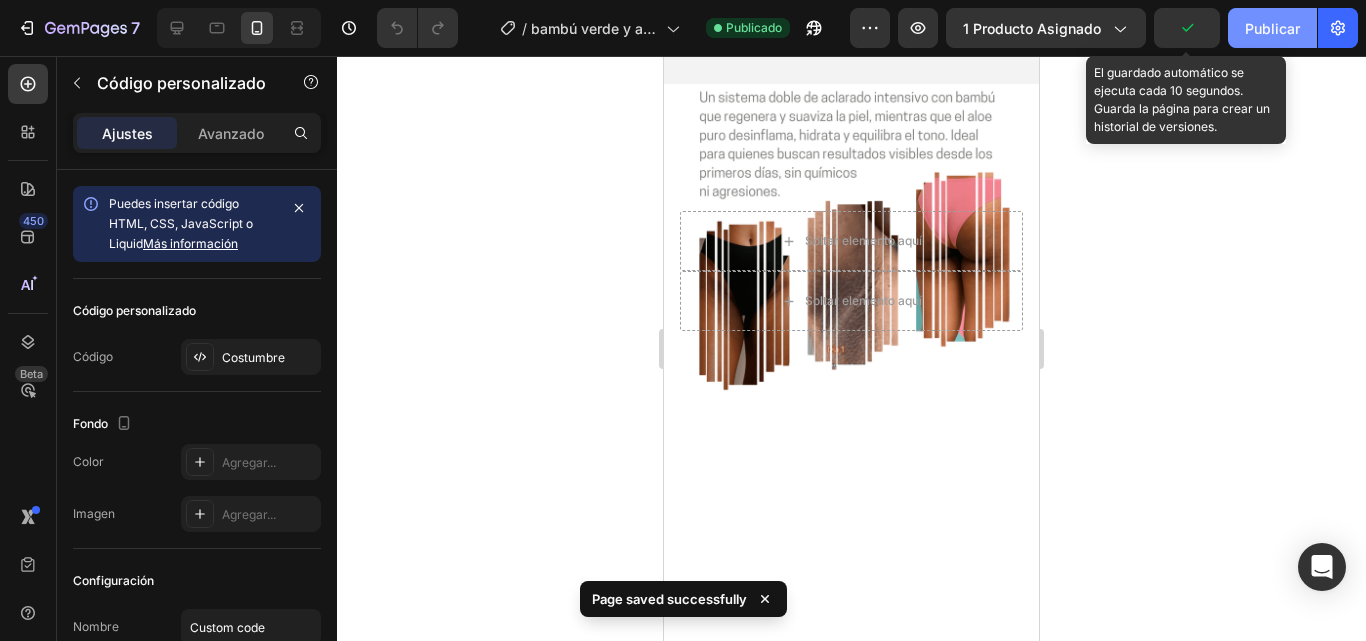 click on "Publicar" at bounding box center (1272, 28) 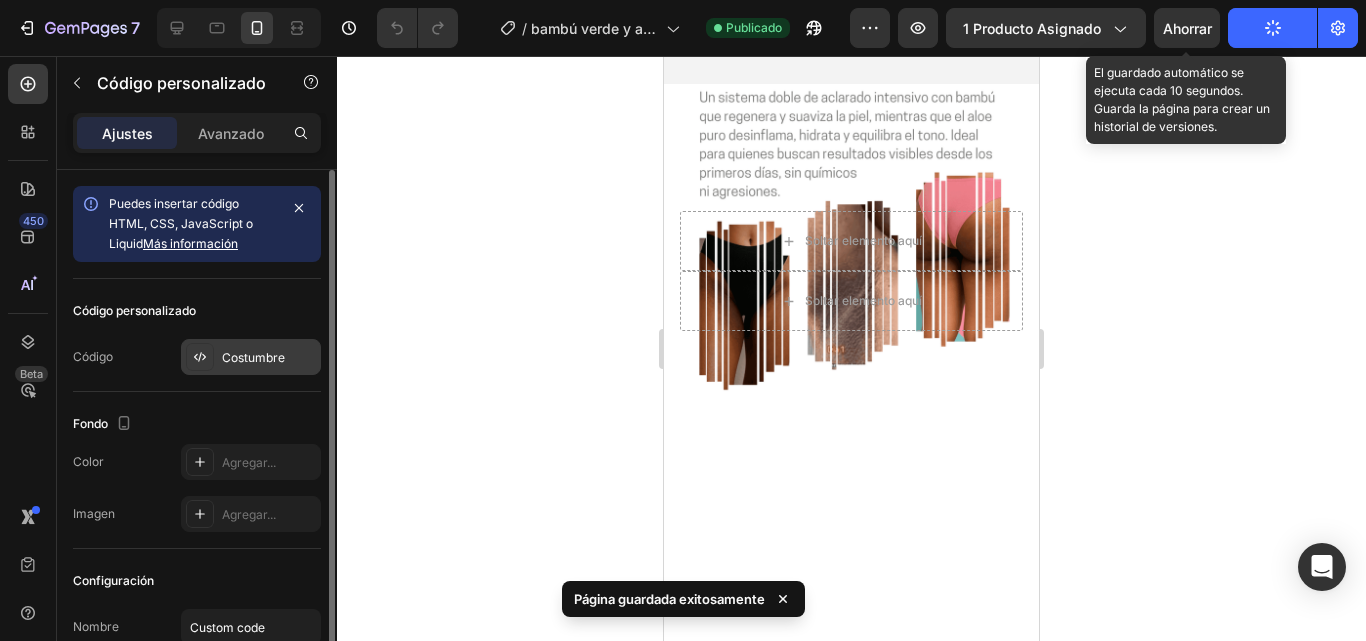 click on "Costumbre" at bounding box center (253, 357) 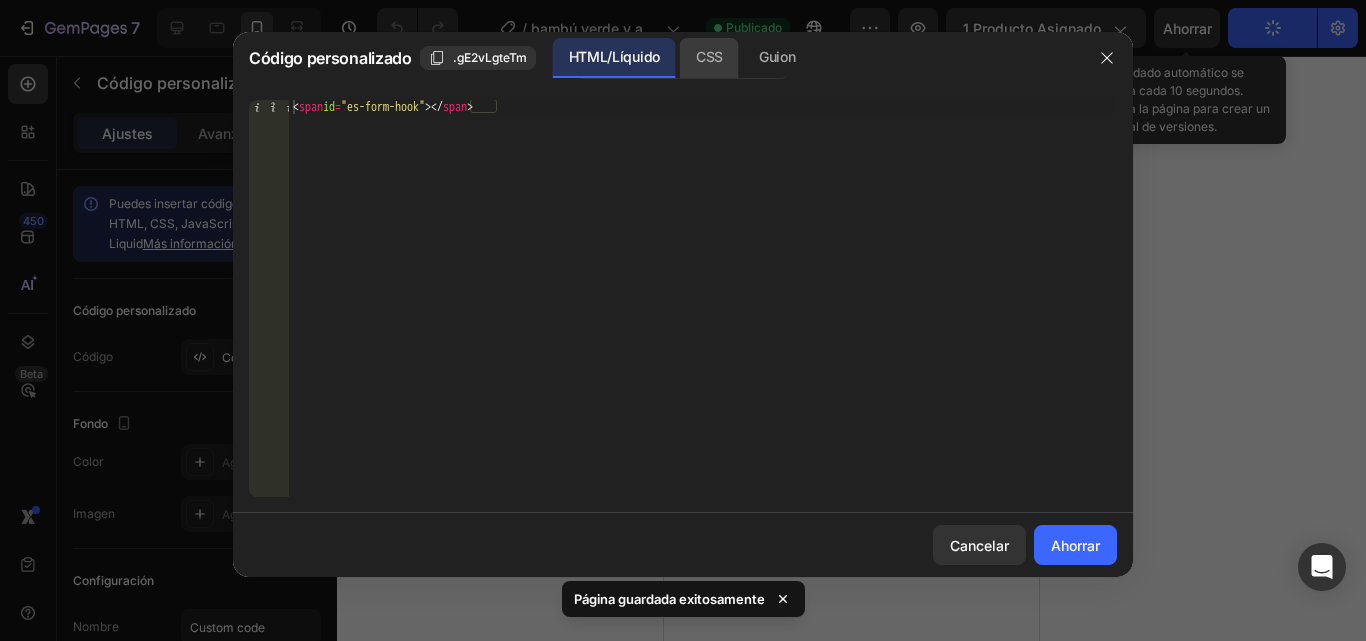 click on "CSS" at bounding box center (709, 56) 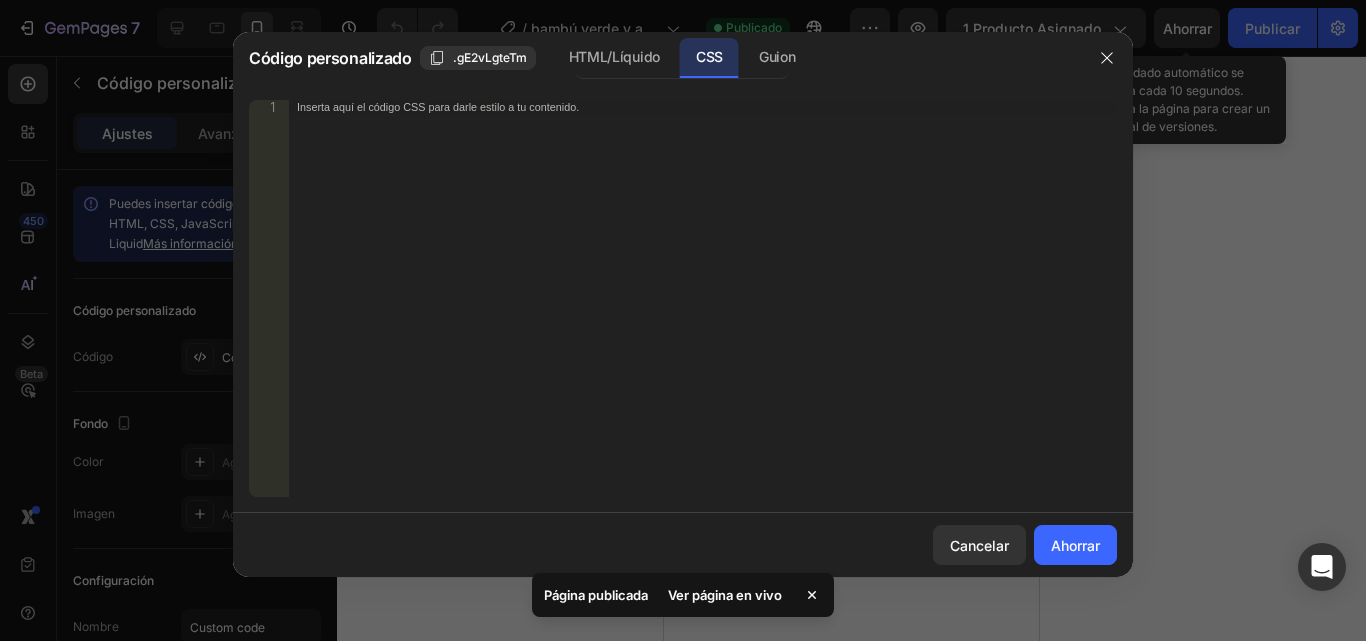 click on "Inserta aquí el código CSS para darle estilo a tu contenido." at bounding box center [703, 312] 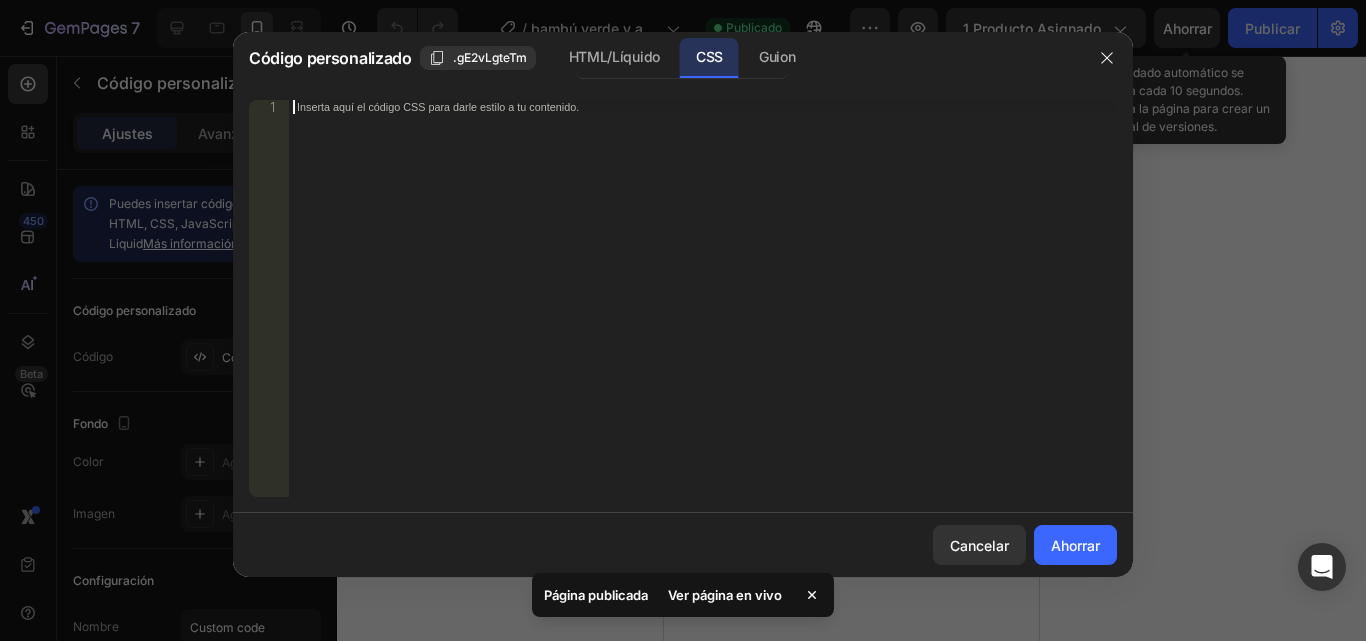 paste on "BAMBU GREEN Y ALOE PURO - MEGAOFERTA" 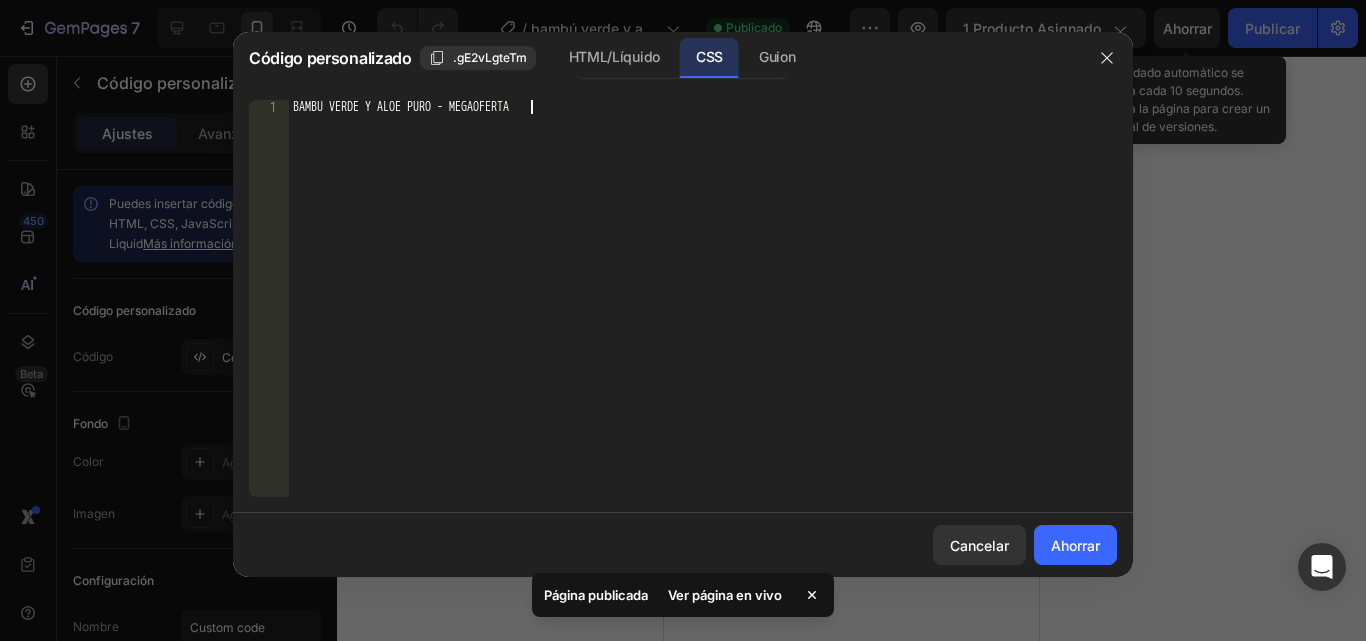 click on "BAMBU    VERDE    Y    ALOE    PURO    -    MEGAOFERTA" at bounding box center [703, 312] 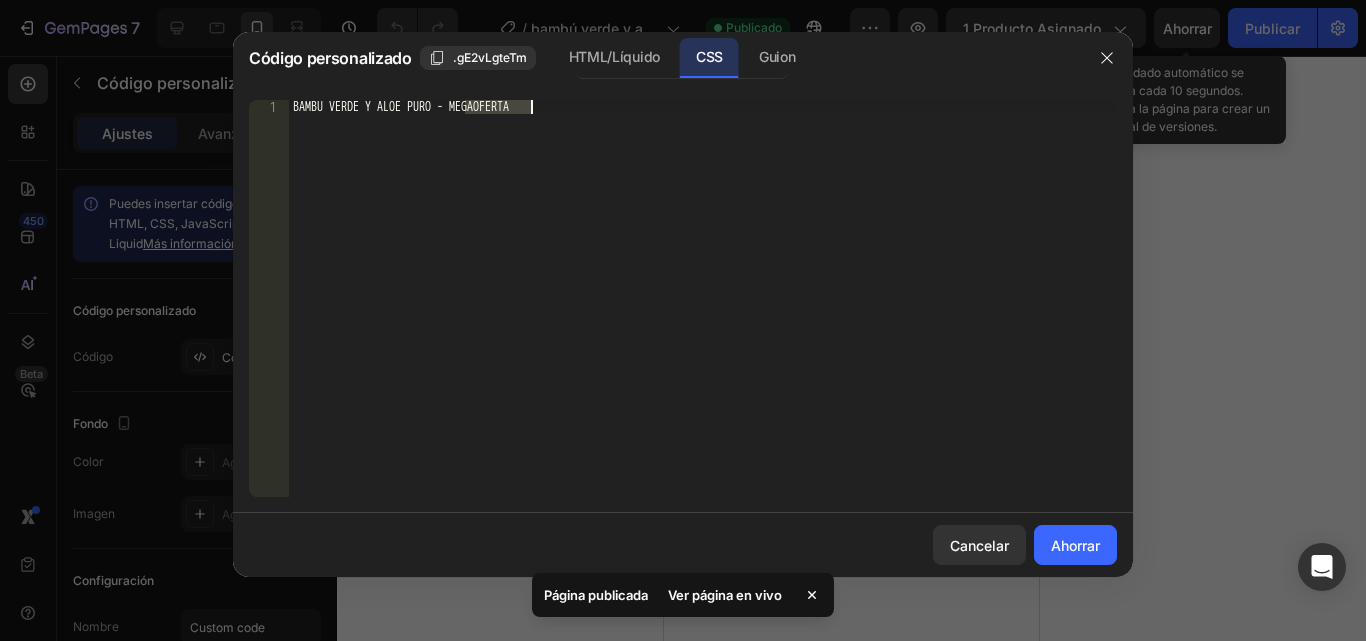 click on "BAMBU    VERDE    Y    ALOE    PURO    -    MEGAOFERTA" at bounding box center [703, 312] 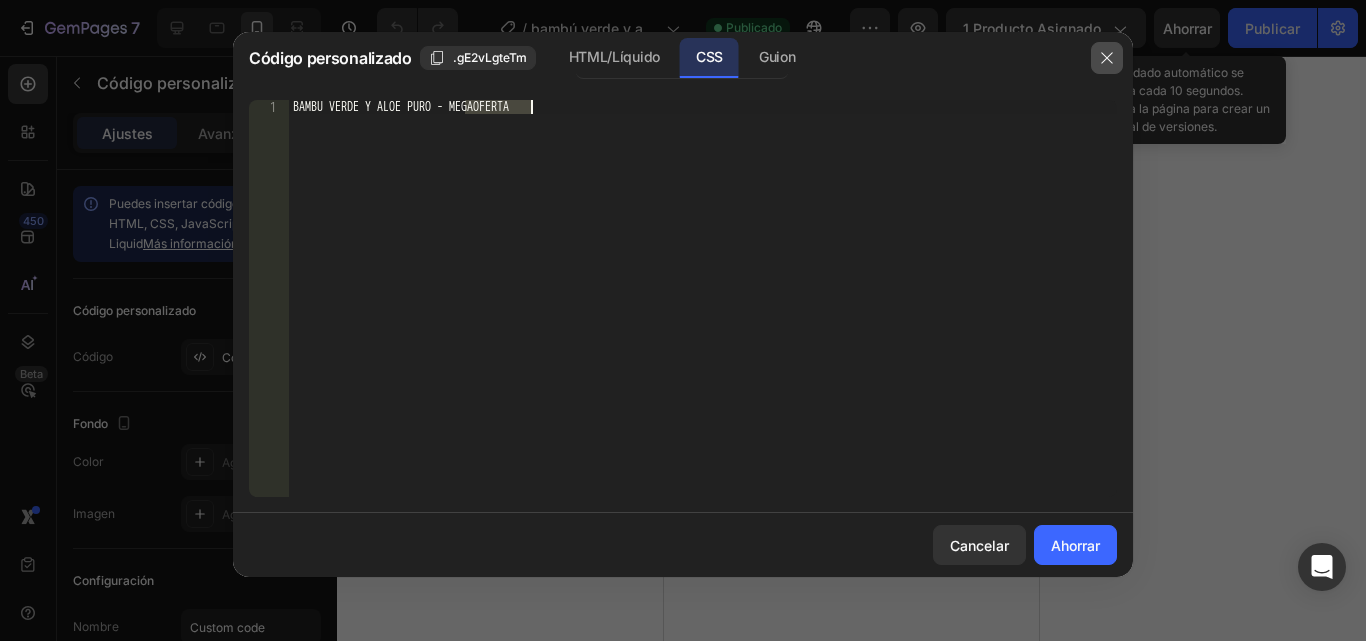 click 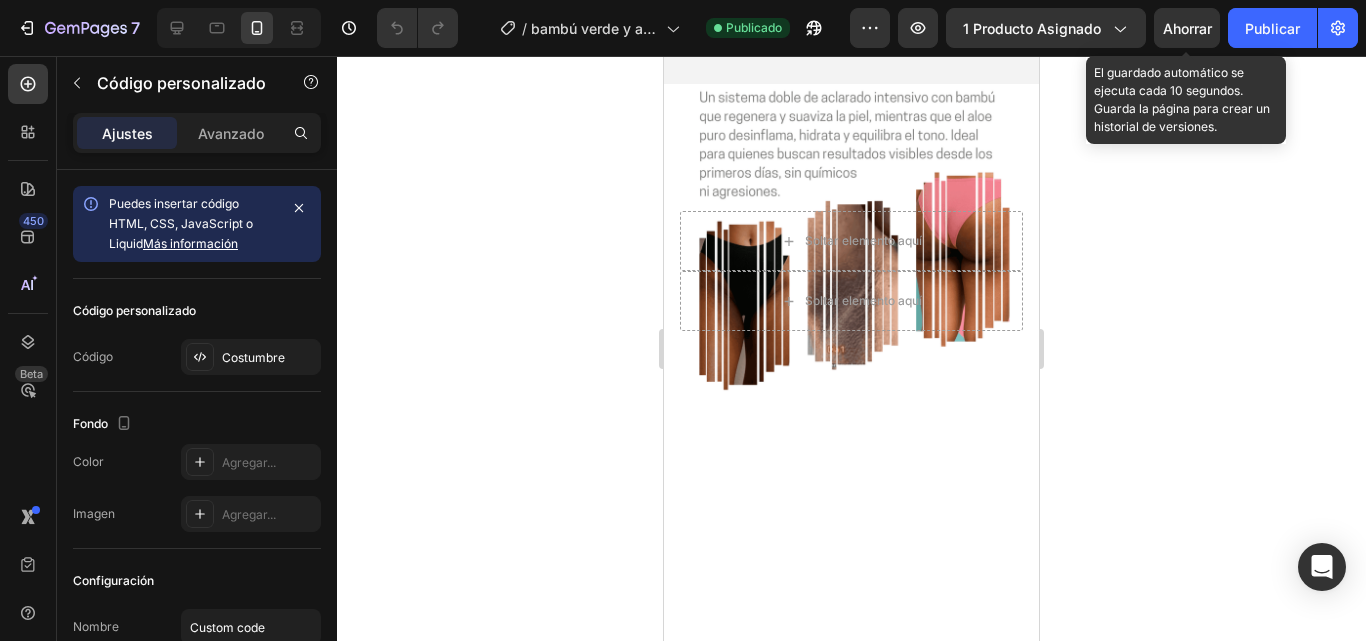click on "Código personalizado
Publica la página para ver el contenido." at bounding box center (851, -533) 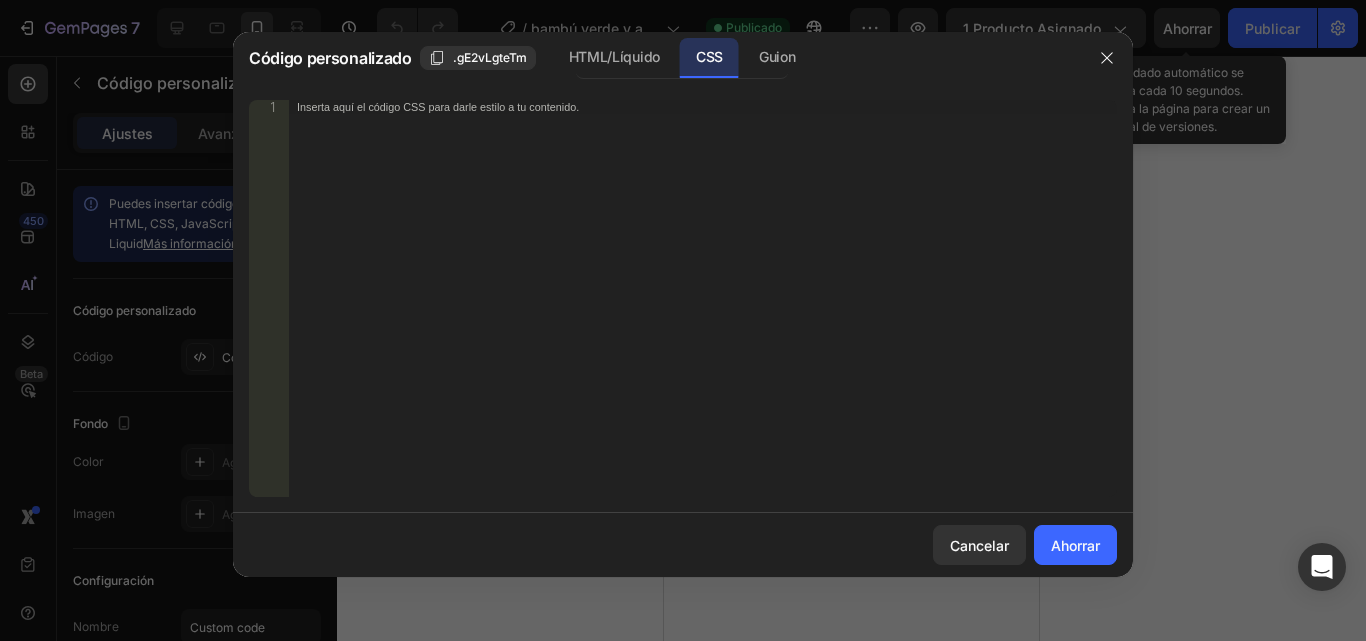 click on "HTML/Líquido CSS Guion" at bounding box center (682, 58) 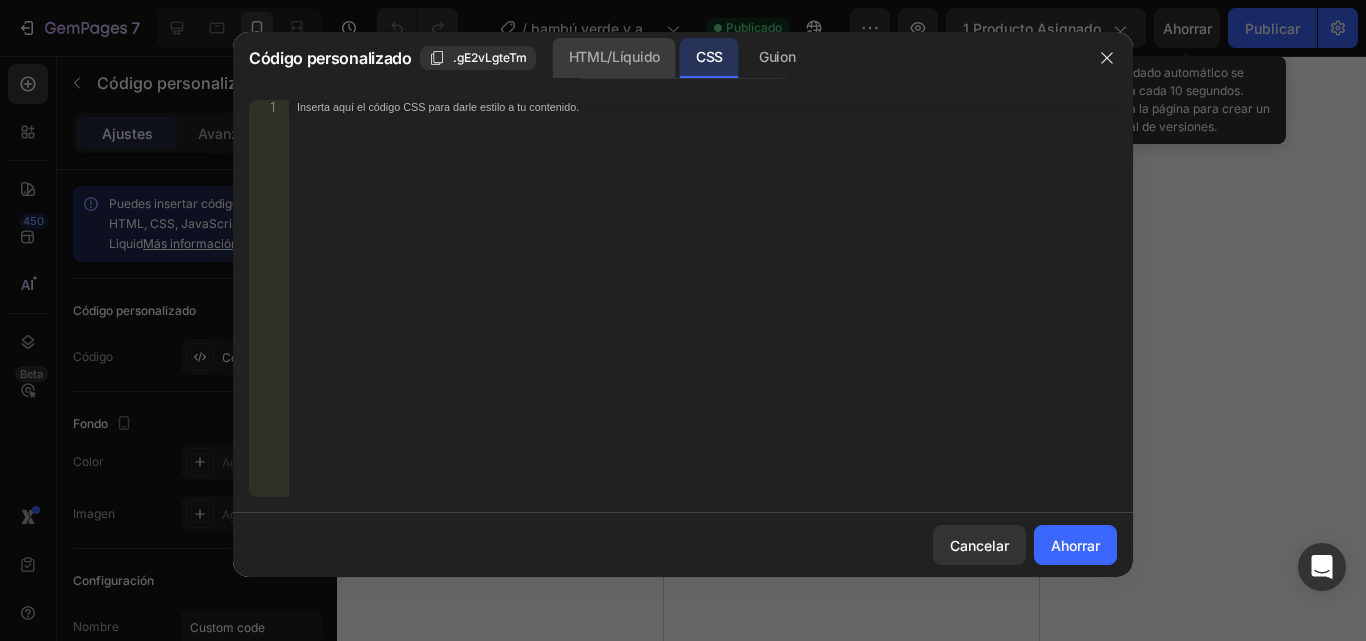 click on "HTML/Líquido" at bounding box center [614, 57] 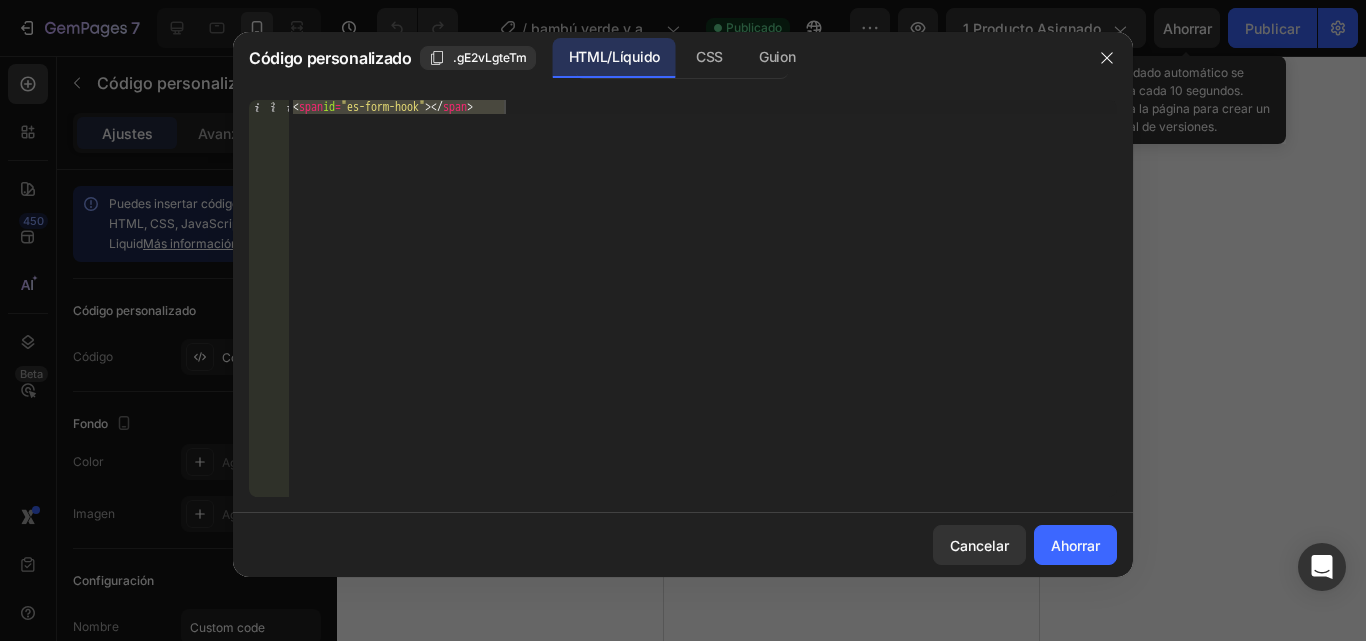 click on "<  span  id  =  "es-form-hook"  >  </  span  >" at bounding box center (703, 298) 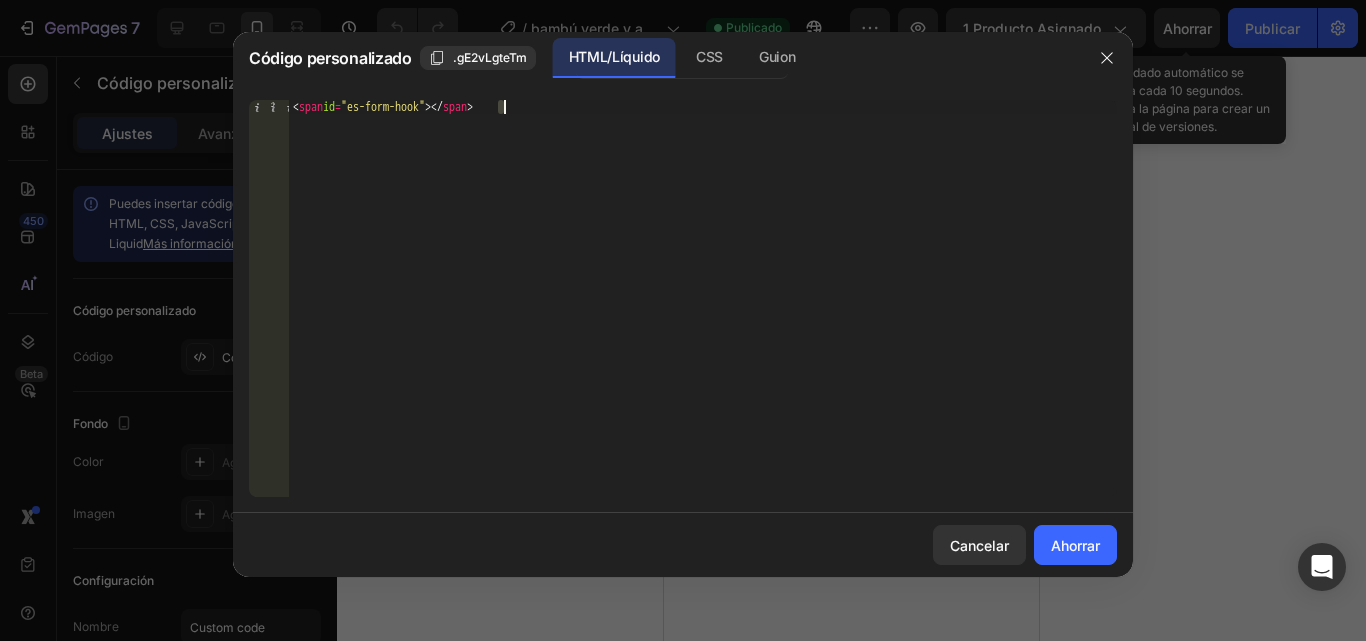 click on "<  span  id  =  "es-form-hook"  >  </  span  >" at bounding box center (703, 312) 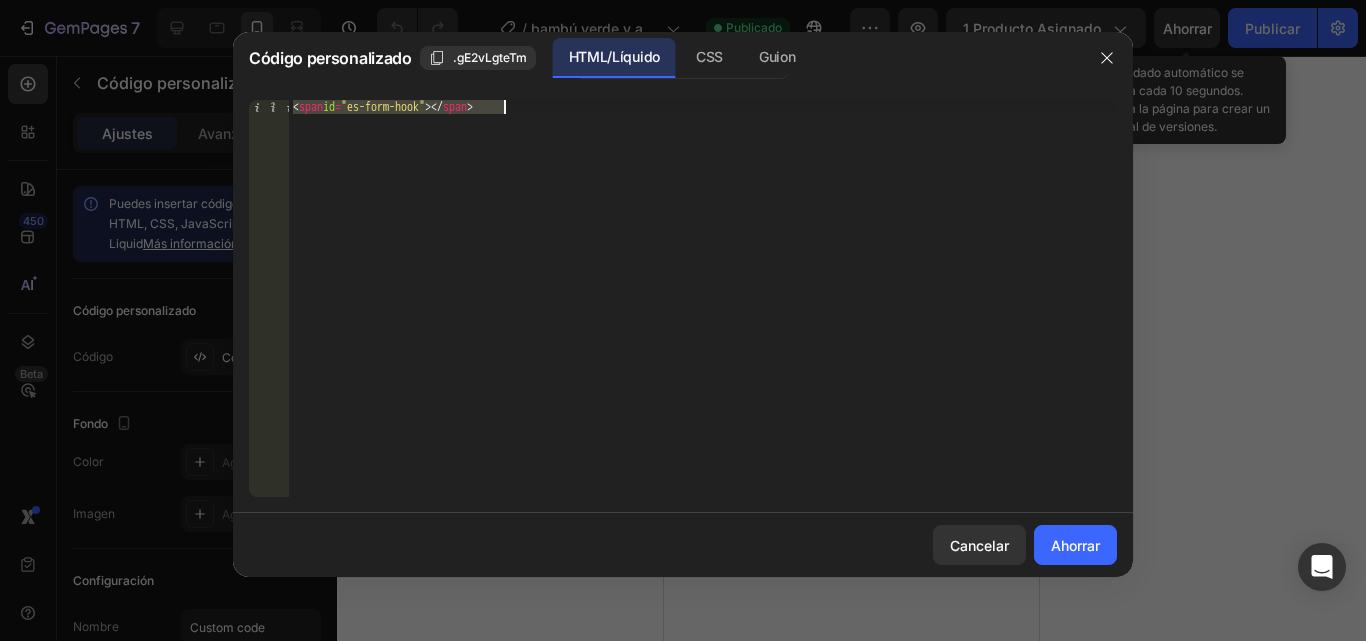 click on "<  span  id  =  "es-form-hook"  >  </  span  >" at bounding box center [703, 312] 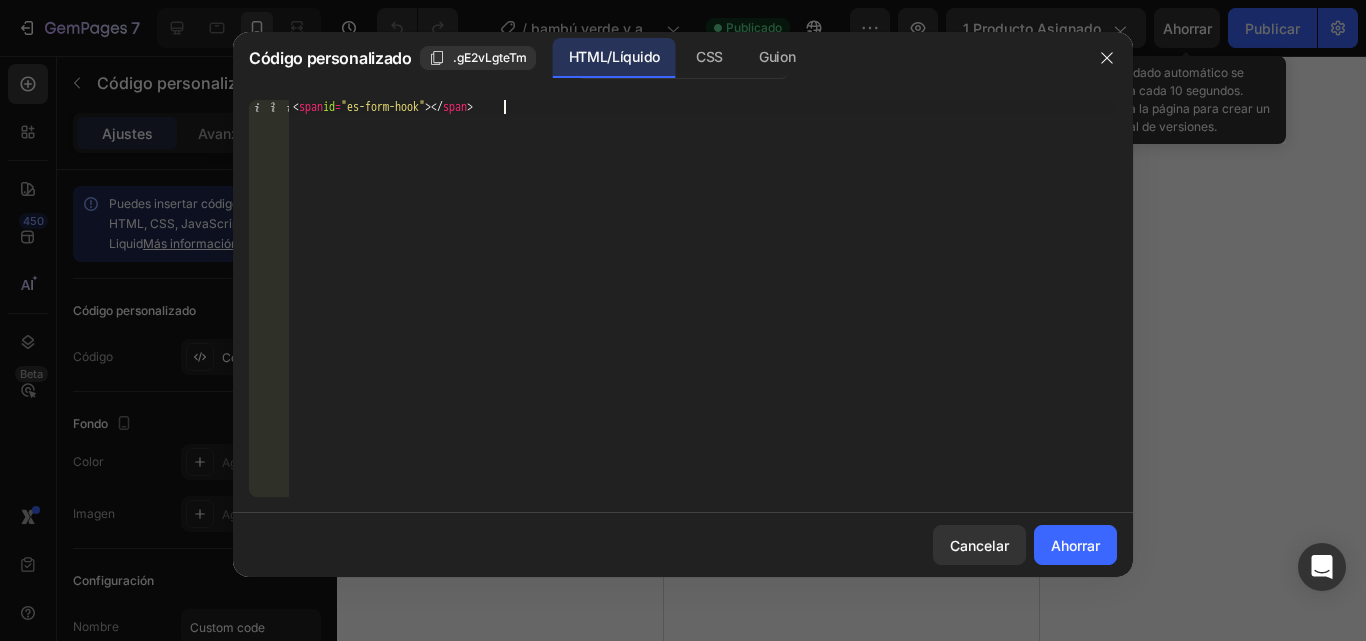 click on "<  span  id  =  "es-form-hook"  >  </  span  >" at bounding box center (703, 312) 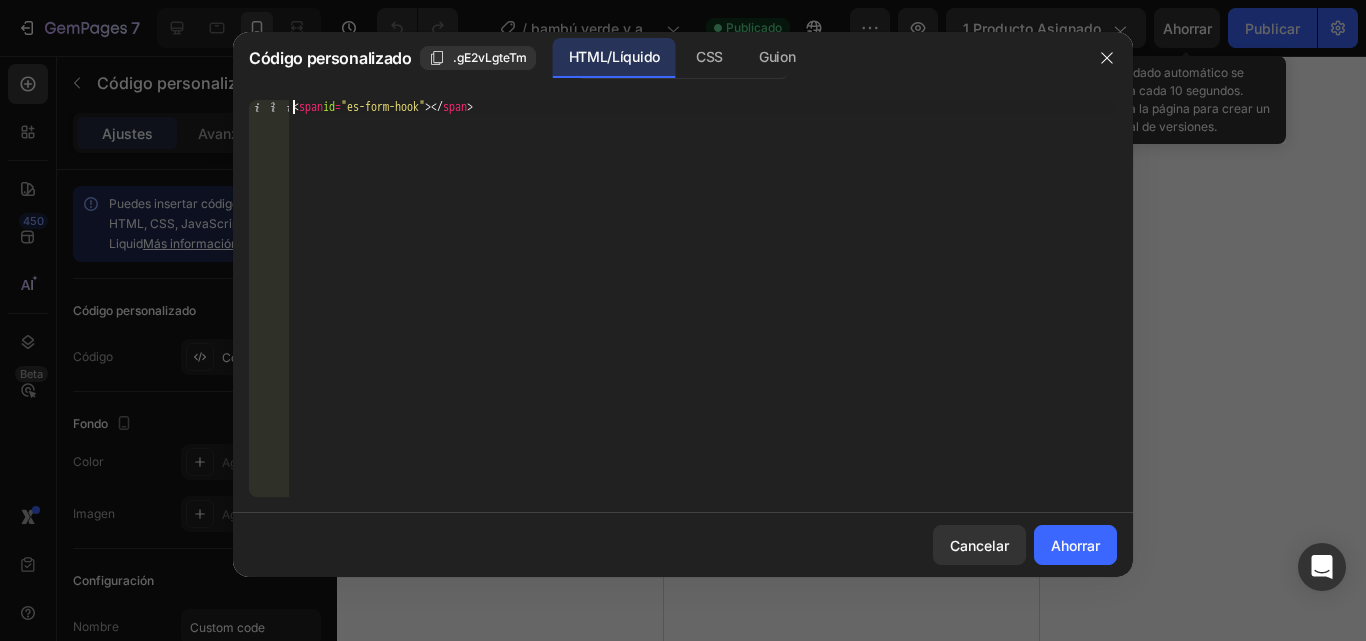 click on "<  span  id  =  "es-form-hook"  >  </  span  >" at bounding box center (703, 312) 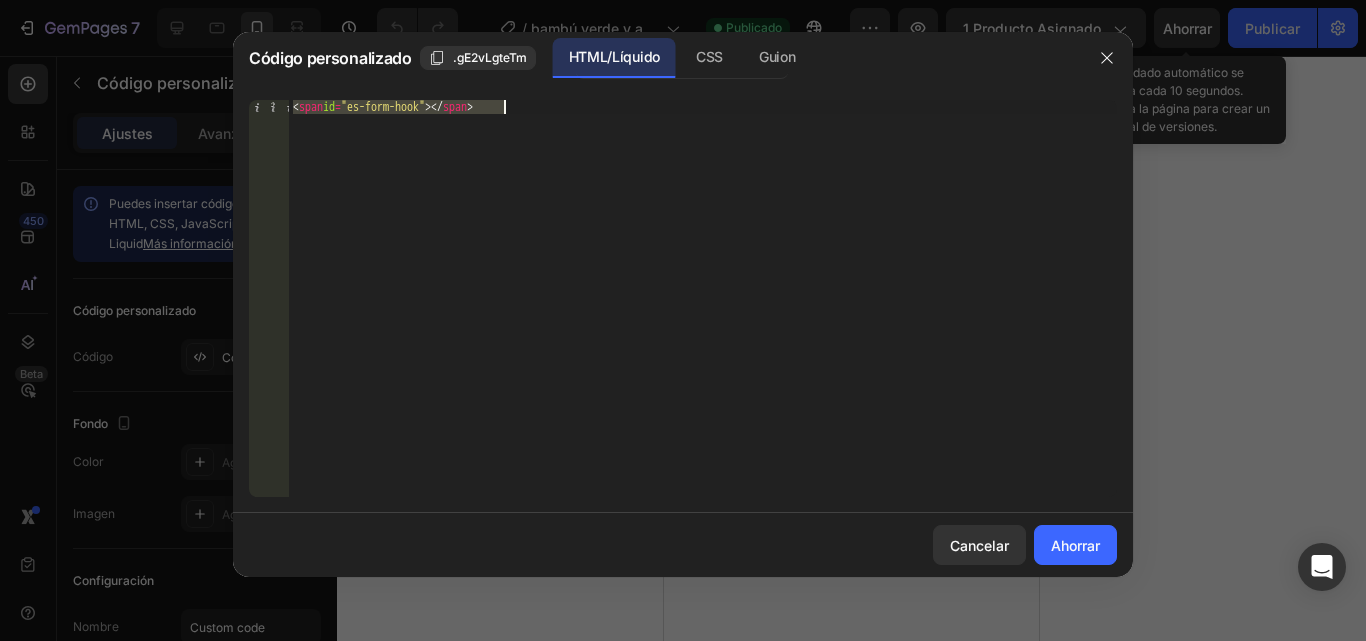 drag, startPoint x: 292, startPoint y: 110, endPoint x: 611, endPoint y: 106, distance: 319.0251 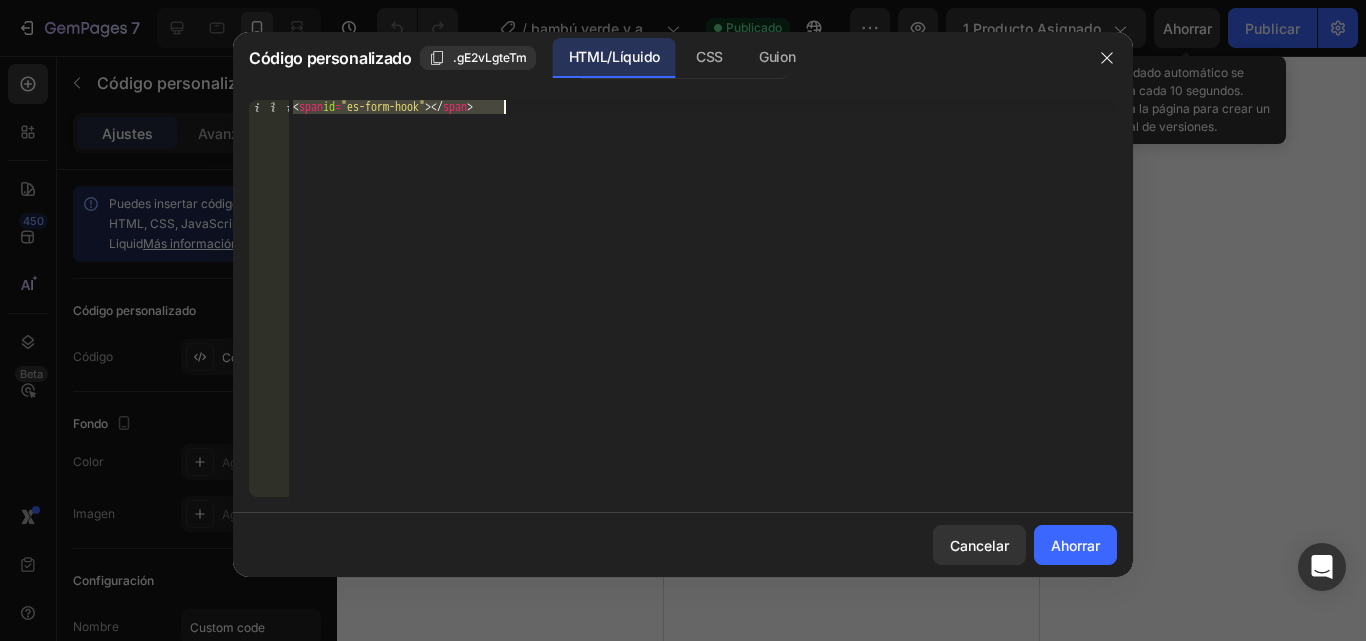 click on "<  span  id  =  "es-form-hook"  >  </  span  >" at bounding box center (703, 298) 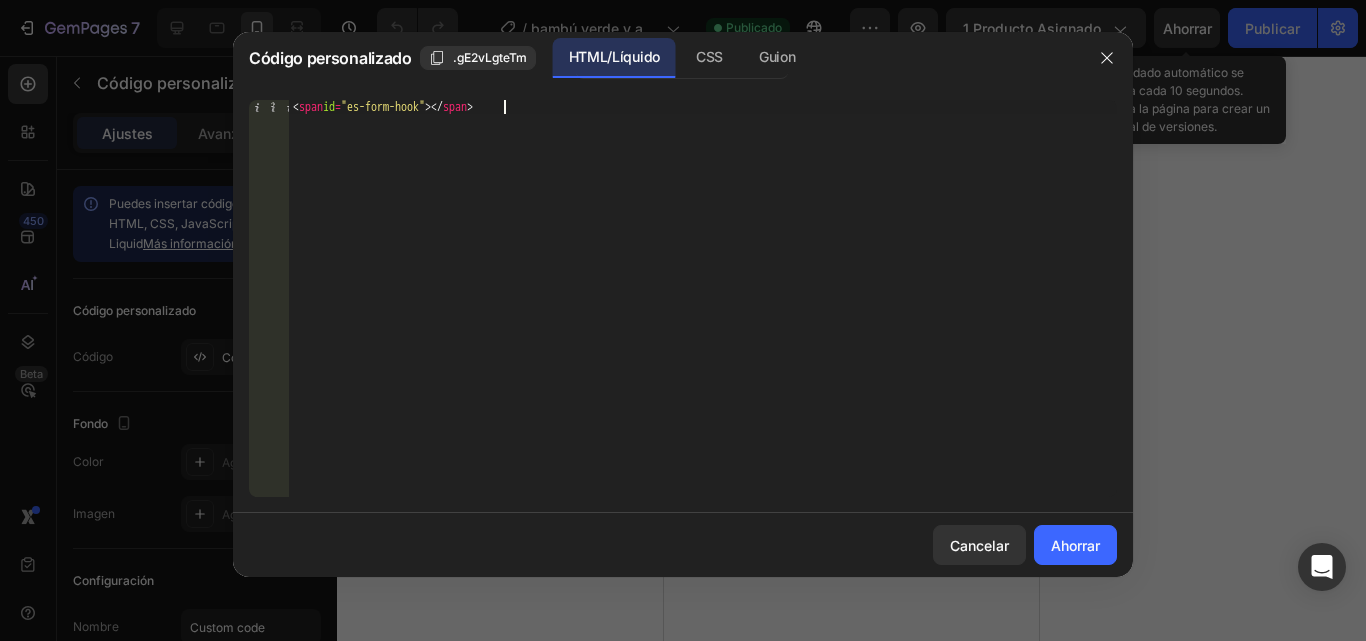 click on "<  span  id  =  "es-form-hook"  >  </  span  >" at bounding box center (703, 312) 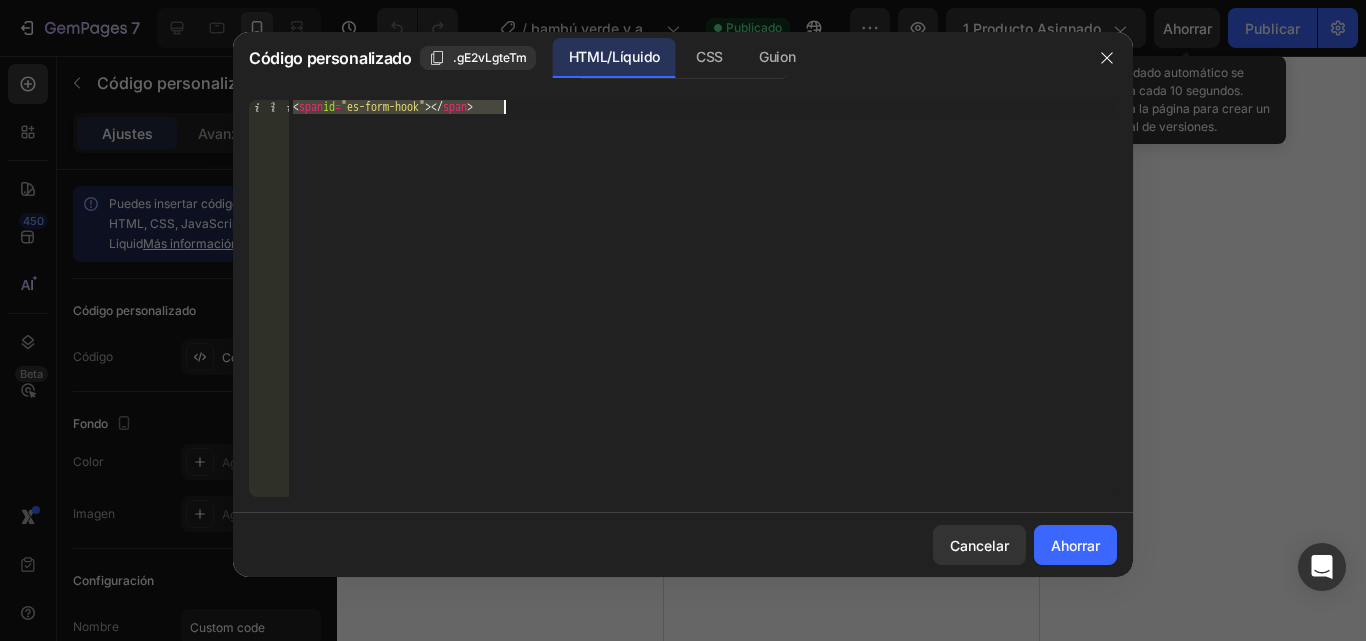 drag, startPoint x: 332, startPoint y: 110, endPoint x: 625, endPoint y: 102, distance: 293.1092 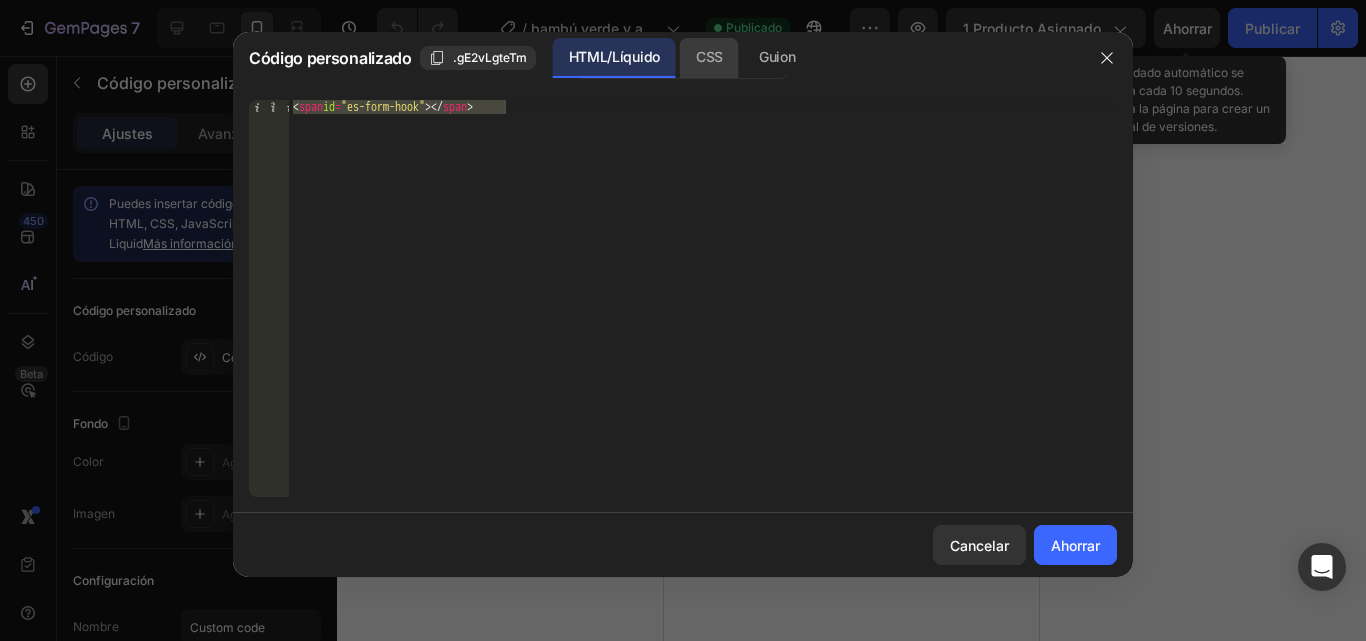 drag, startPoint x: 701, startPoint y: 59, endPoint x: 667, endPoint y: 95, distance: 49.517673 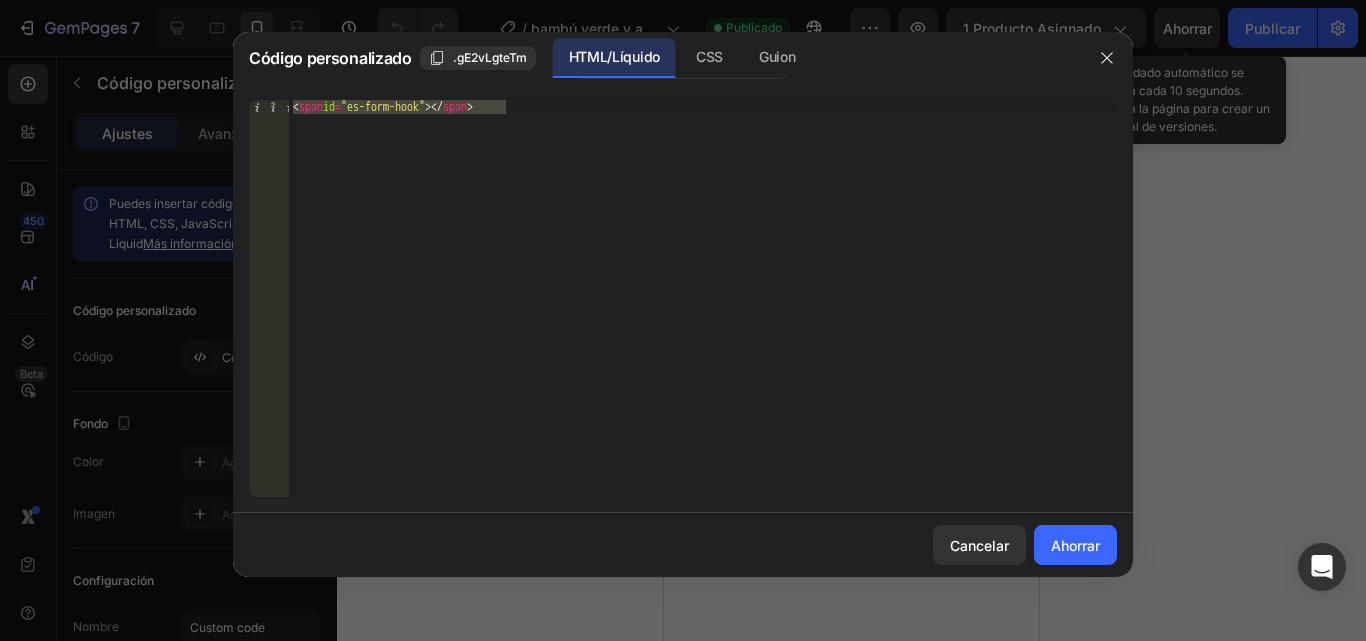 click on "CSS" at bounding box center (709, 56) 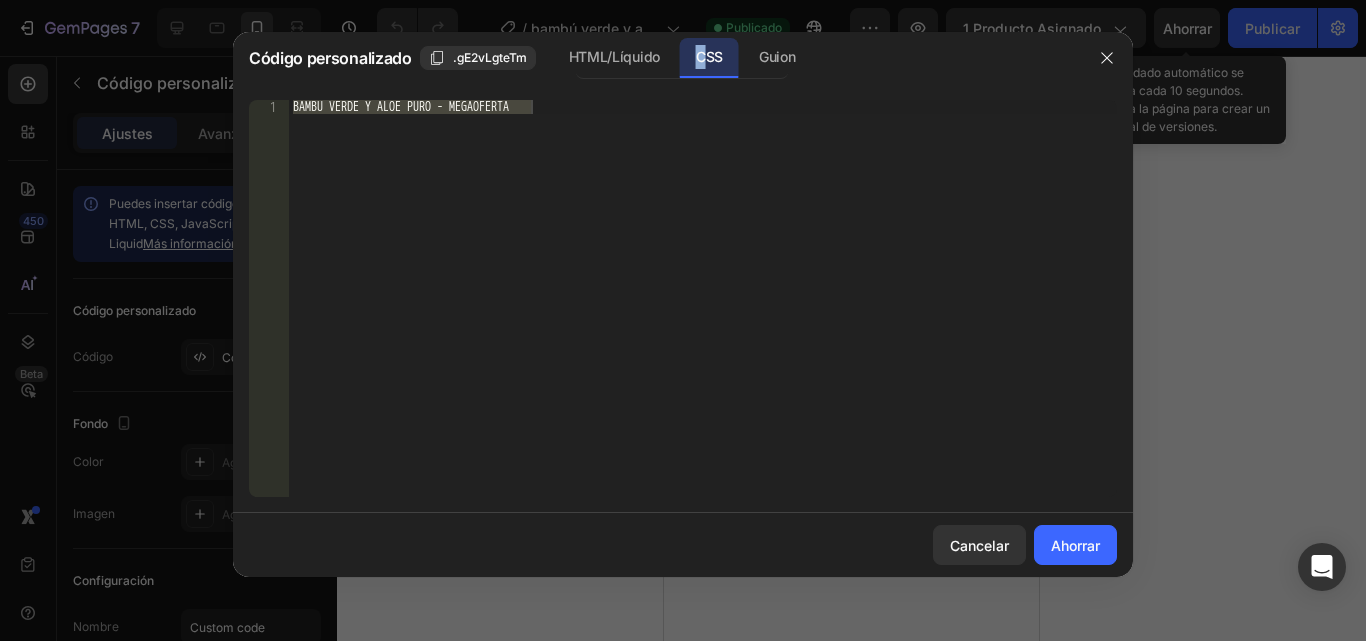 click on "BAMBU    VERDE    Y    ALOE    PURO    -    MEGAOFERTA" at bounding box center (703, 298) 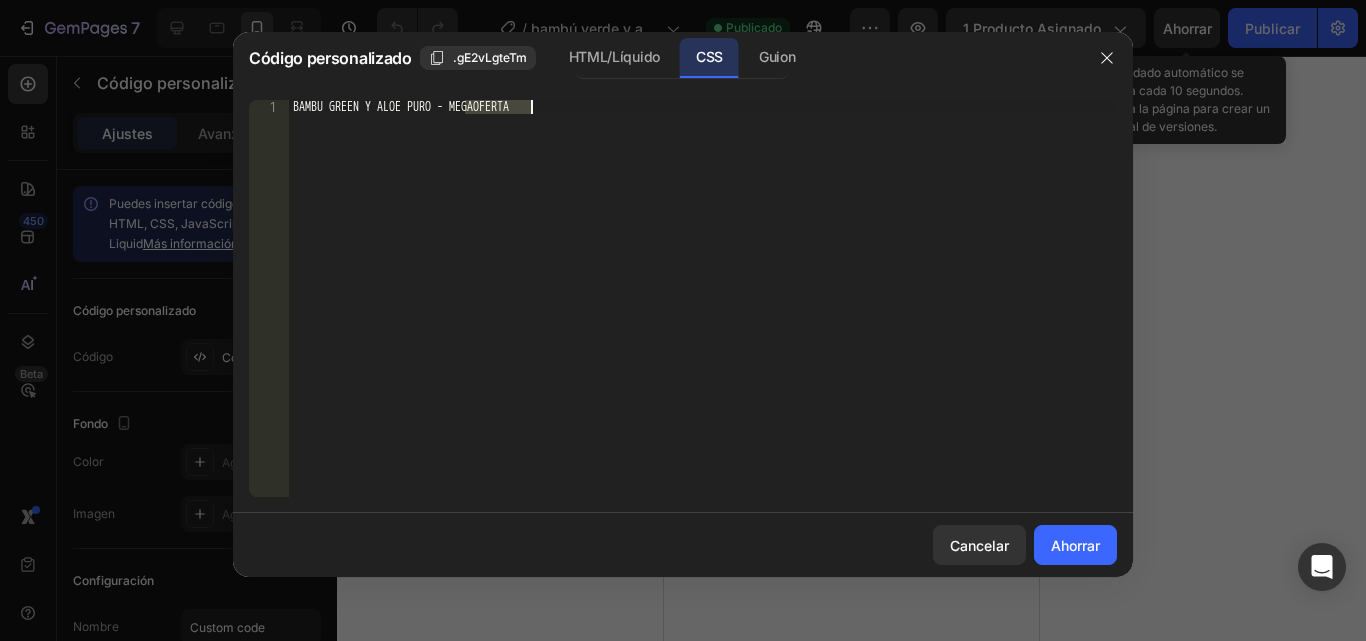 click on "BAMBU   GREEN   Y   ALOE   PURO   -   MEGAOFERTA" at bounding box center (703, 312) 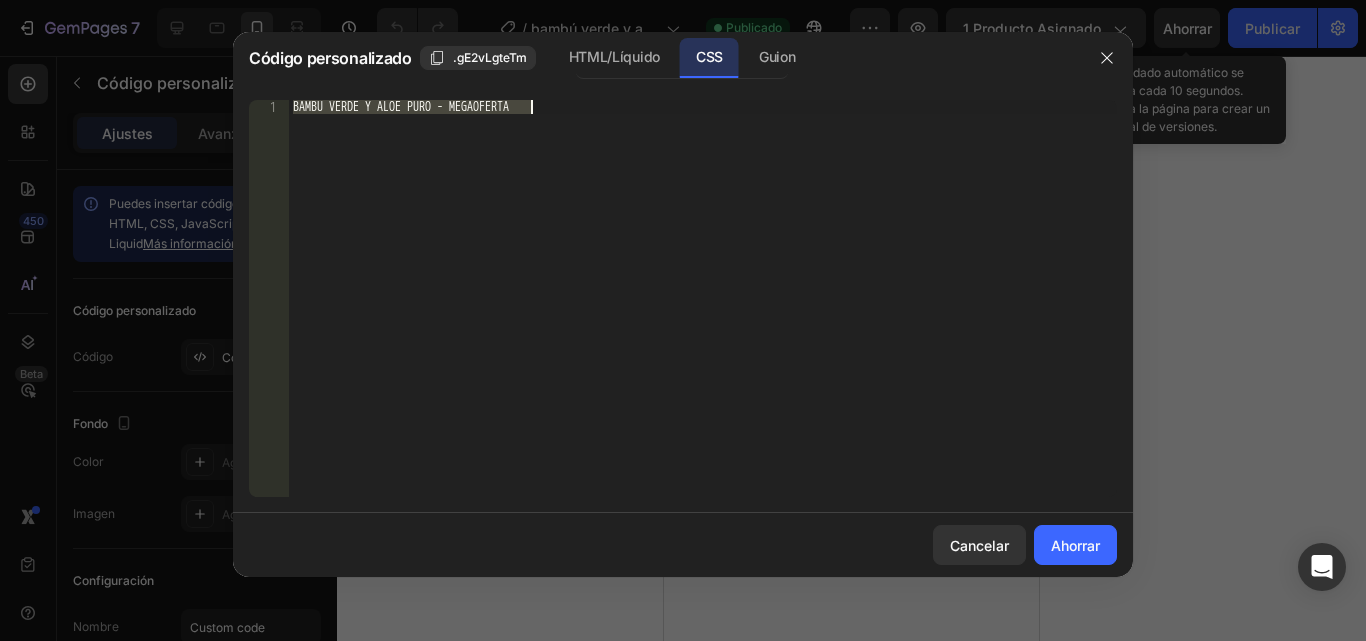 click on "BAMBU    VERDE    Y    ALOE    PURO    -    MEGAOFERTA" at bounding box center (703, 312) 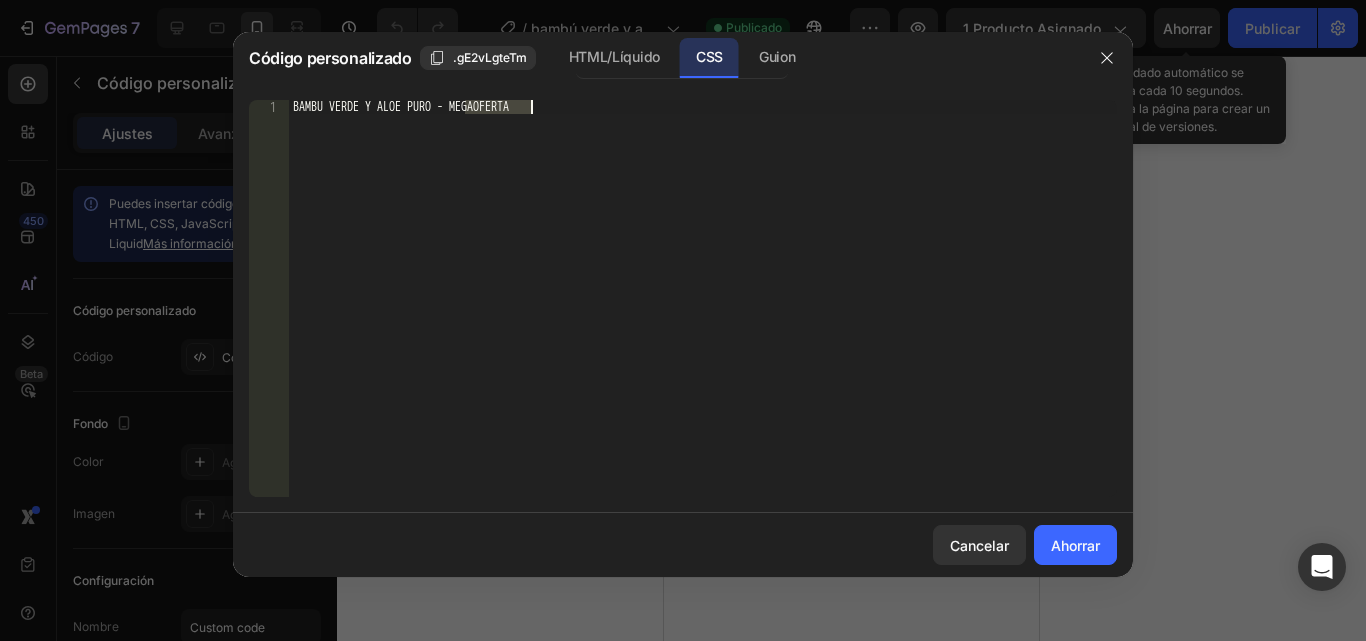 click on "BAMBU    VERDE    Y    ALOE    PURO    -    MEGAOFERTA" at bounding box center (703, 312) 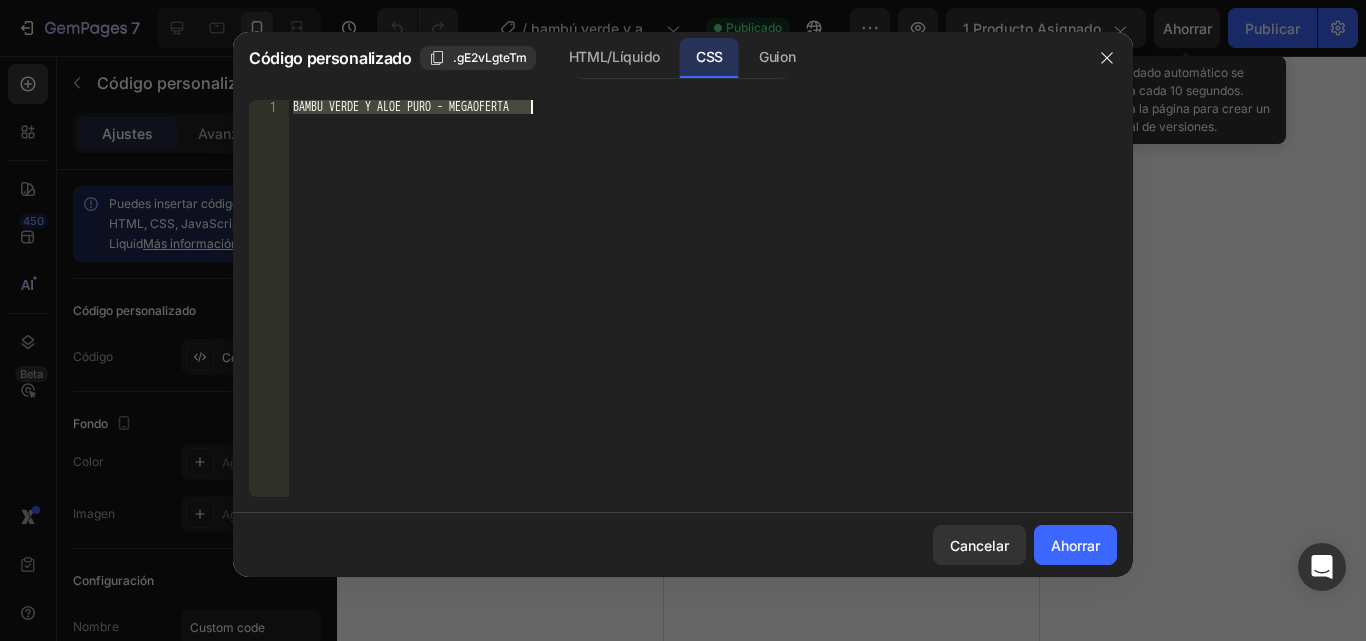 paste on "<span id="es-form-hook" ></span>" 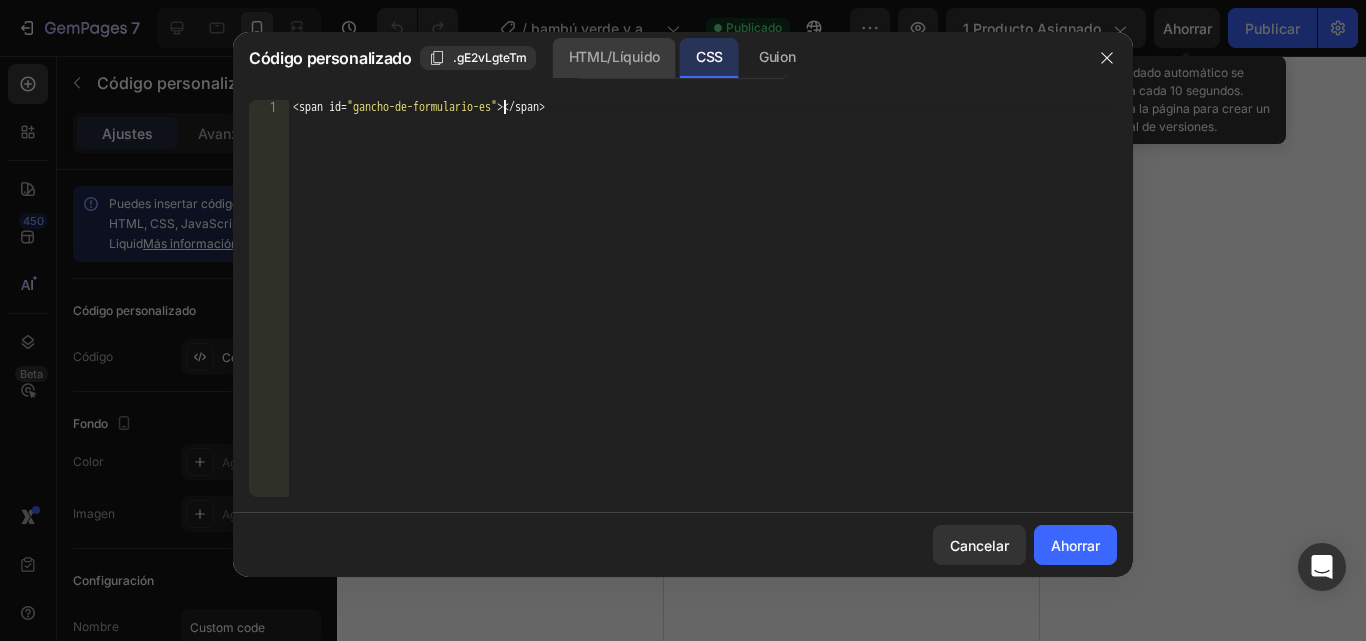 click on "HTML/Líquido" at bounding box center (614, 56) 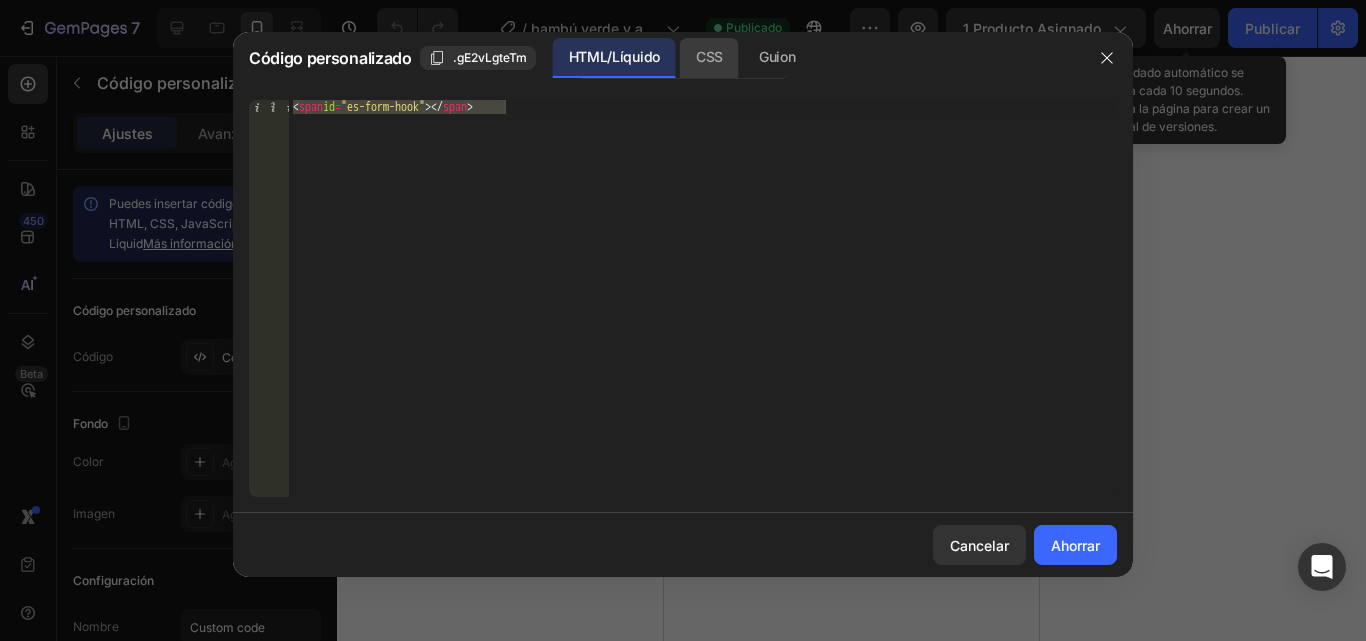 click on "CSS" at bounding box center [709, 56] 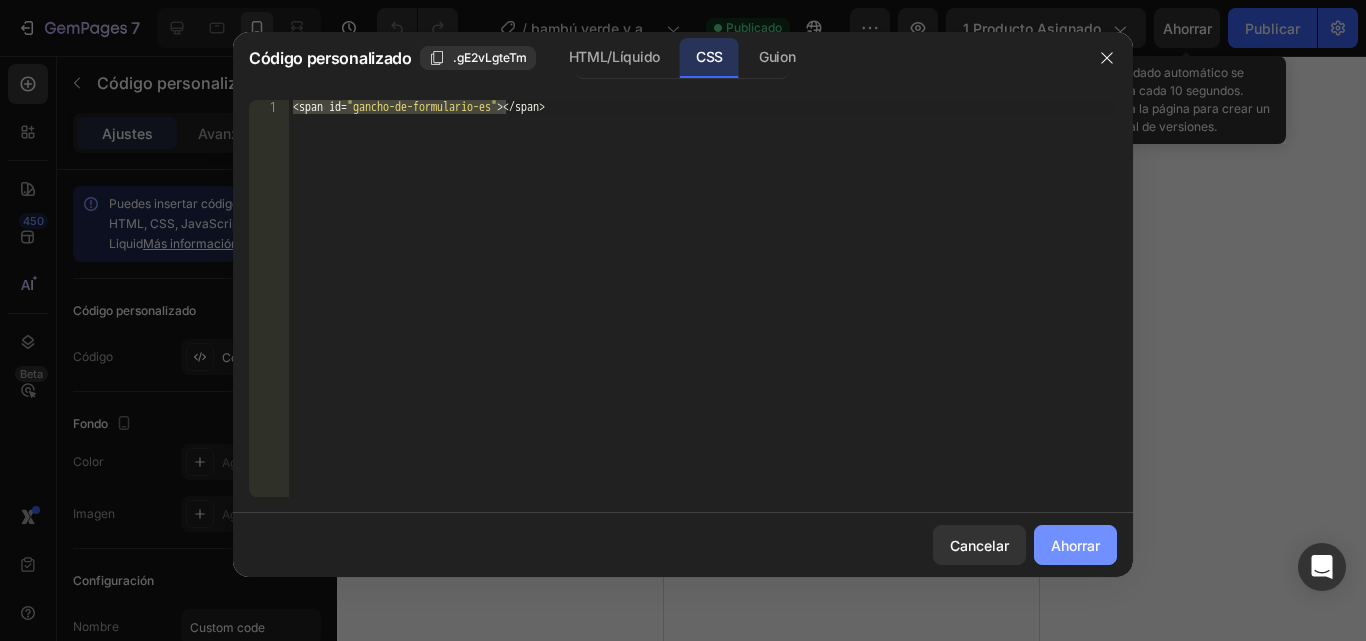 click on "Ahorrar" at bounding box center (1075, 545) 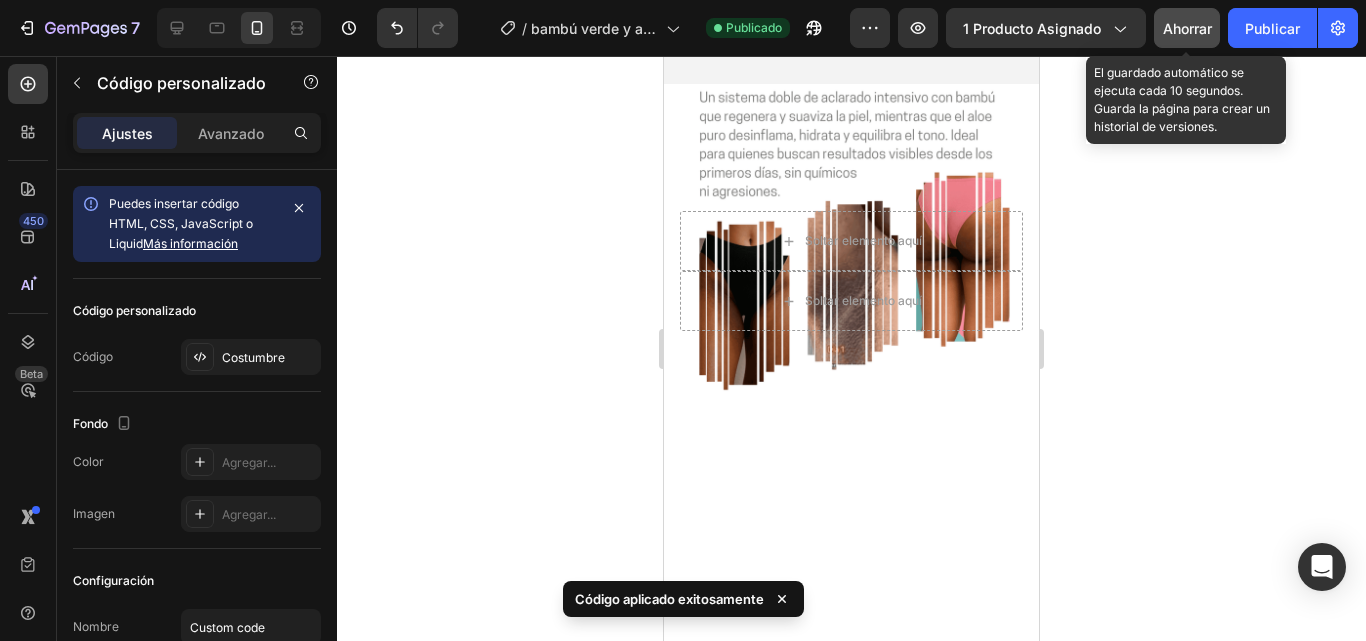 click on "Ahorrar" at bounding box center [1187, 28] 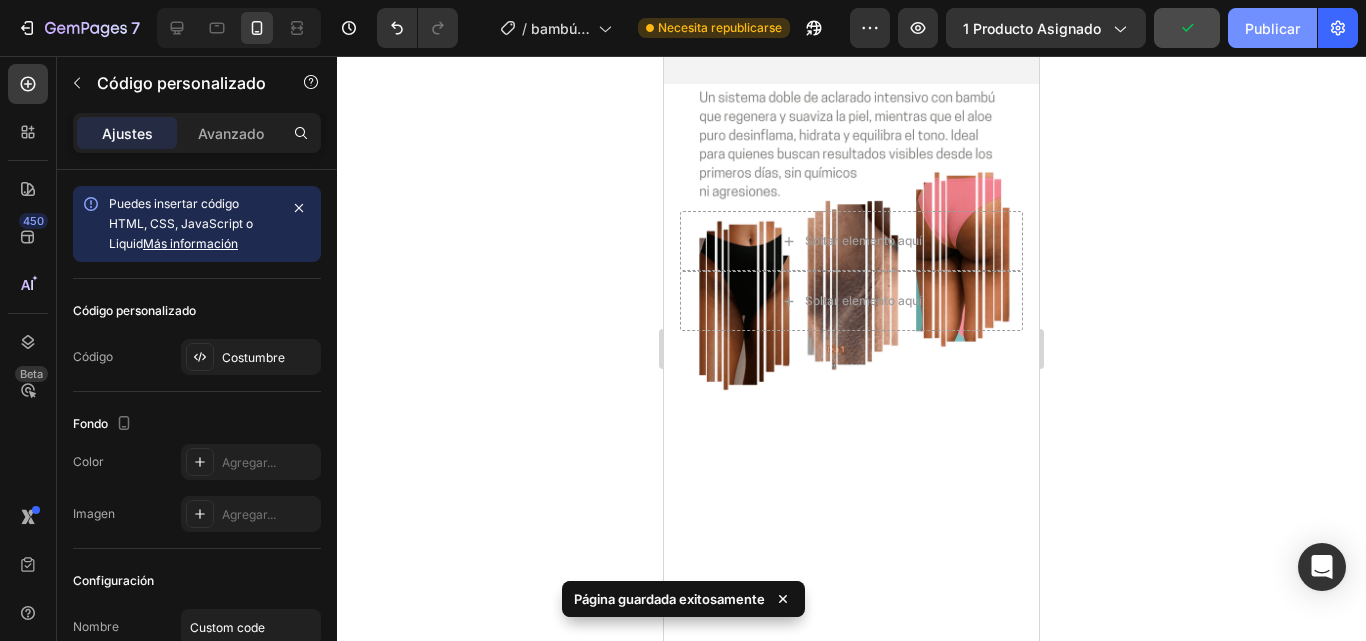 click on "Publicar" at bounding box center (1272, 28) 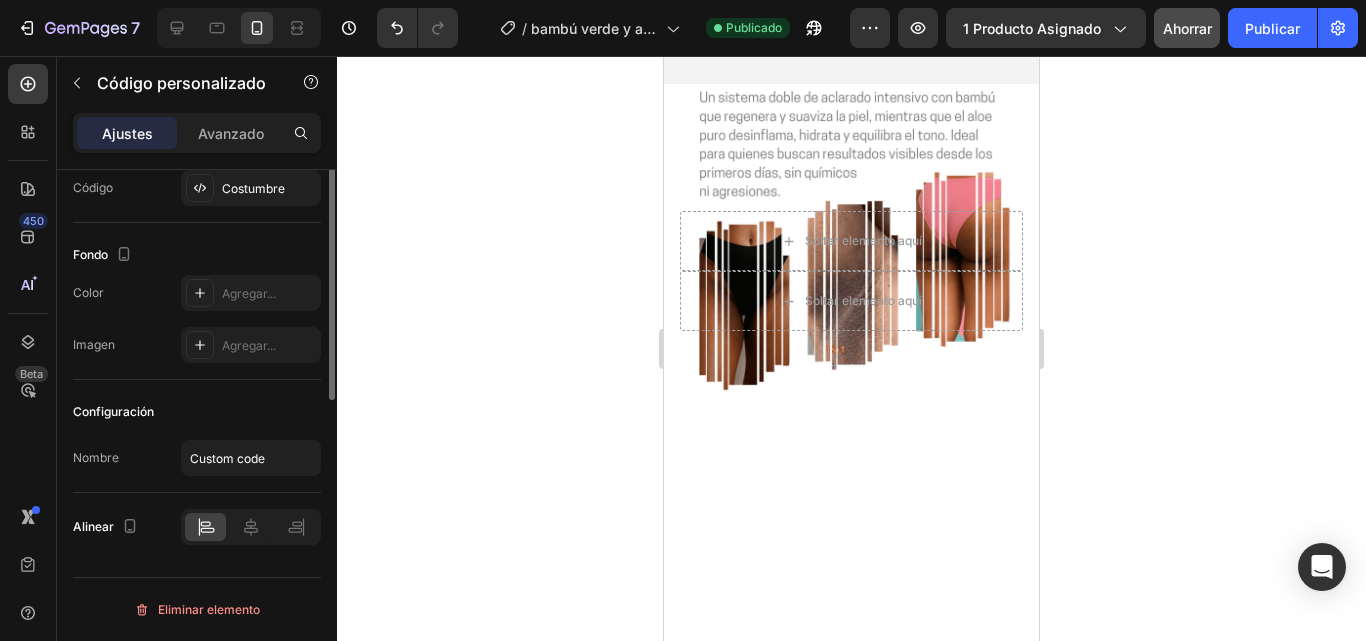 scroll, scrollTop: 0, scrollLeft: 0, axis: both 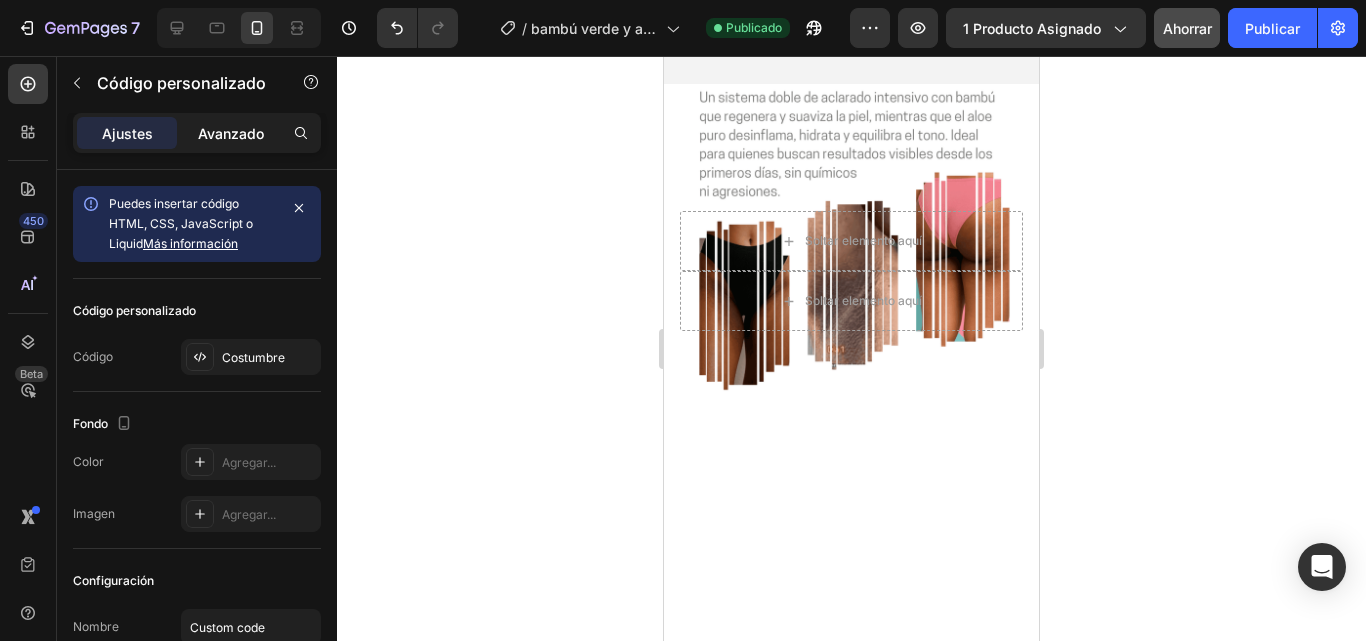 click on "Avanzado" at bounding box center (231, 133) 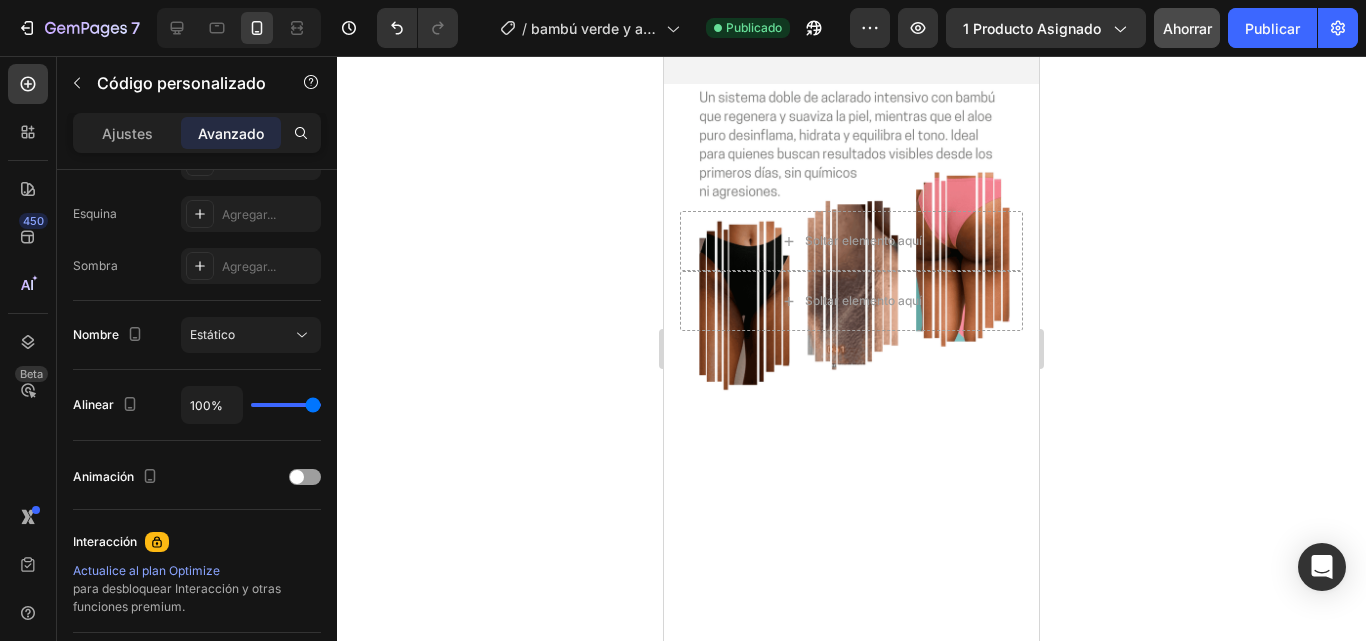 scroll, scrollTop: 0, scrollLeft: 0, axis: both 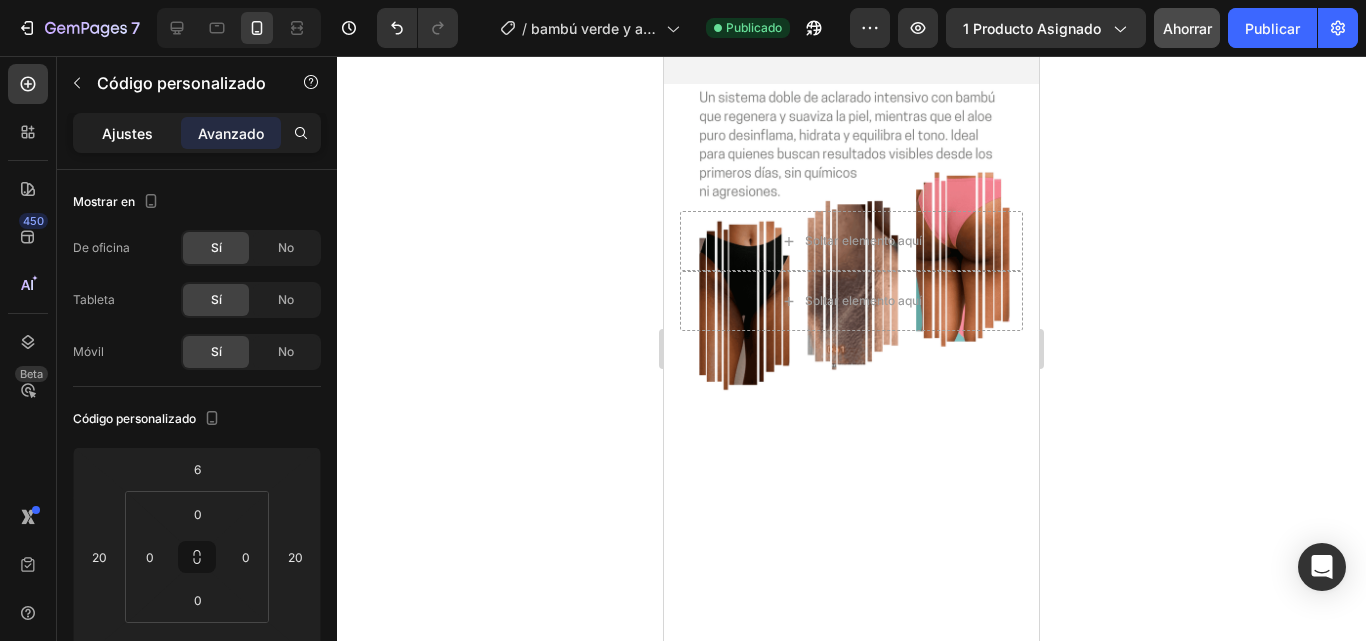 click on "Ajustes" at bounding box center [127, 133] 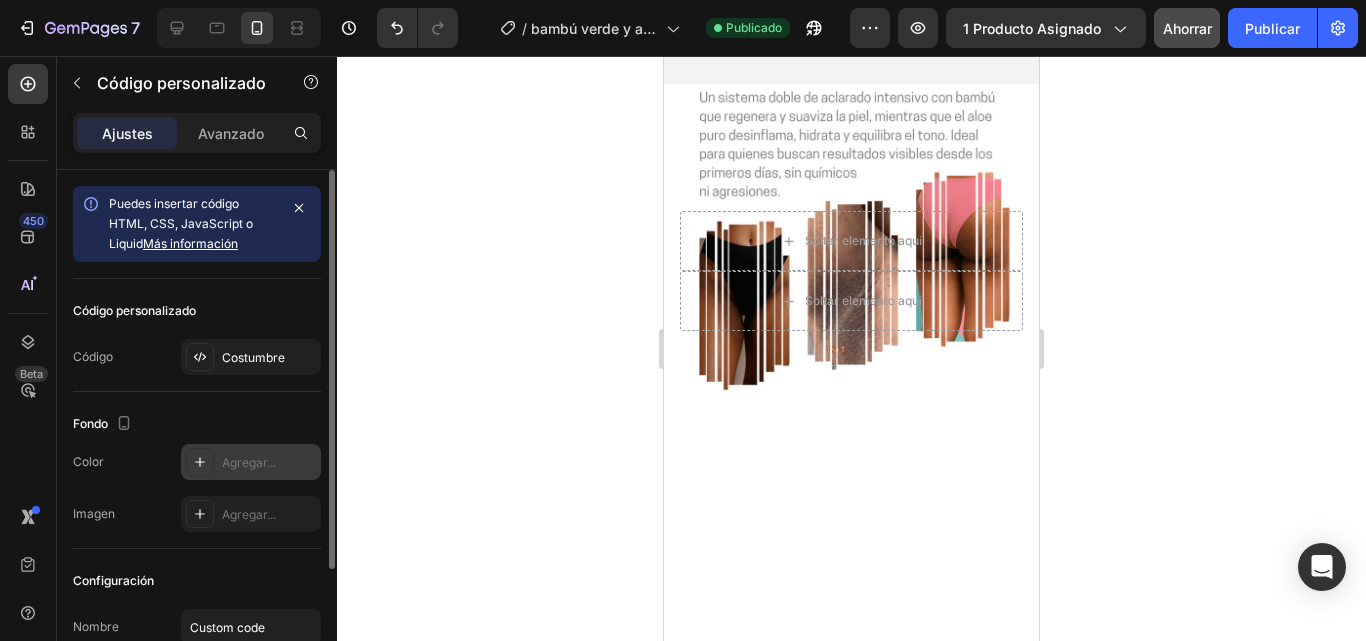 scroll, scrollTop: 169, scrollLeft: 0, axis: vertical 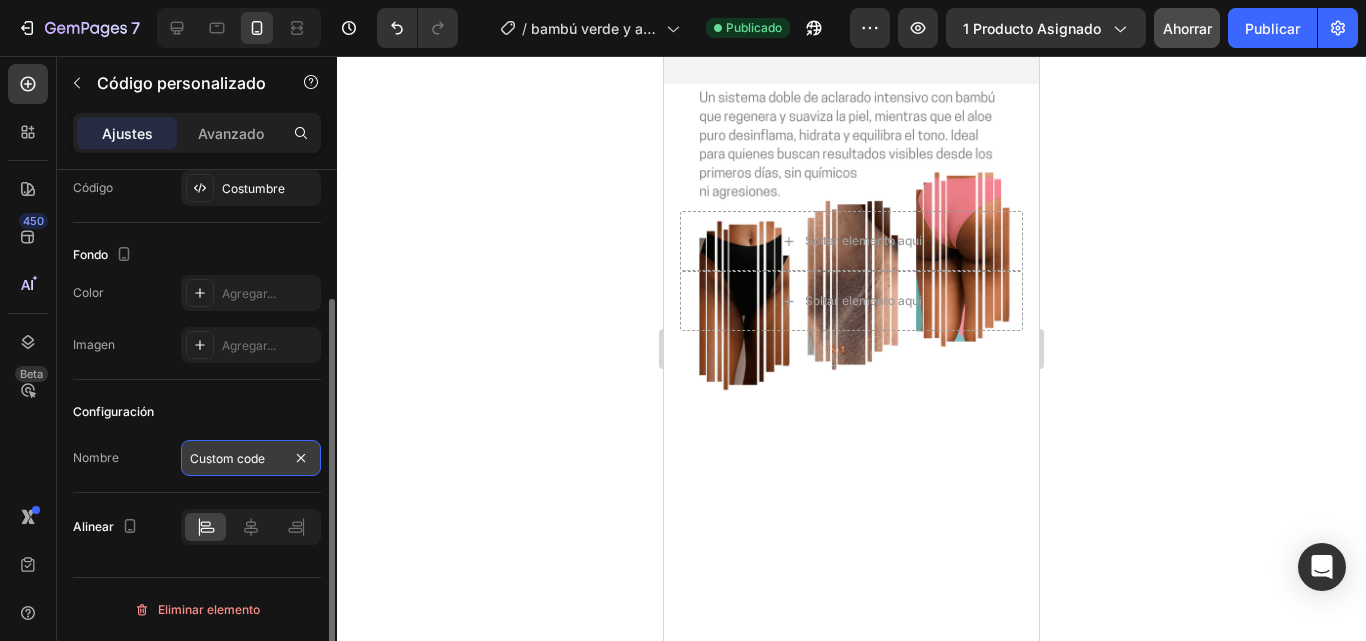 click on "Custom code" at bounding box center (251, 458) 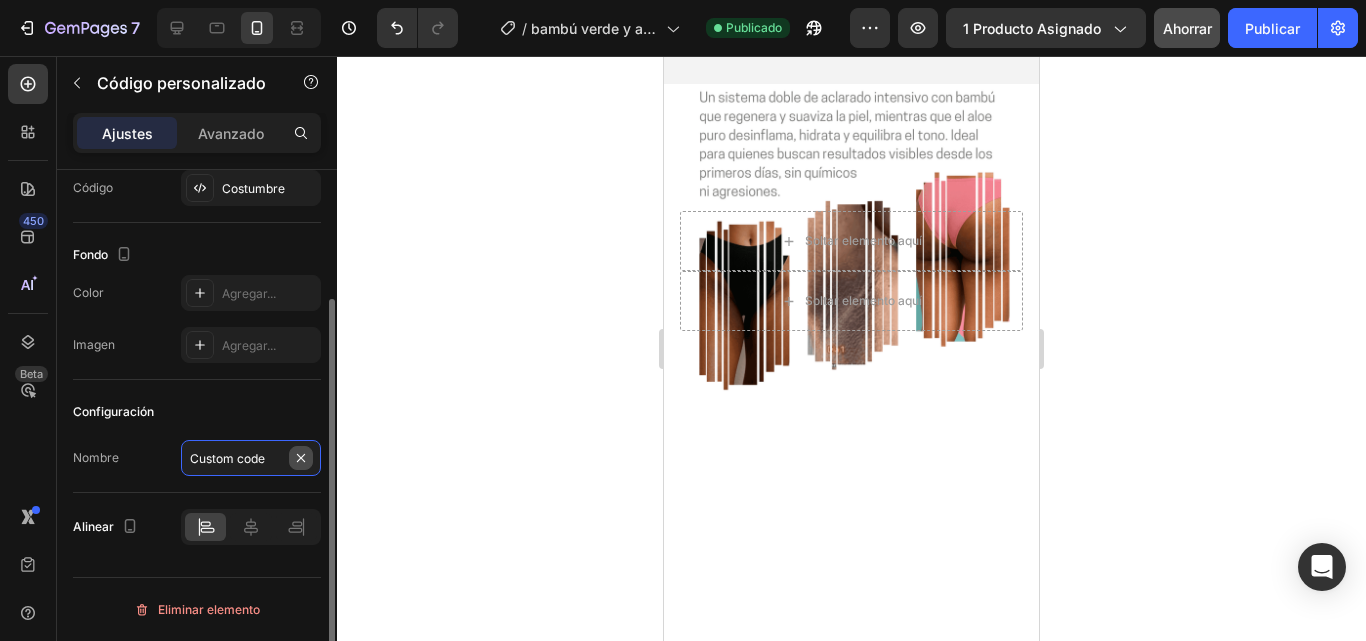 type 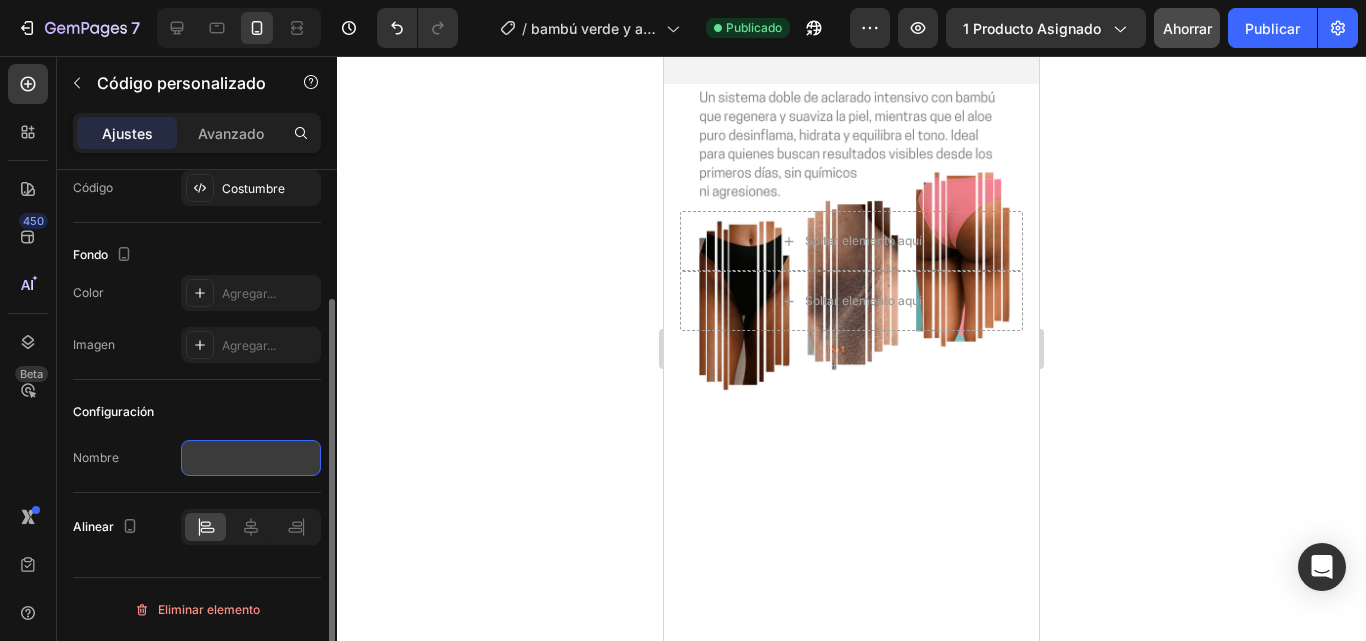 click at bounding box center [251, 458] 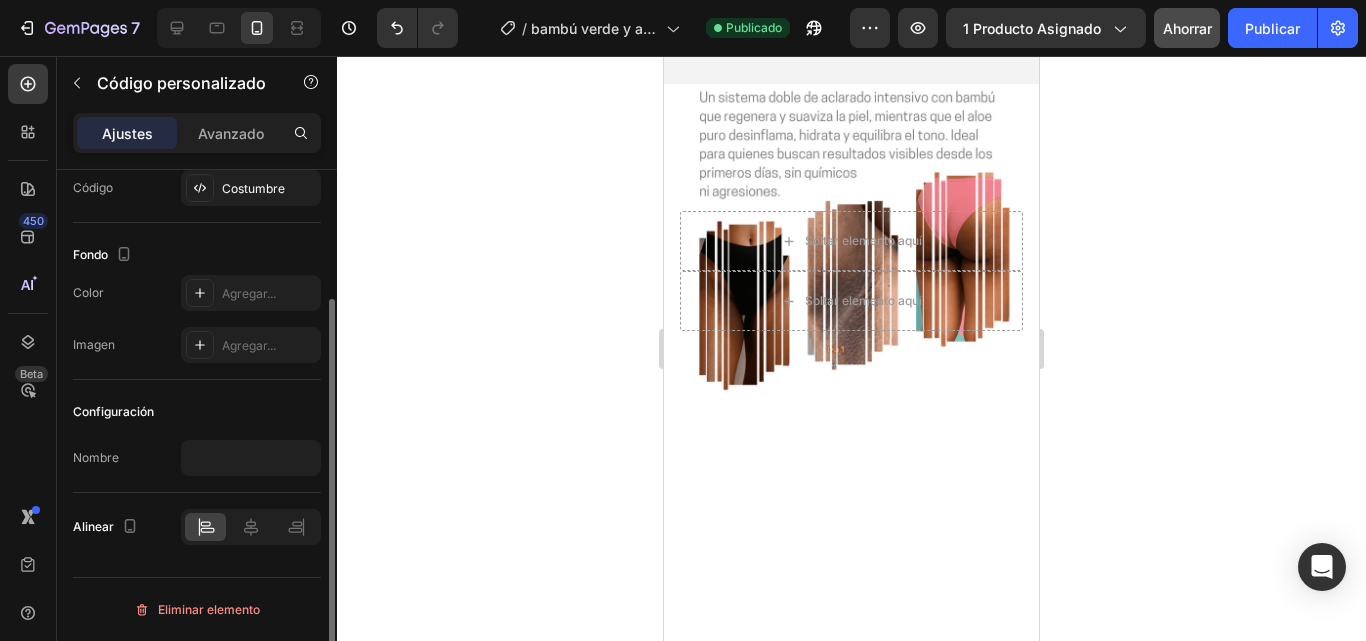 click on "Configuración" at bounding box center (197, 412) 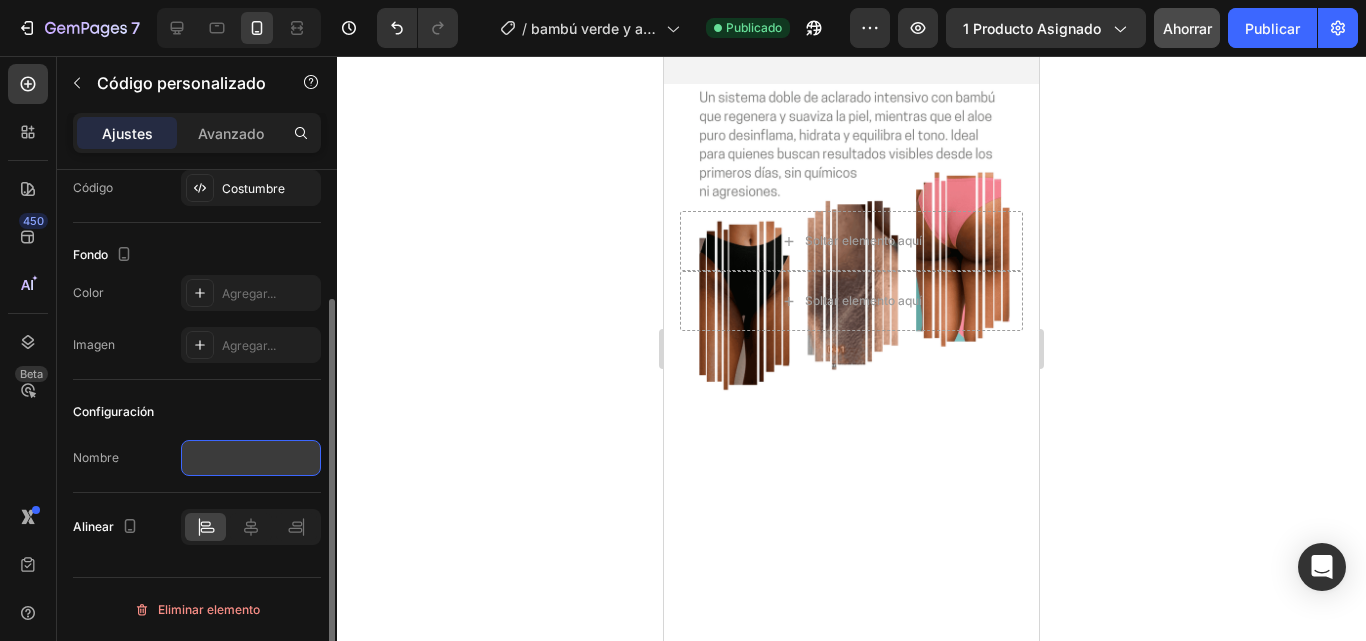 click at bounding box center (251, 458) 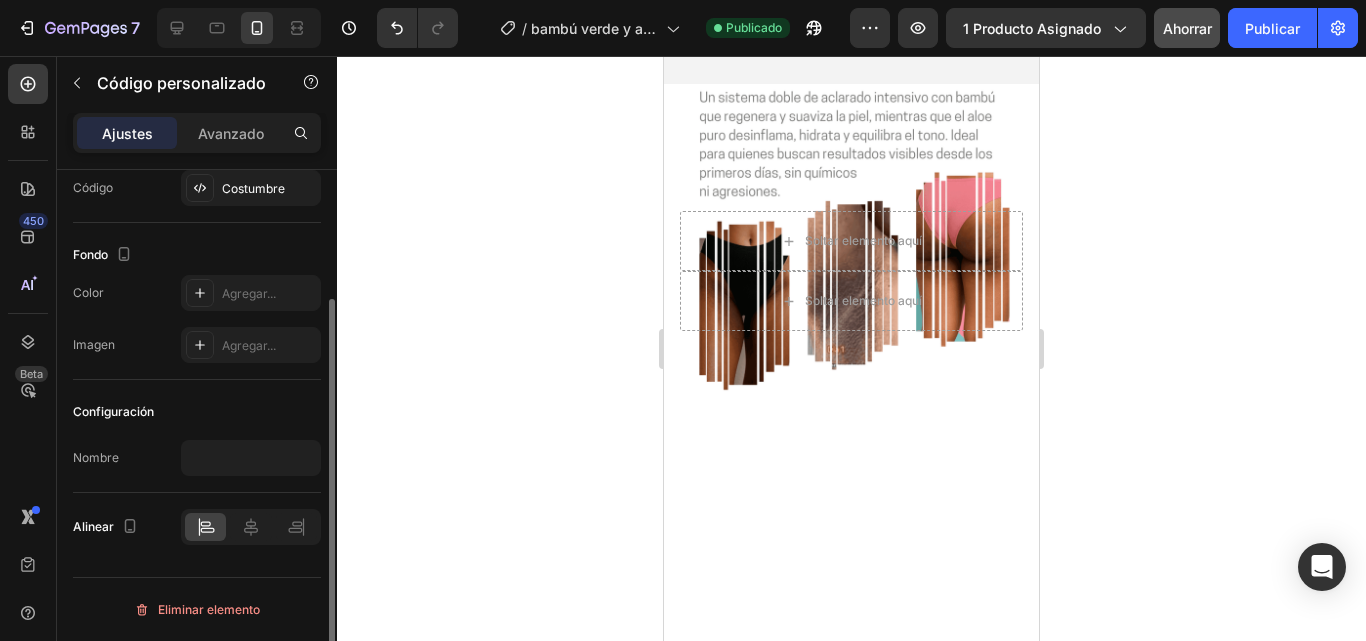 click on "Configuración" at bounding box center (197, 412) 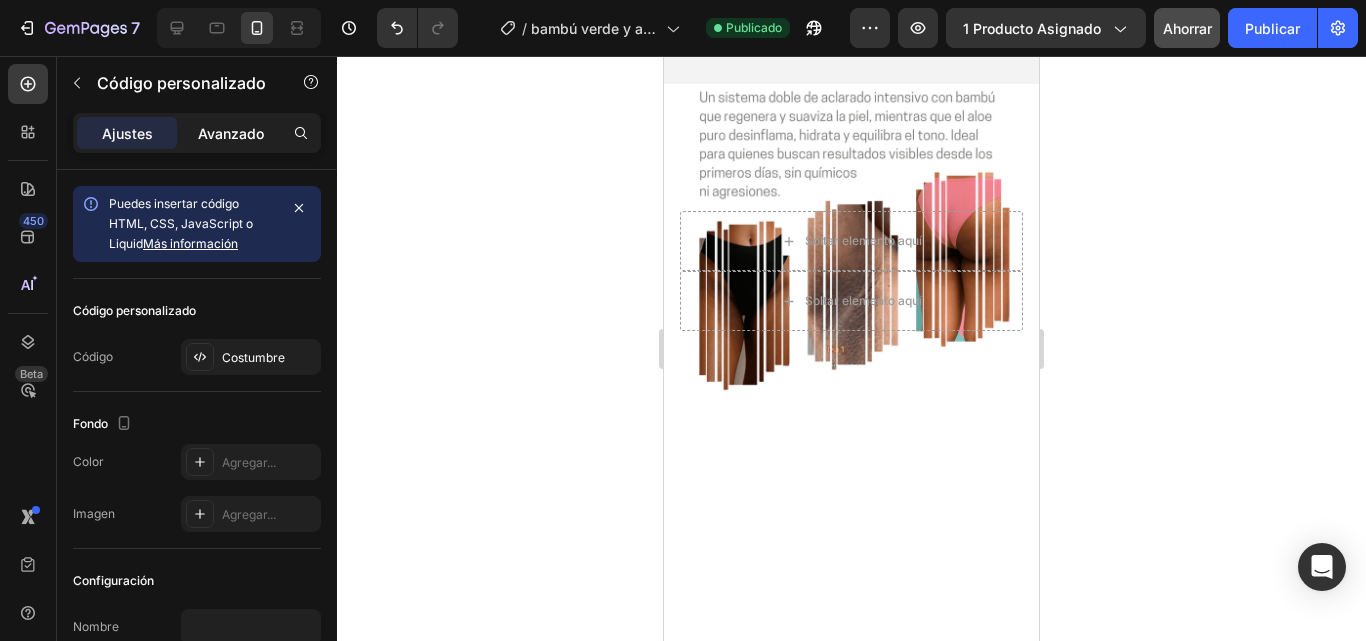 click on "Avanzado" at bounding box center (231, 133) 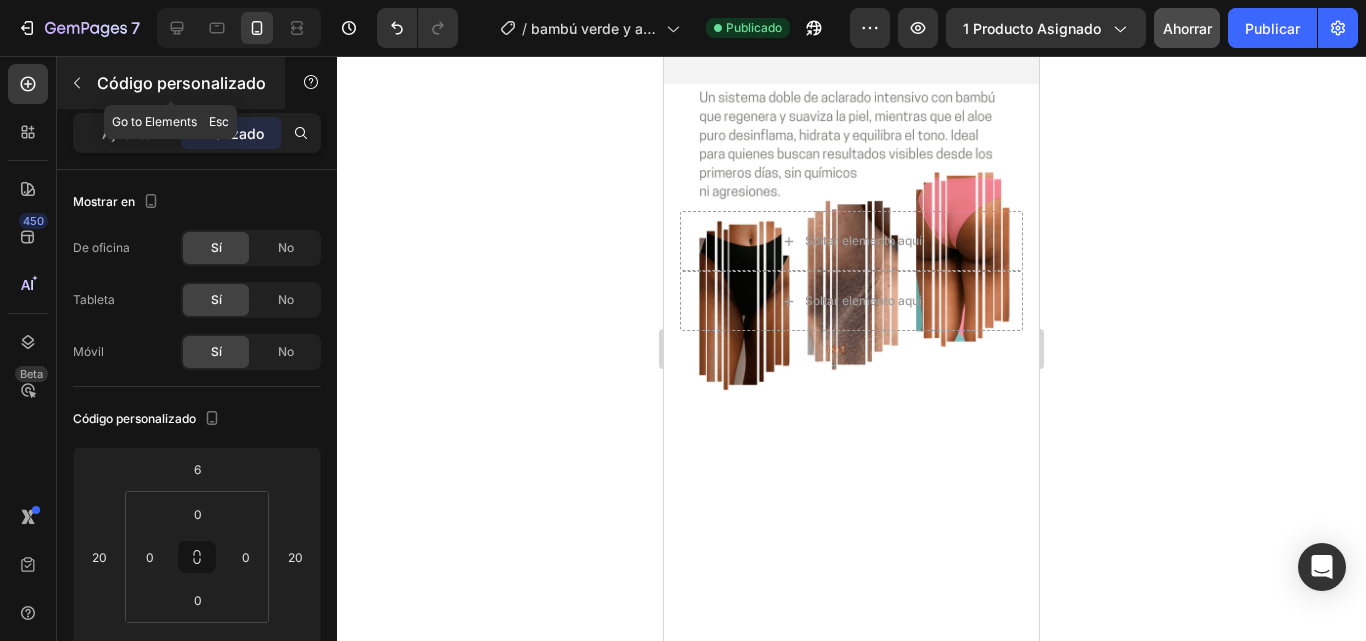 click at bounding box center [77, 83] 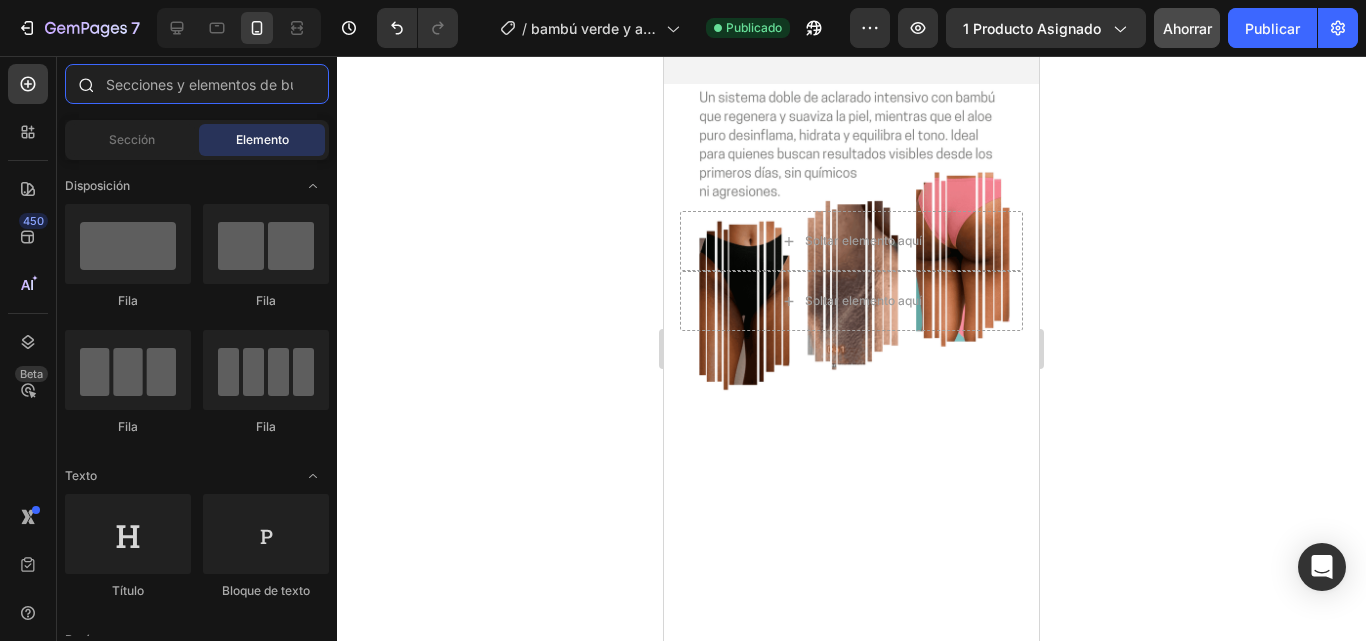click at bounding box center [197, 84] 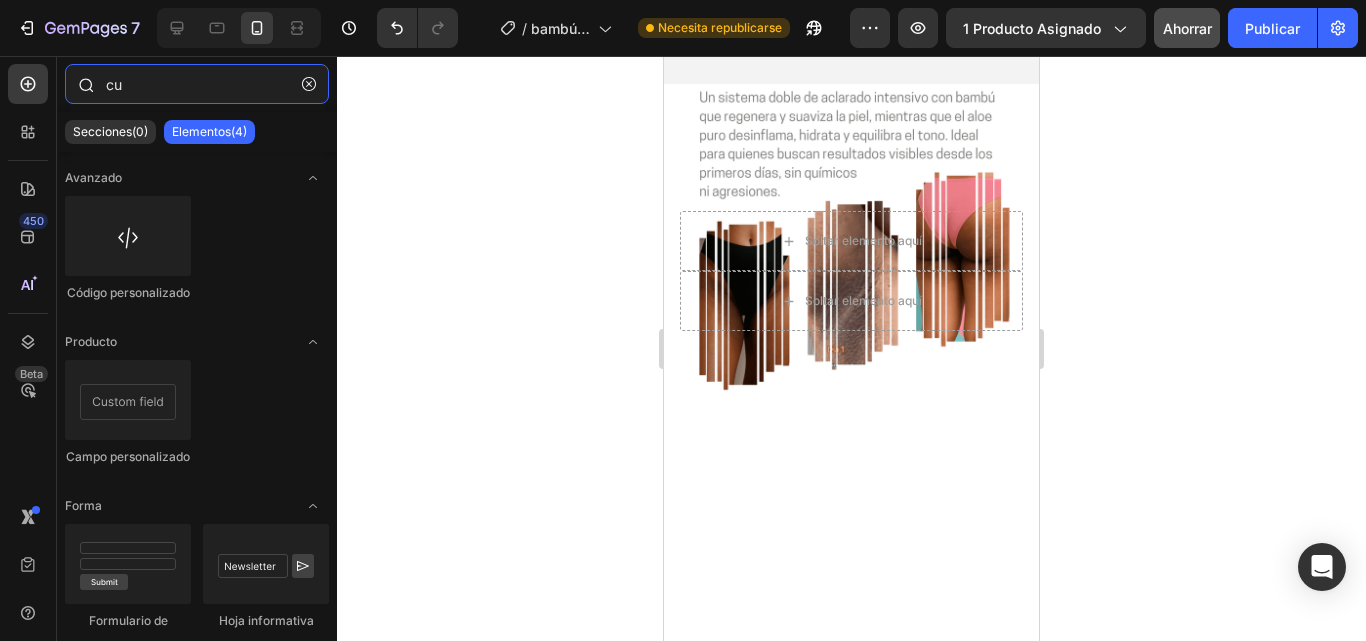 type on "c" 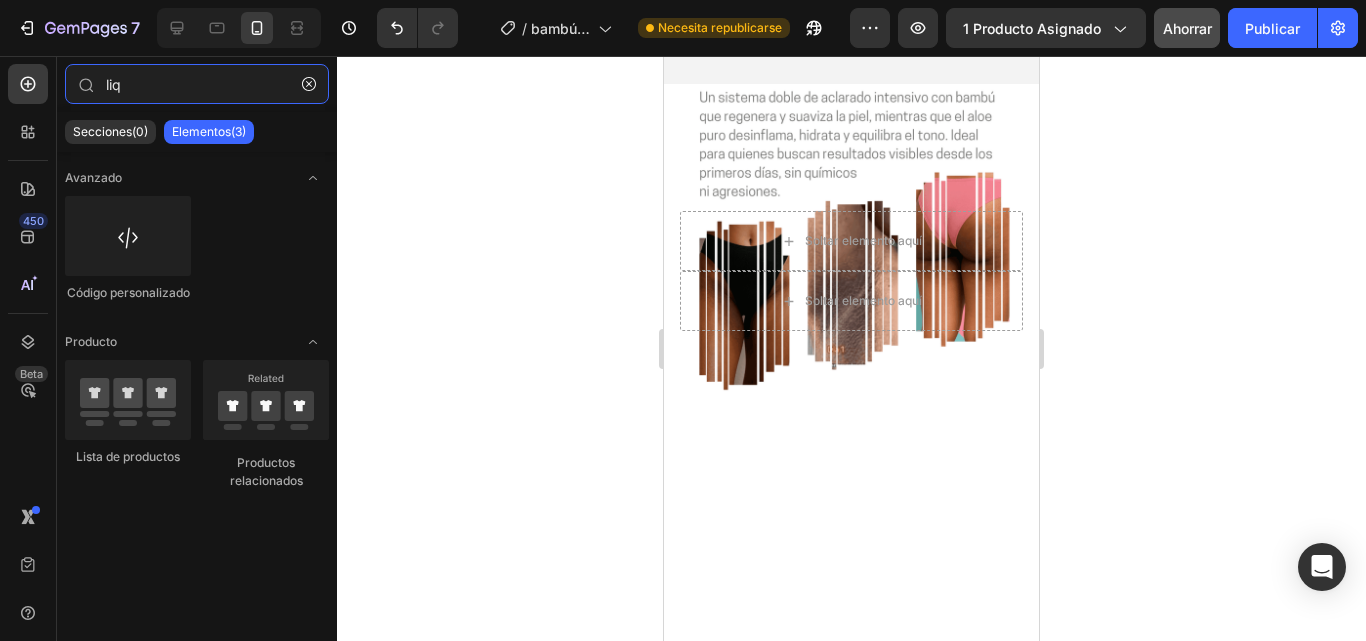 type on "liq" 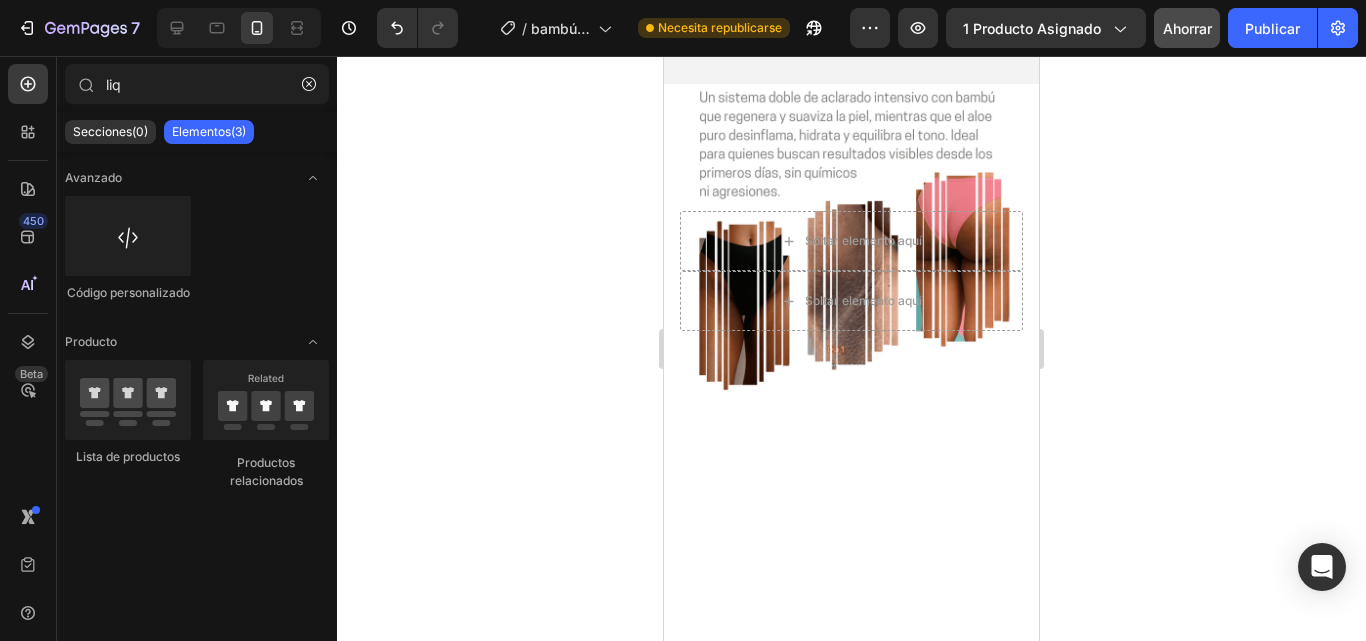 click on "Avanzado
Código personalizado Producto
Lista de productos
Productos relacionados" at bounding box center [197, 342] 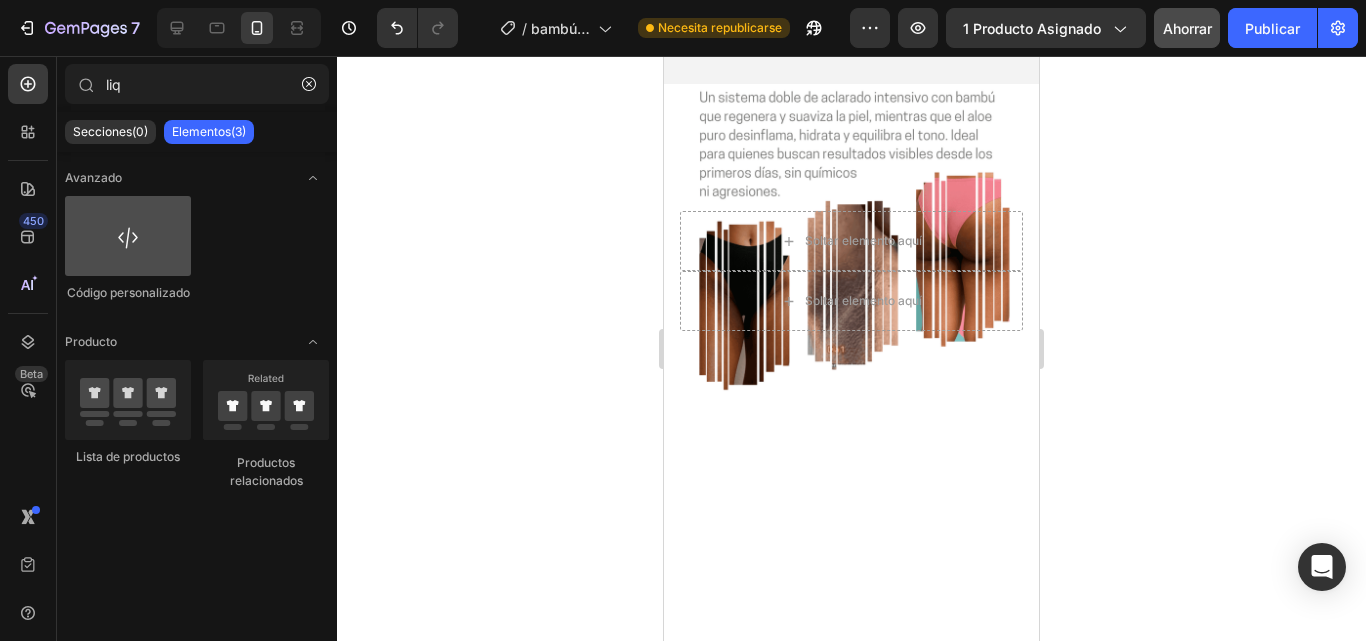 click at bounding box center (128, 236) 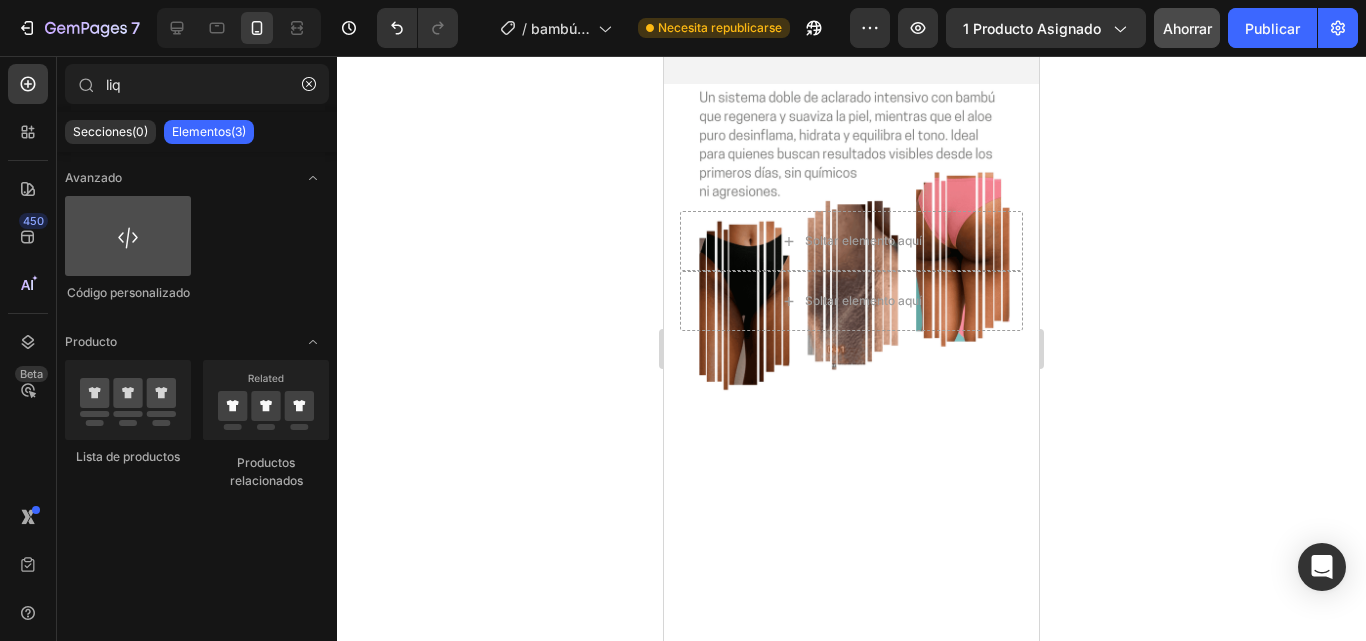 click at bounding box center [128, 236] 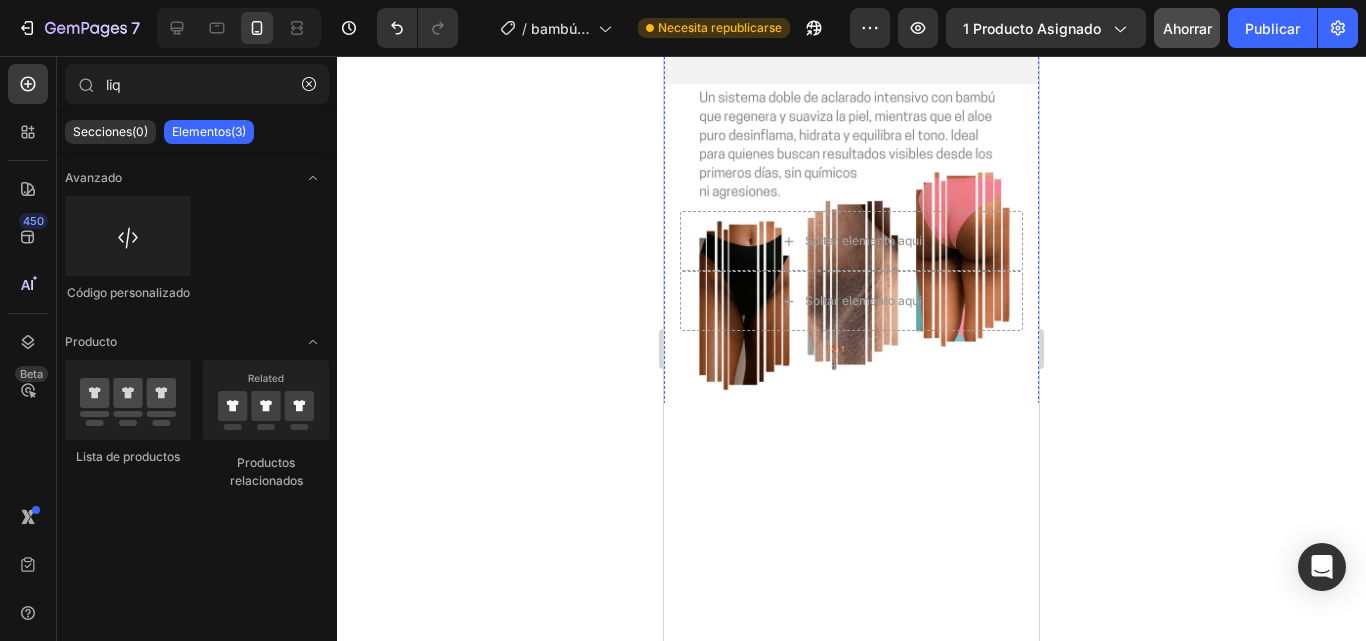 click on "Custom Code
Publish the page to see the content." at bounding box center [851, -533] 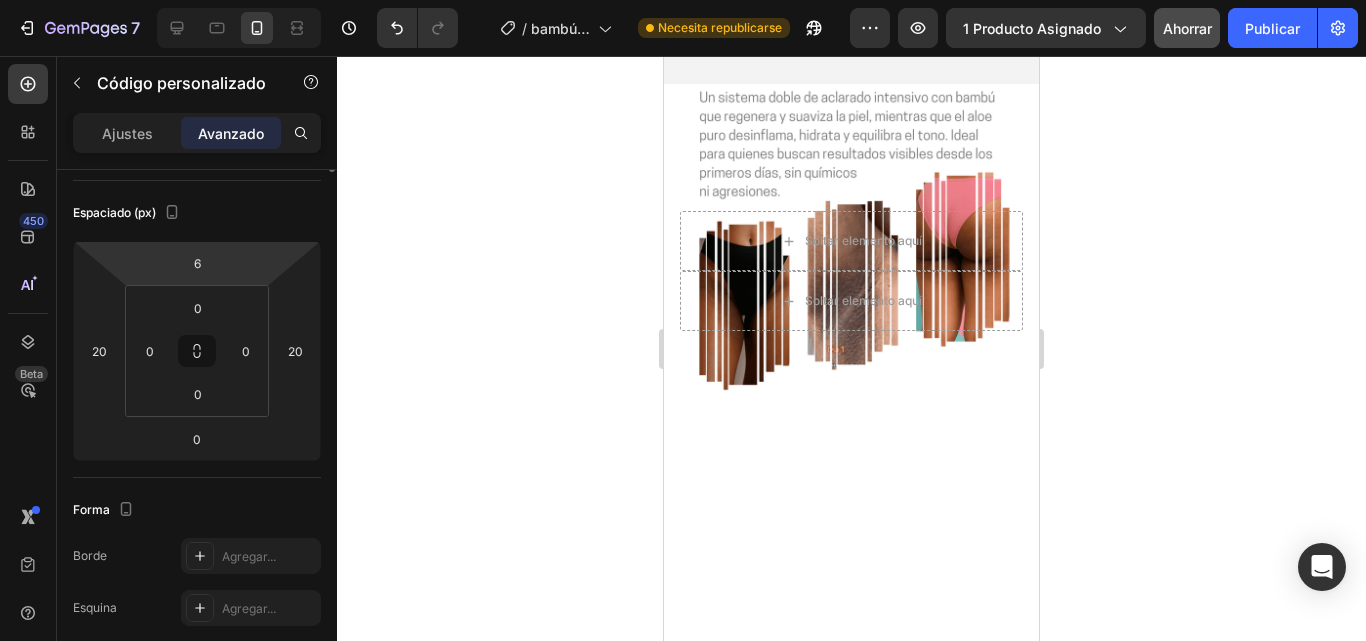 scroll, scrollTop: 0, scrollLeft: 0, axis: both 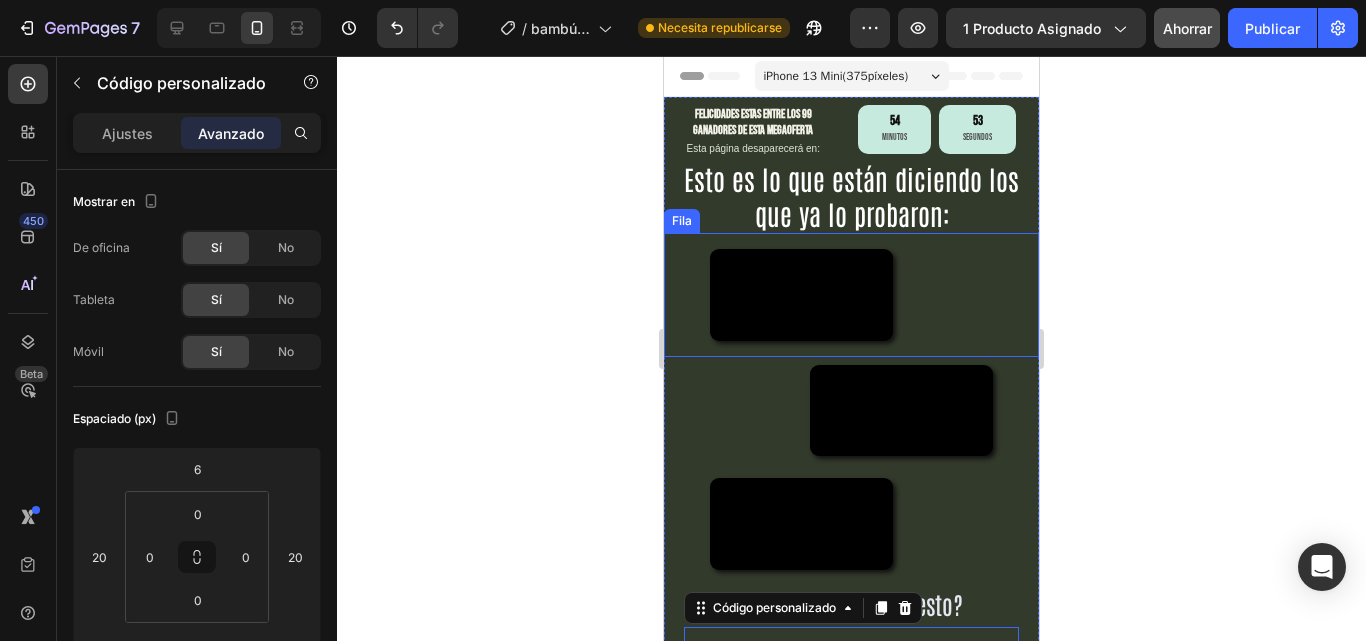 click on "Video Fila" at bounding box center (851, 295) 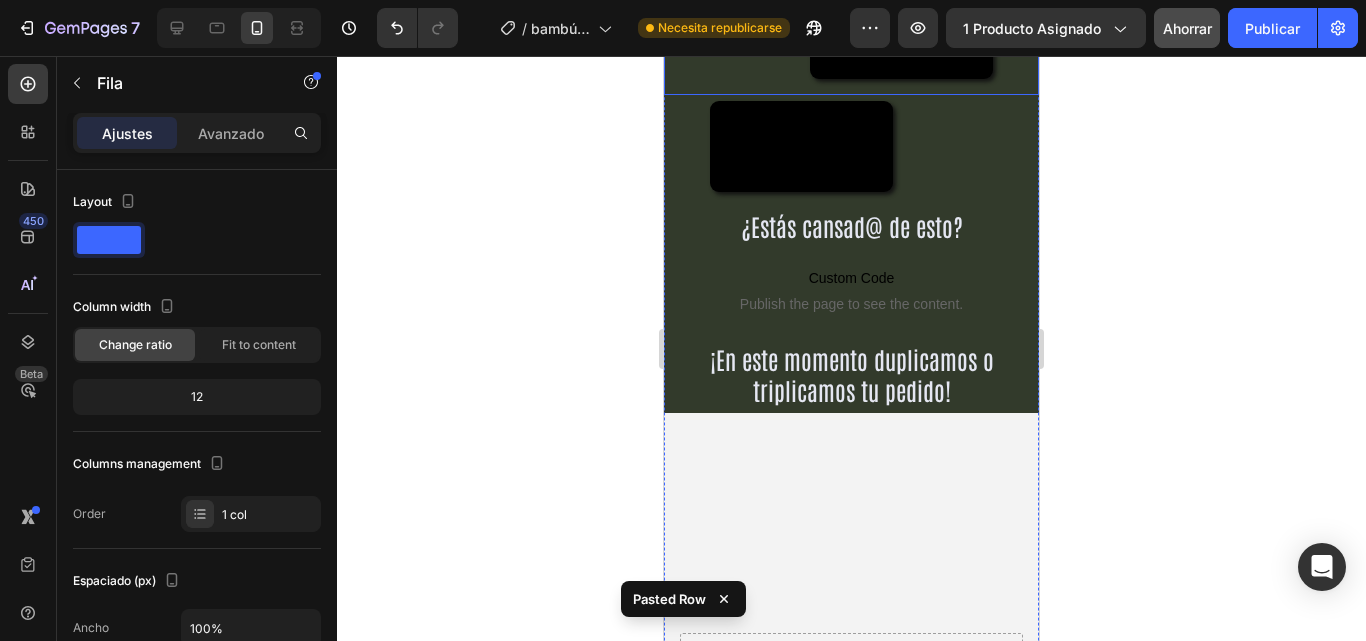 scroll, scrollTop: 488, scrollLeft: 0, axis: vertical 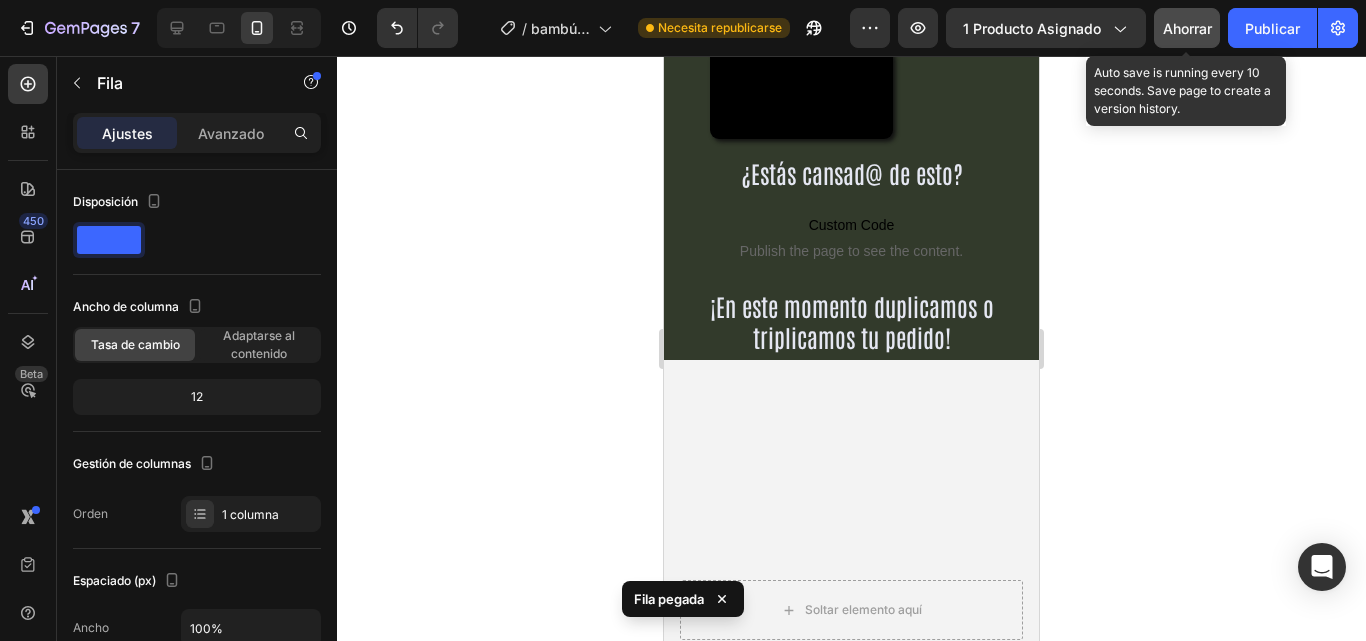click on "Ahorrar" at bounding box center (1187, 28) 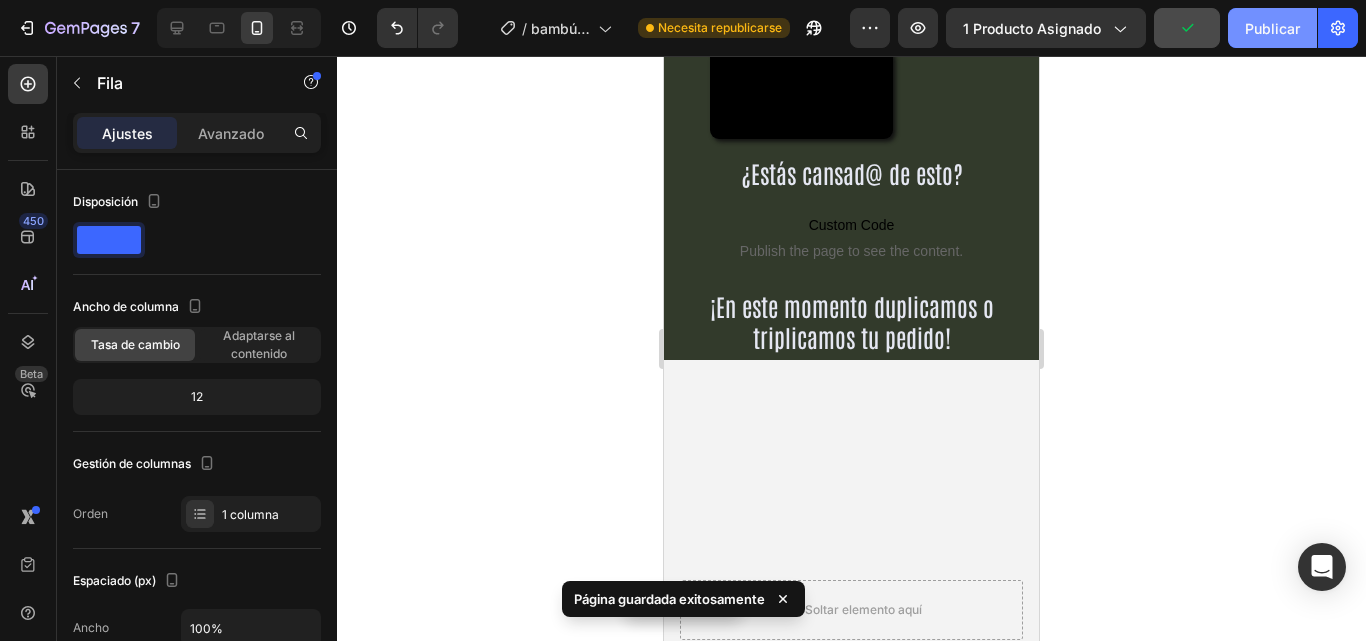 click on "Publicar" 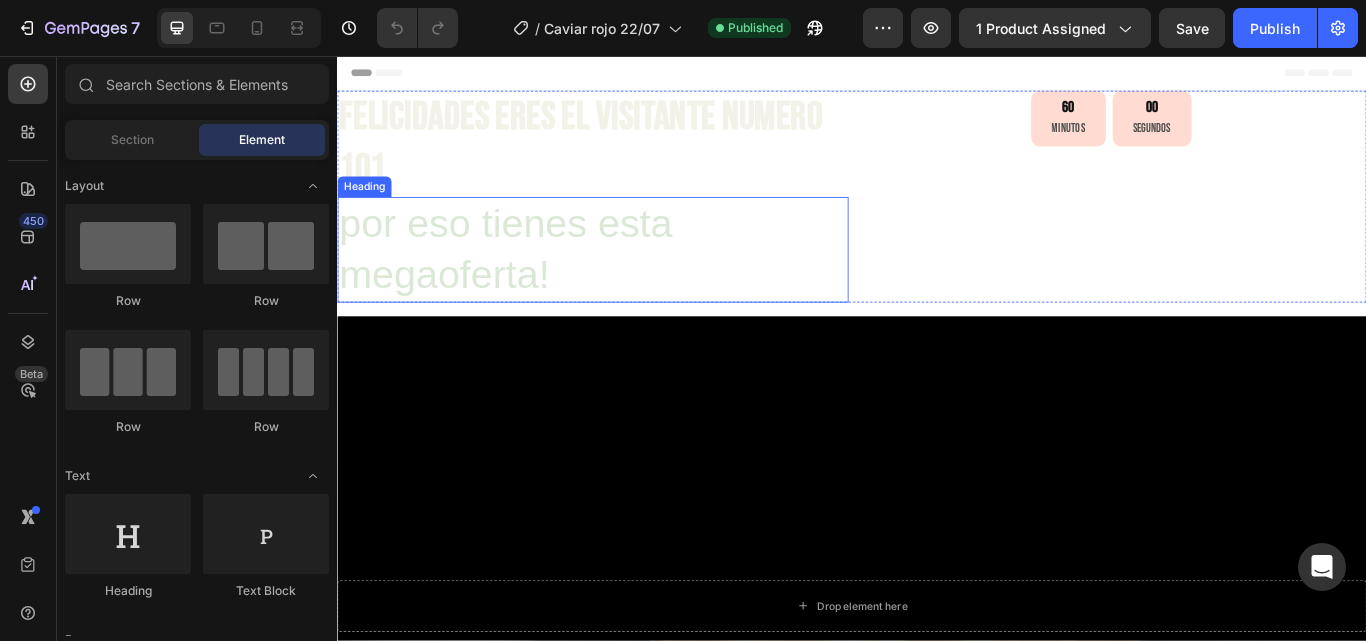 scroll, scrollTop: 0, scrollLeft: 0, axis: both 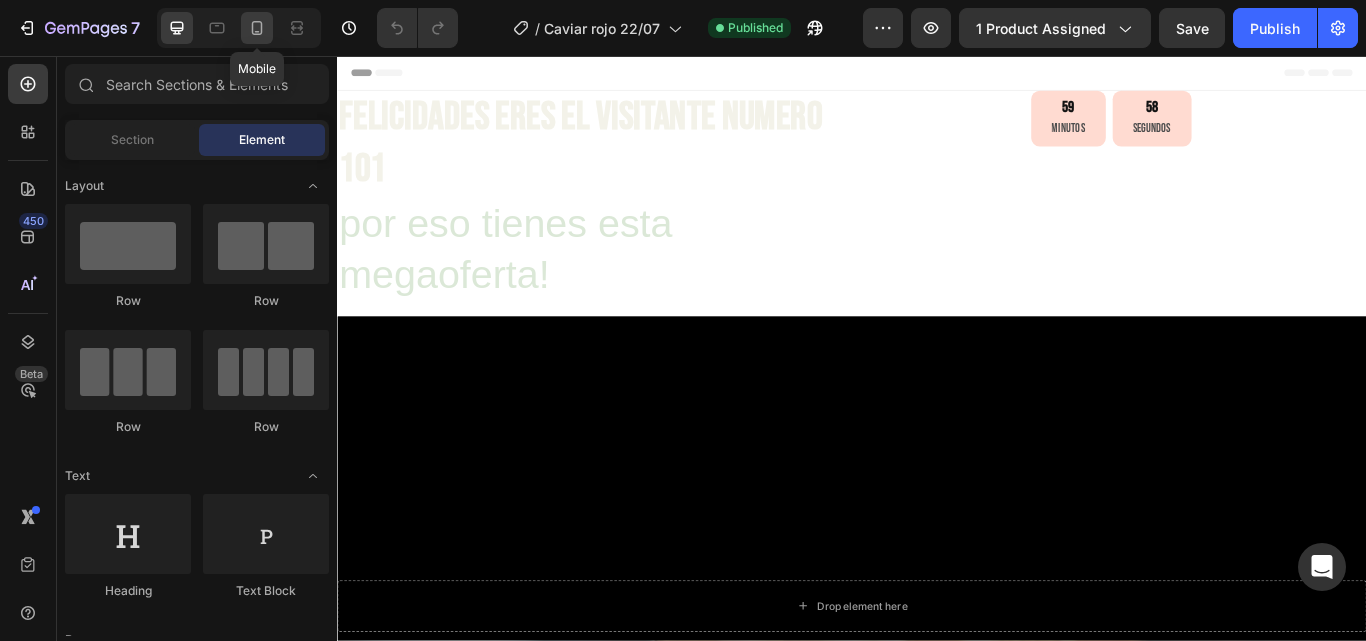 click 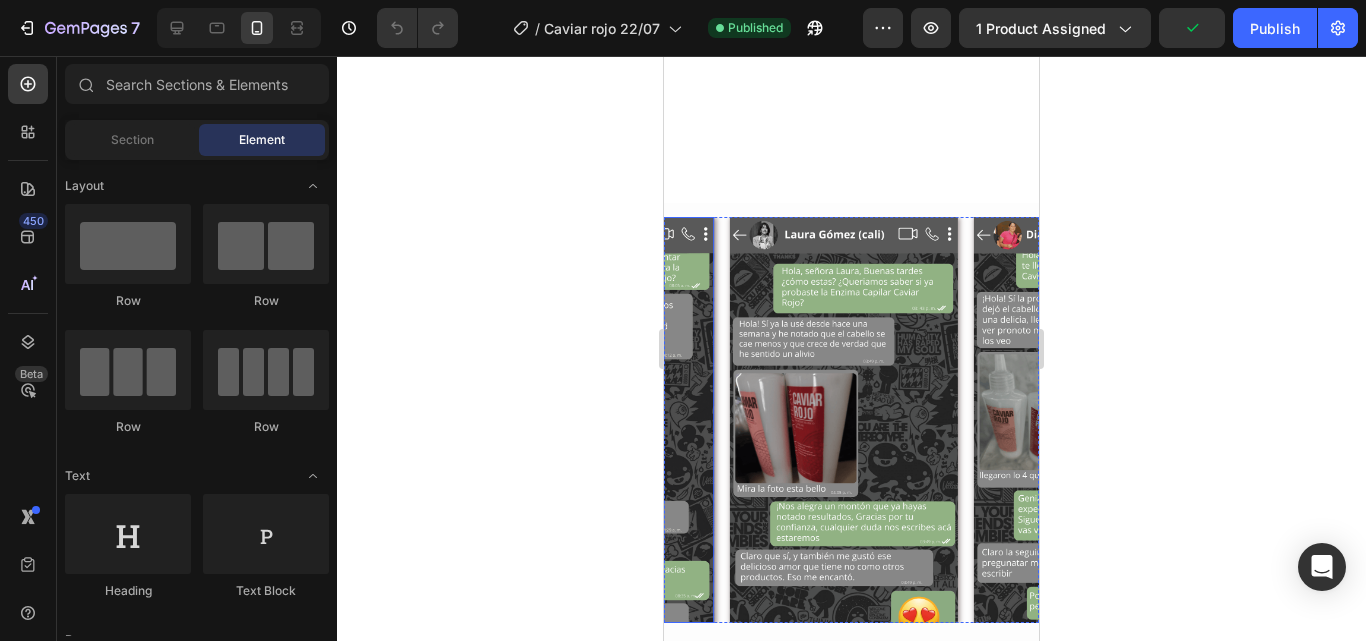 scroll, scrollTop: 1400, scrollLeft: 0, axis: vertical 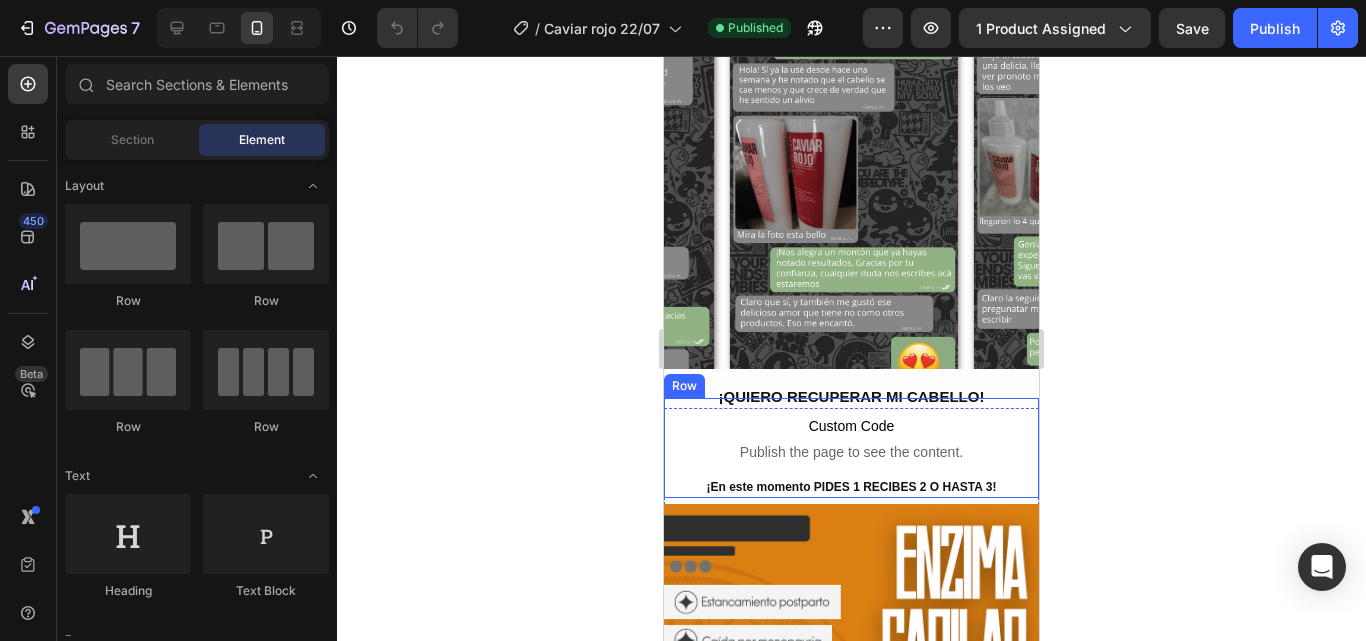 click on "Custom Code
Publish the page to see the content.
Custom Code ¡En este momento PIDES 1 RECIBES 2 O HASTA 3! Heading" at bounding box center (851, 448) 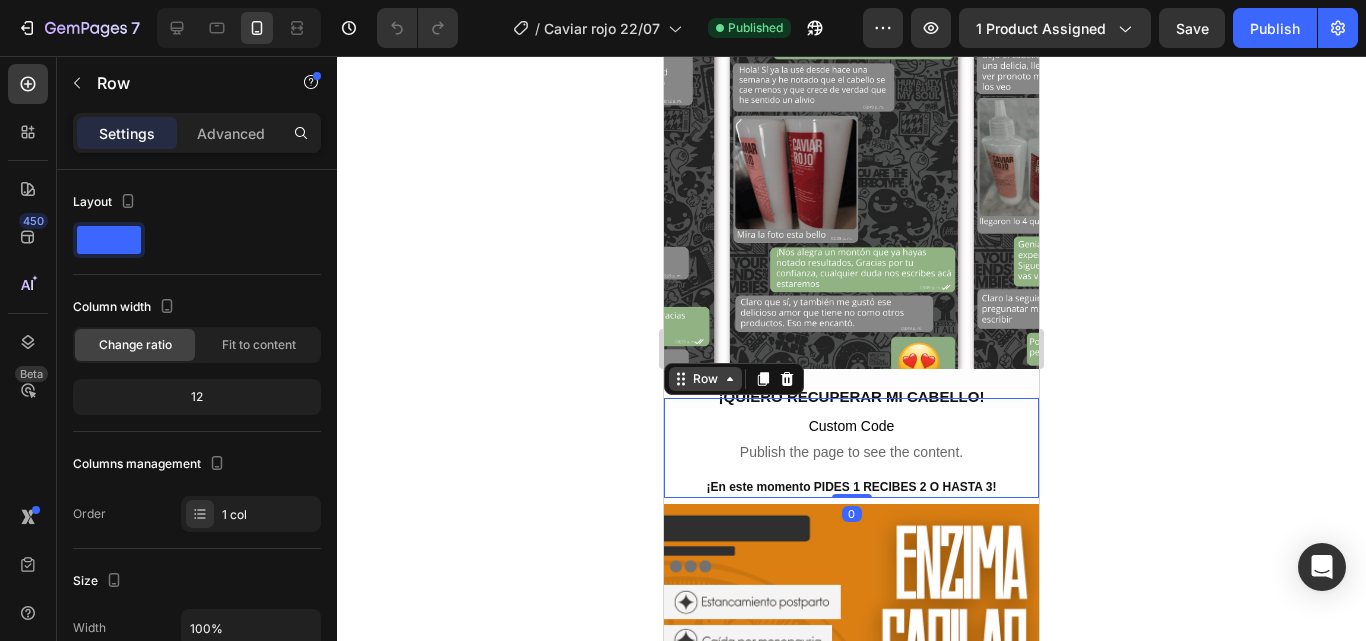 click 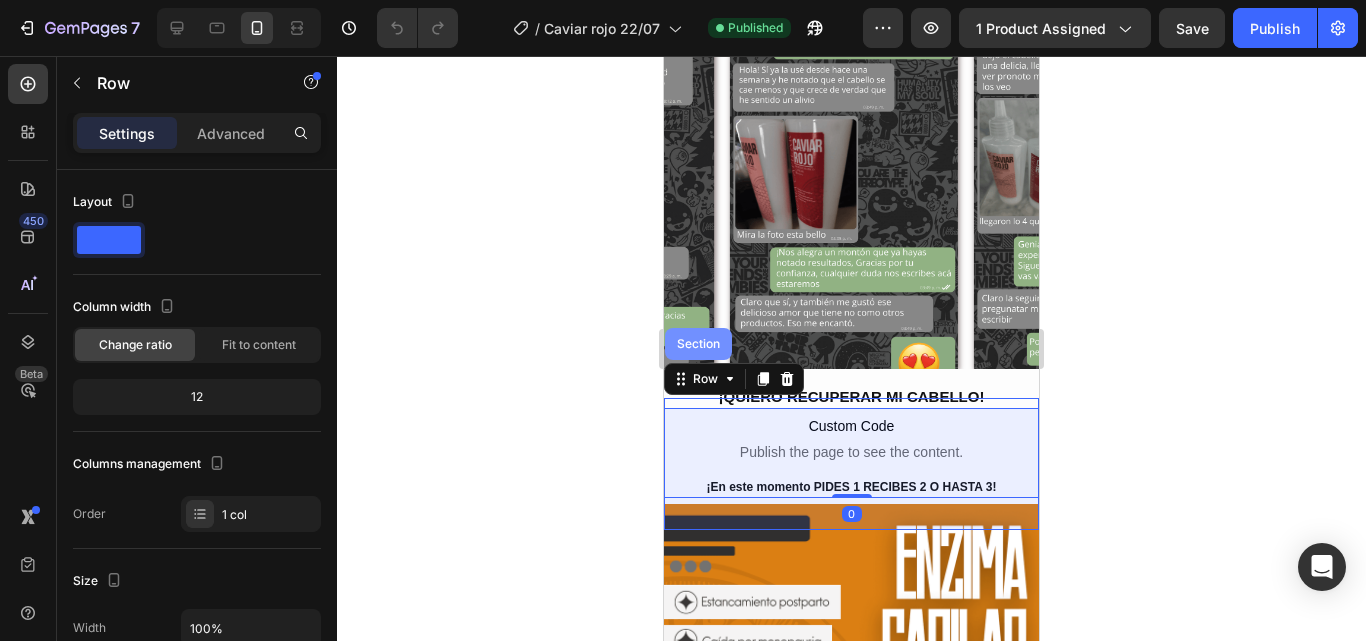 click on "Section" at bounding box center [698, 344] 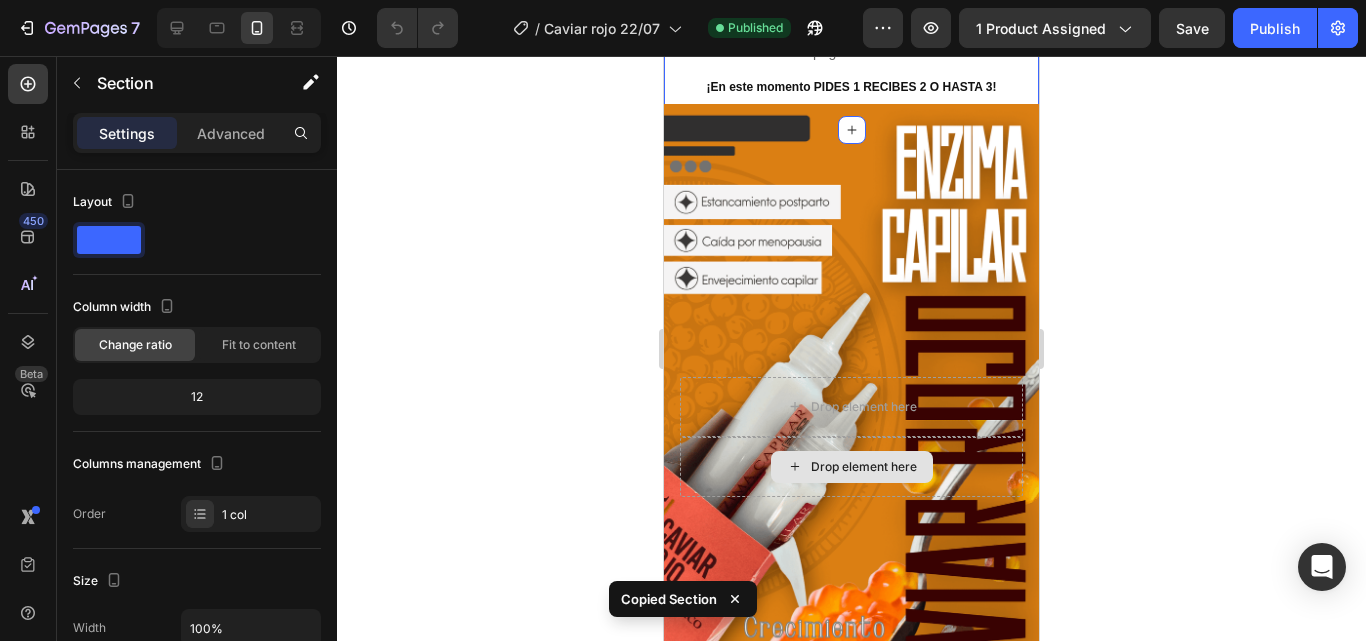 scroll, scrollTop: 1200, scrollLeft: 0, axis: vertical 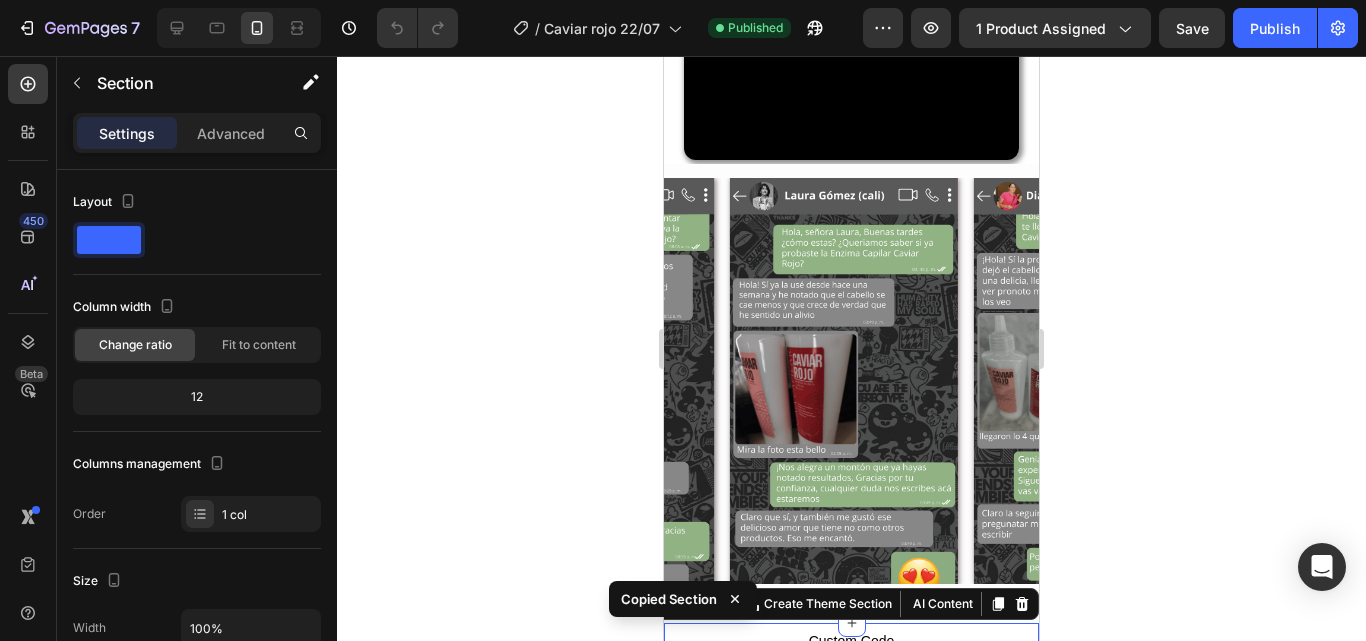 click 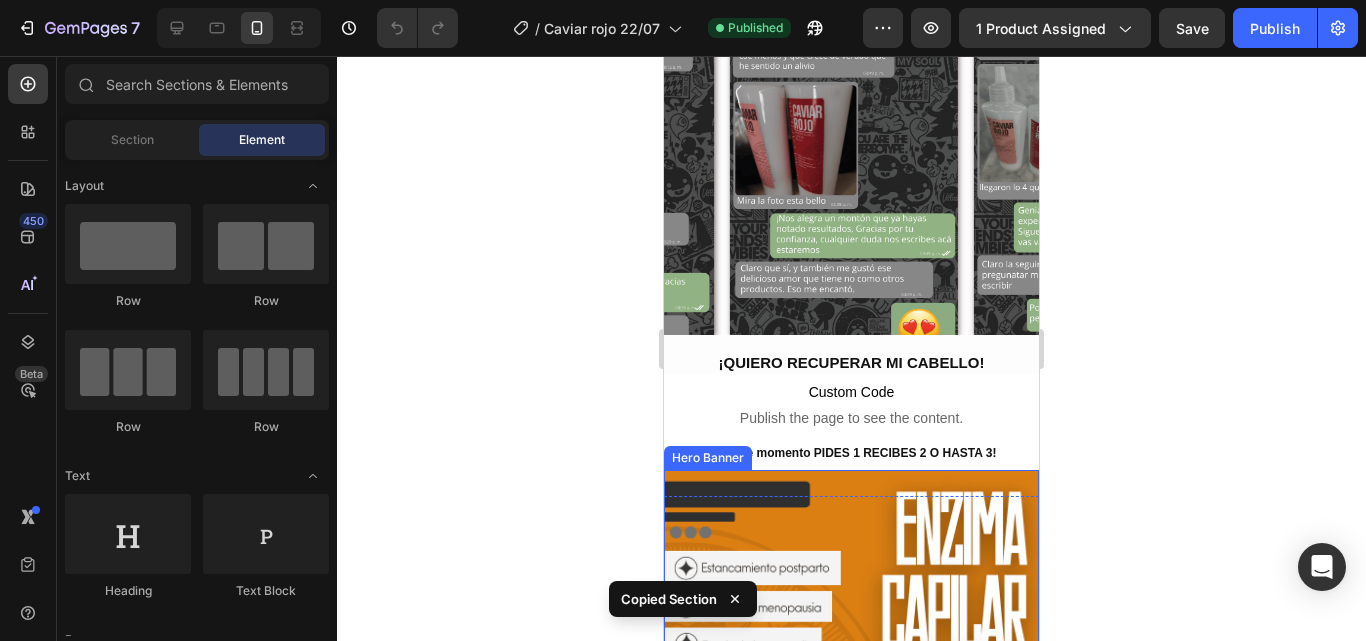 scroll, scrollTop: 1500, scrollLeft: 0, axis: vertical 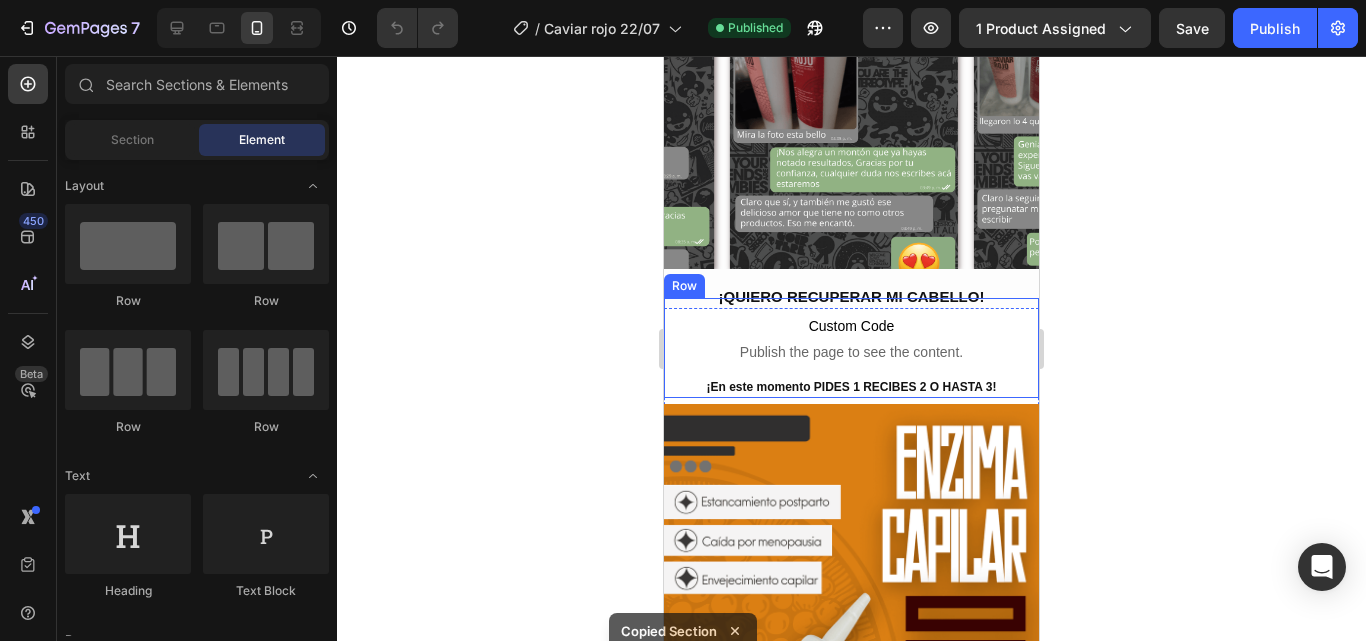 click on "Custom Code
Publish the page to see the content.
Custom Code ¡En este momento PIDES 1 RECIBES 2 O HASTA 3! Heading" at bounding box center [851, 348] 